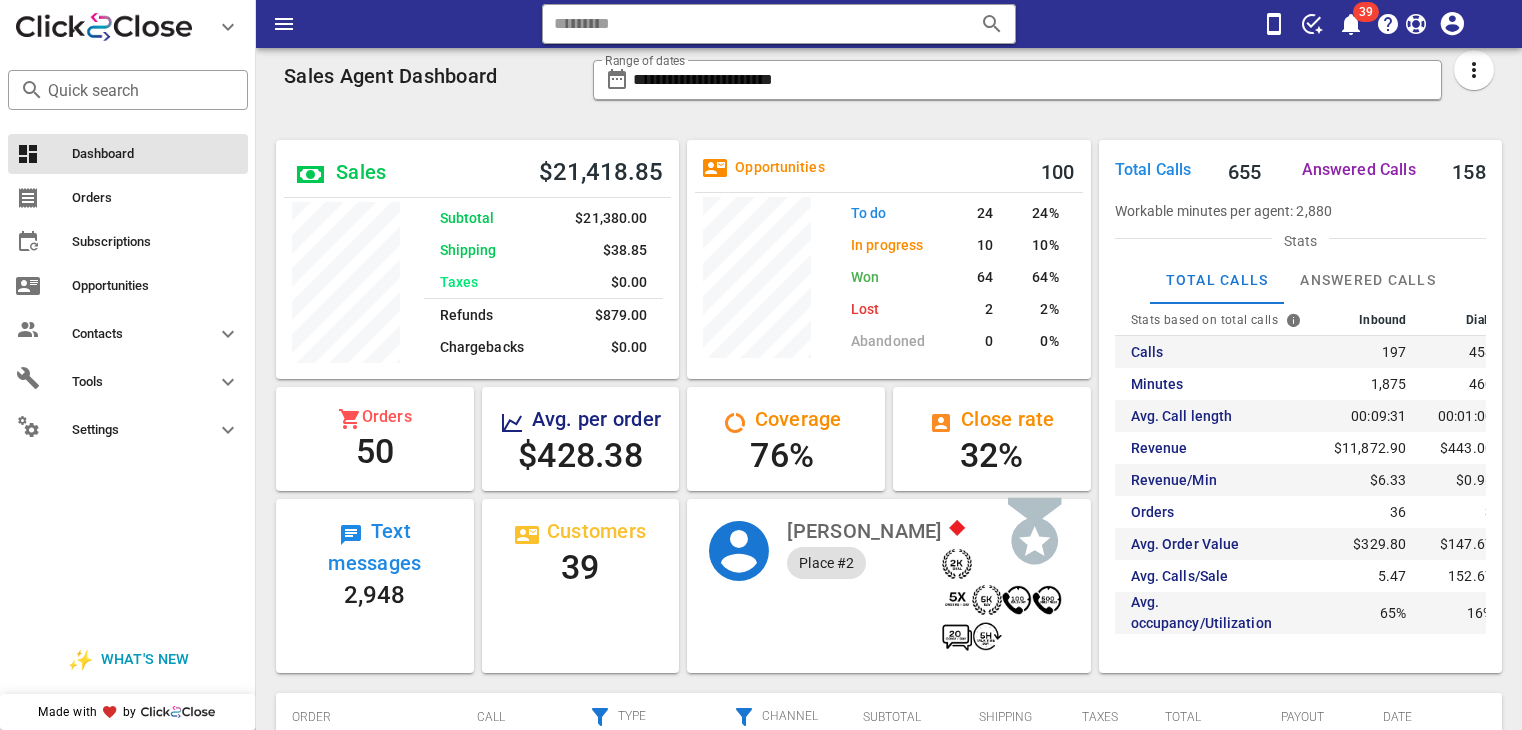 scroll, scrollTop: 0, scrollLeft: 0, axis: both 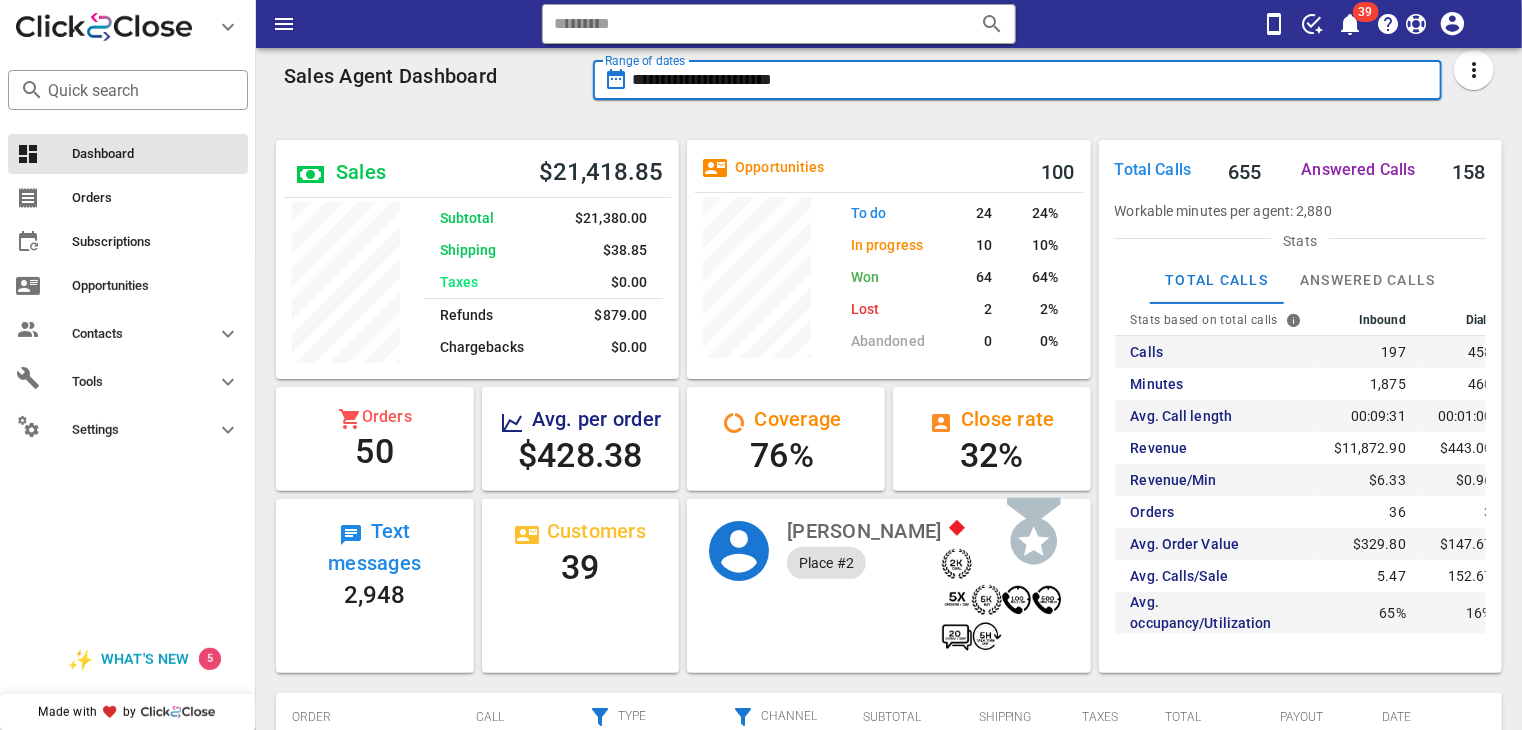 click on "**********" at bounding box center [1032, 80] 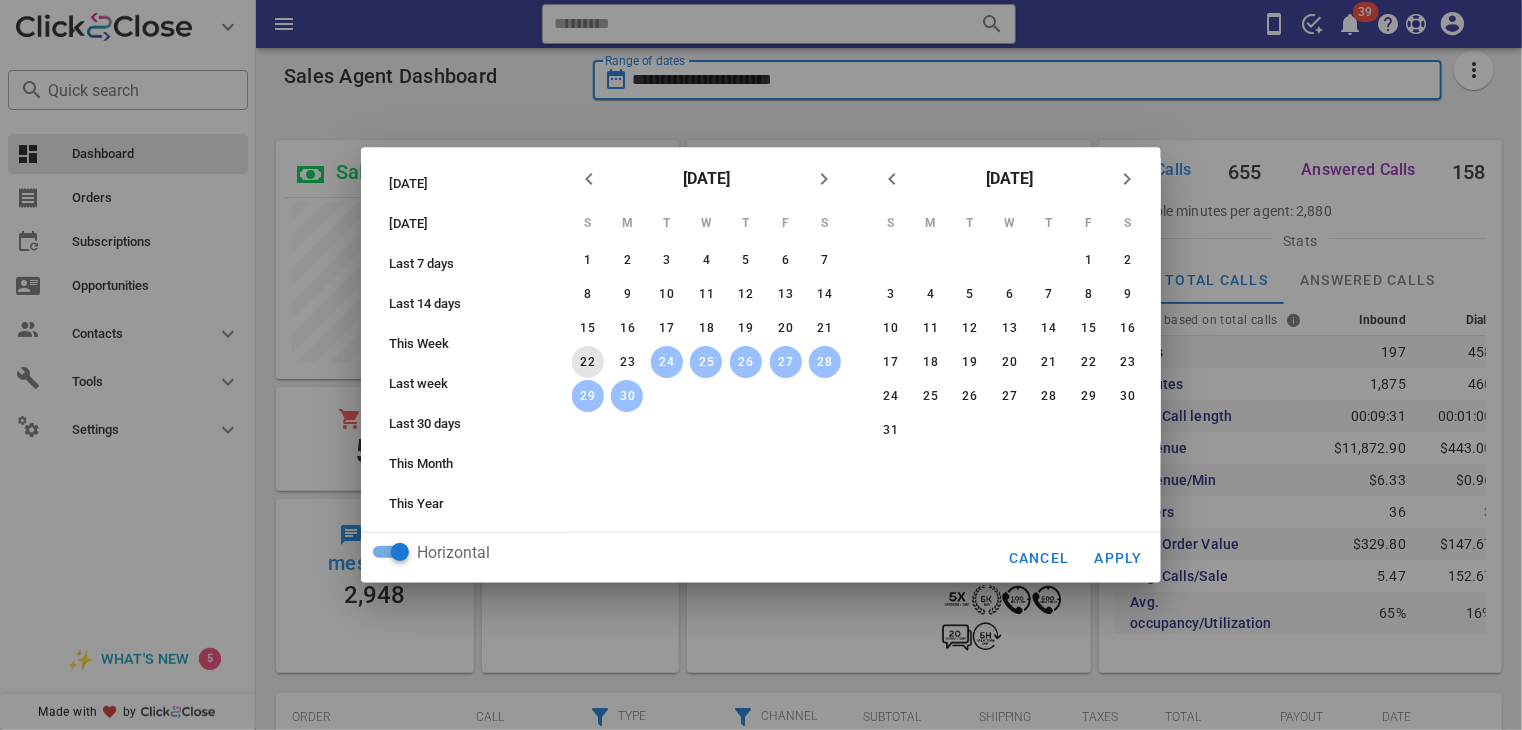 click on "22" at bounding box center (588, 362) 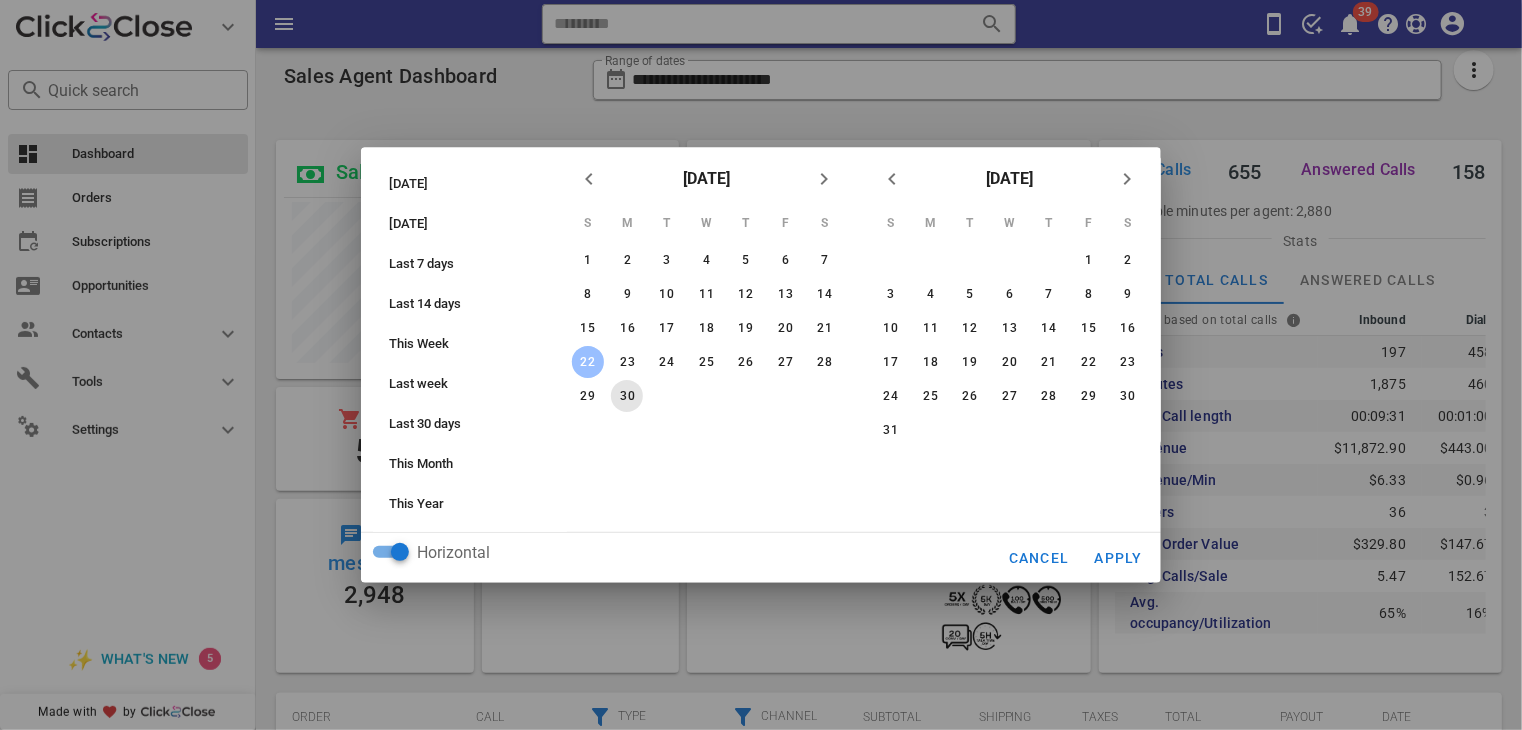 click on "30" at bounding box center [627, 396] 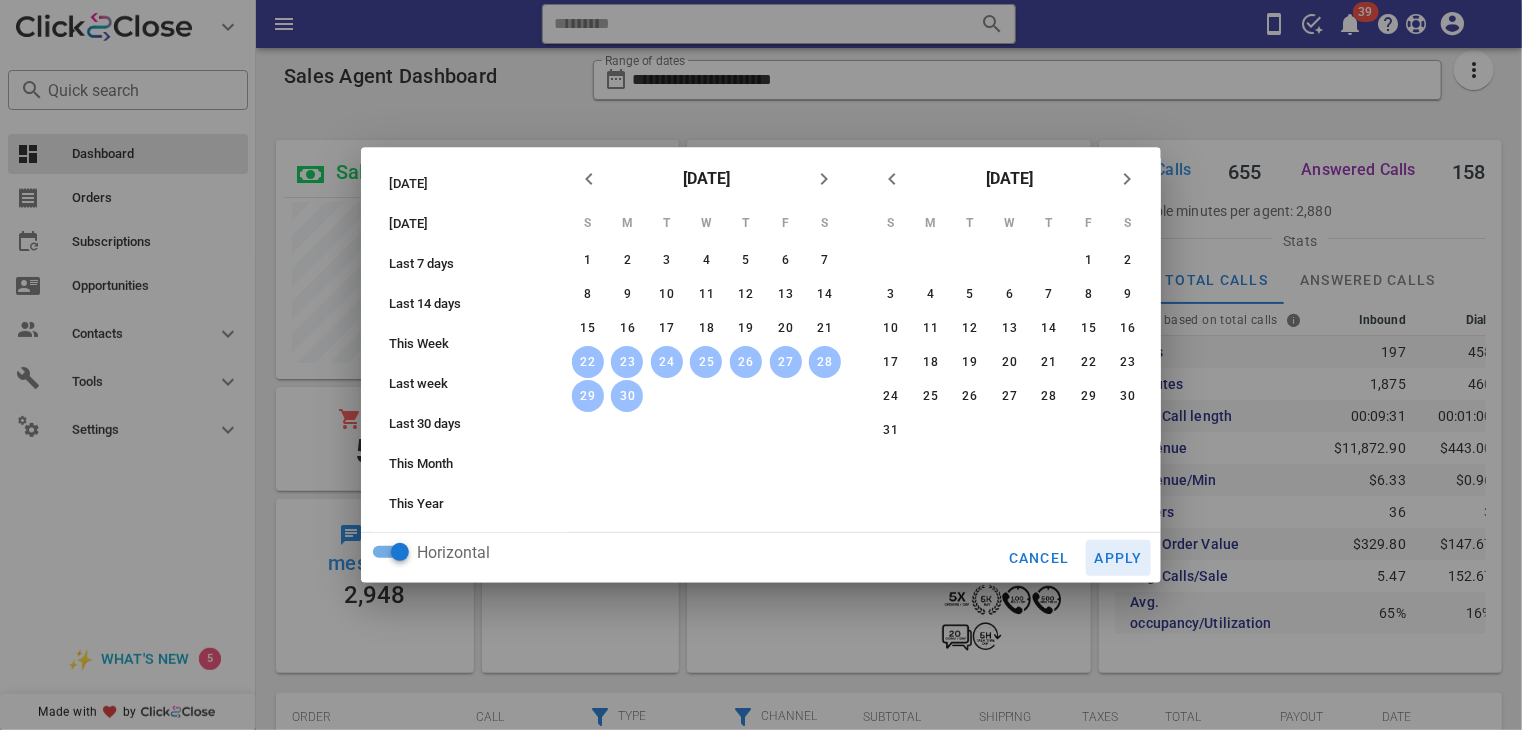 click on "Apply" at bounding box center [1119, 558] 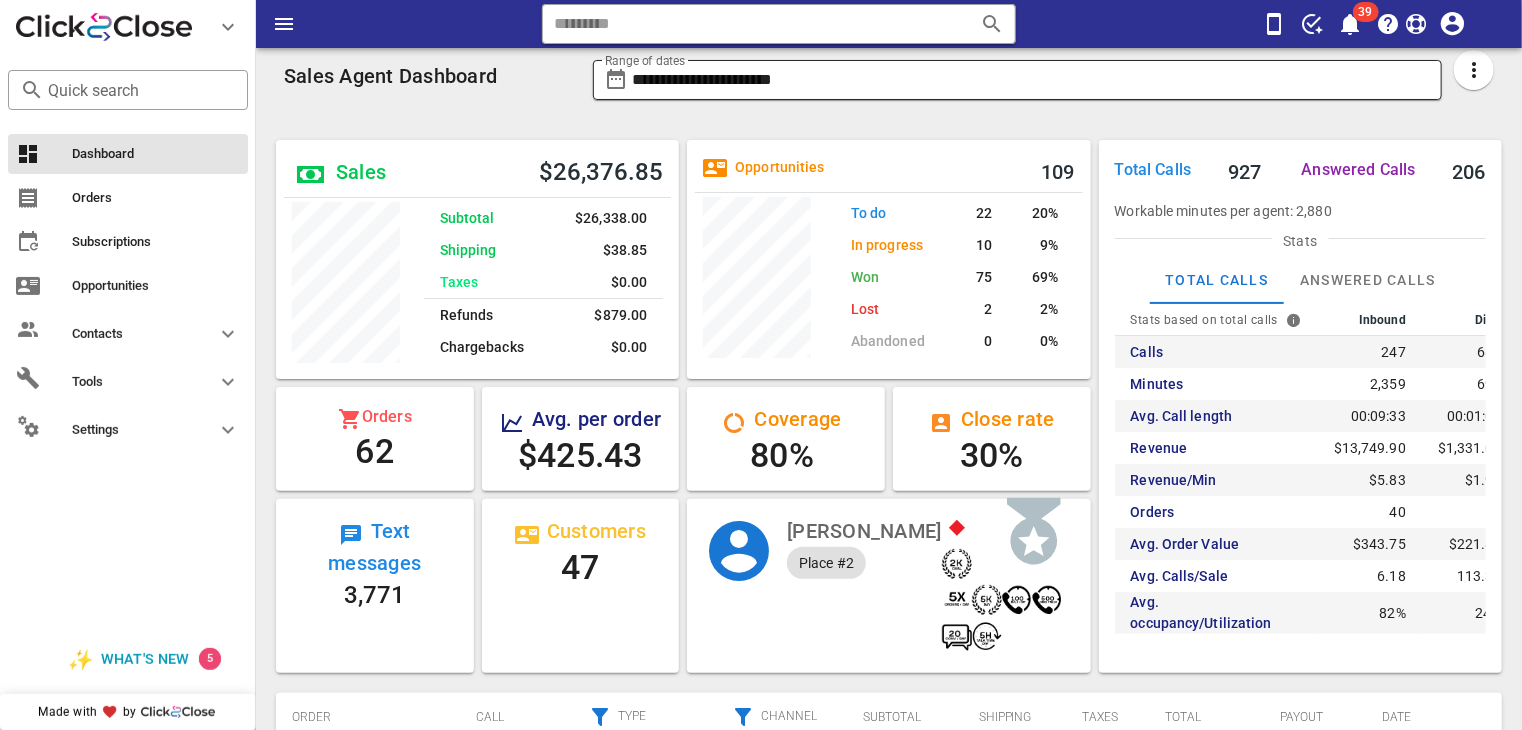 scroll, scrollTop: 999747, scrollLeft: 999596, axis: both 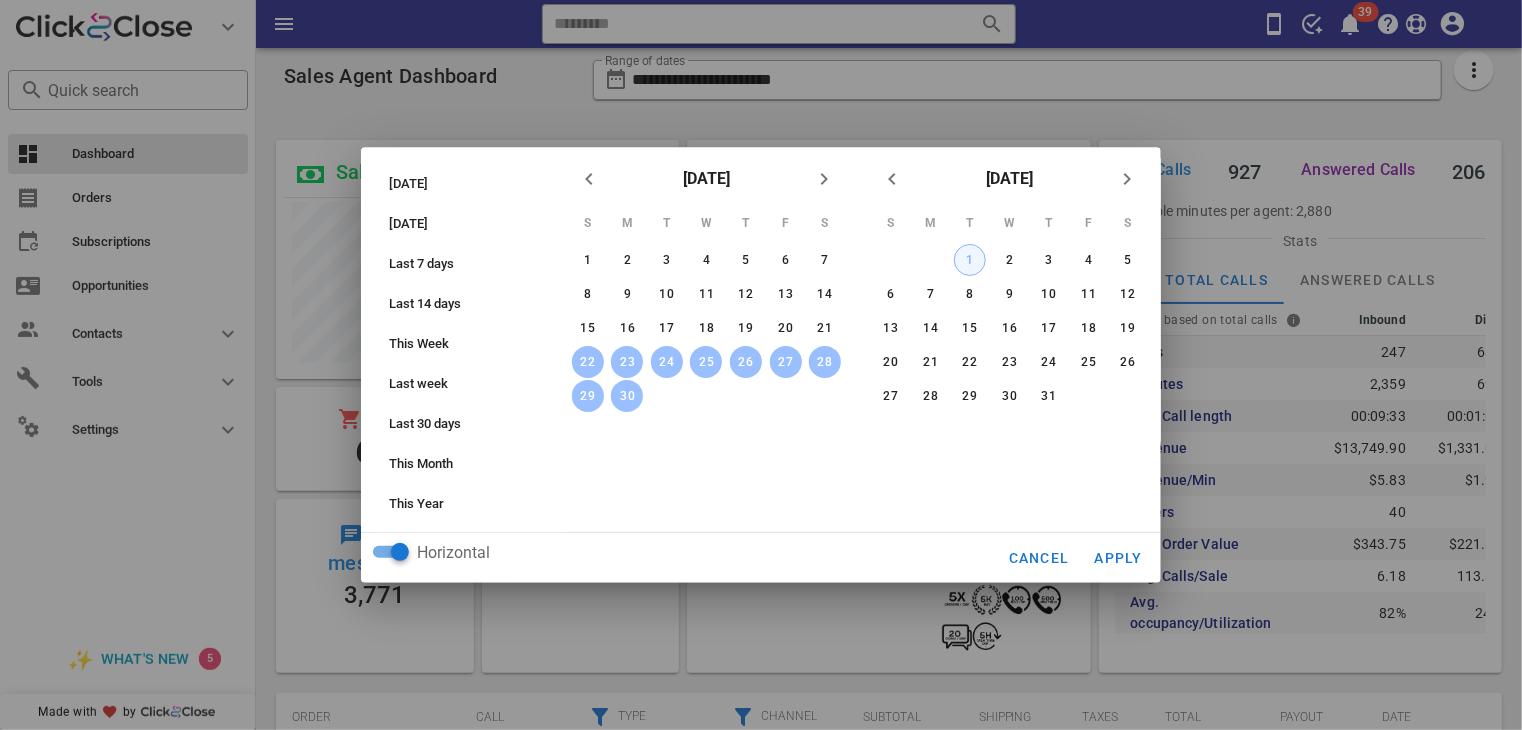 click on "1" at bounding box center (970, 260) 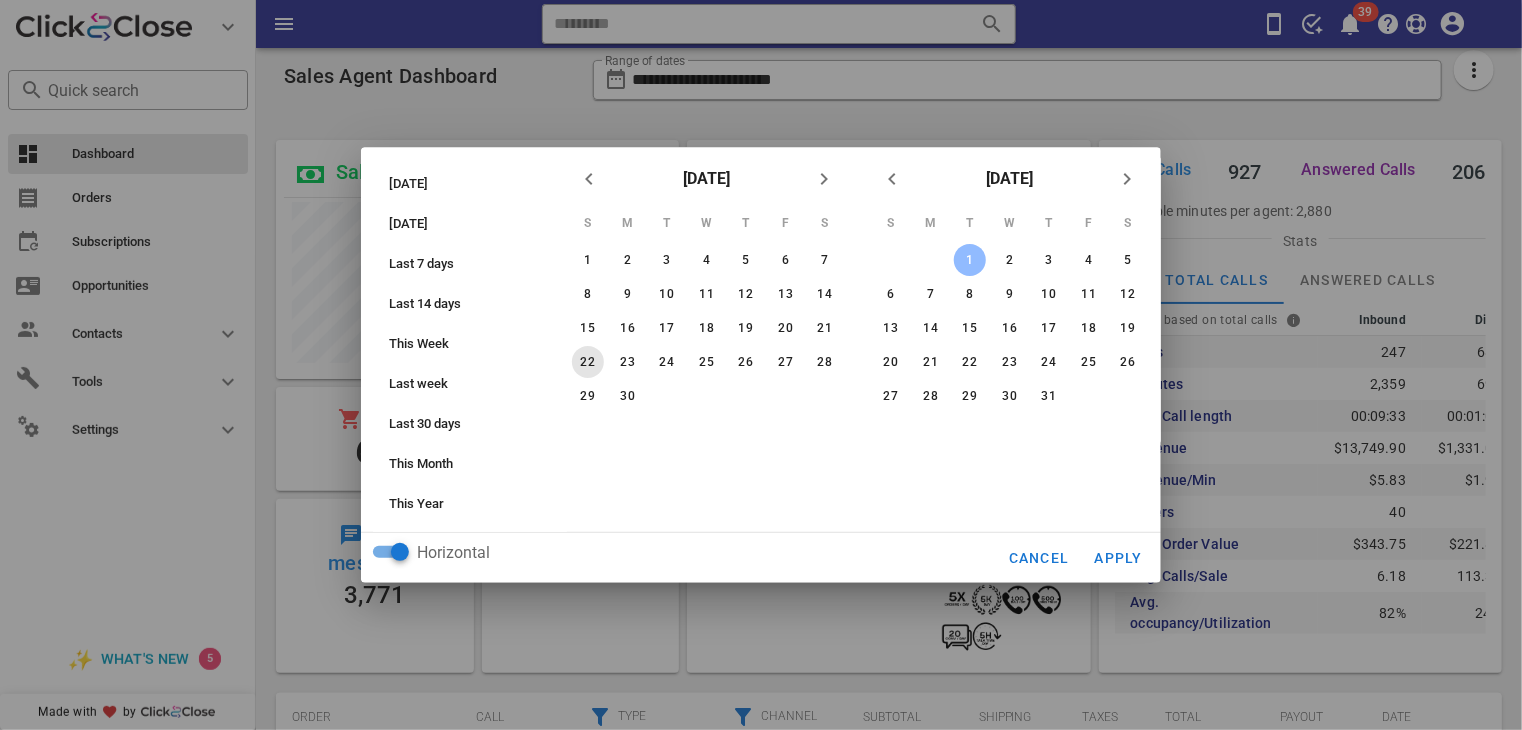 click on "22" at bounding box center (588, 362) 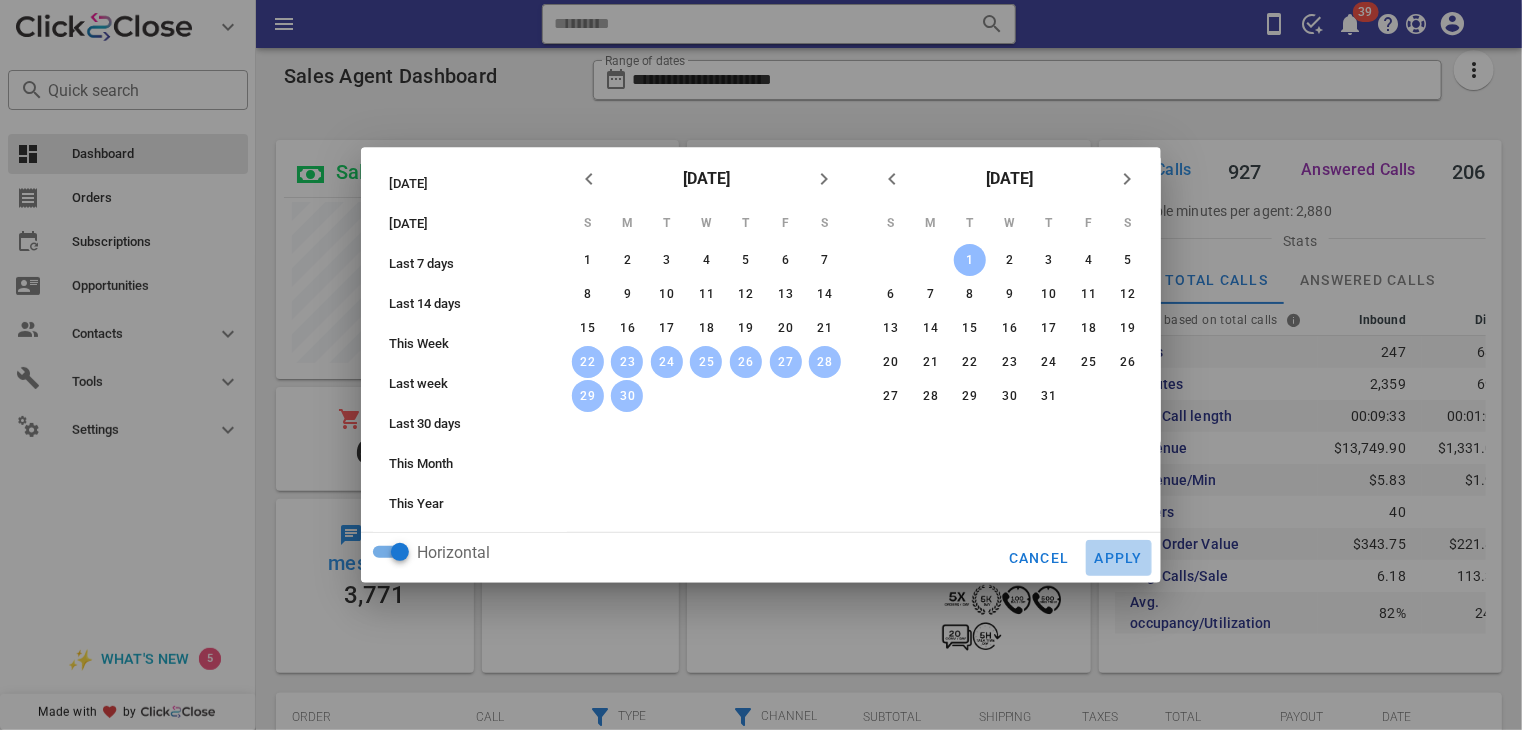 click on "Apply" at bounding box center [1119, 558] 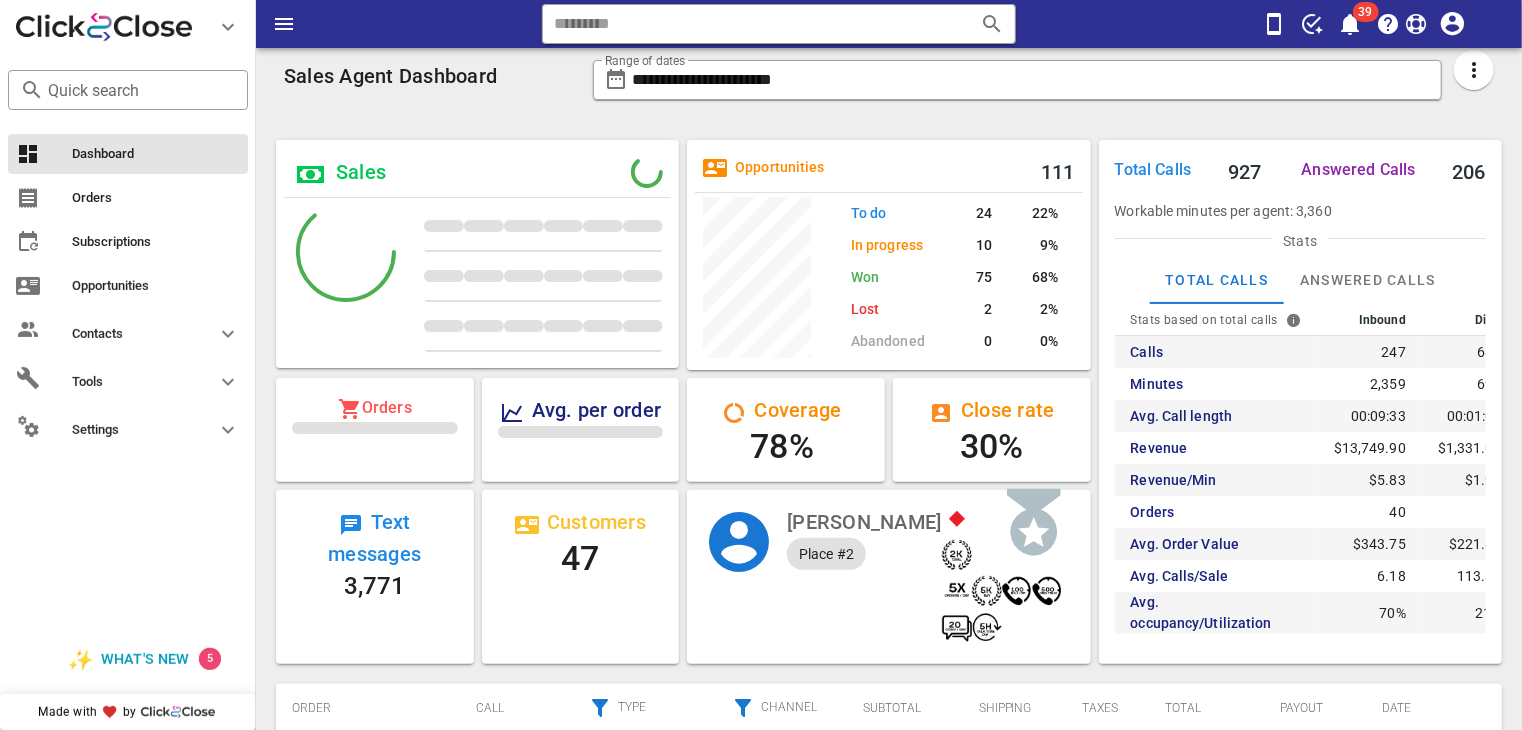 scroll, scrollTop: 999753, scrollLeft: 999596, axis: both 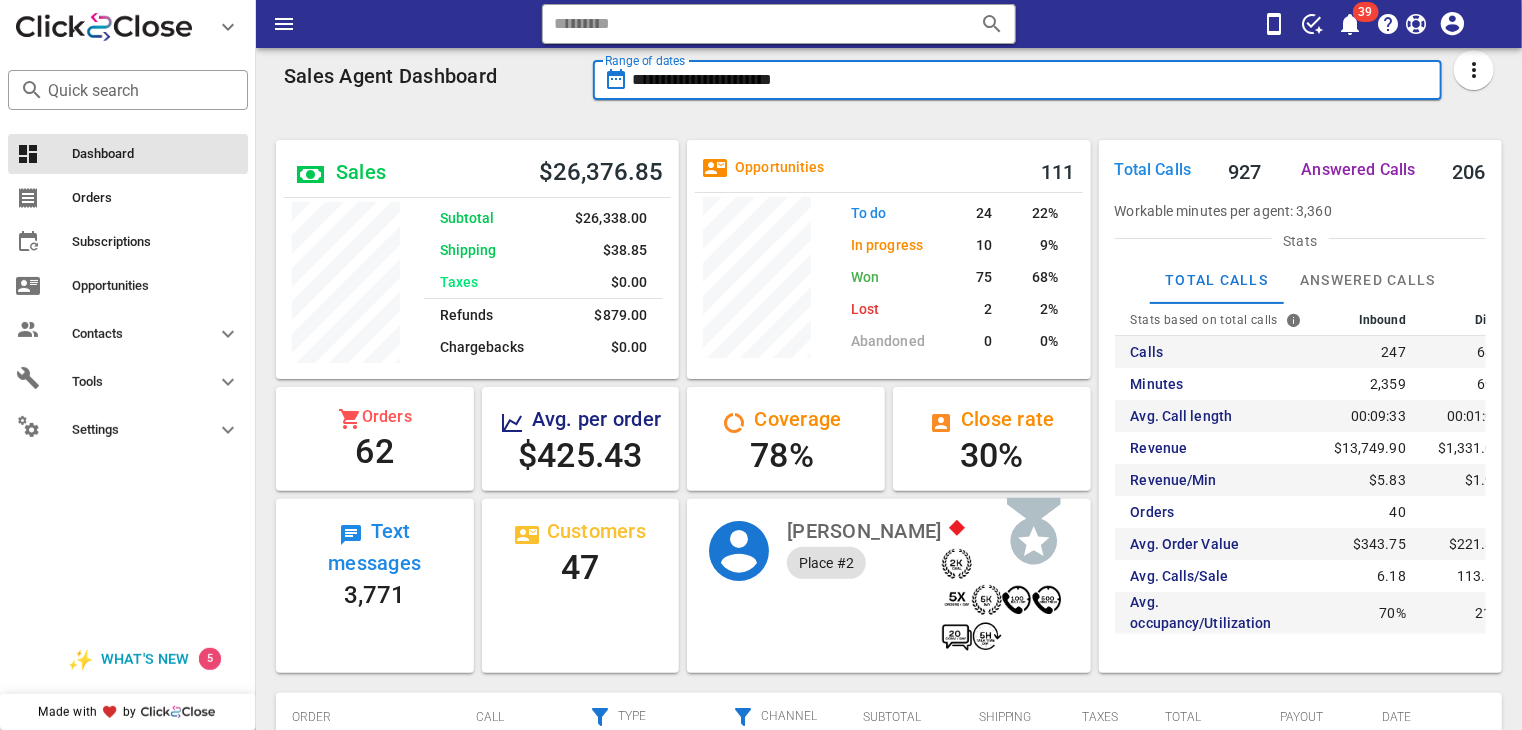 click on "**********" at bounding box center [1032, 80] 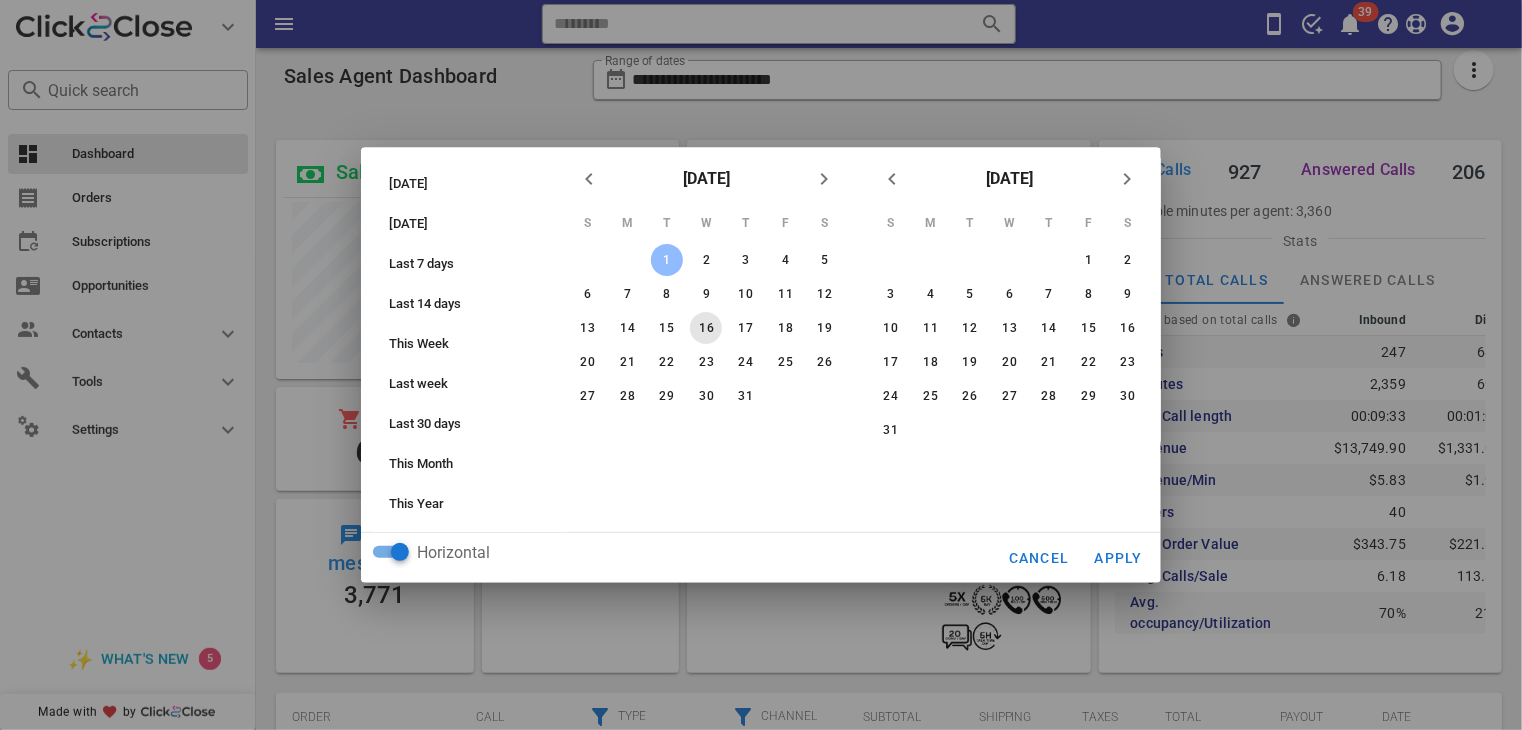 click on "16" at bounding box center [706, 328] 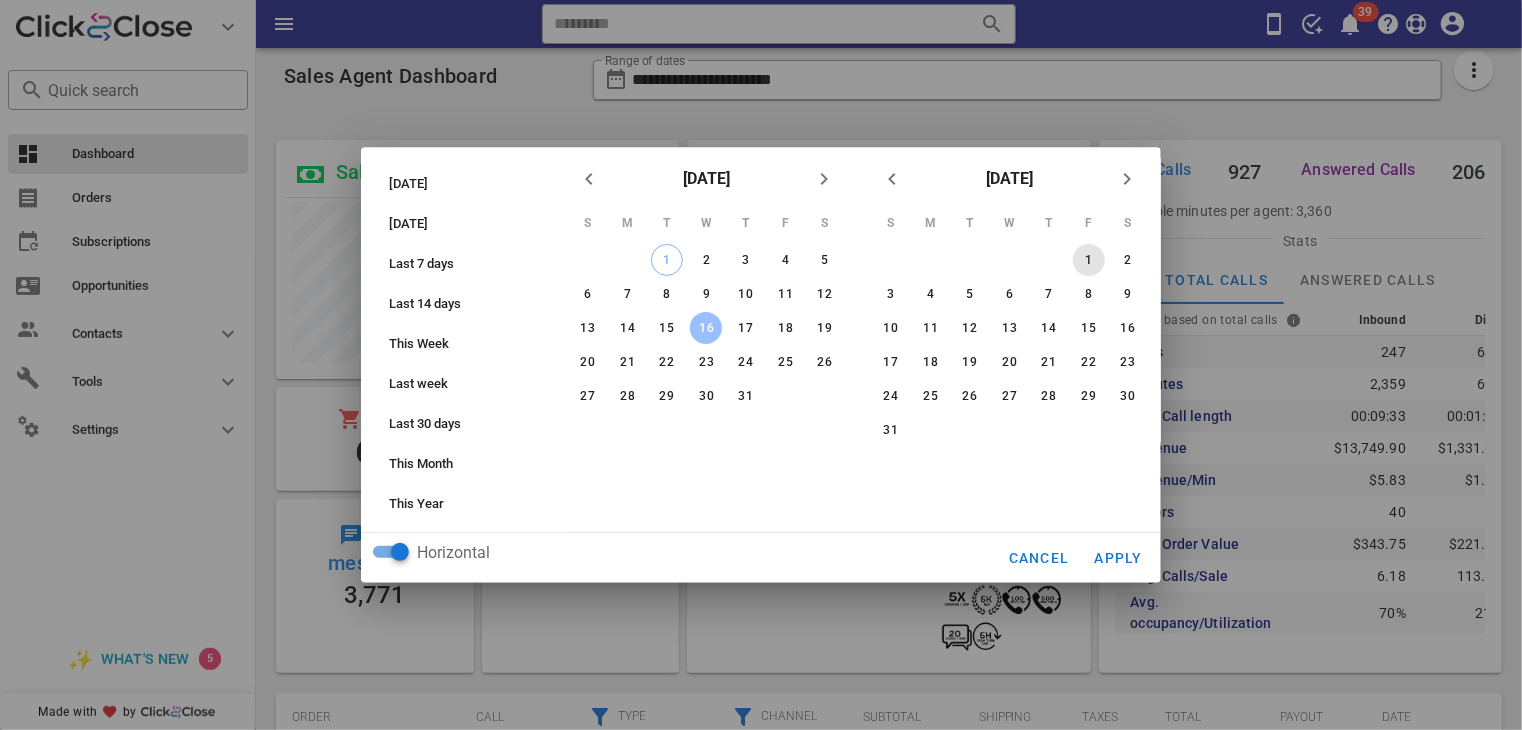 click on "1" at bounding box center [1089, 260] 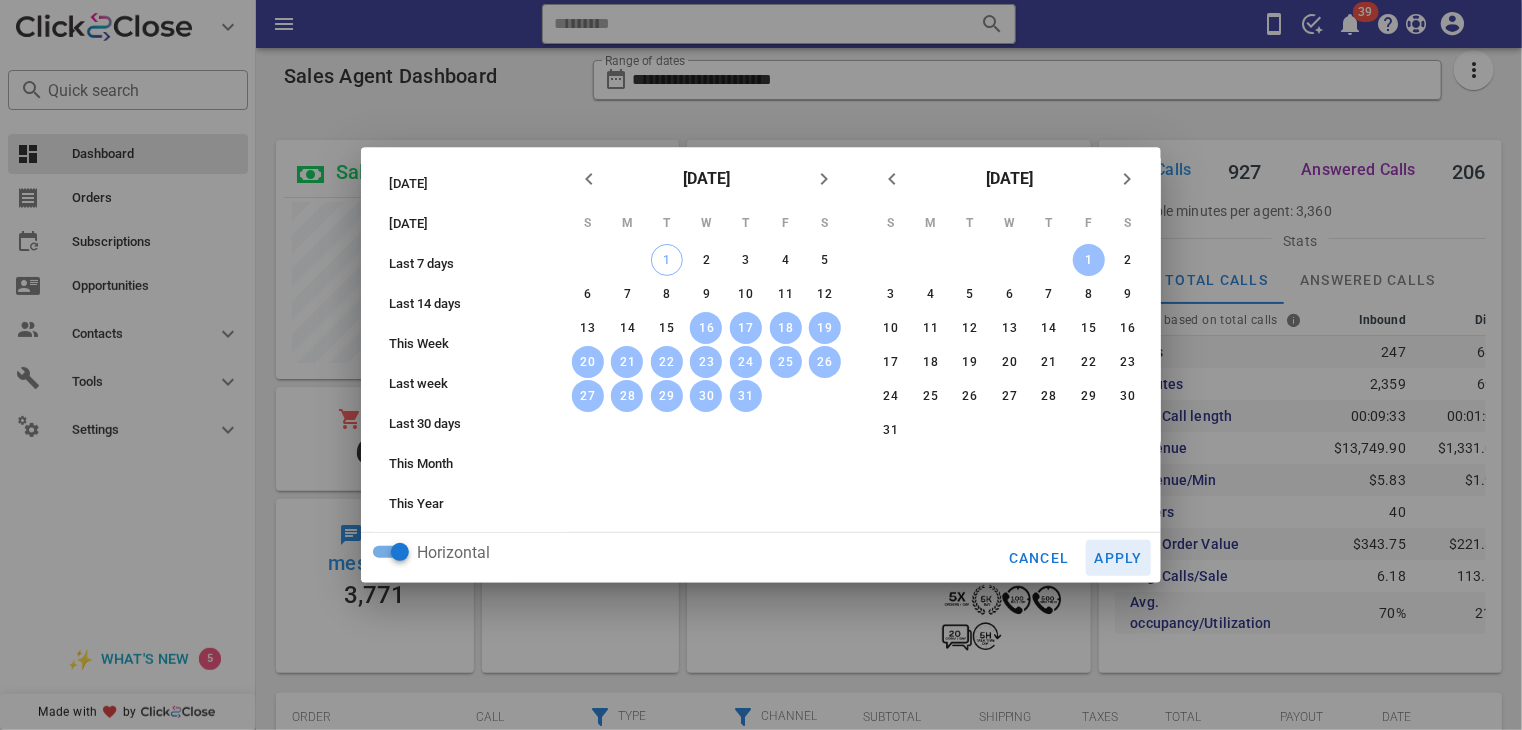 click on "Apply" at bounding box center (1119, 558) 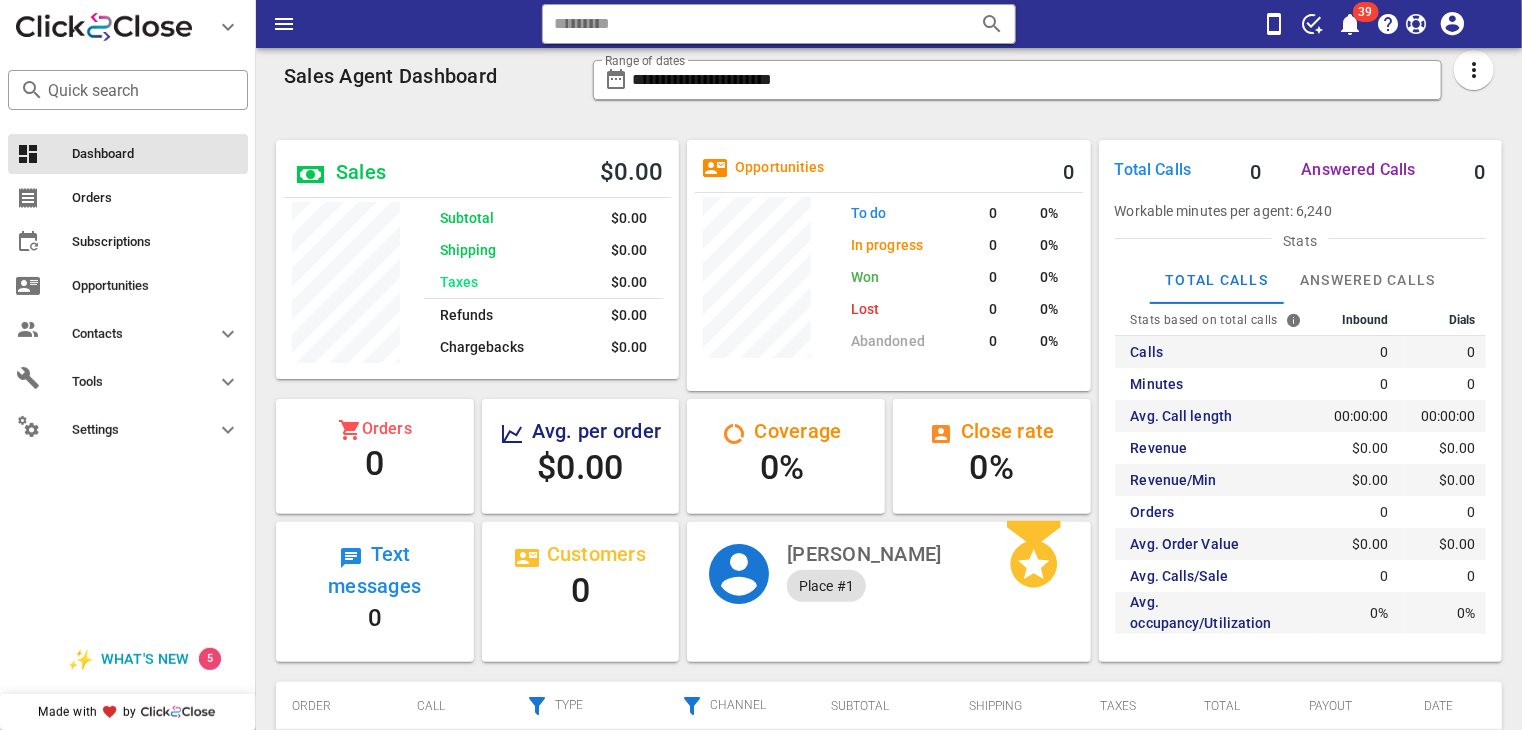 scroll, scrollTop: 999760, scrollLeft: 999596, axis: both 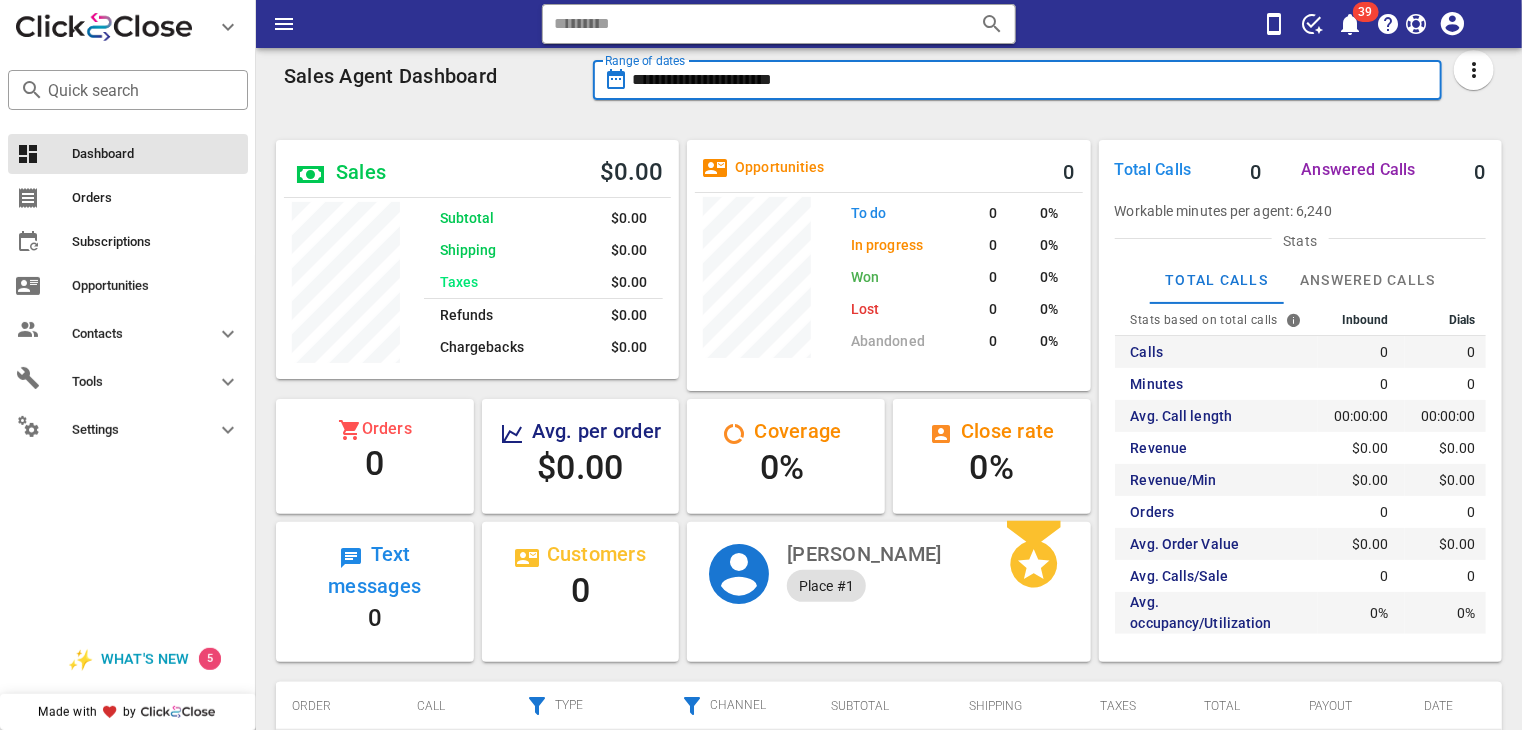 click on "**********" at bounding box center (1032, 80) 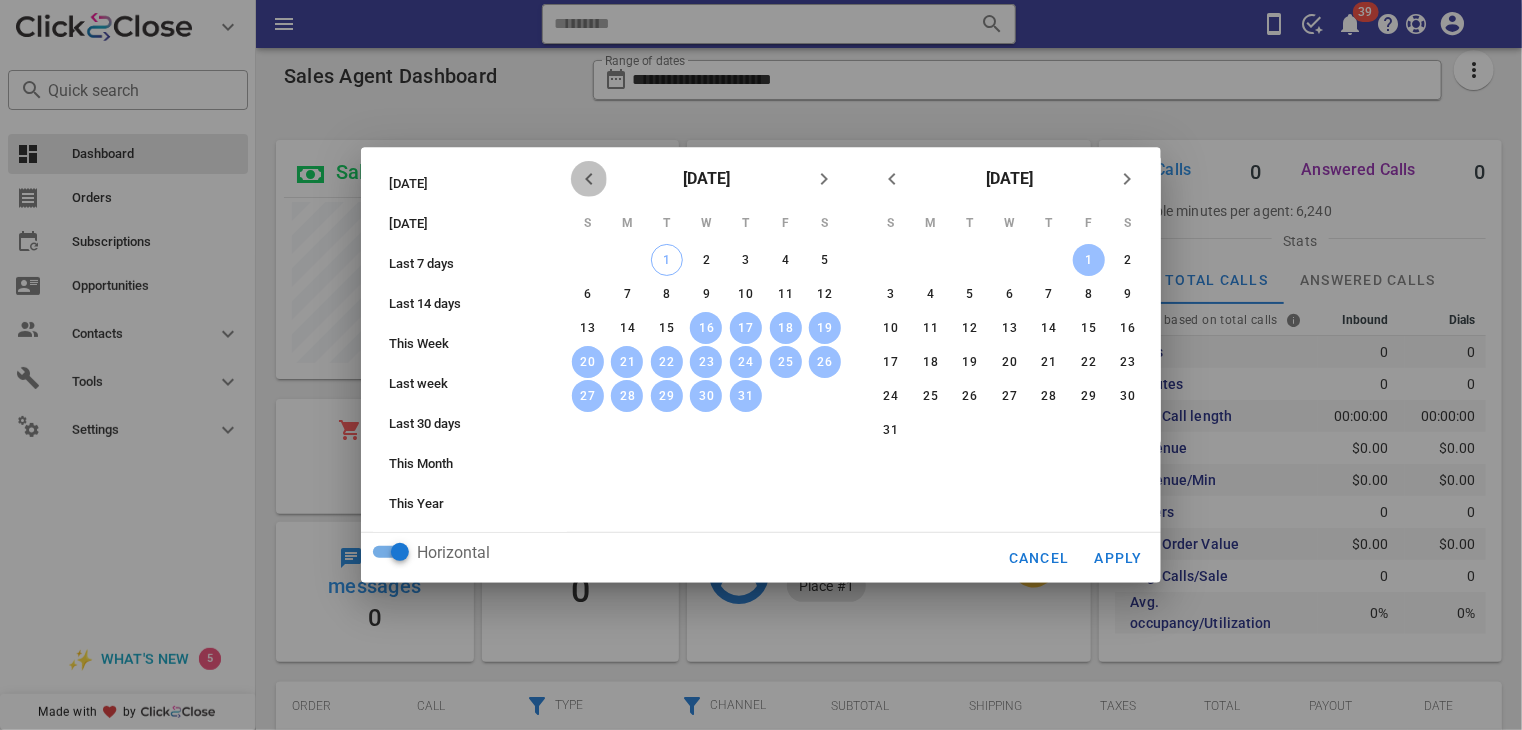 click at bounding box center [589, 179] 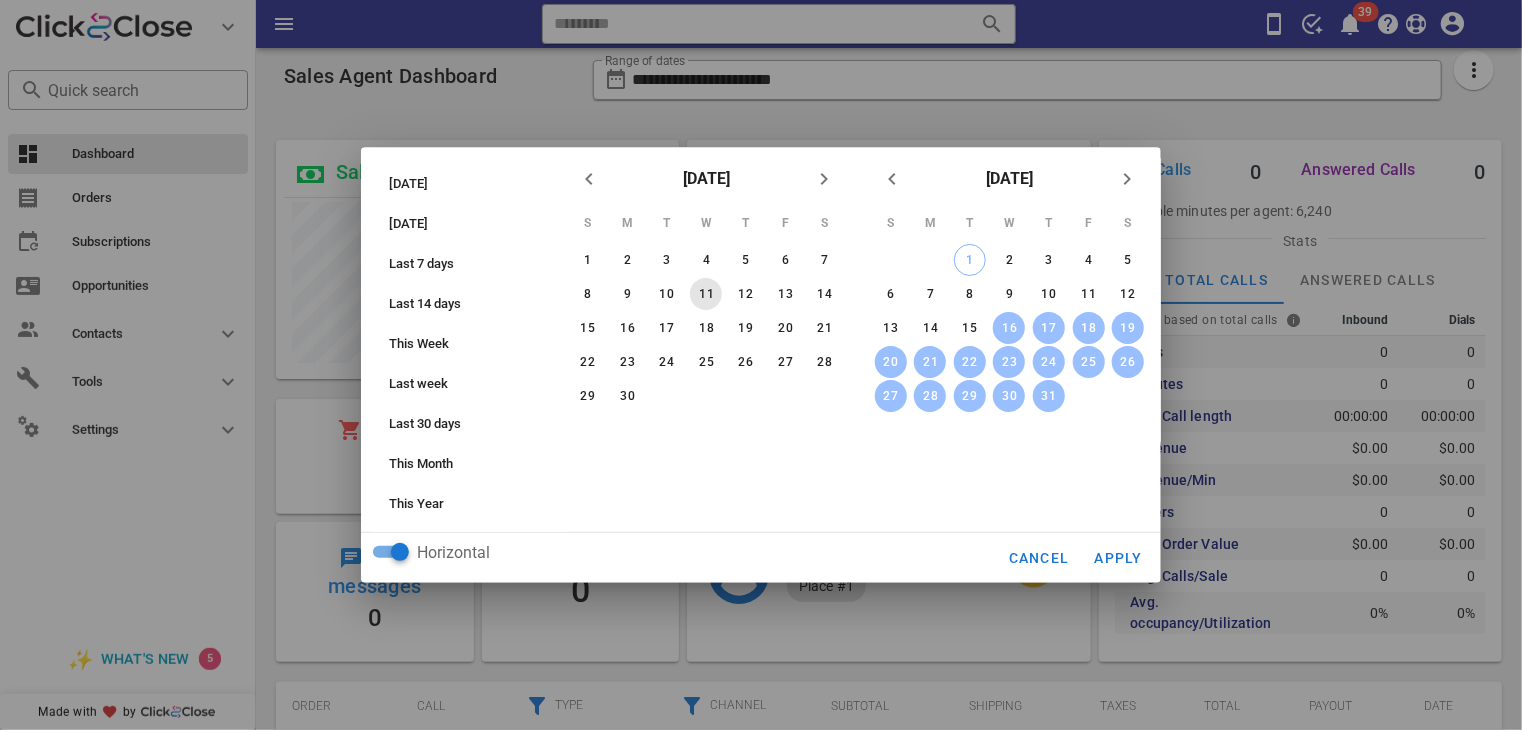 click on "11" at bounding box center (706, 294) 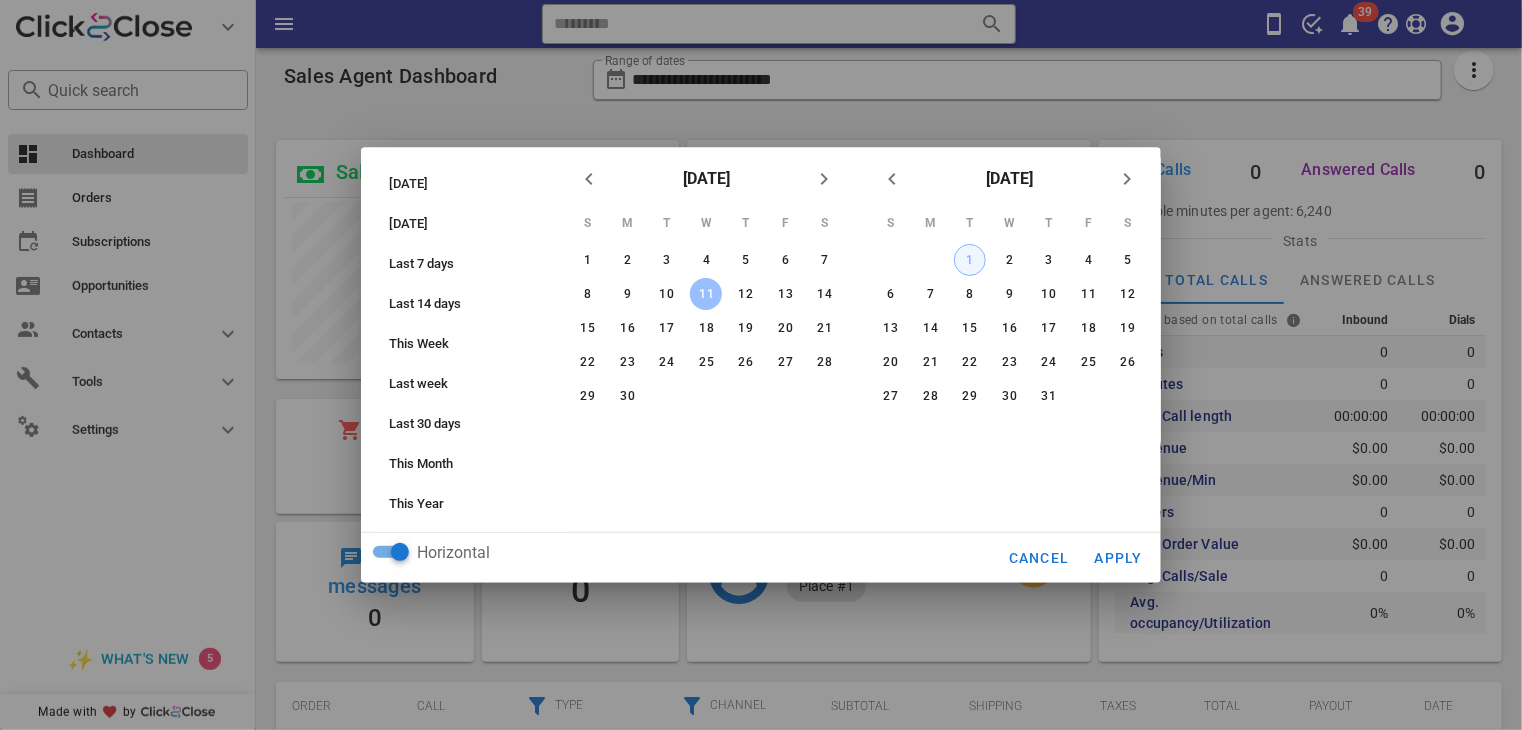 click on "1" at bounding box center [970, 260] 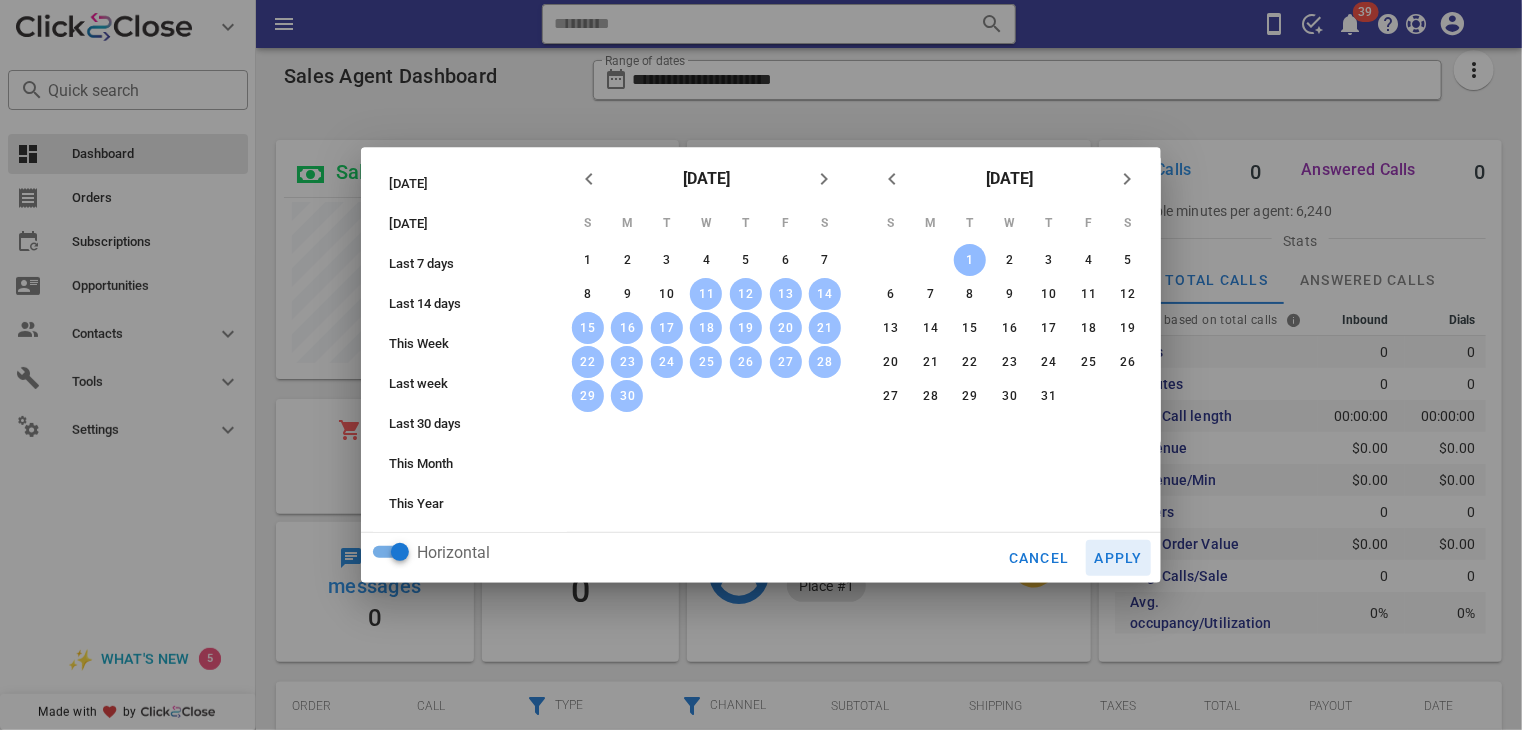 click on "Apply" at bounding box center (1119, 558) 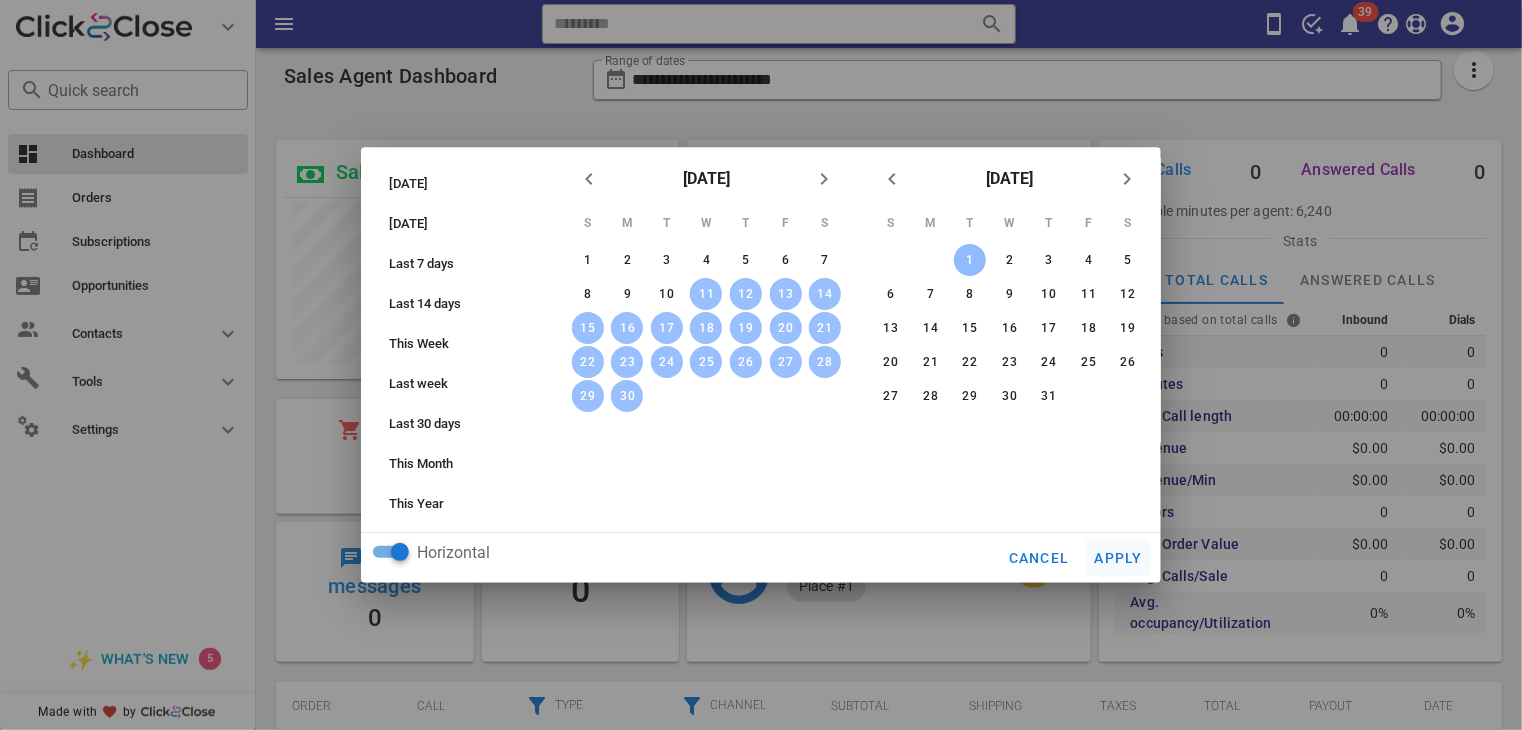 type on "**********" 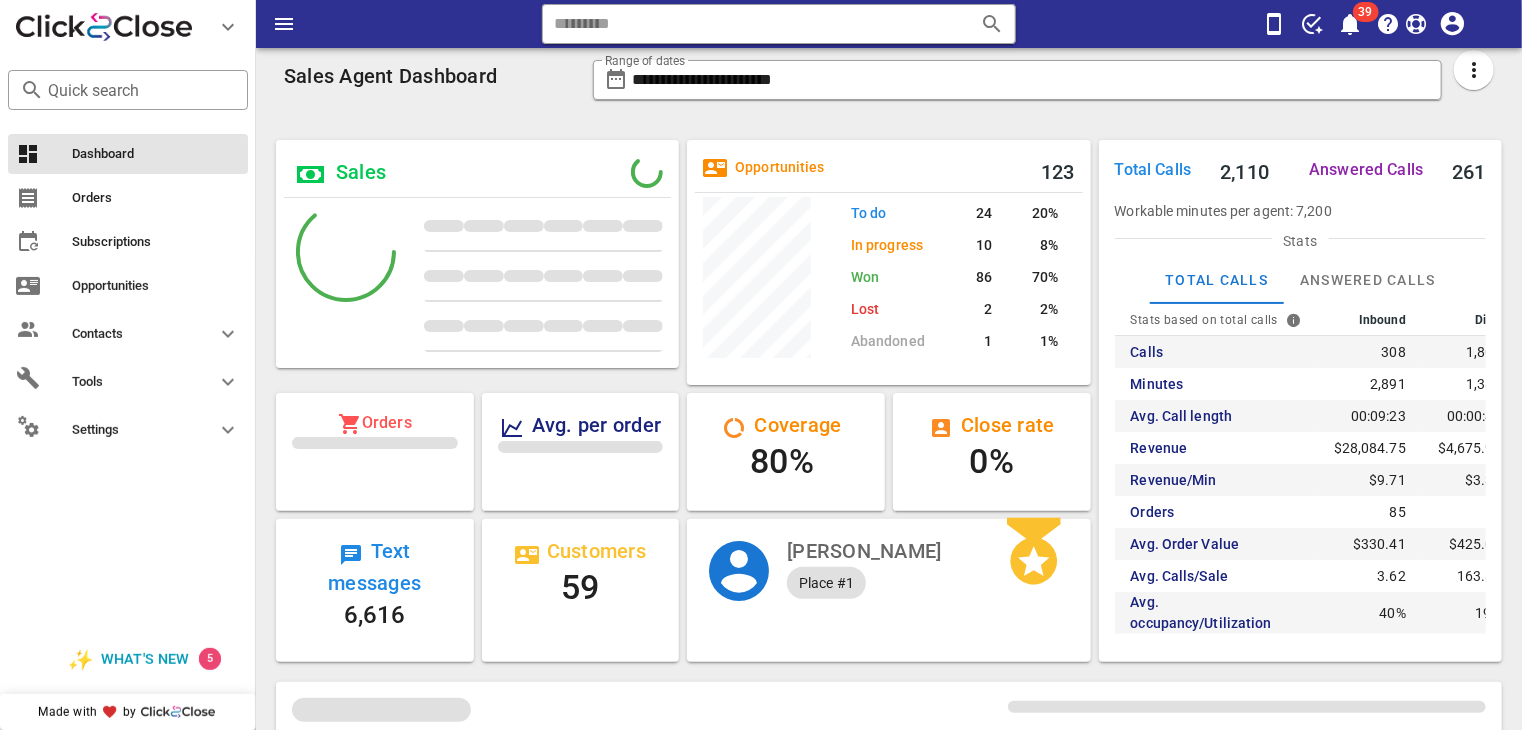 scroll, scrollTop: 999750, scrollLeft: 999596, axis: both 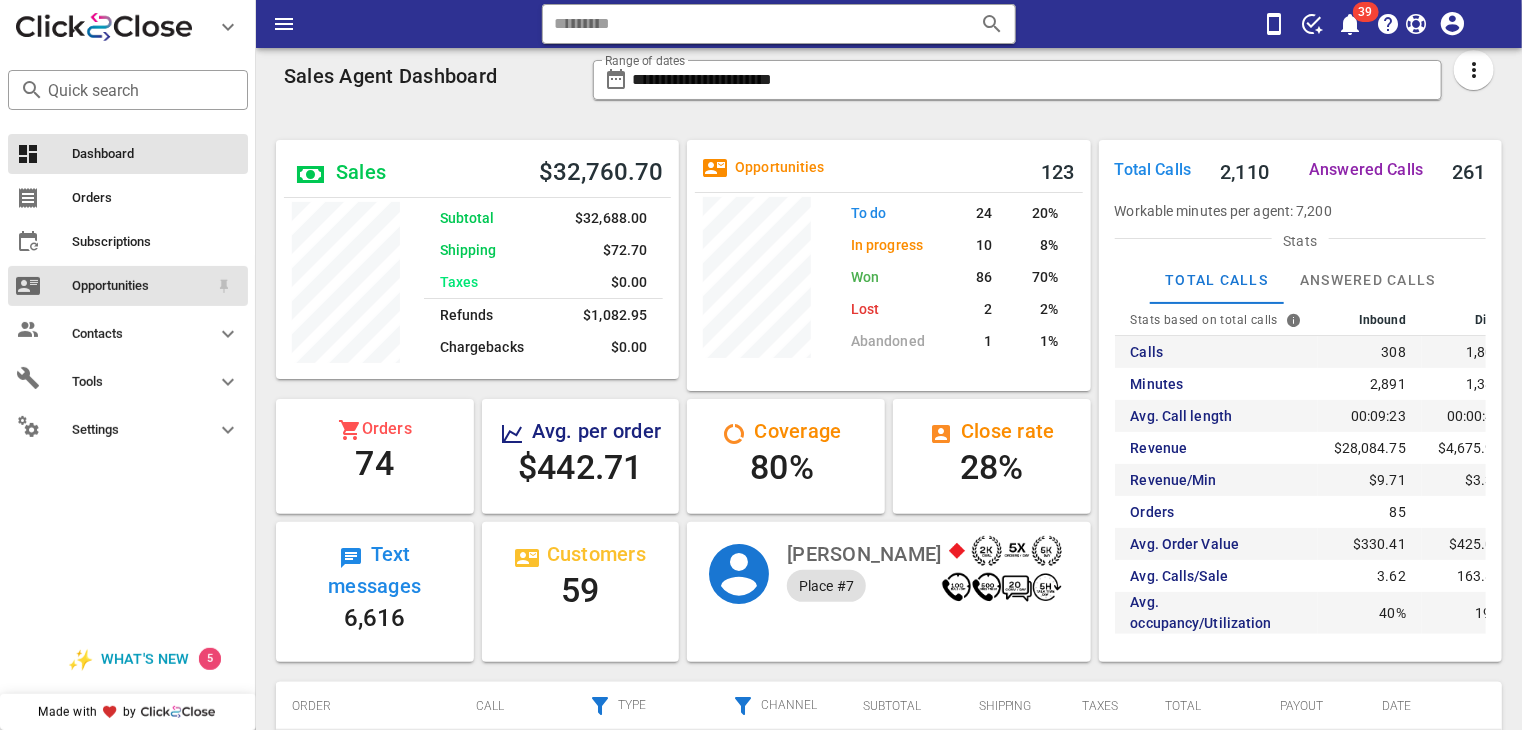 click on "Opportunities" at bounding box center (128, 286) 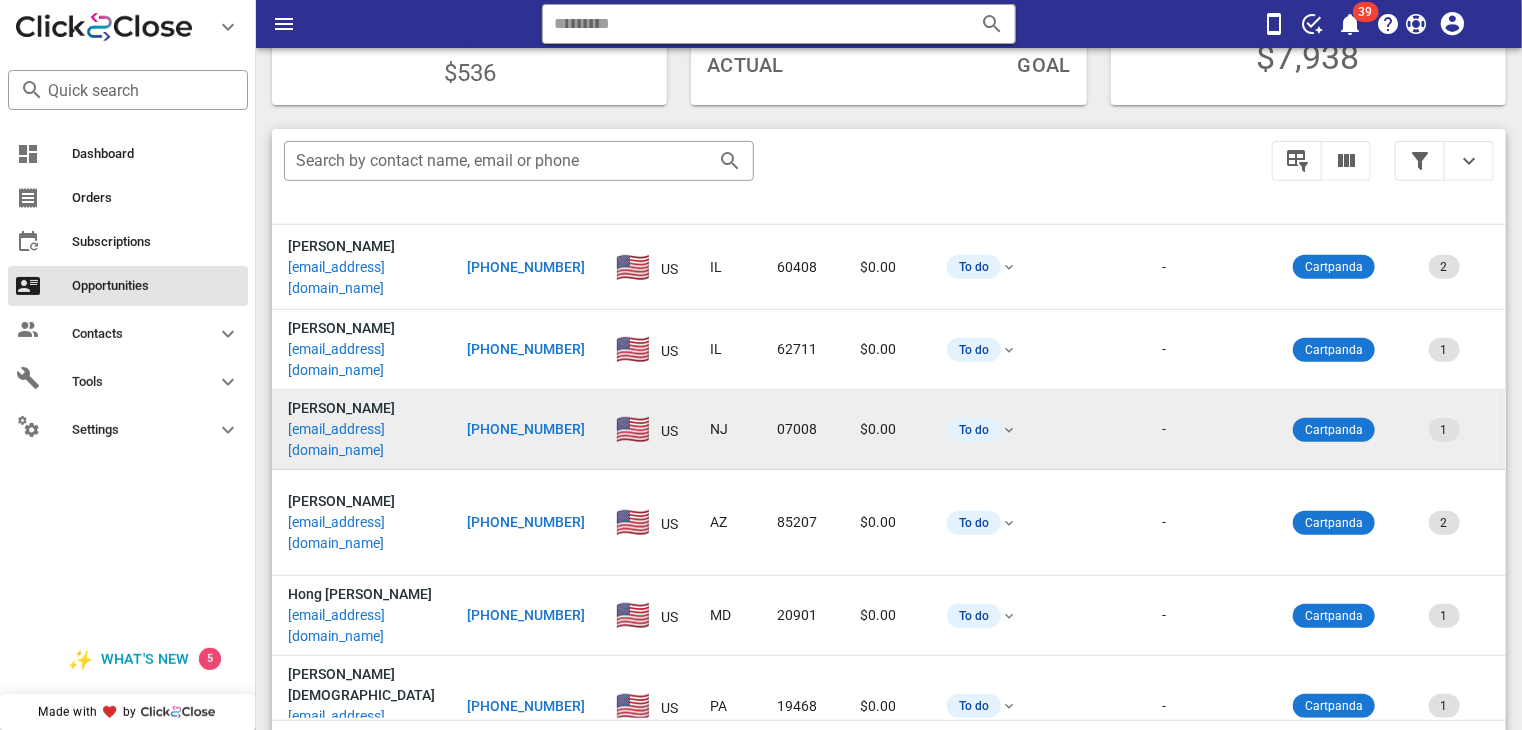 click on "[PHONE_NUMBER]" at bounding box center [526, 429] 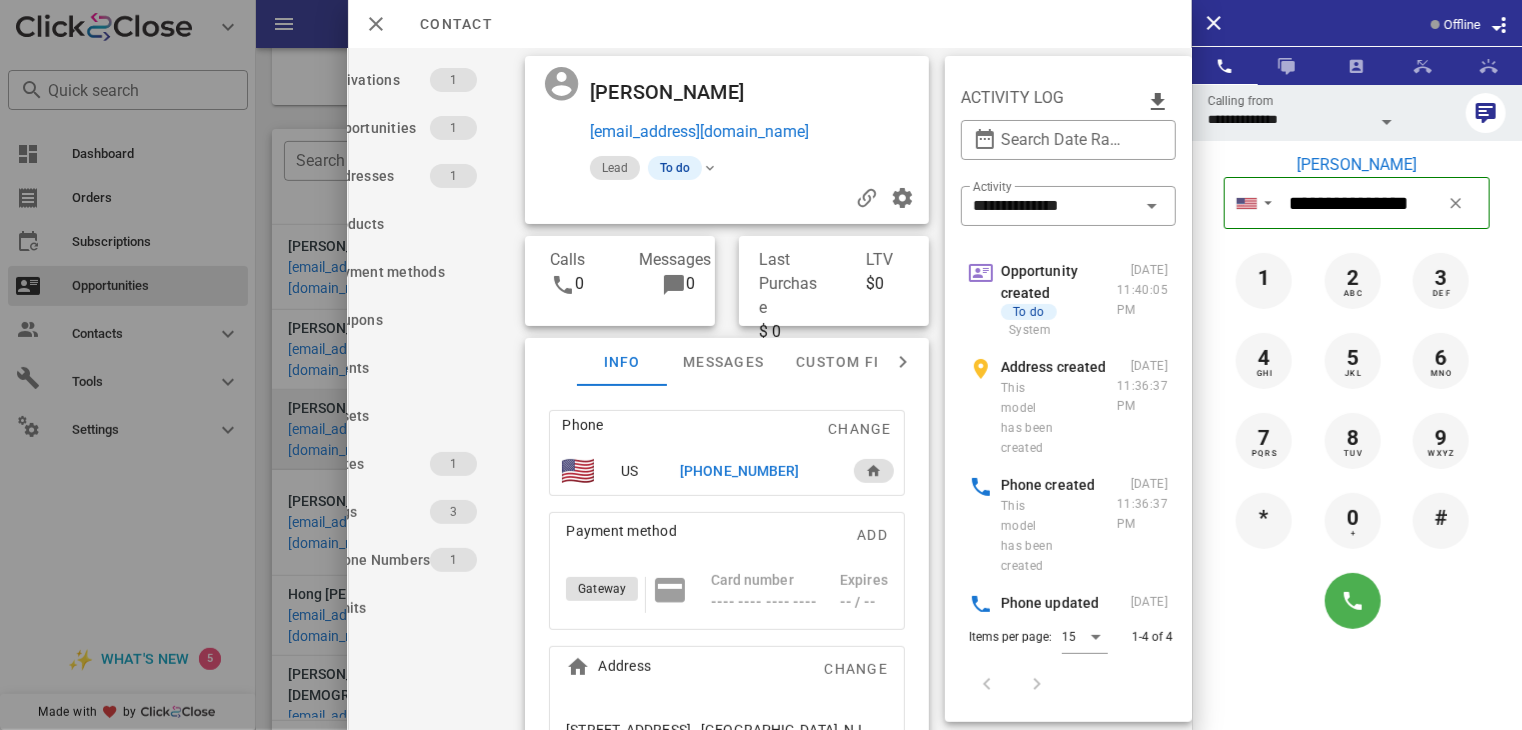 click at bounding box center (761, 365) 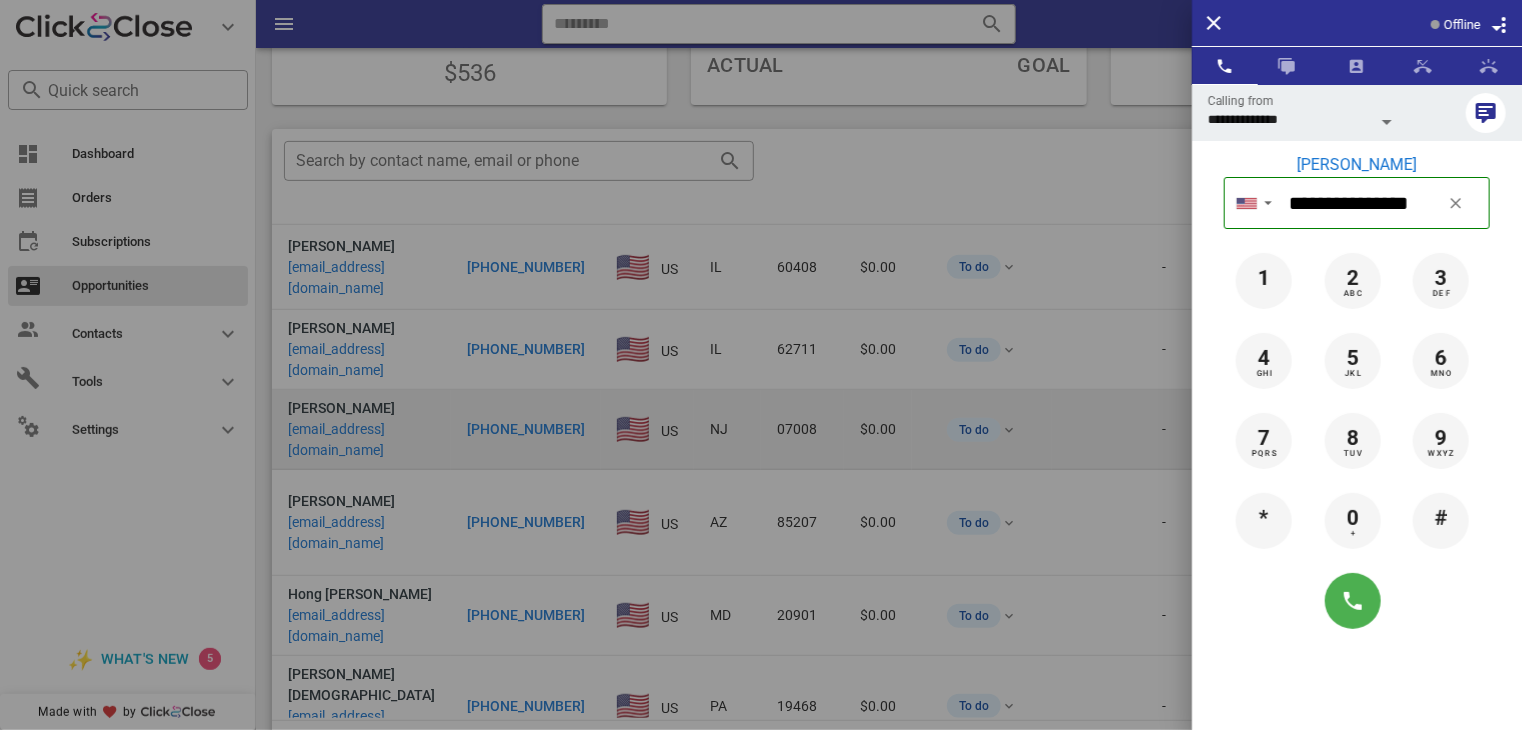 click at bounding box center (761, 365) 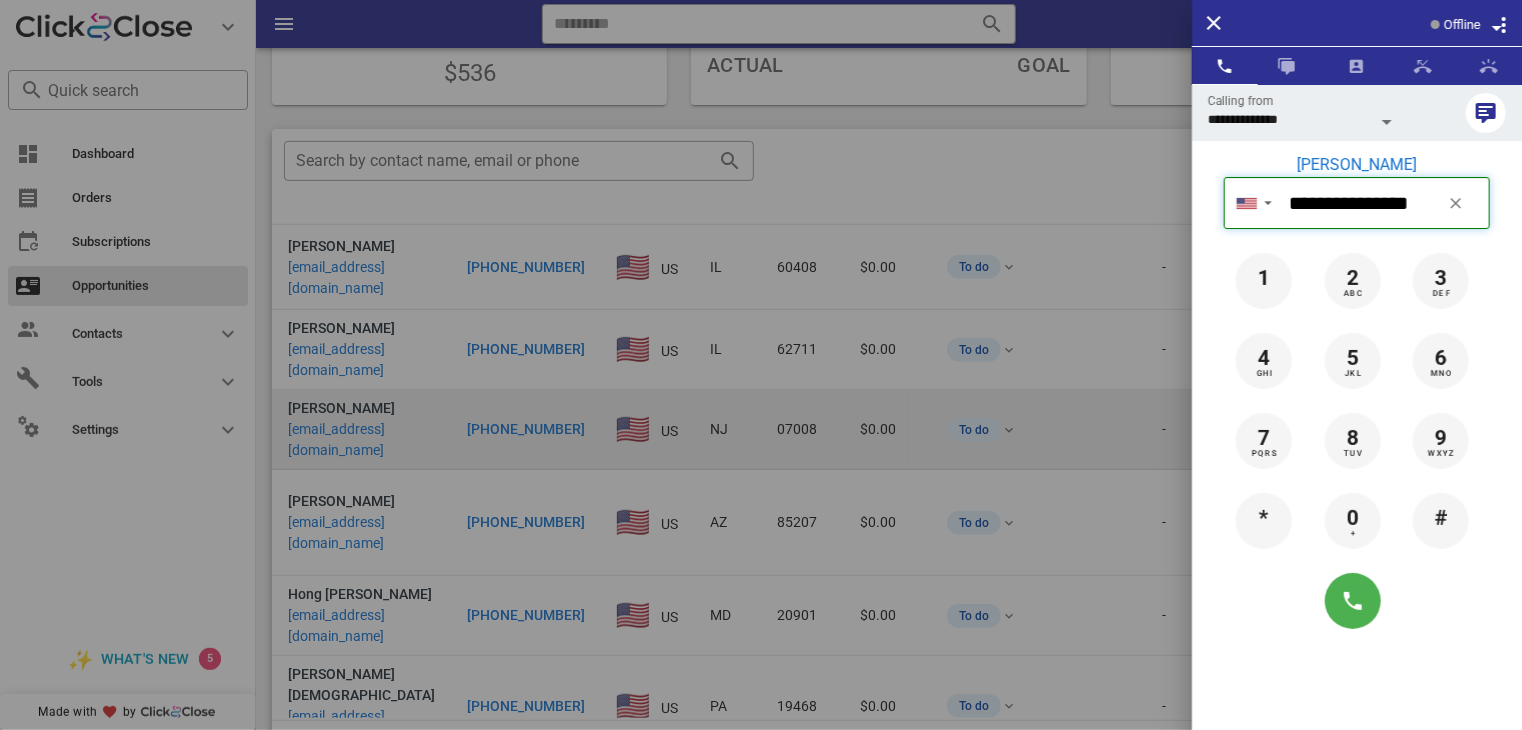 type 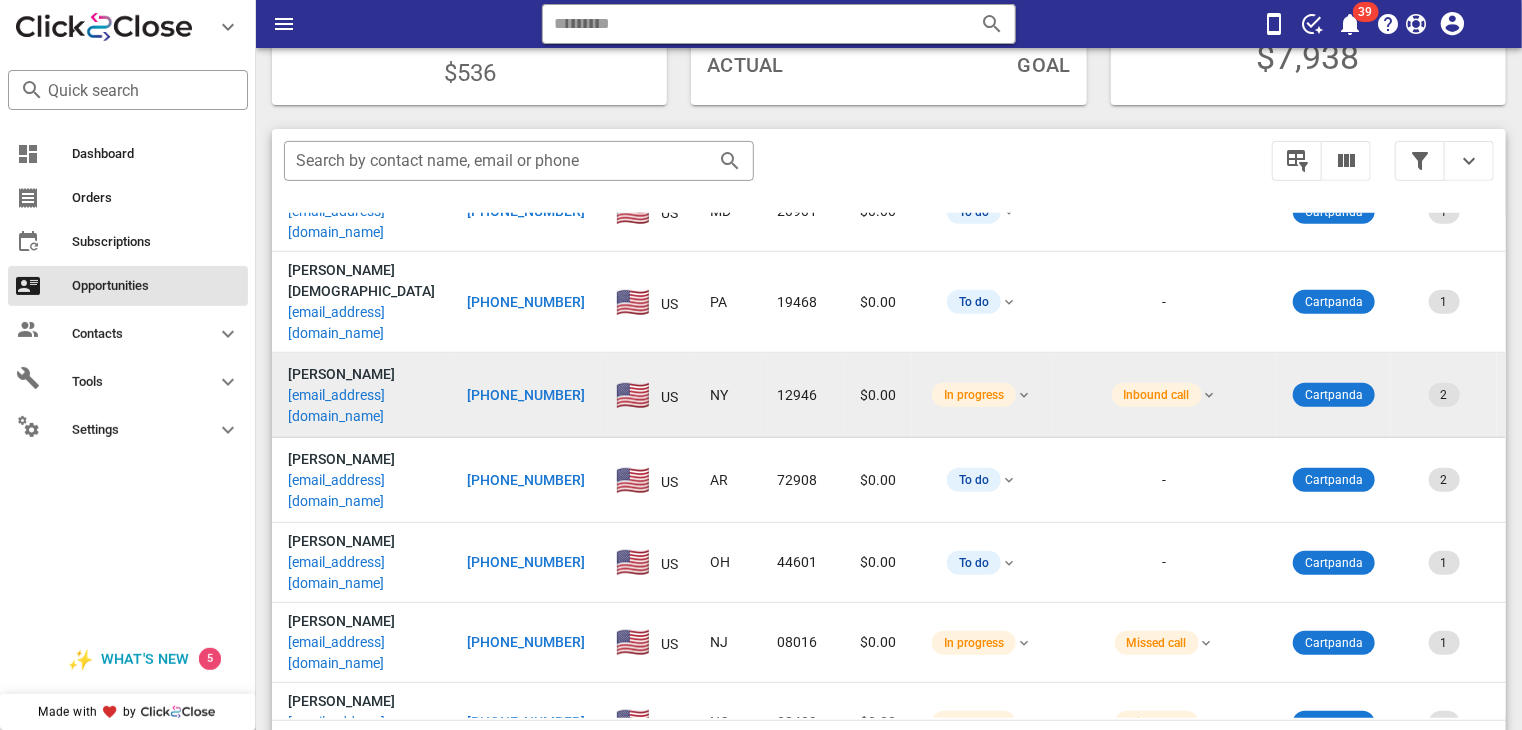 click on "[PHONE_NUMBER]" at bounding box center [526, 395] 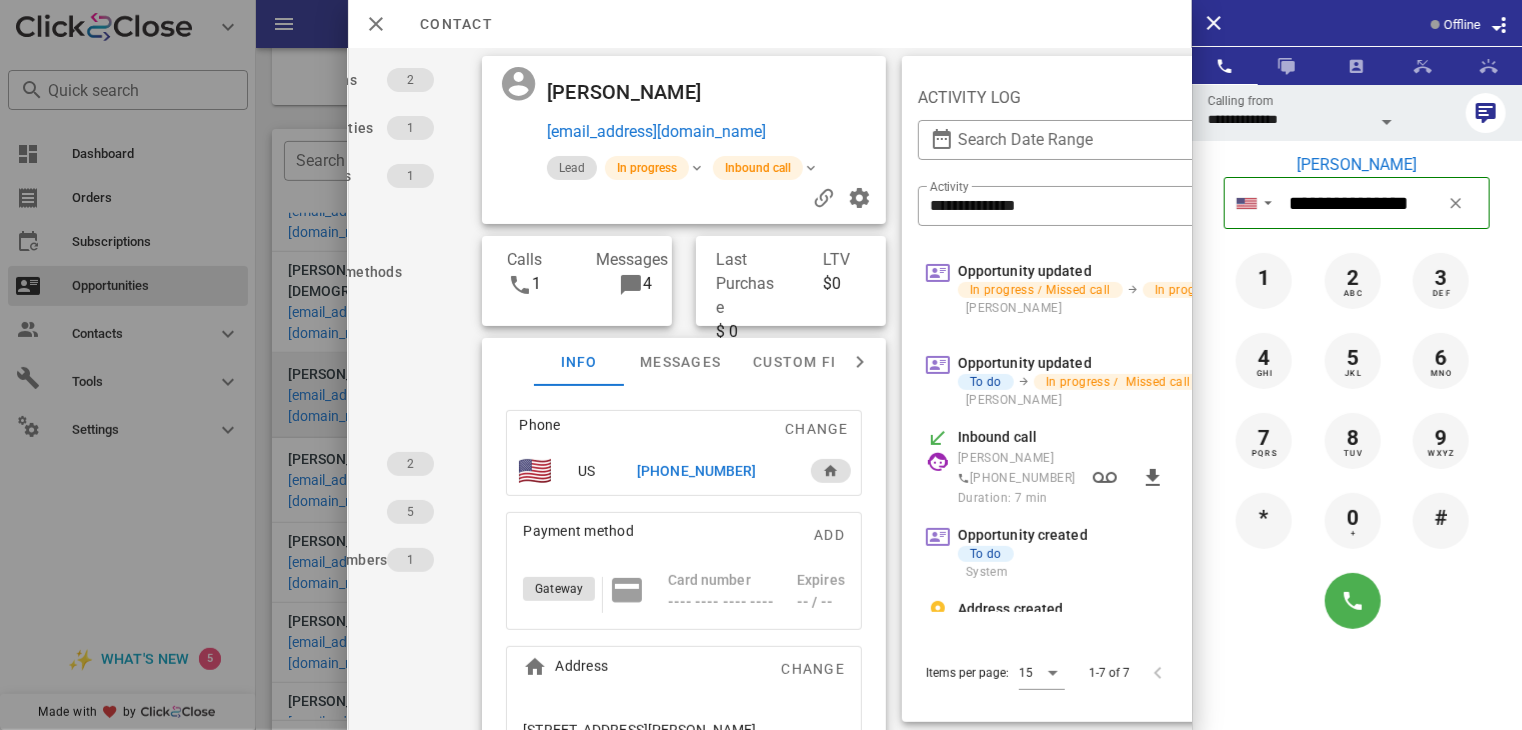 scroll, scrollTop: 0, scrollLeft: 148, axis: horizontal 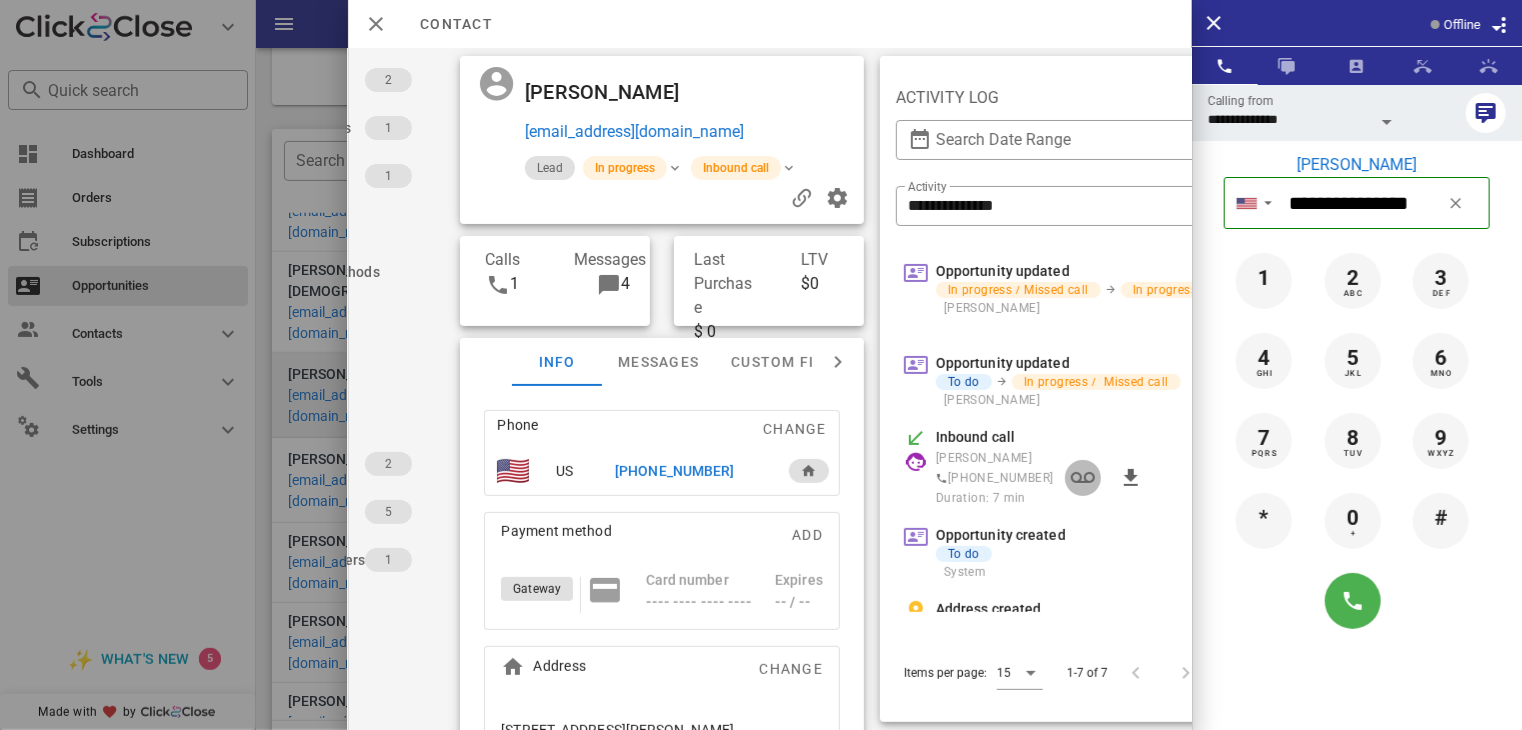 click at bounding box center [1083, 478] 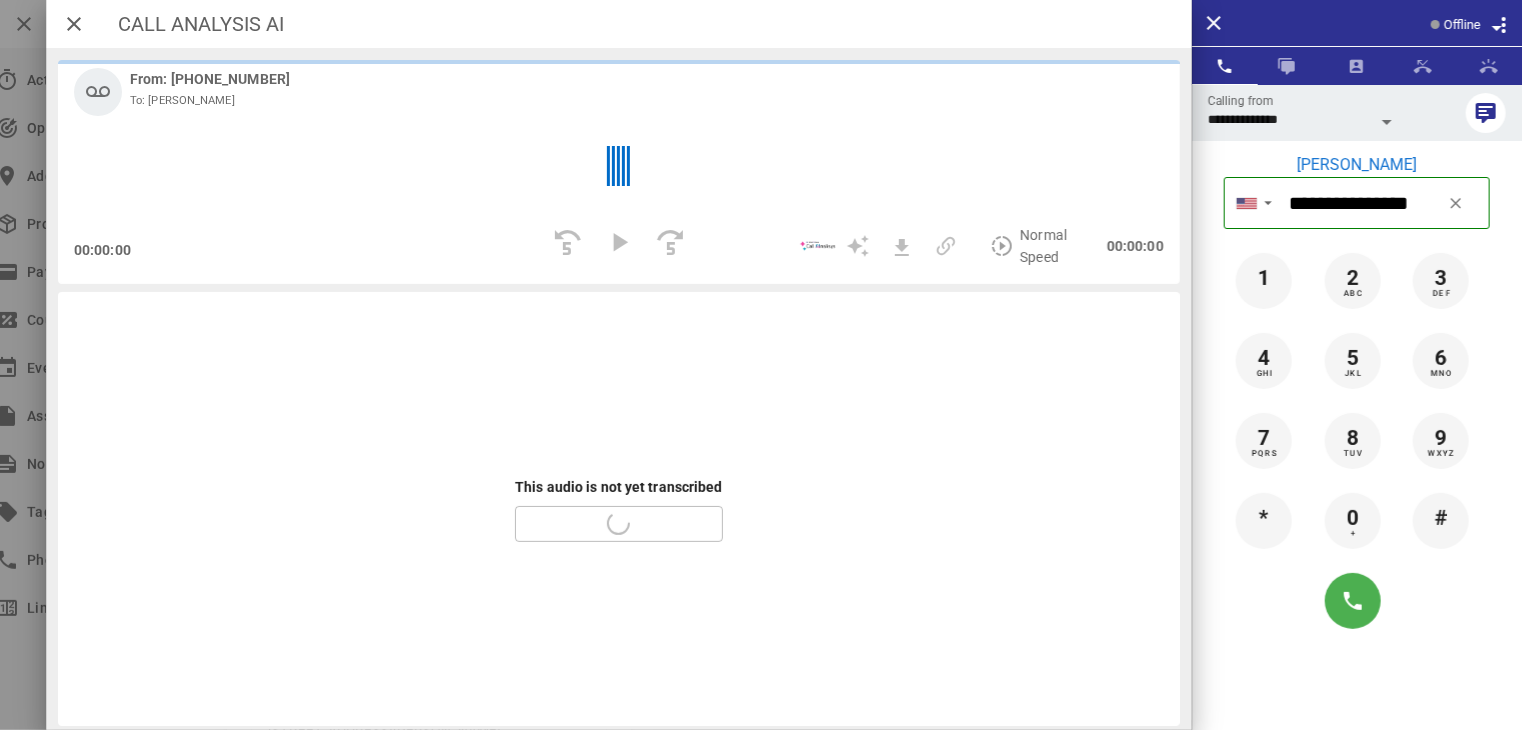 scroll, scrollTop: 0, scrollLeft: 77, axis: horizontal 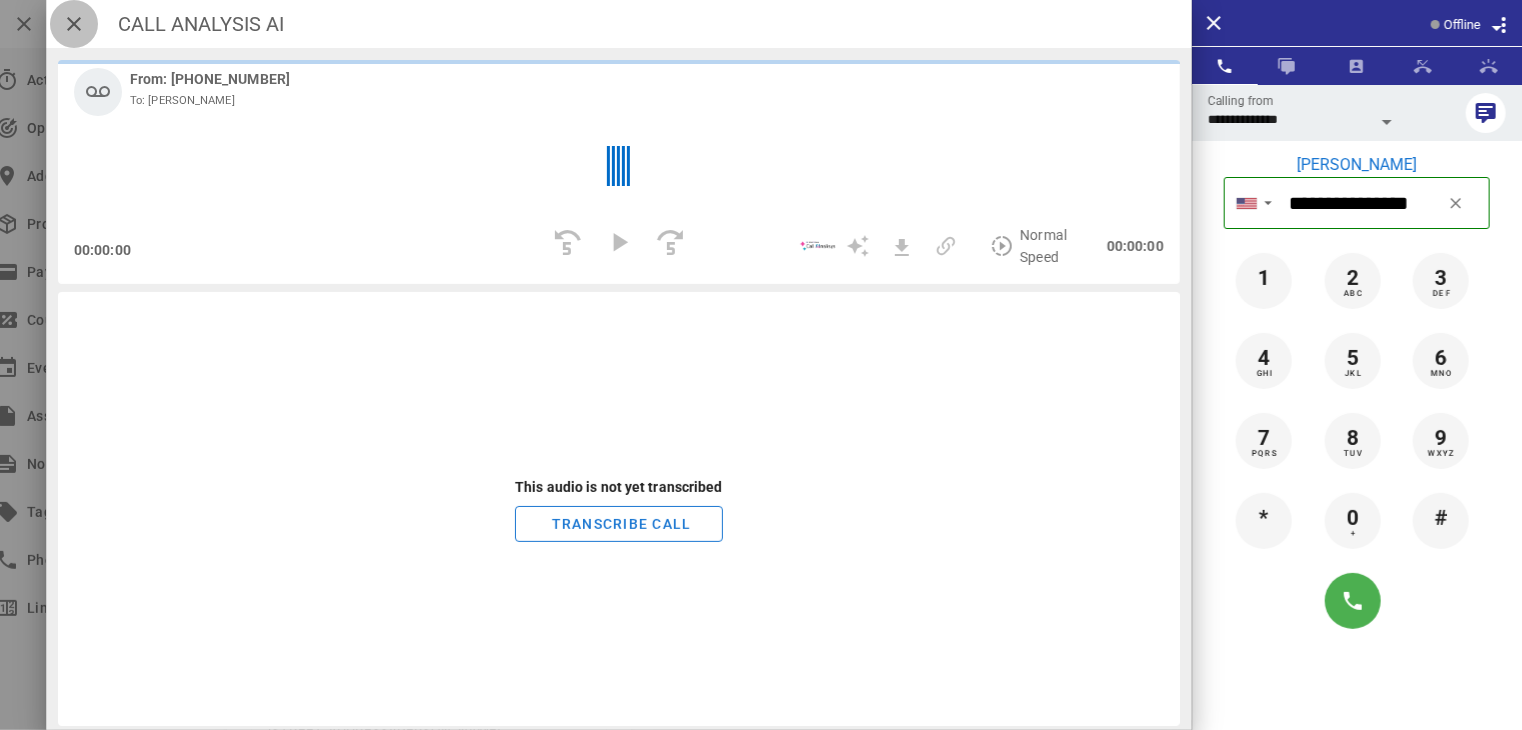click at bounding box center (74, 24) 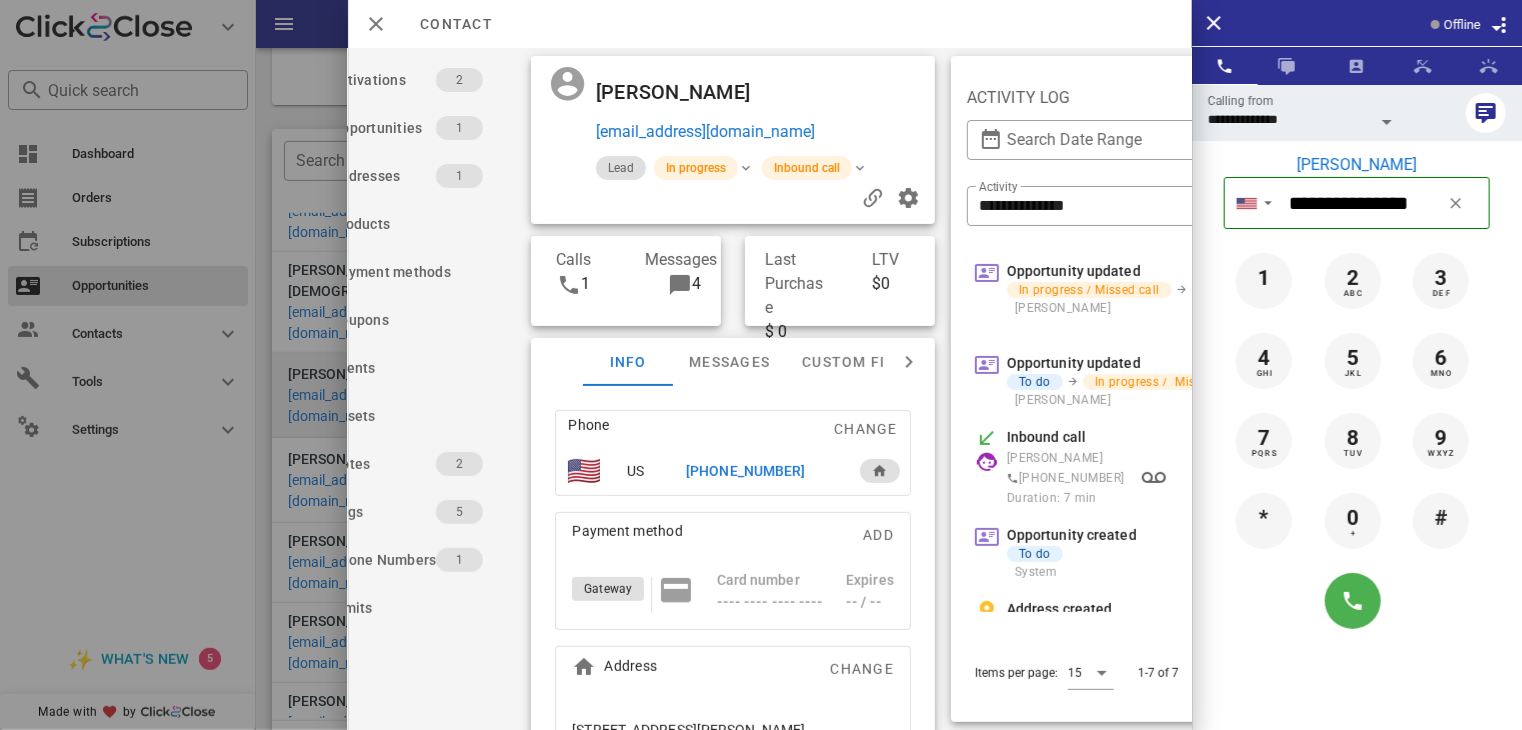 click on "Inbound call" at bounding box center (1046, 437) 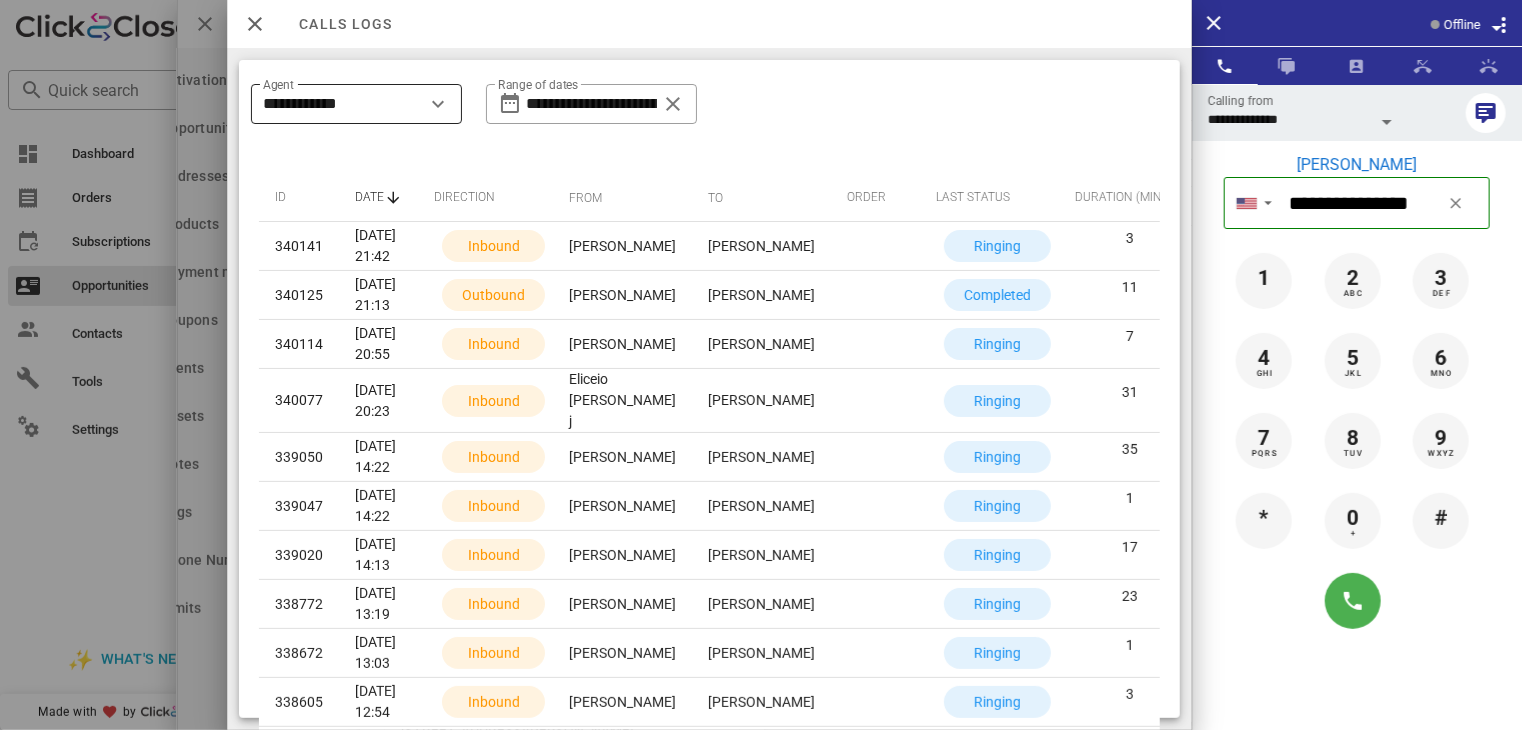 click on "**********" at bounding box center [342, 104] 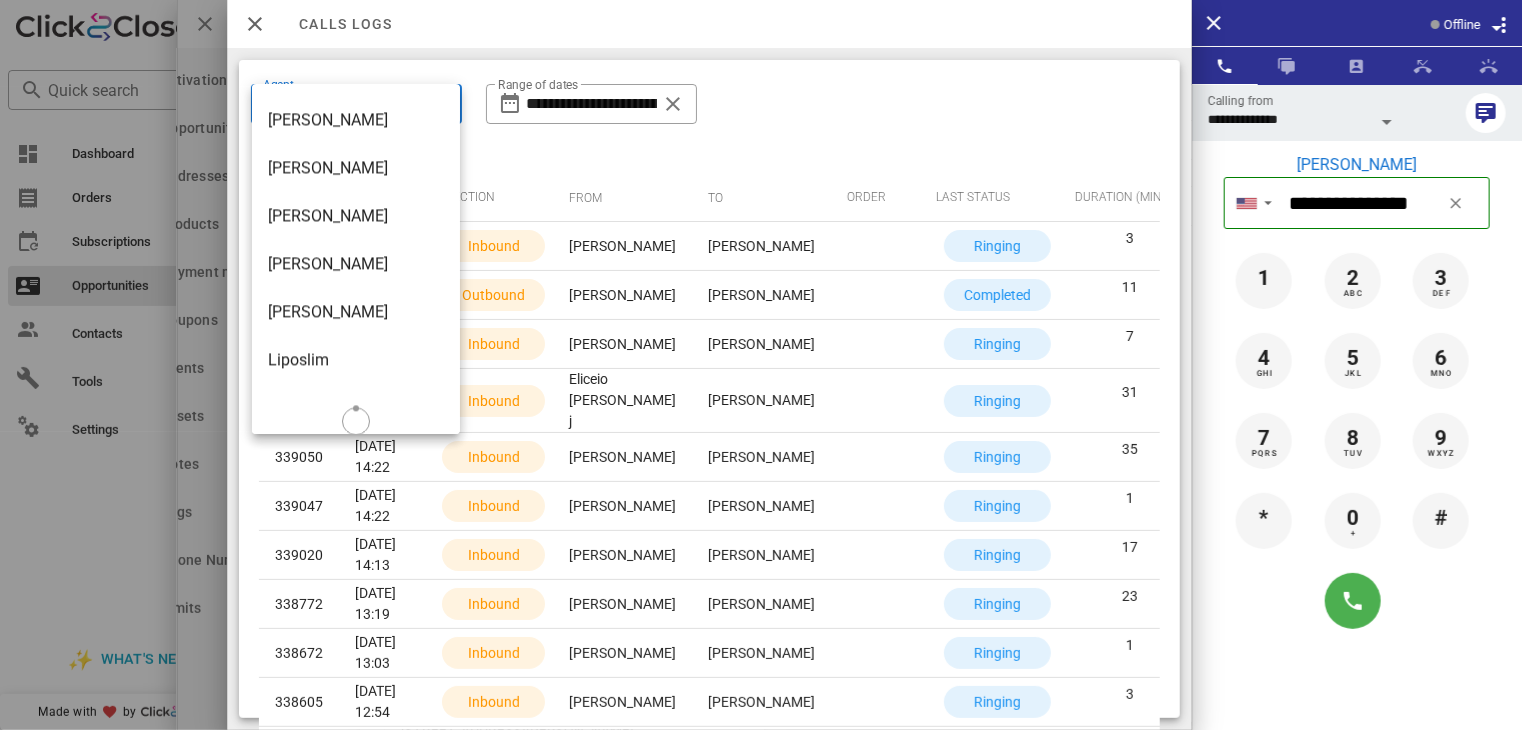 scroll, scrollTop: 2225, scrollLeft: 0, axis: vertical 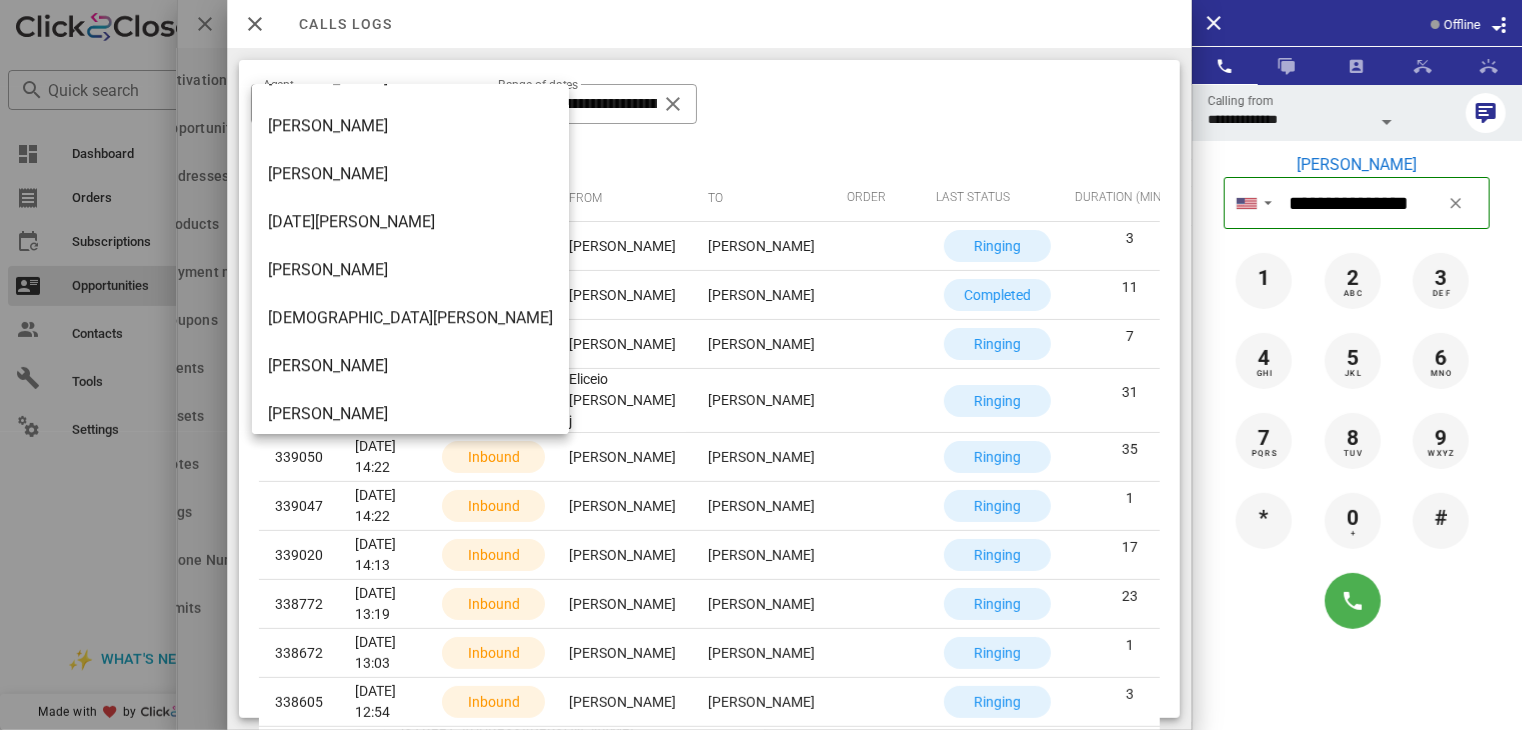 click on "[DATE][PERSON_NAME]" at bounding box center [410, 222] 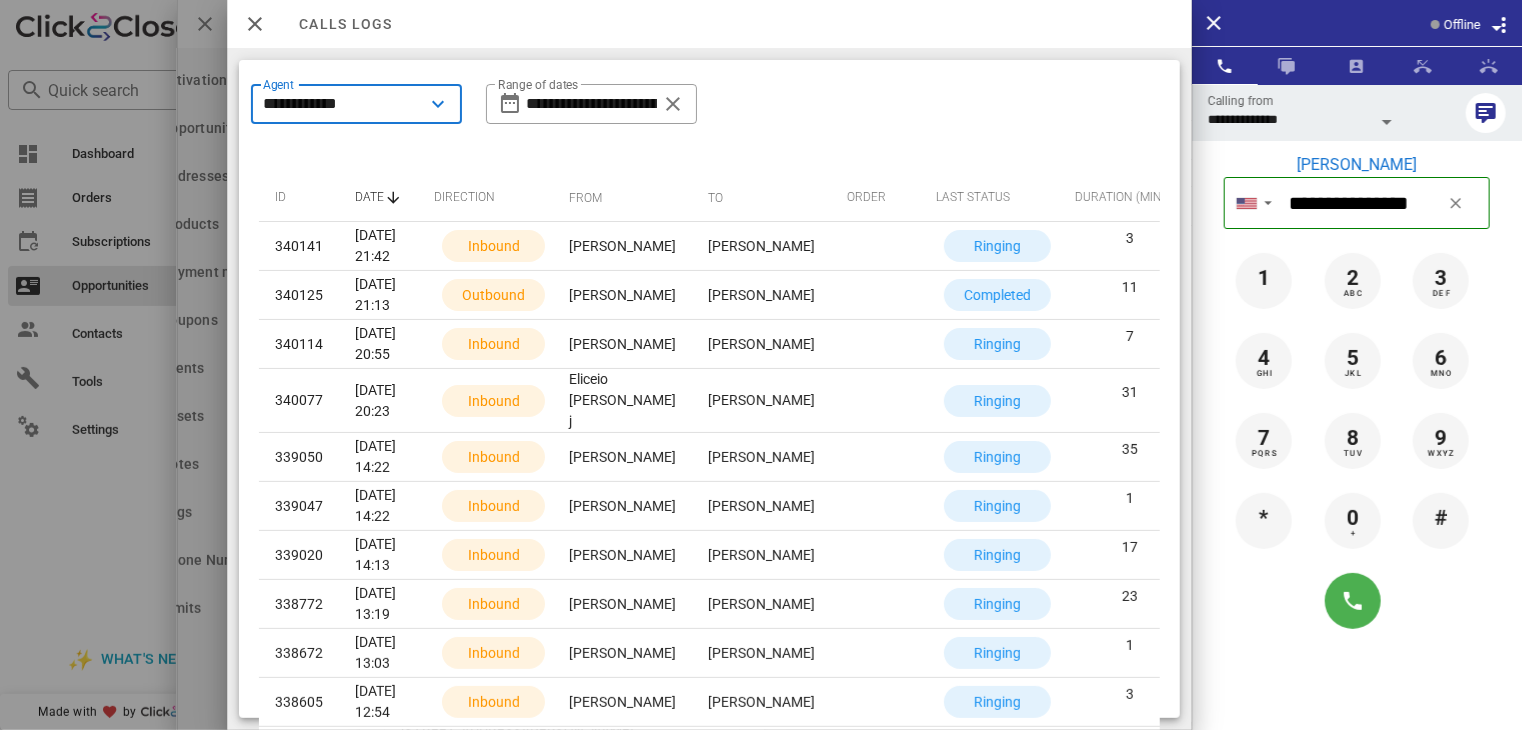 click on "**********" at bounding box center (342, 104) 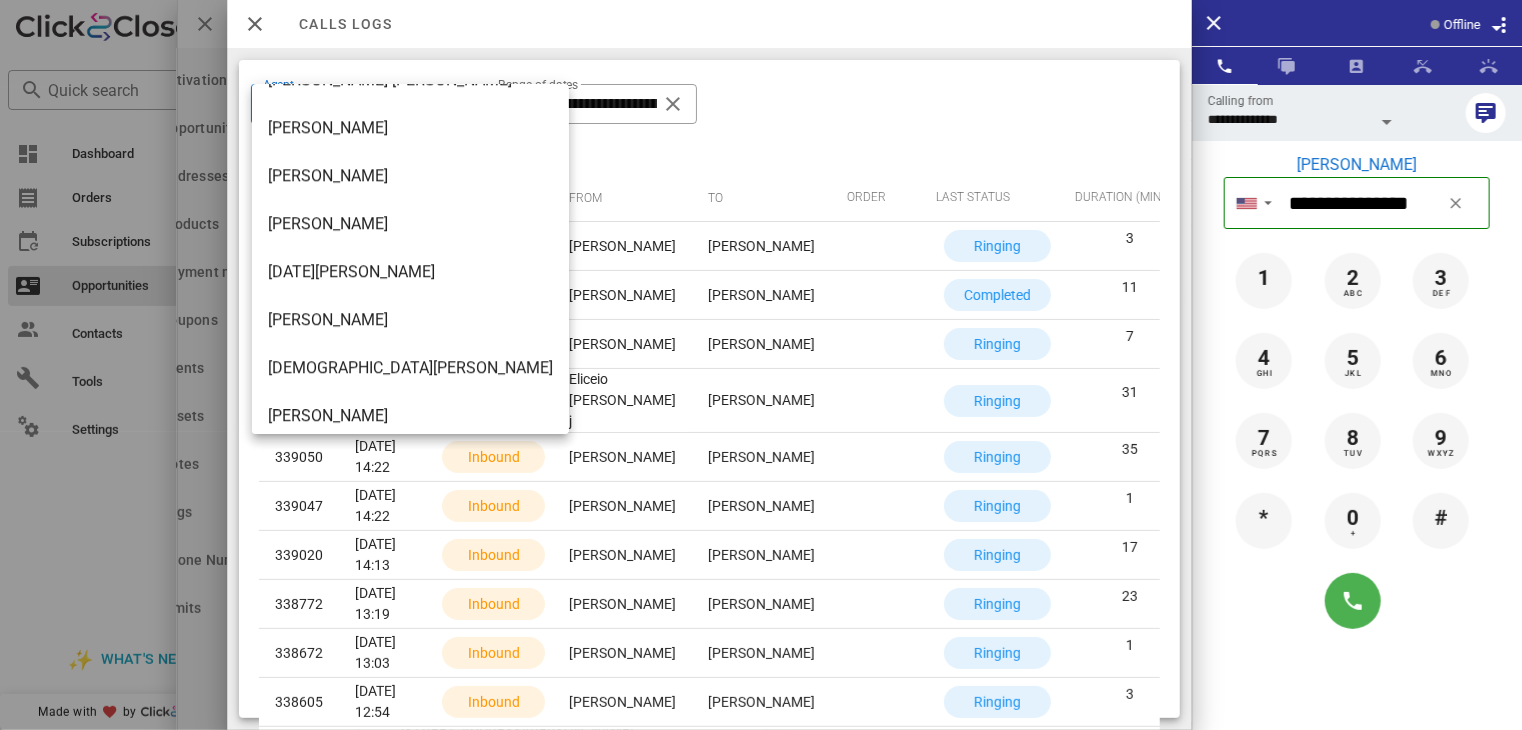 scroll, scrollTop: 2724, scrollLeft: 0, axis: vertical 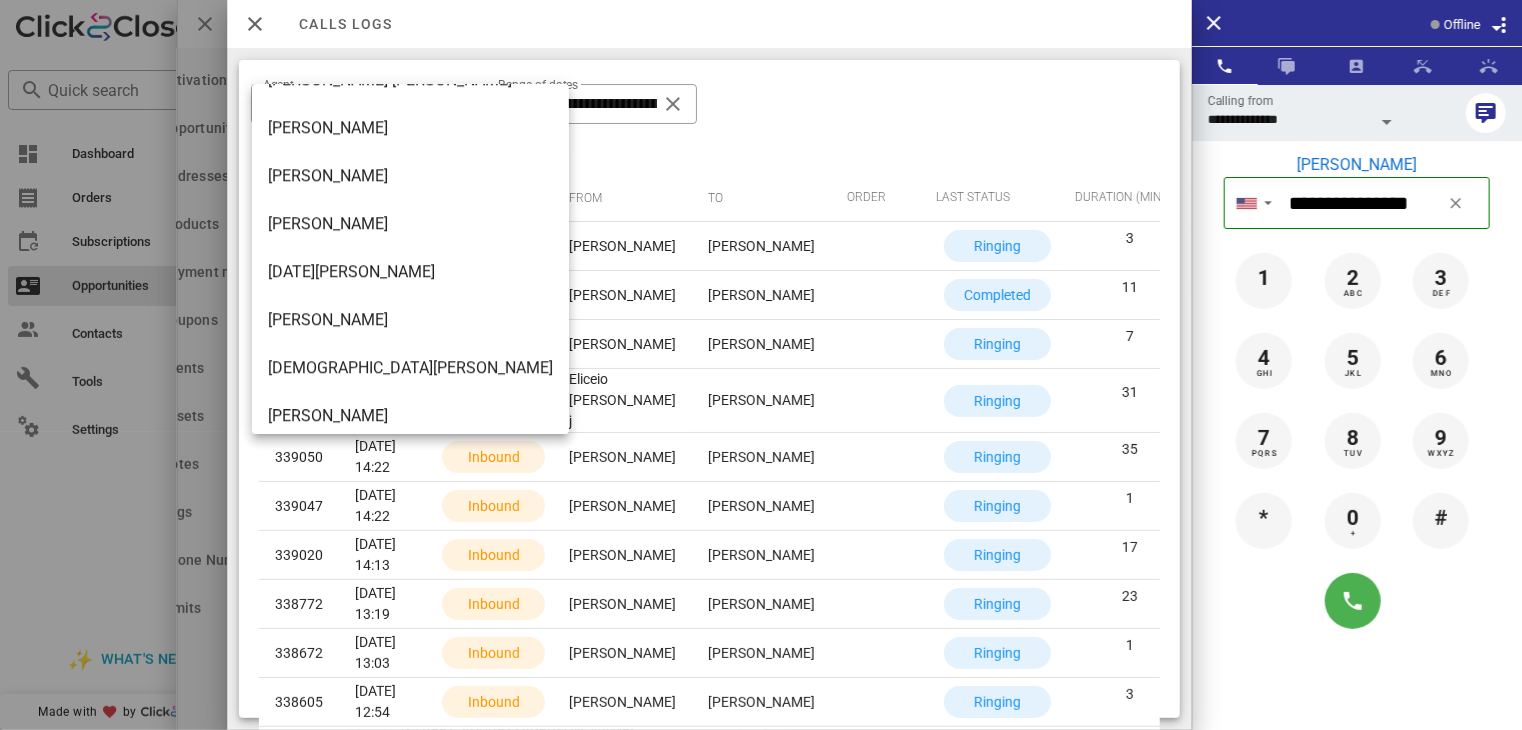 click on "[DATE][PERSON_NAME]" at bounding box center [410, 271] 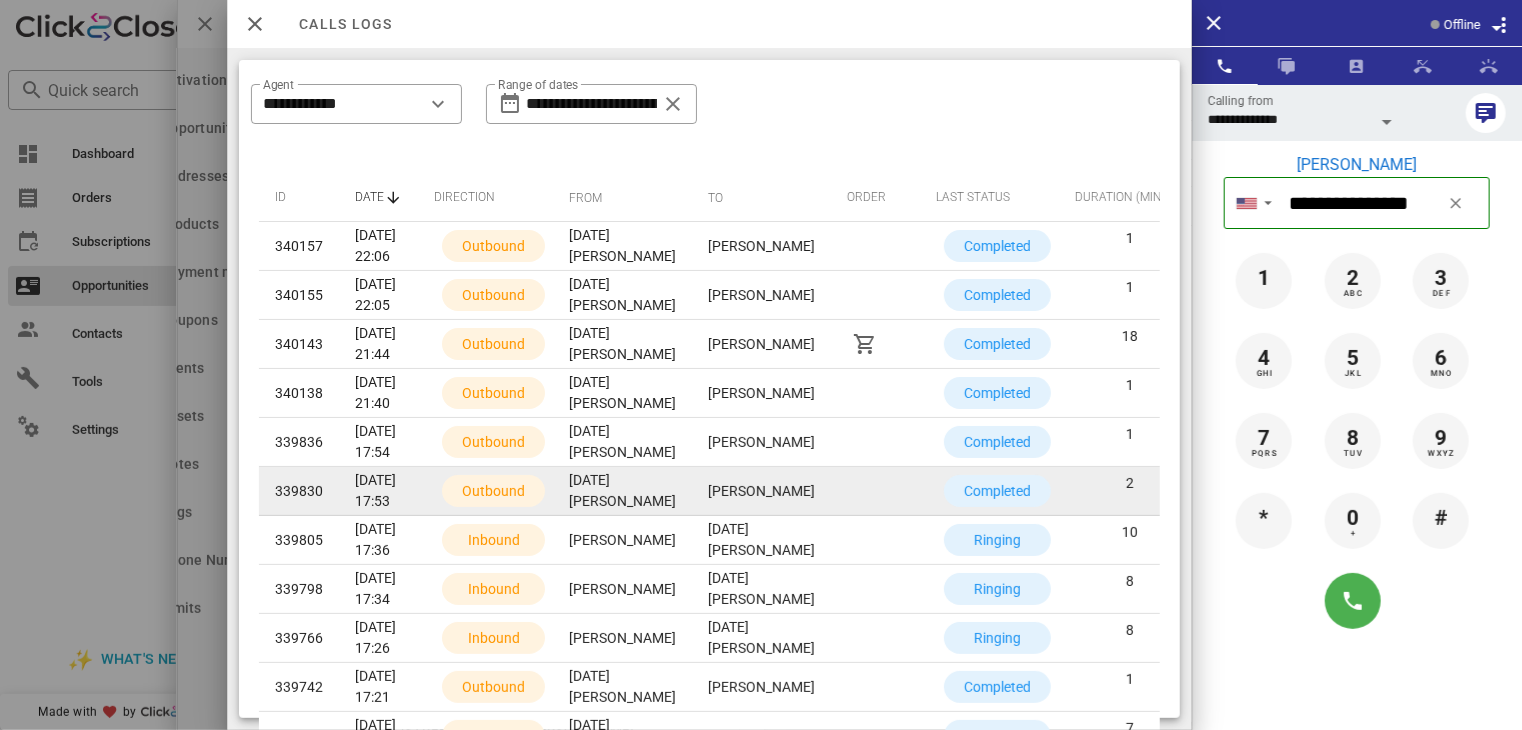 scroll, scrollTop: 0, scrollLeft: 2, axis: horizontal 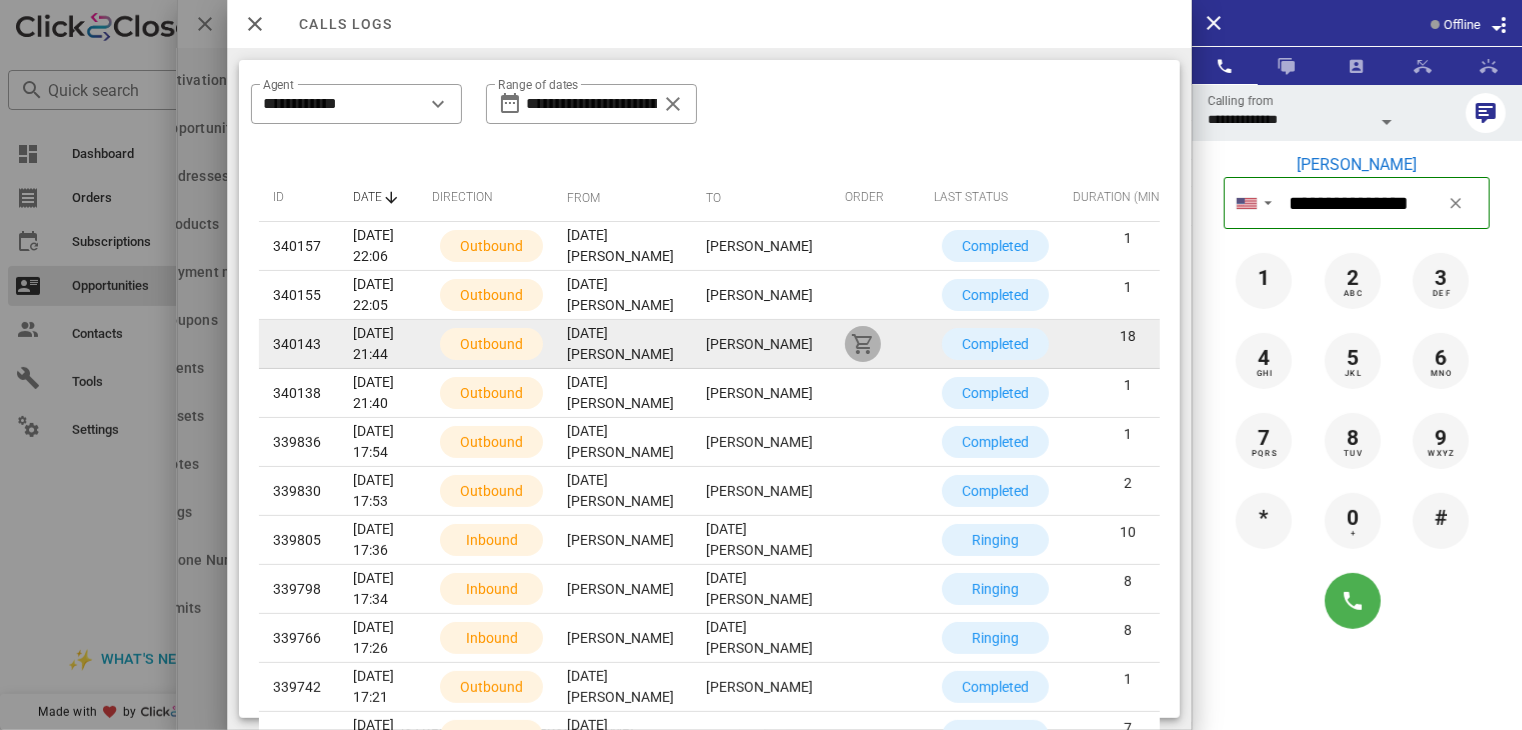 click at bounding box center [863, 344] 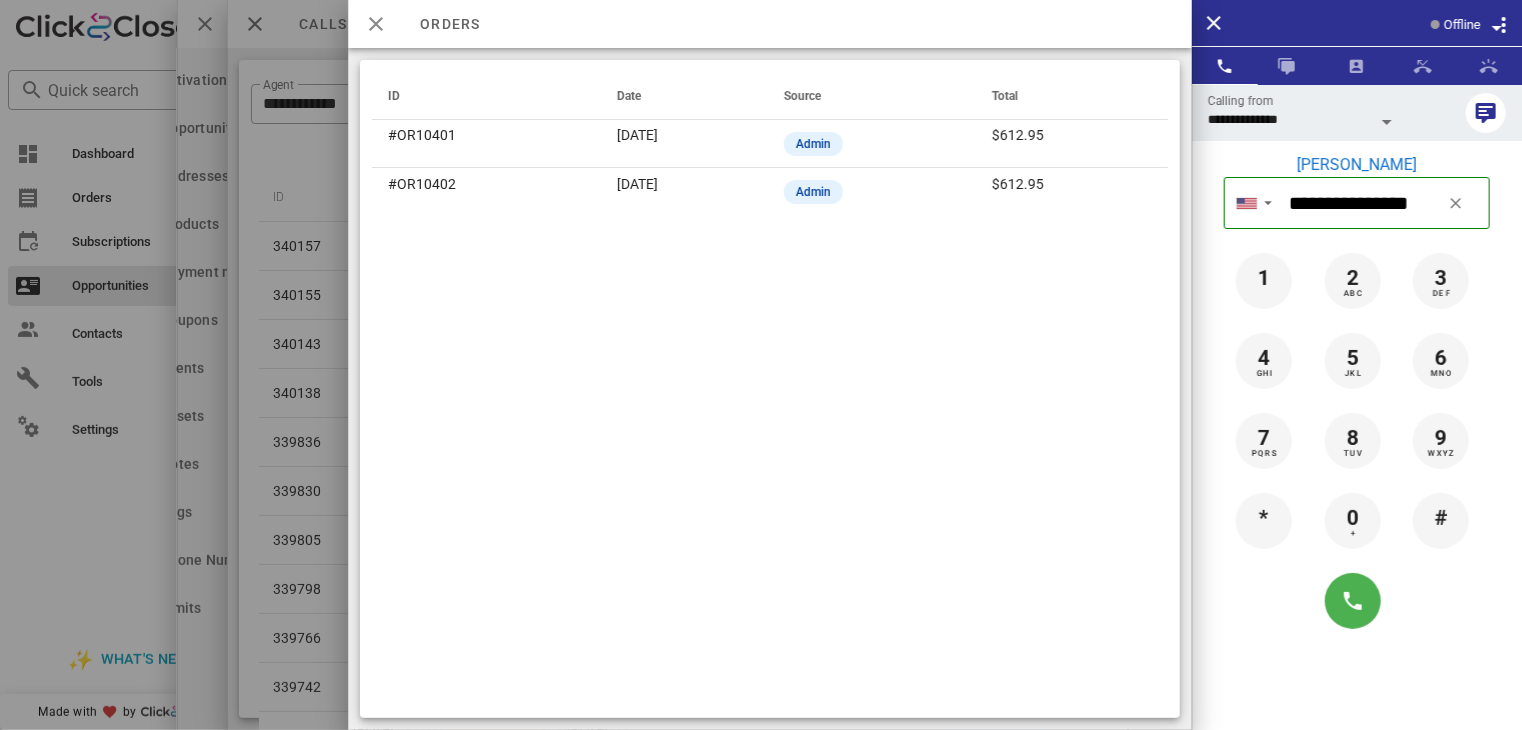click at bounding box center [376, 24] 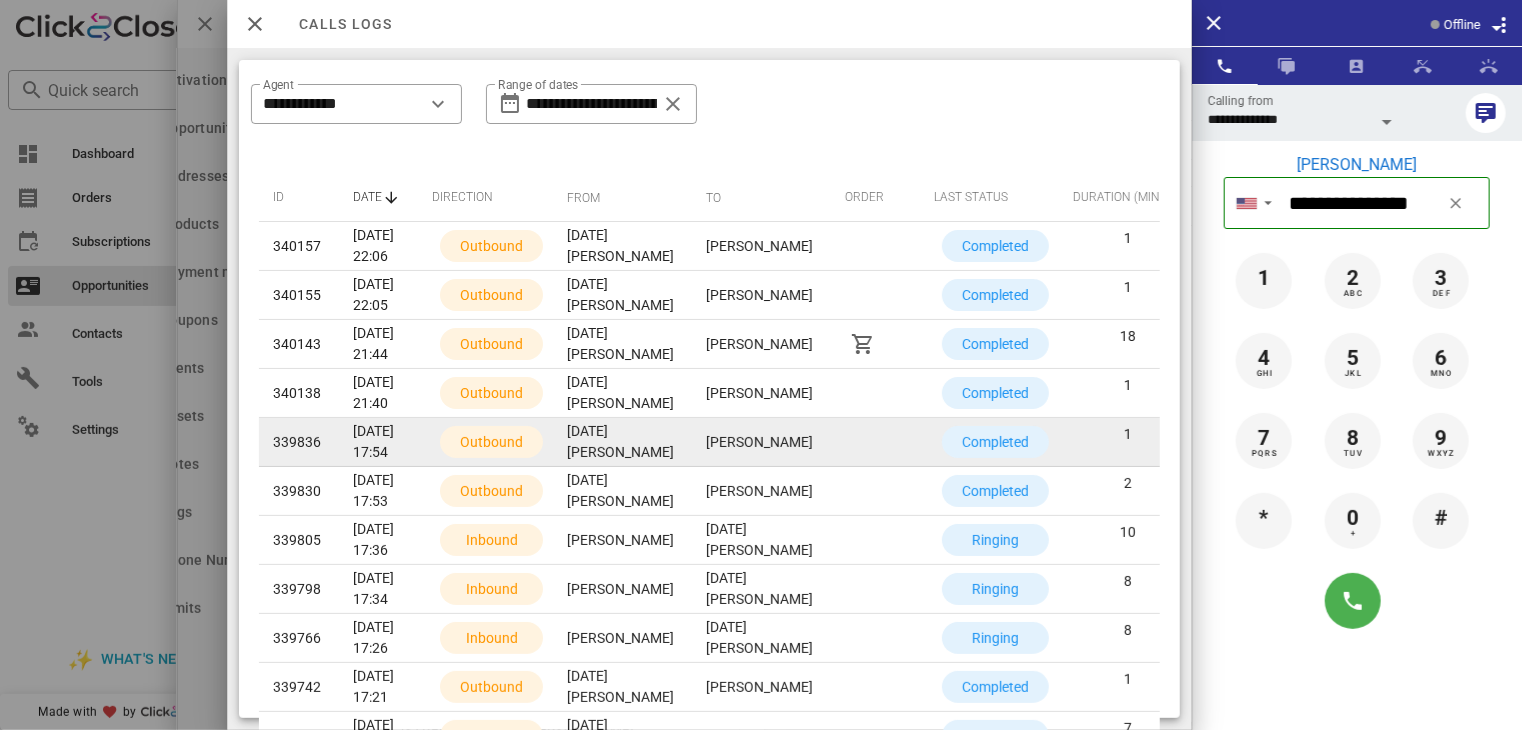 scroll, scrollTop: 0, scrollLeft: 100, axis: horizontal 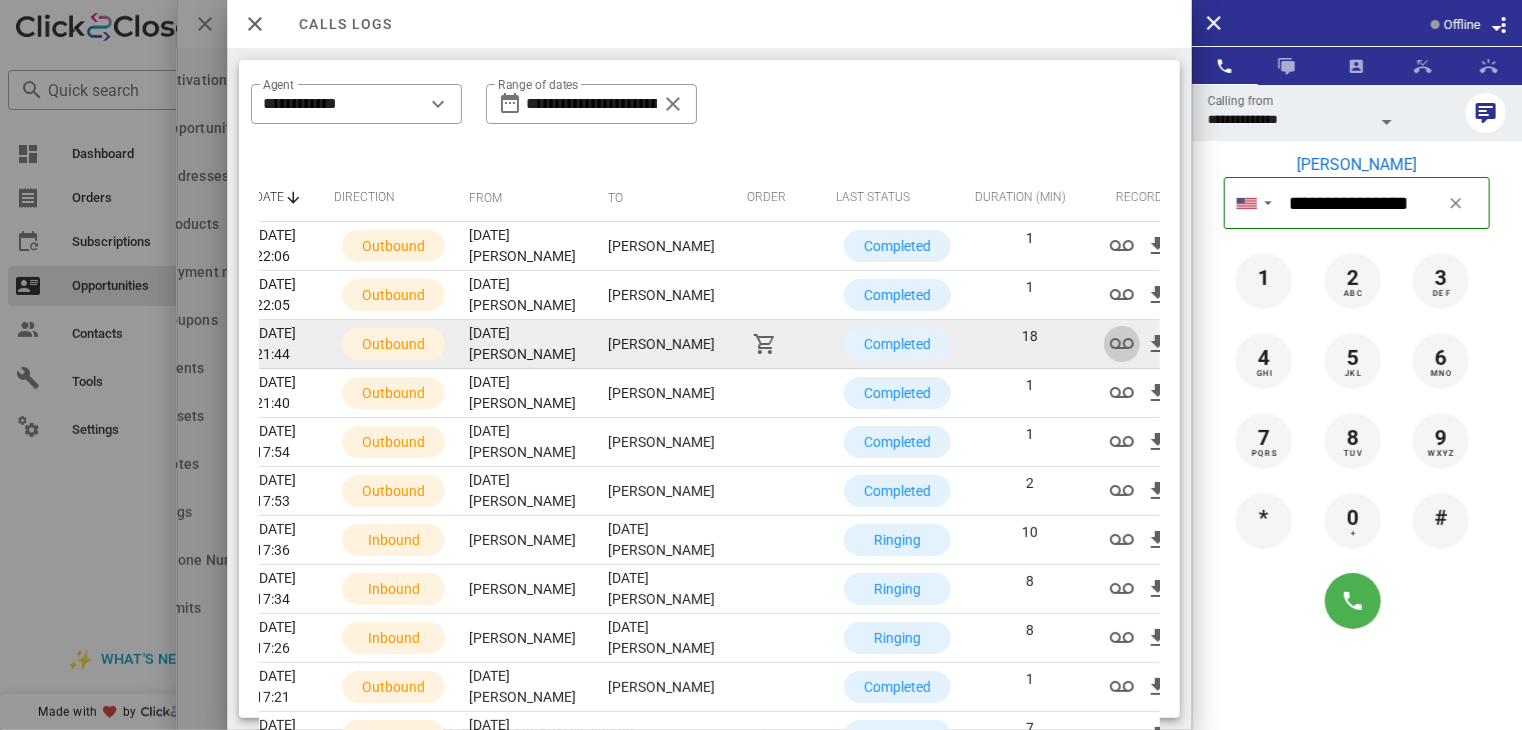click at bounding box center (1122, 344) 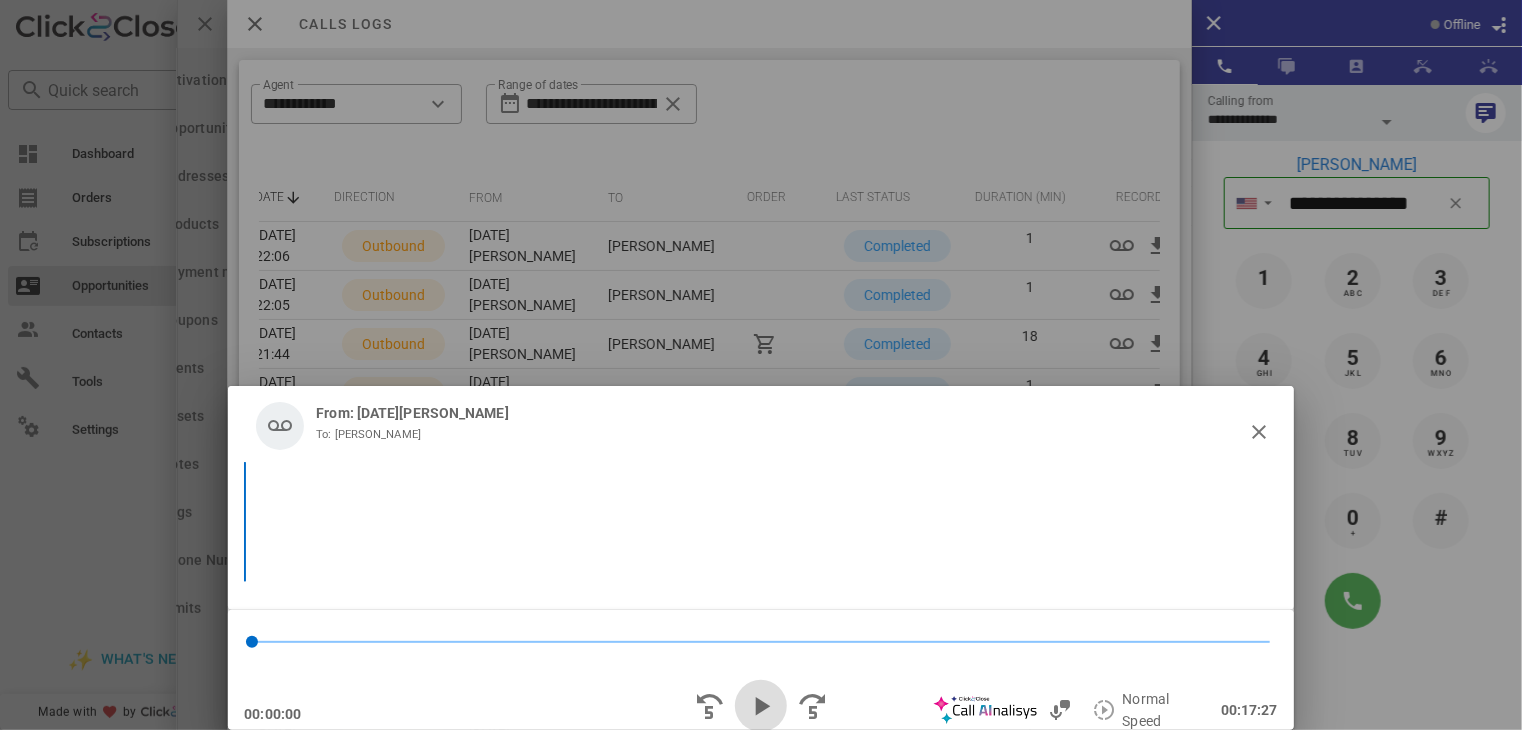 click at bounding box center [761, 706] 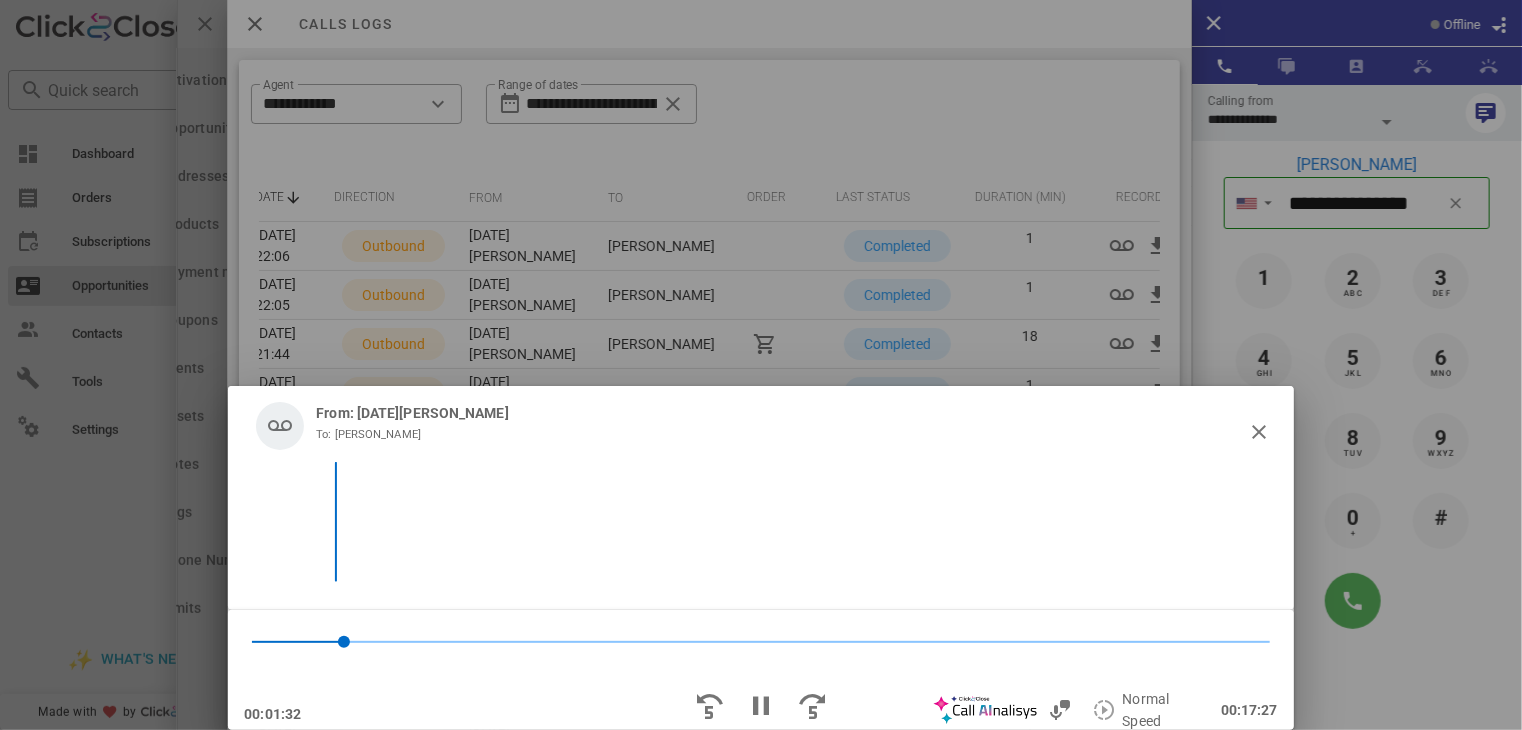 click at bounding box center (761, 710) 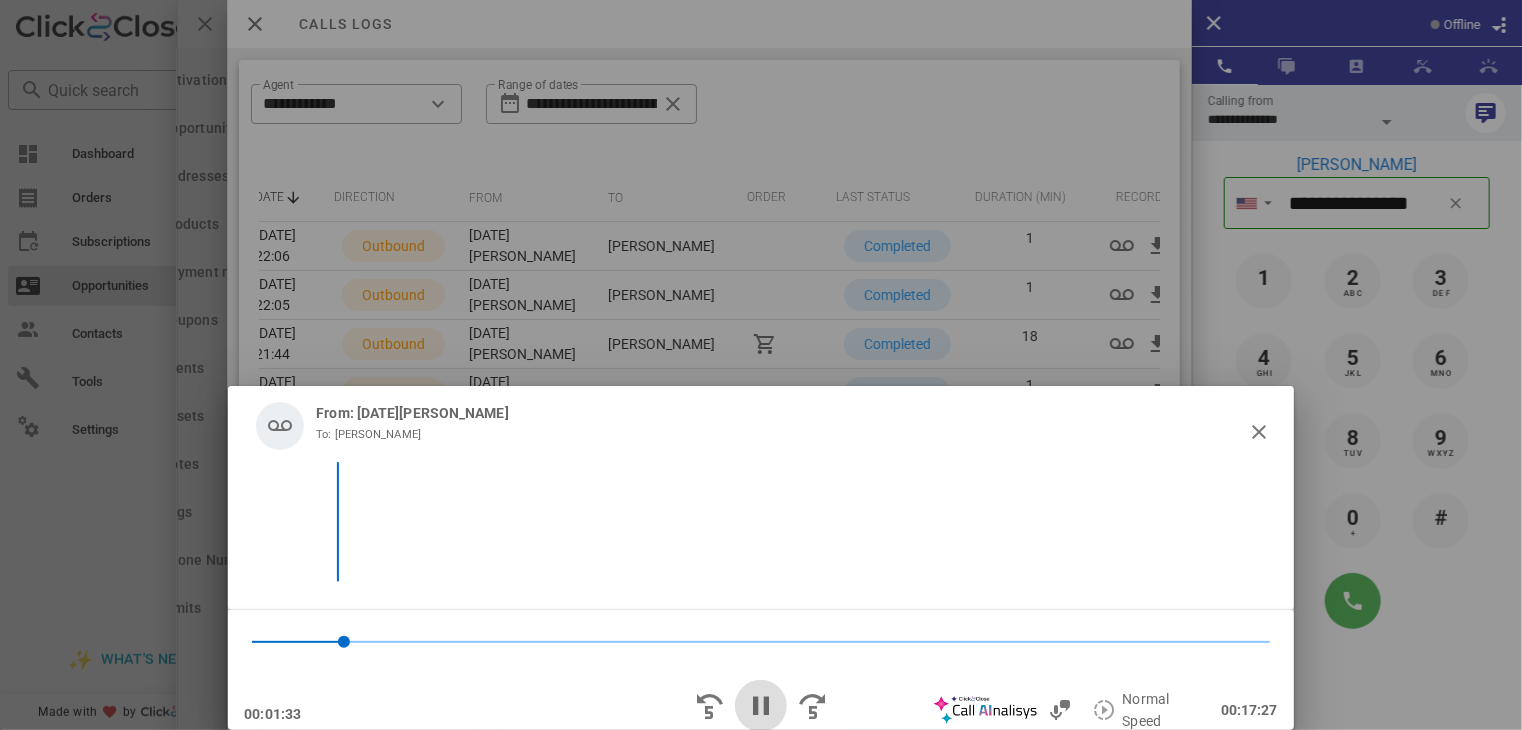 click at bounding box center [761, 706] 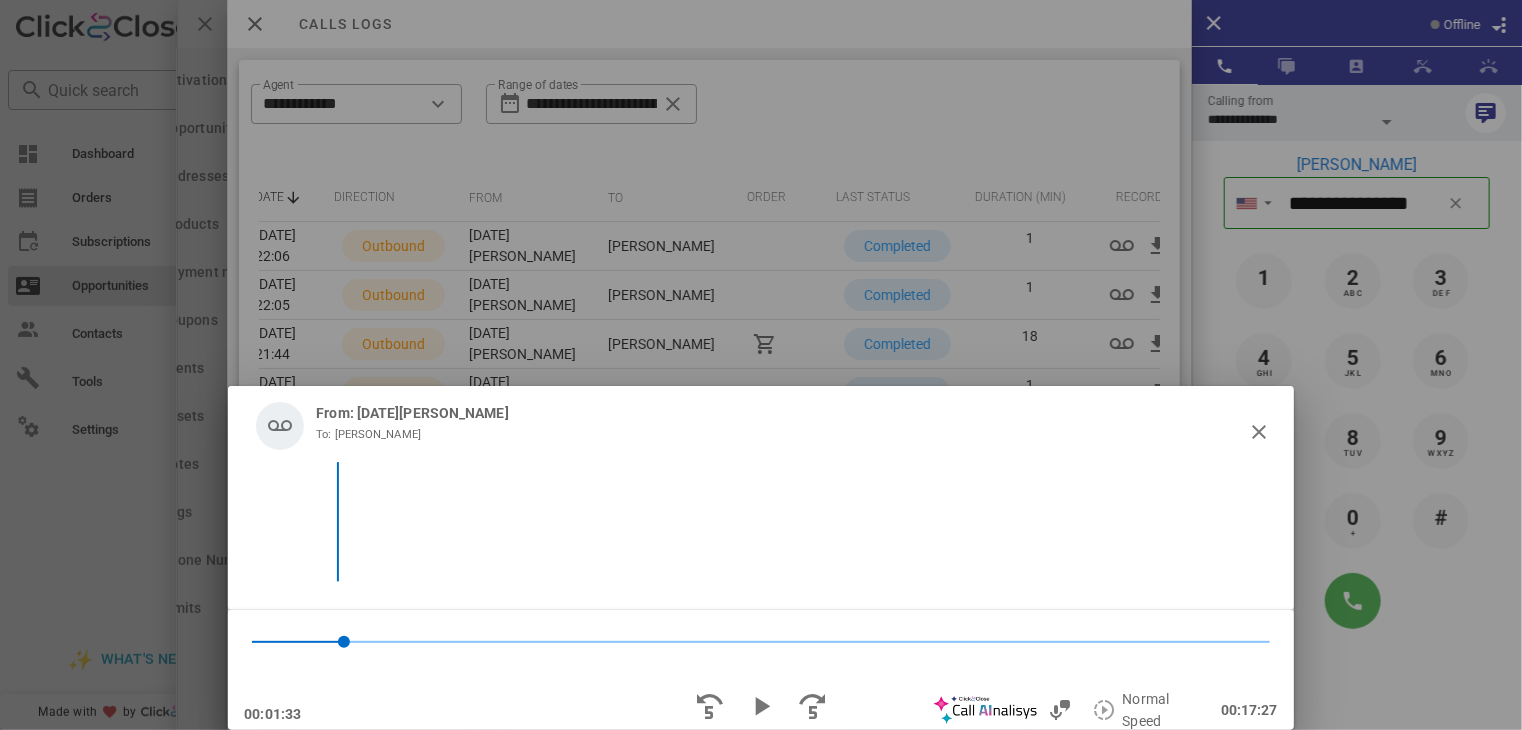 drag, startPoint x: 609, startPoint y: 410, endPoint x: 643, endPoint y: 297, distance: 118.004234 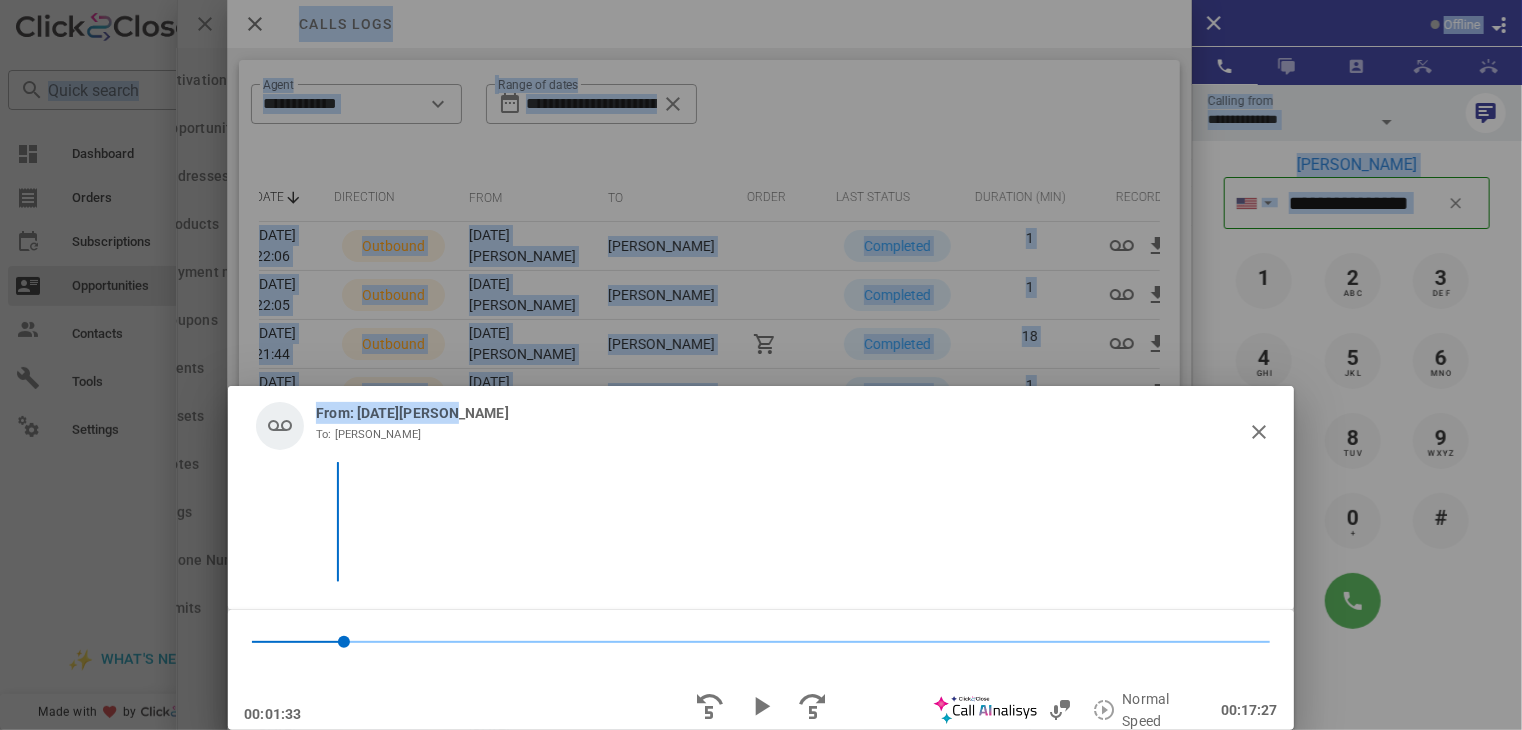 click at bounding box center [761, 365] 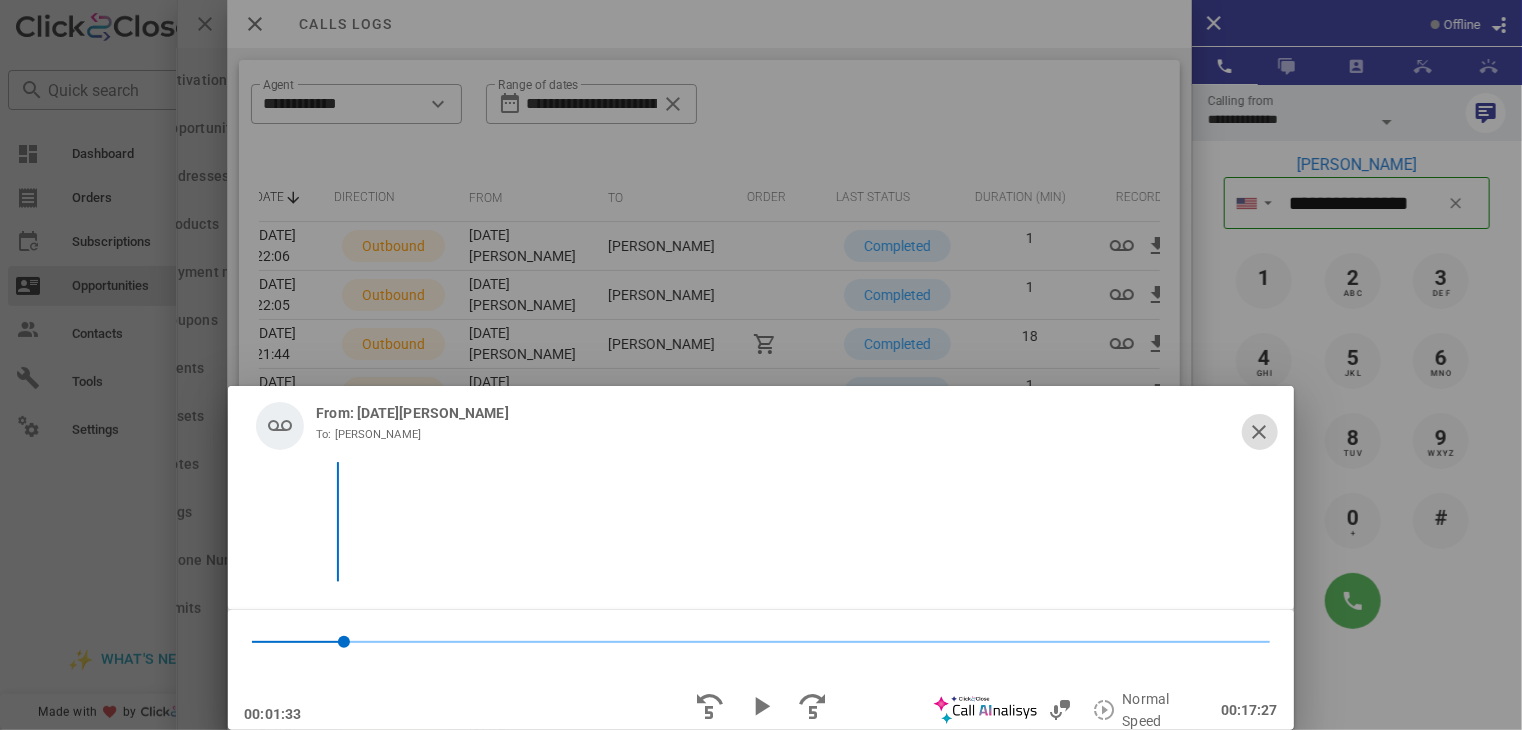 click at bounding box center [1260, 432] 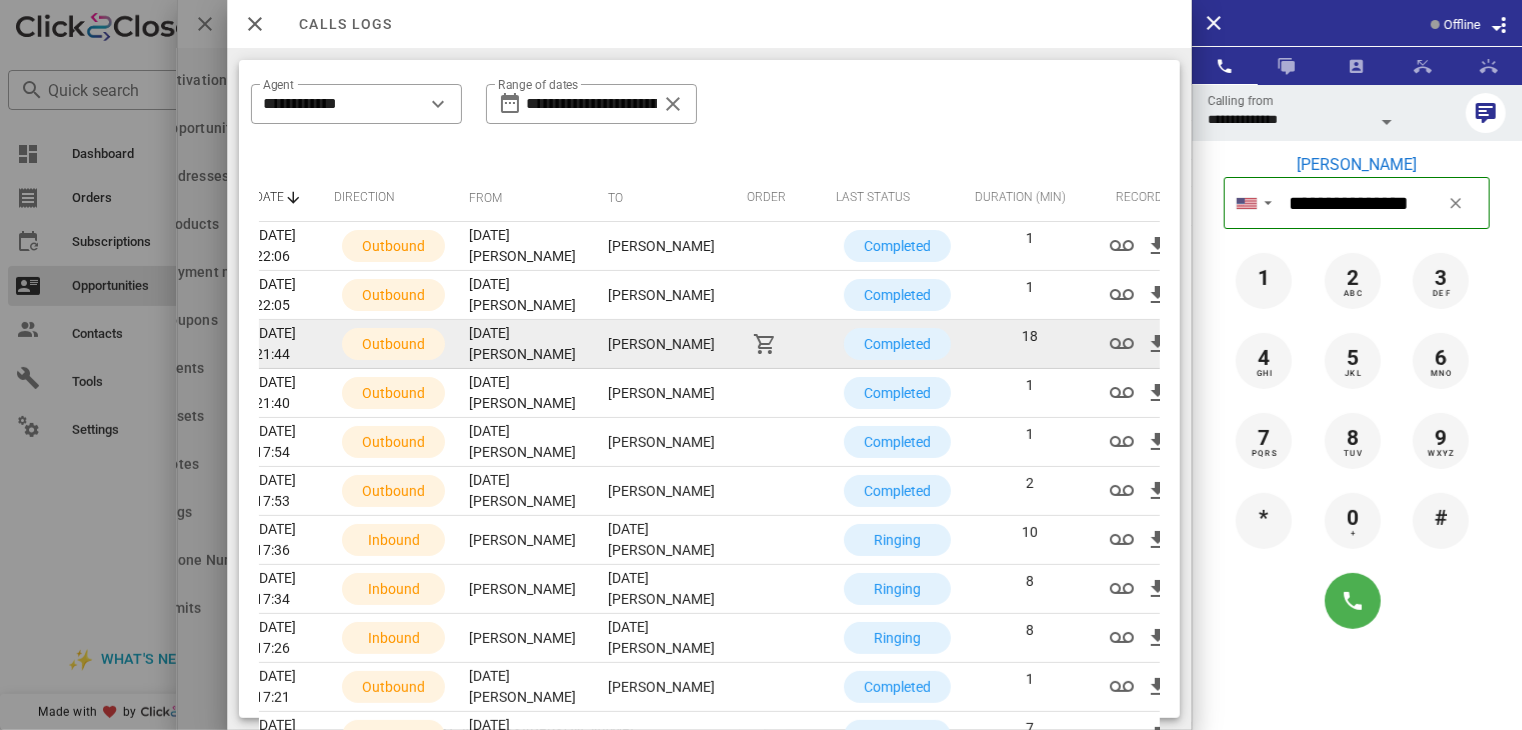 click on "[PERSON_NAME]" at bounding box center [661, 344] 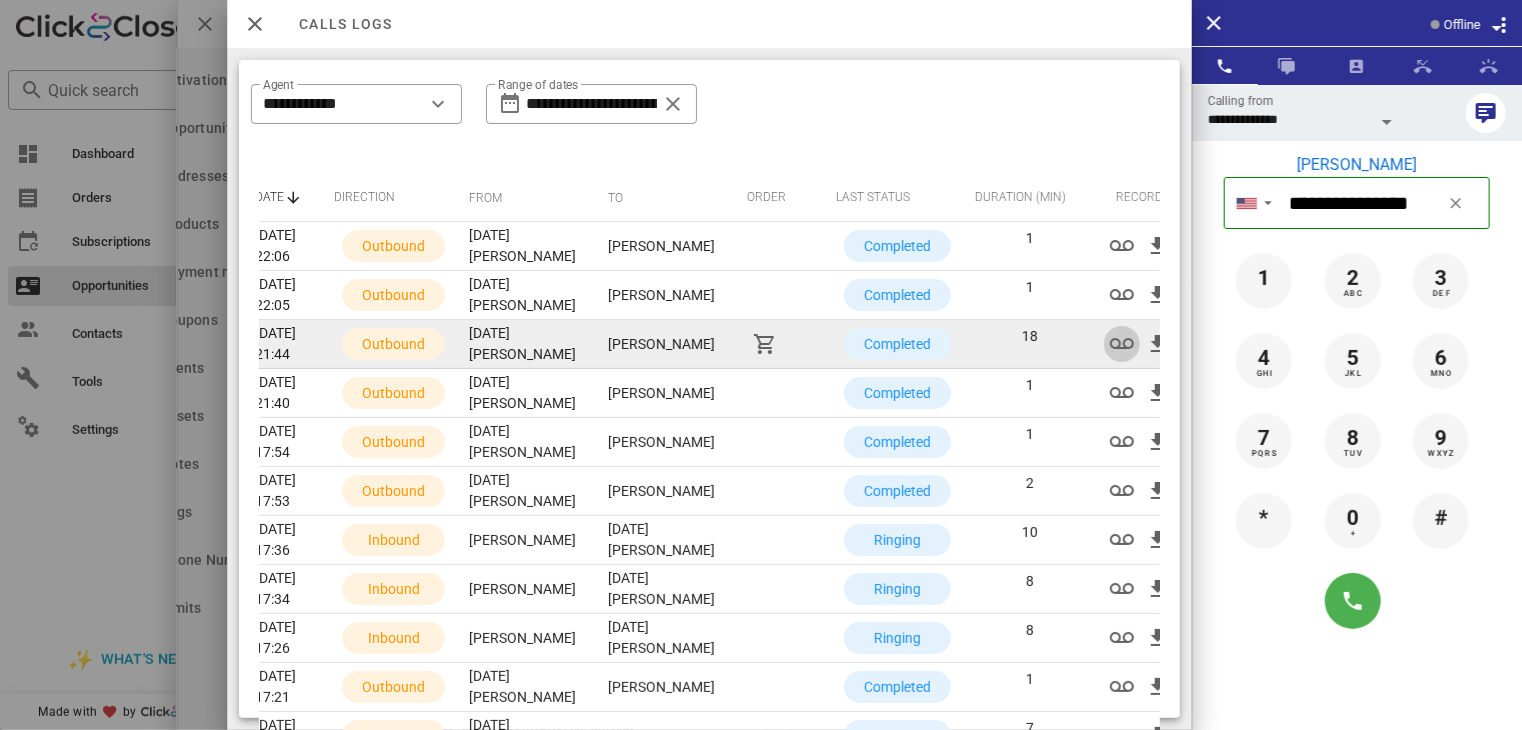 click at bounding box center [1122, 344] 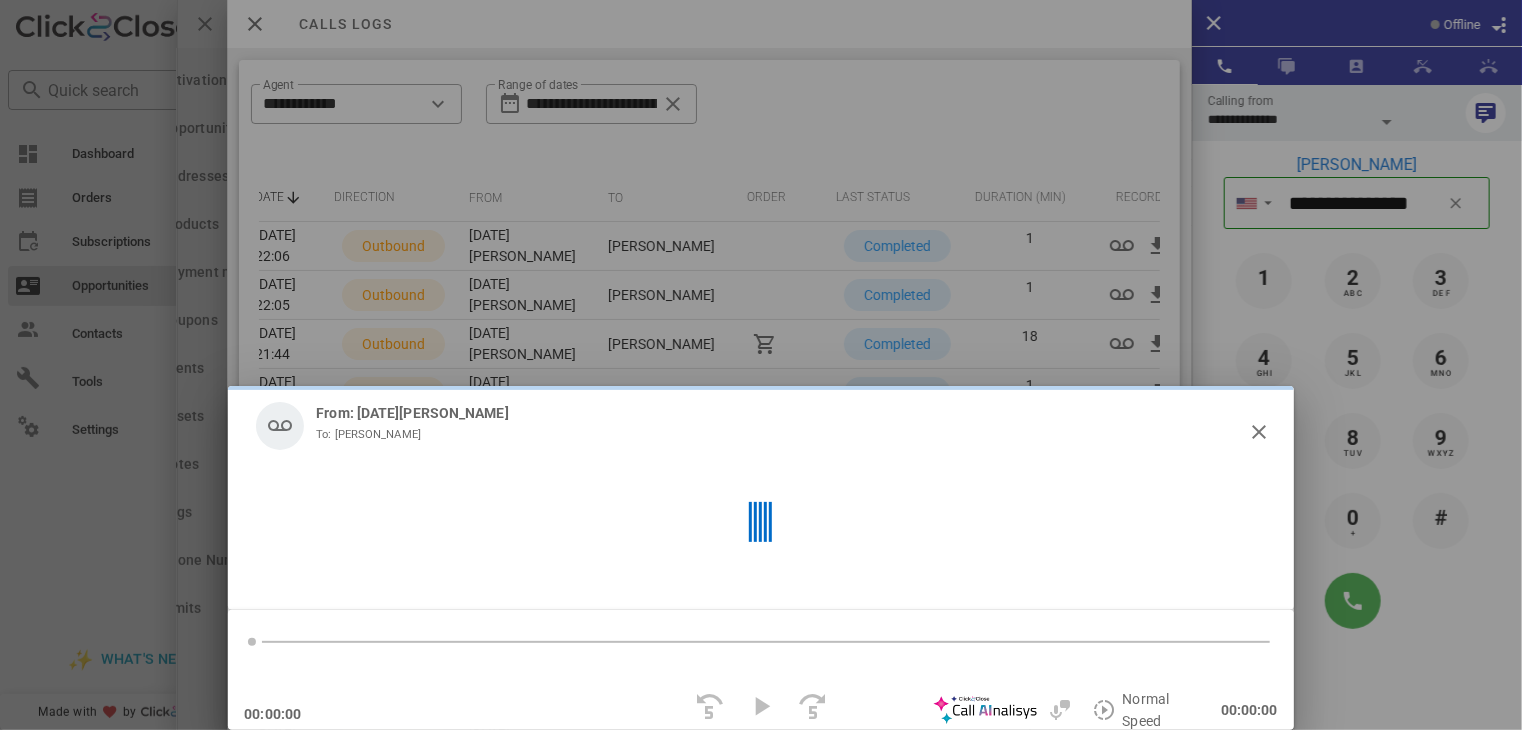 click at bounding box center [761, 710] 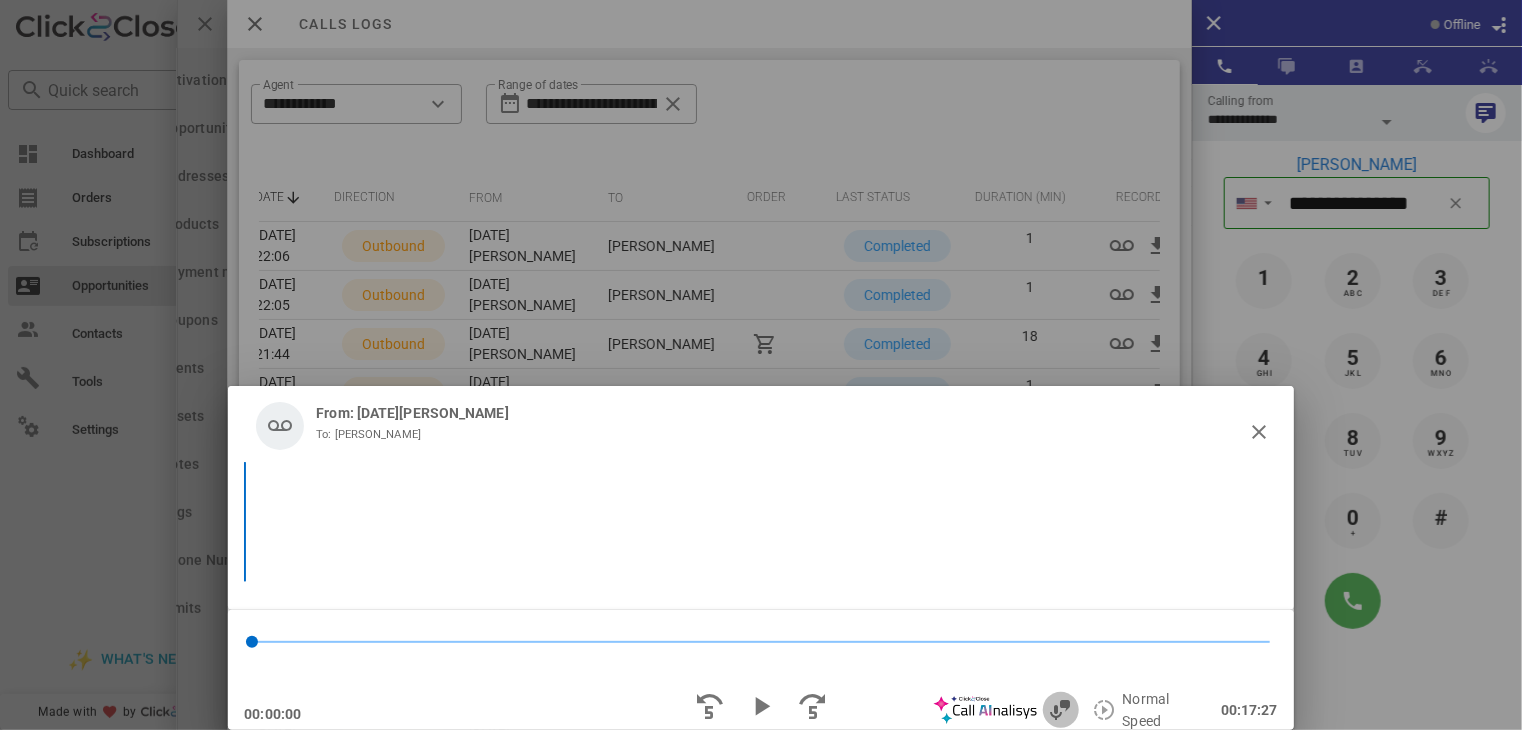 drag, startPoint x: 1096, startPoint y: 648, endPoint x: 1112, endPoint y: 628, distance: 25.612497 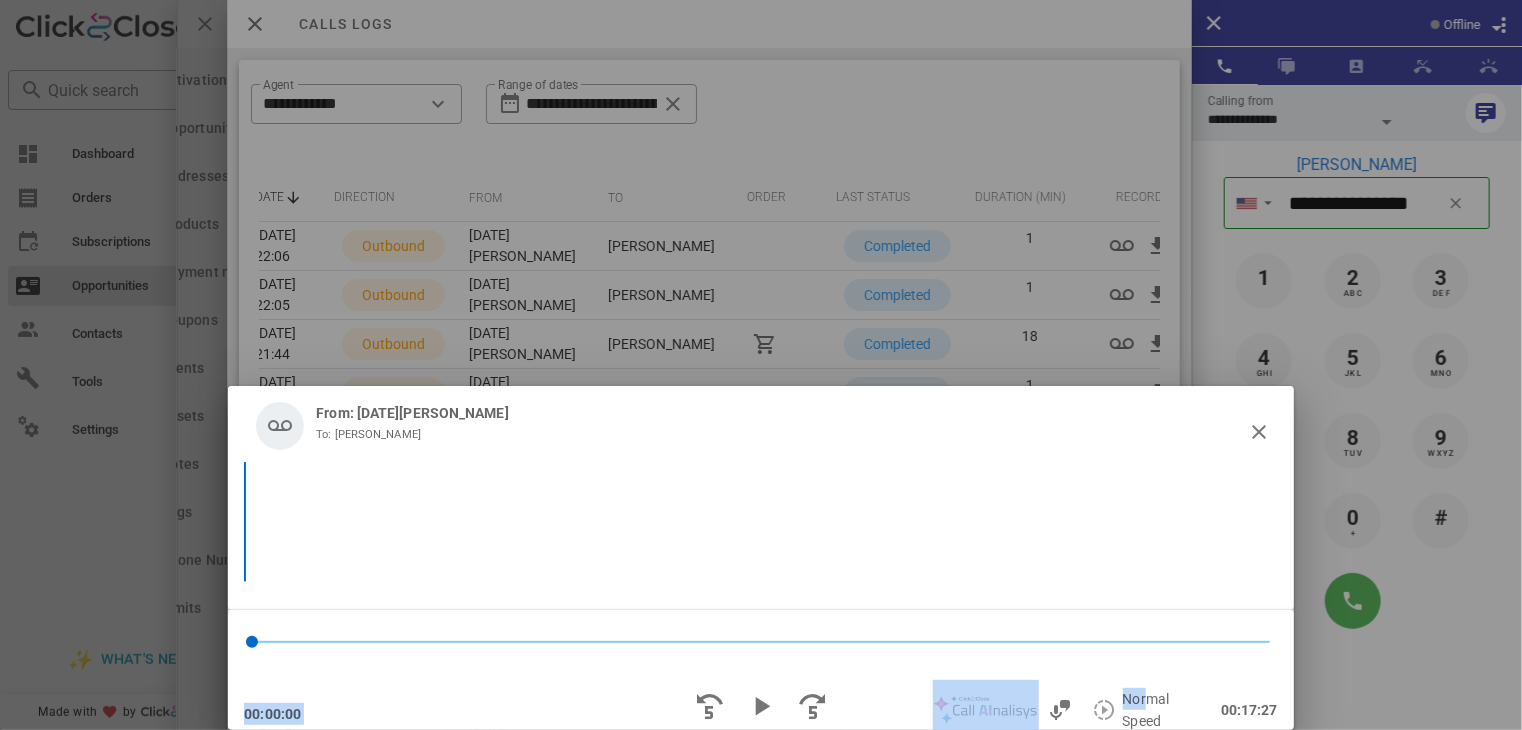 drag, startPoint x: 1150, startPoint y: 705, endPoint x: 1137, endPoint y: 636, distance: 70.21396 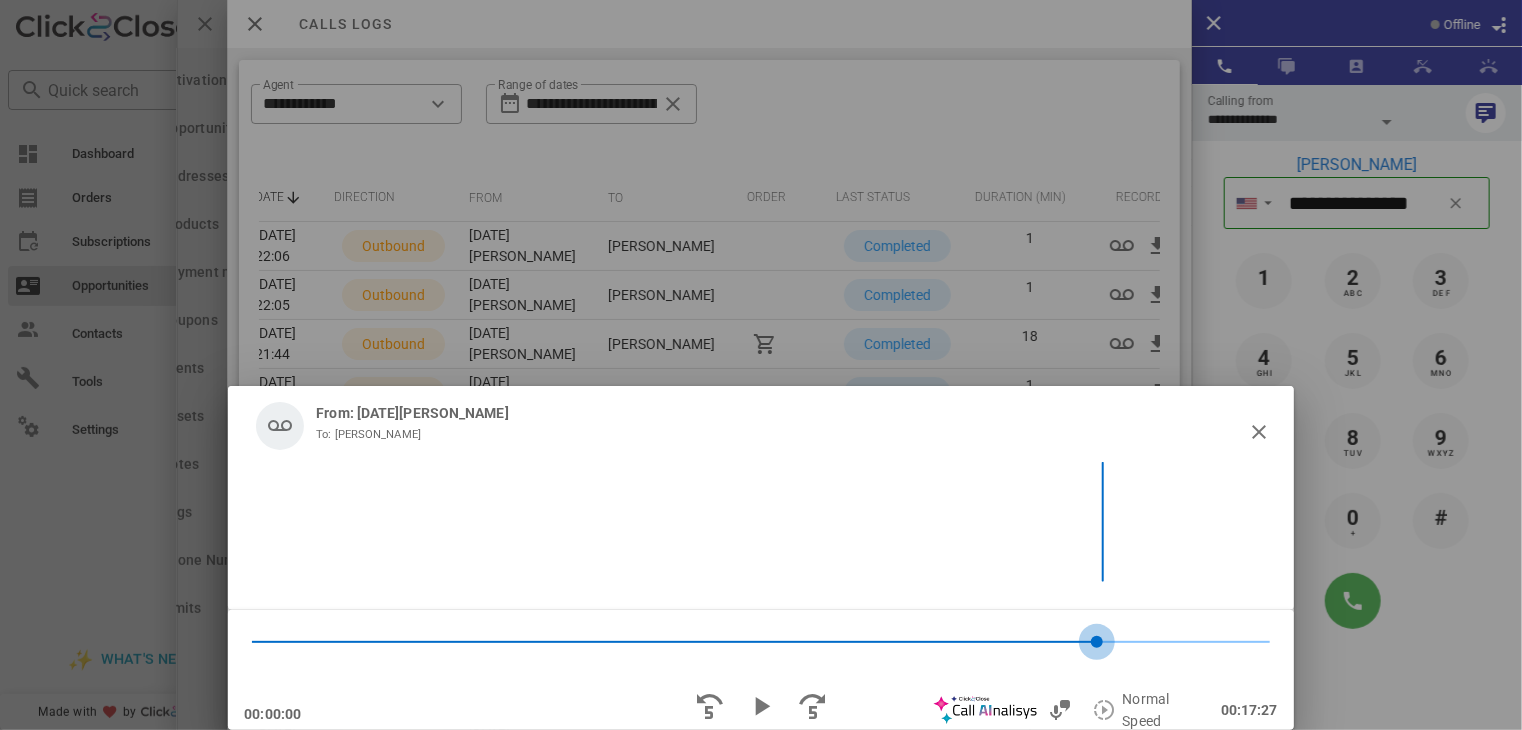 click on "* 00:00:00 Normal Speed 00:17:27 This audio is not yet transcribed  TRANSCRIBE CALL   Text copied to clipboard!   Close   Transcription Call Analysis AI is disabled" at bounding box center (760, 884) 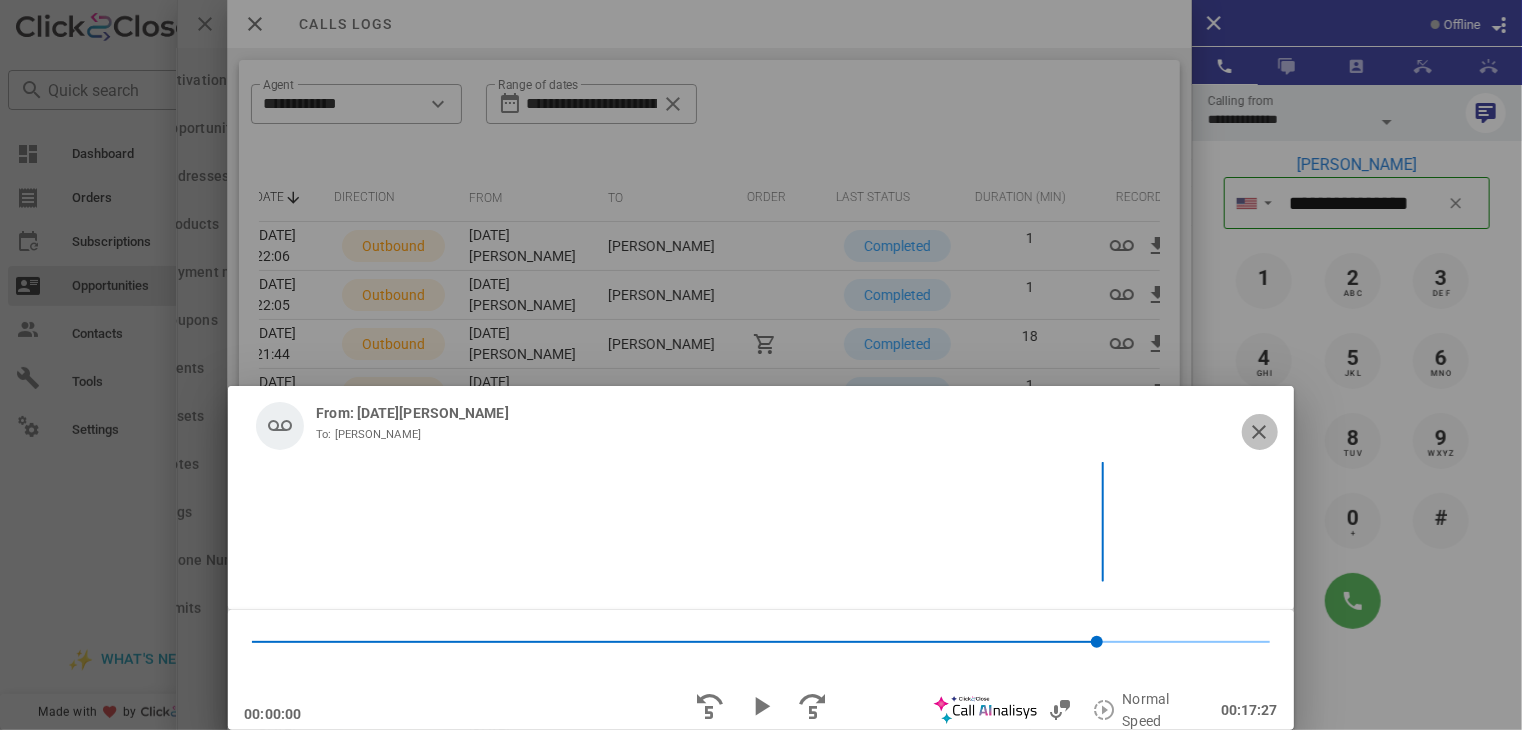 click at bounding box center (1260, 432) 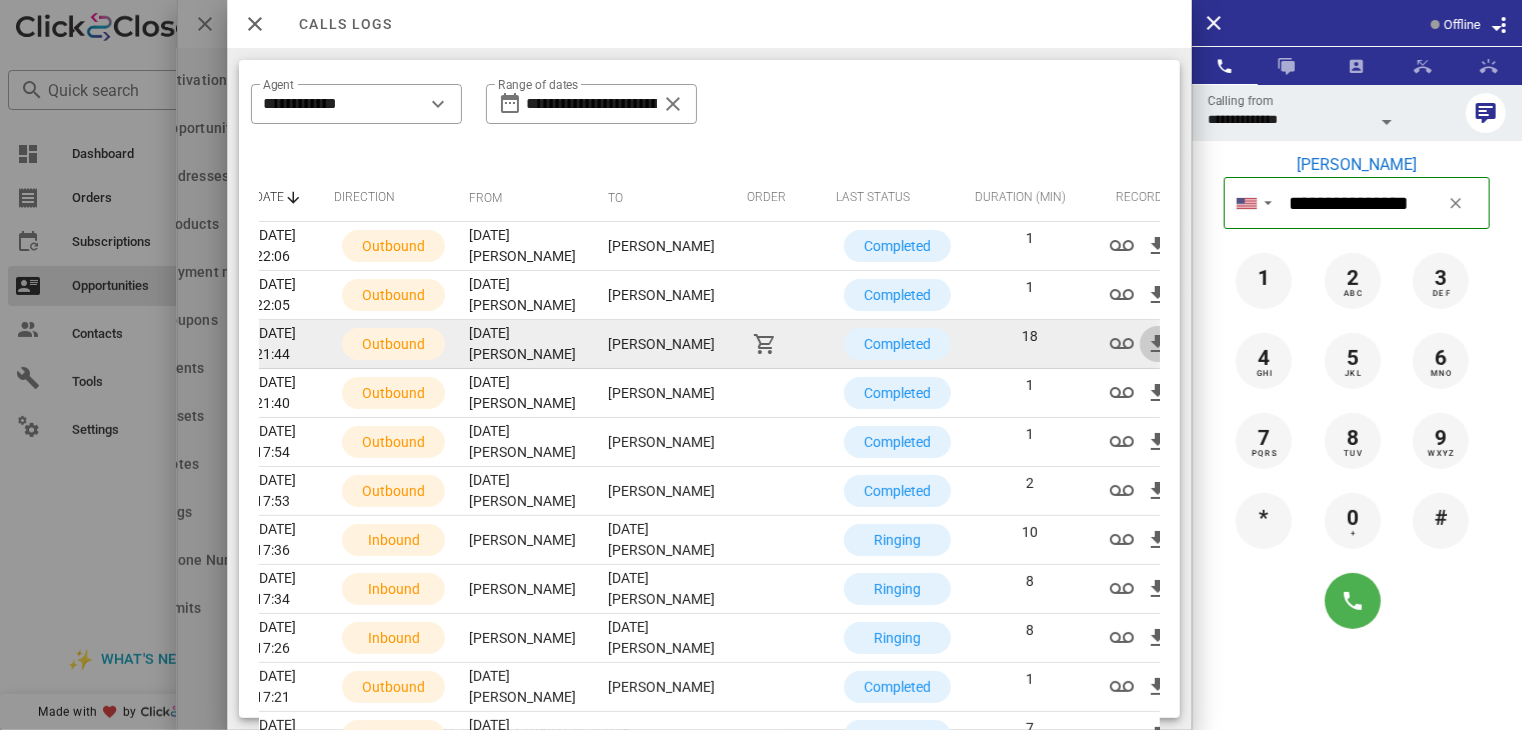 click at bounding box center [1158, 344] 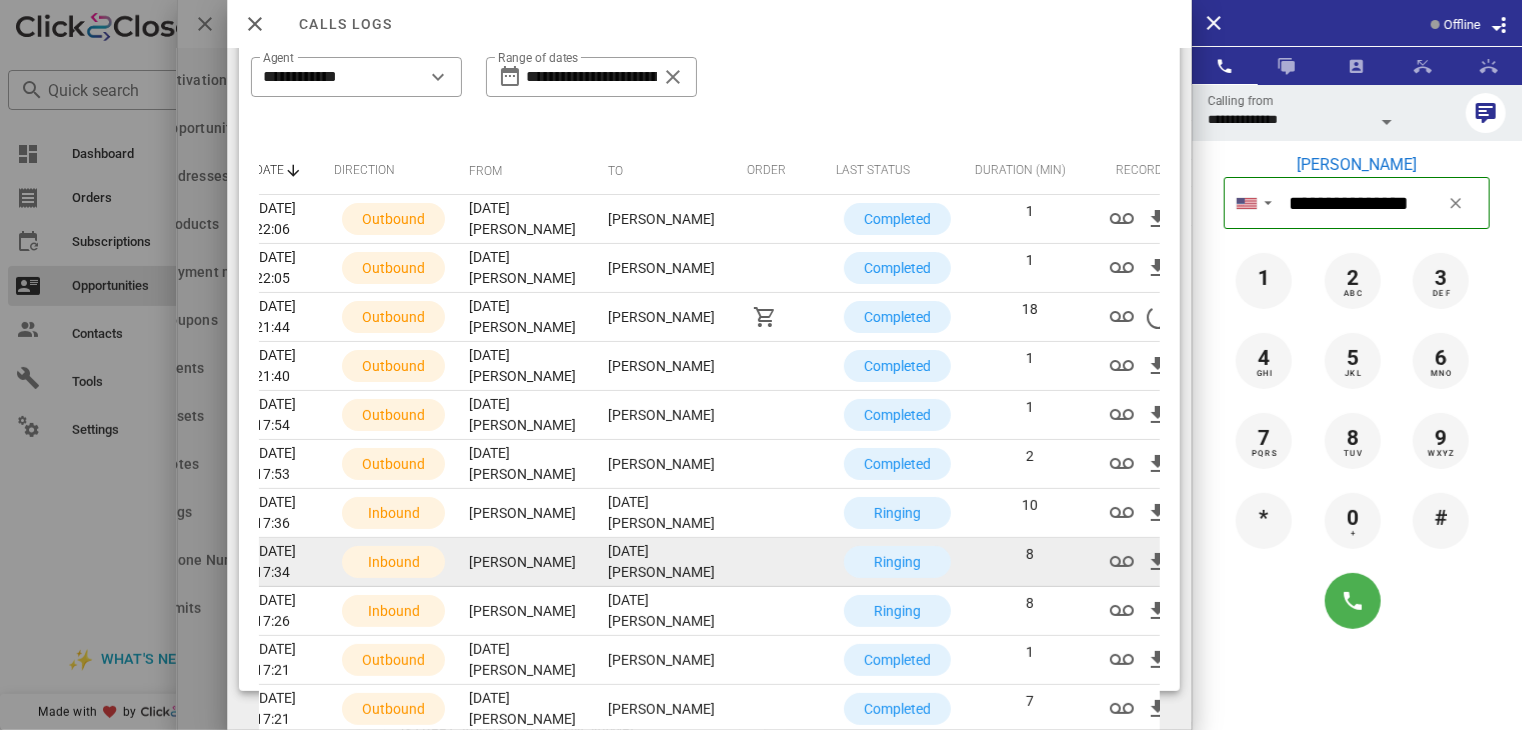 scroll, scrollTop: 28, scrollLeft: 0, axis: vertical 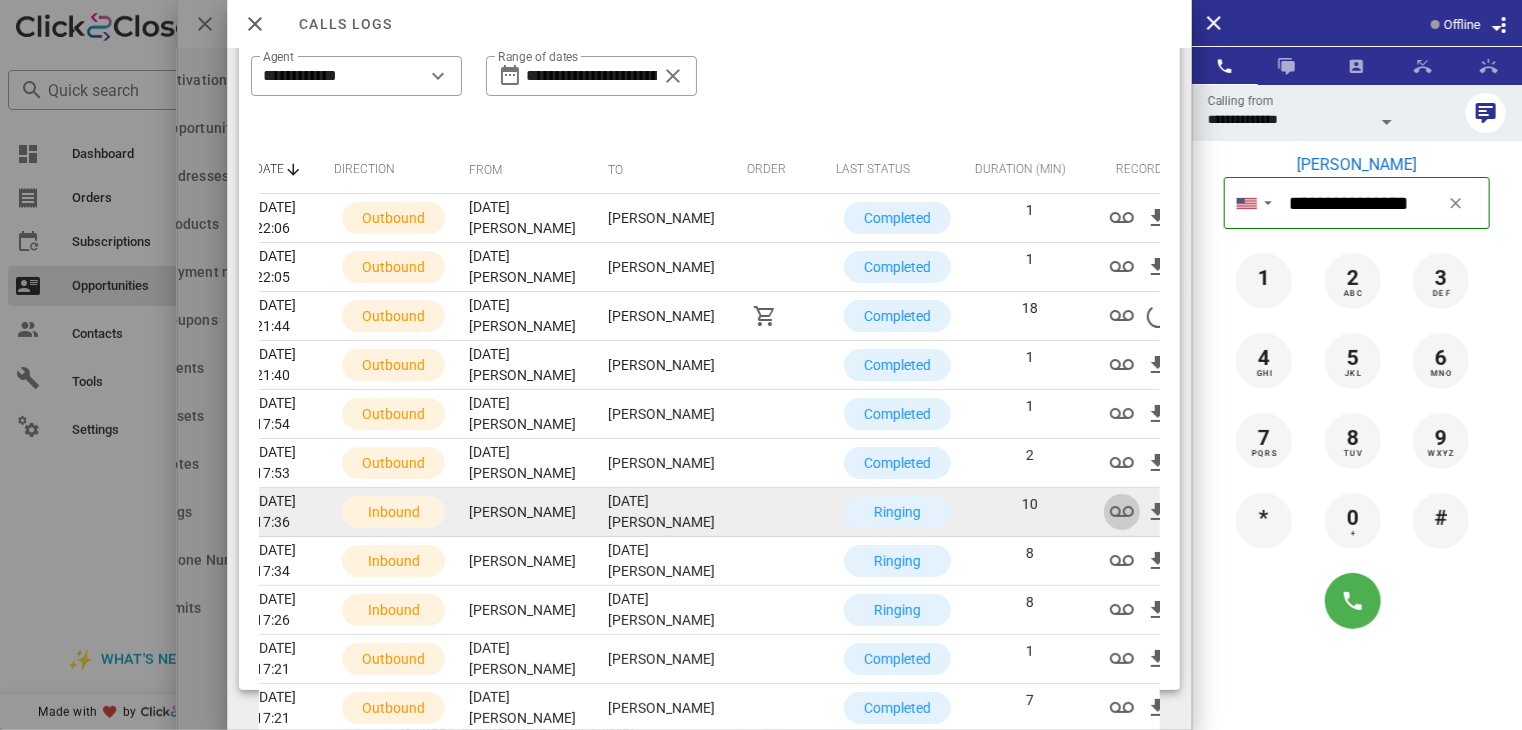 click at bounding box center (1122, 512) 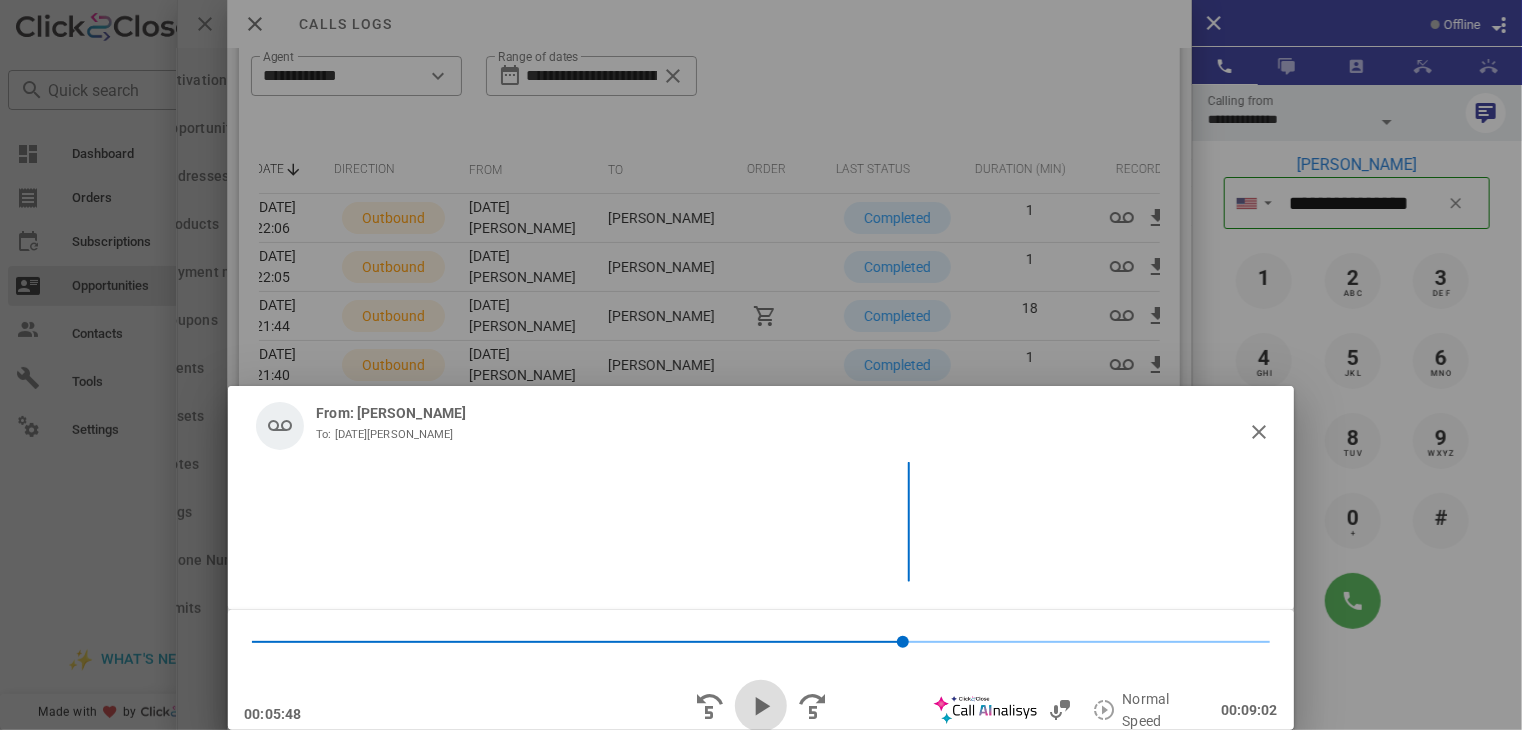click at bounding box center (761, 706) 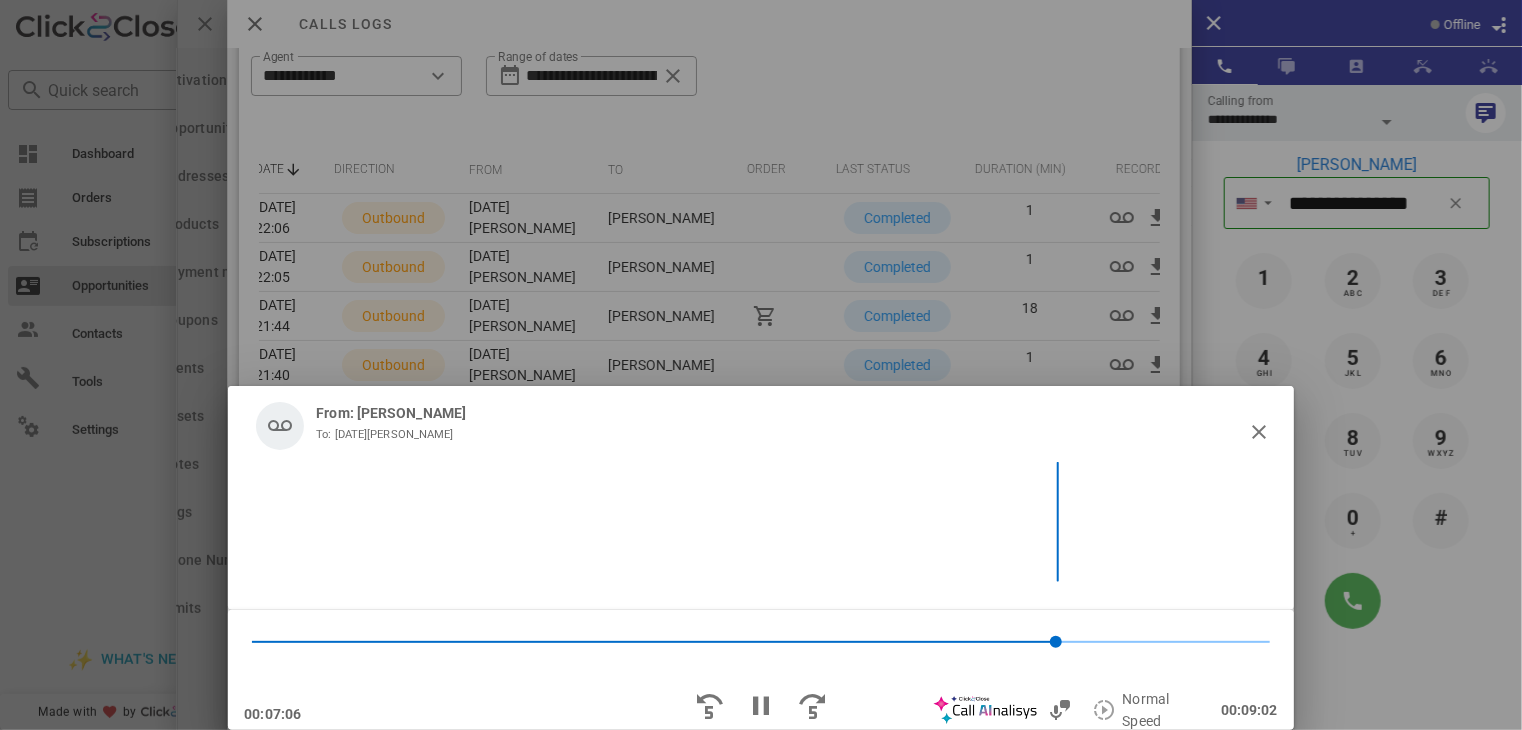 click at bounding box center (985, 710) 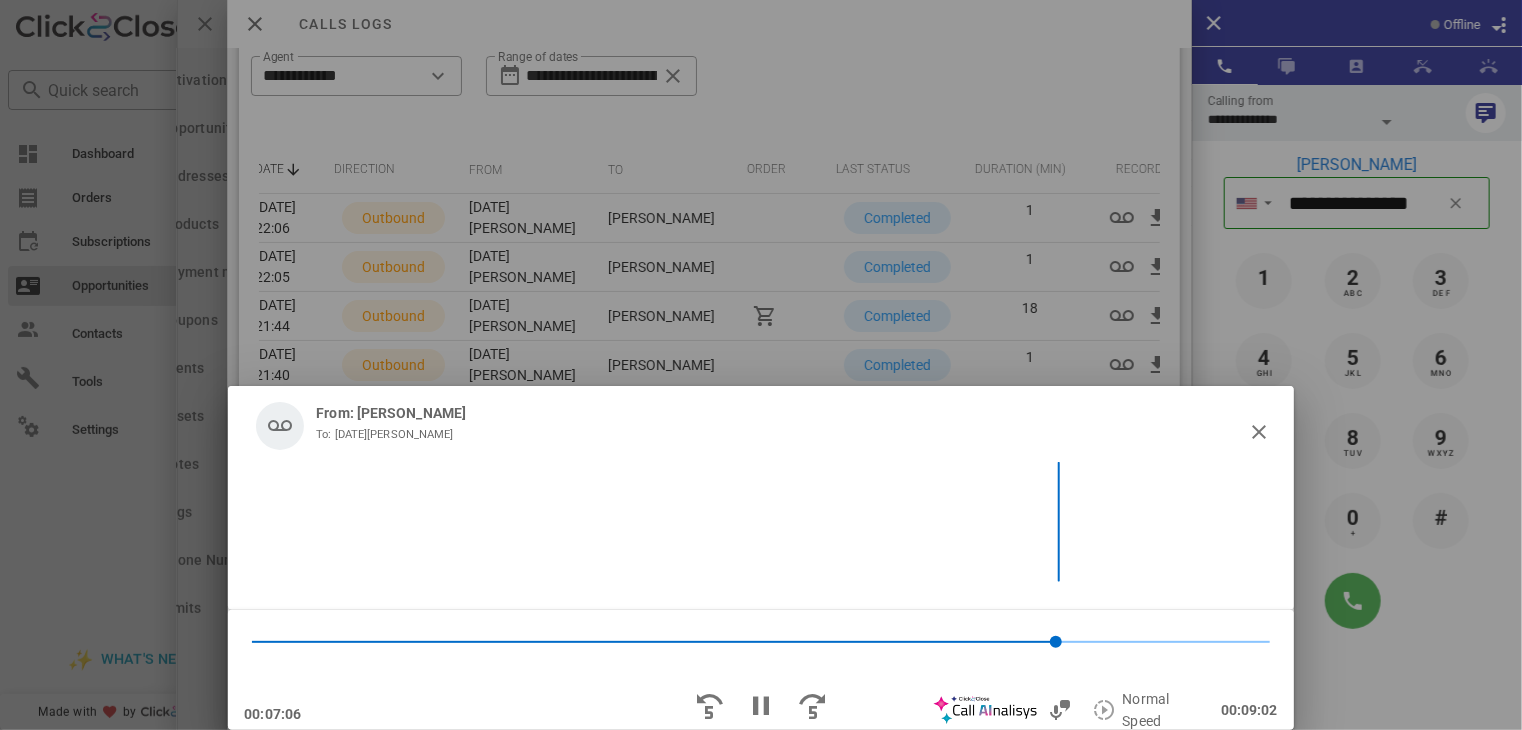 click at bounding box center (985, 710) 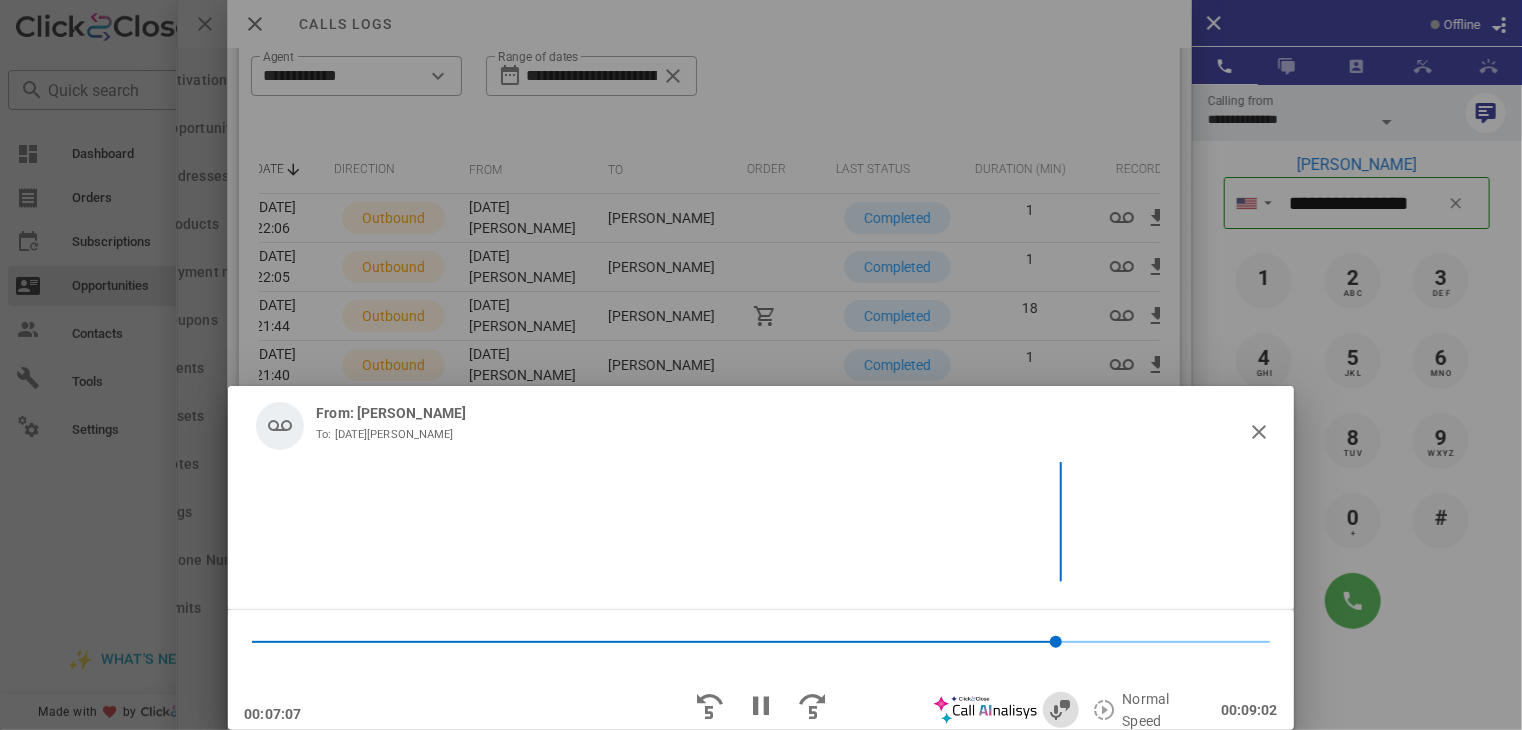 click at bounding box center (1061, 710) 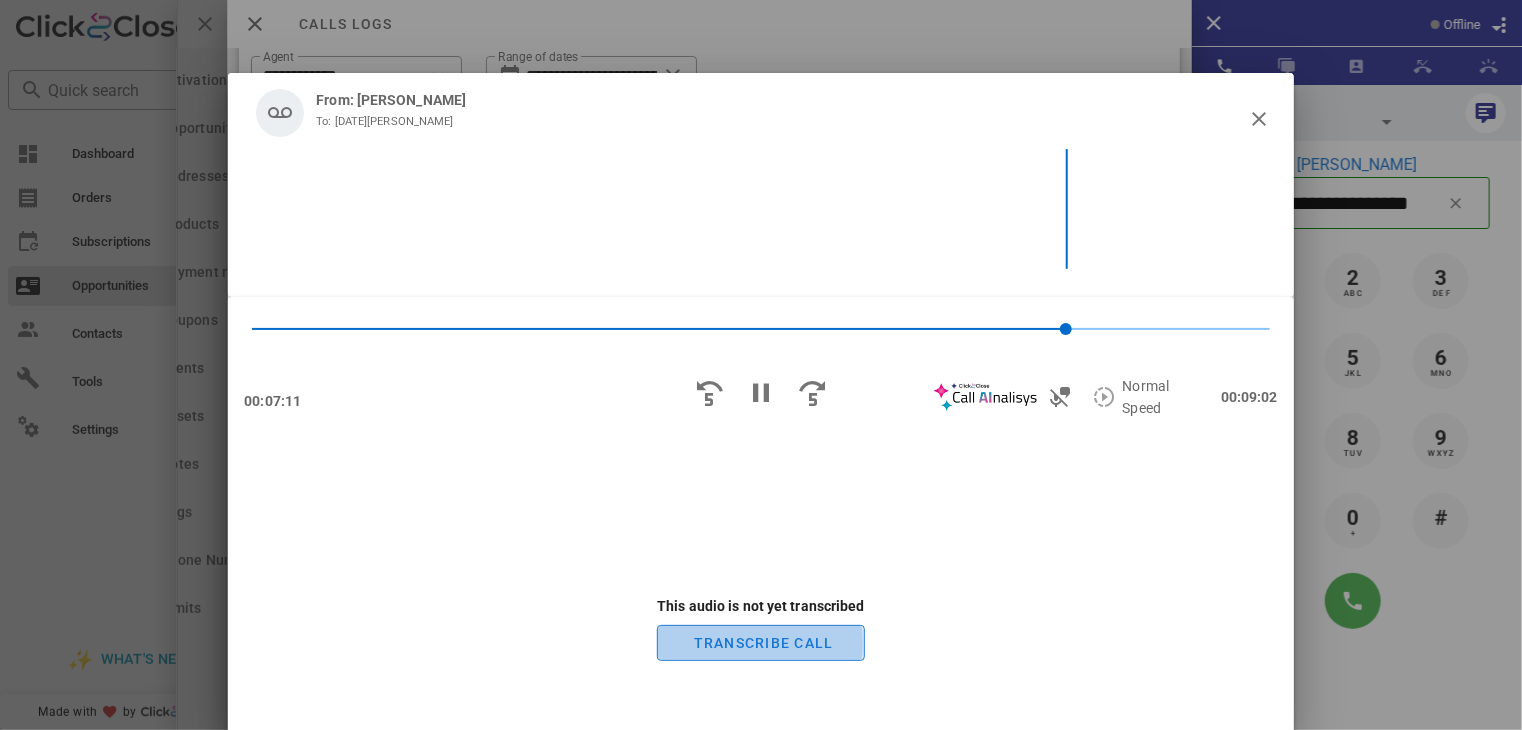 click on "TRANSCRIBE CALL" at bounding box center [762, 643] 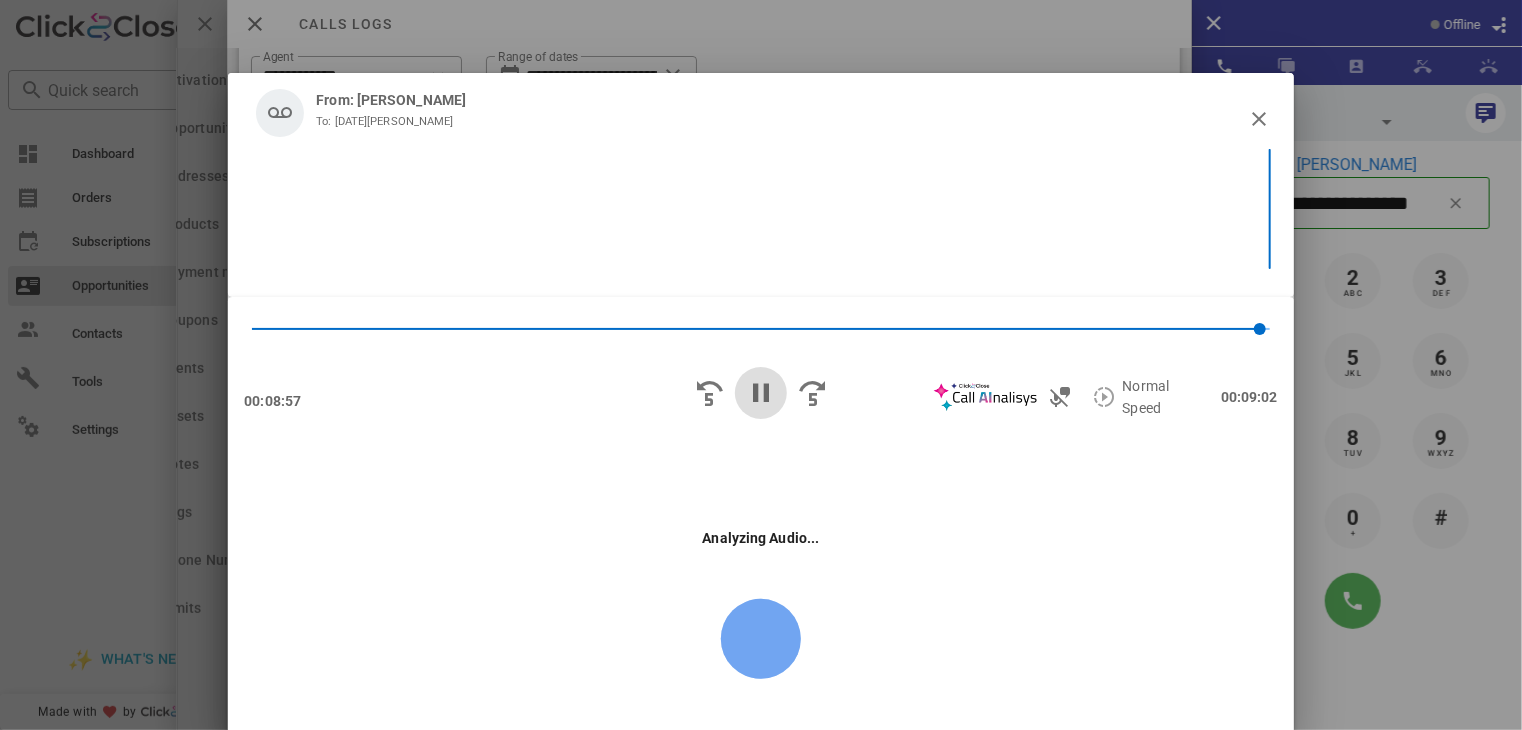 click at bounding box center [761, 393] 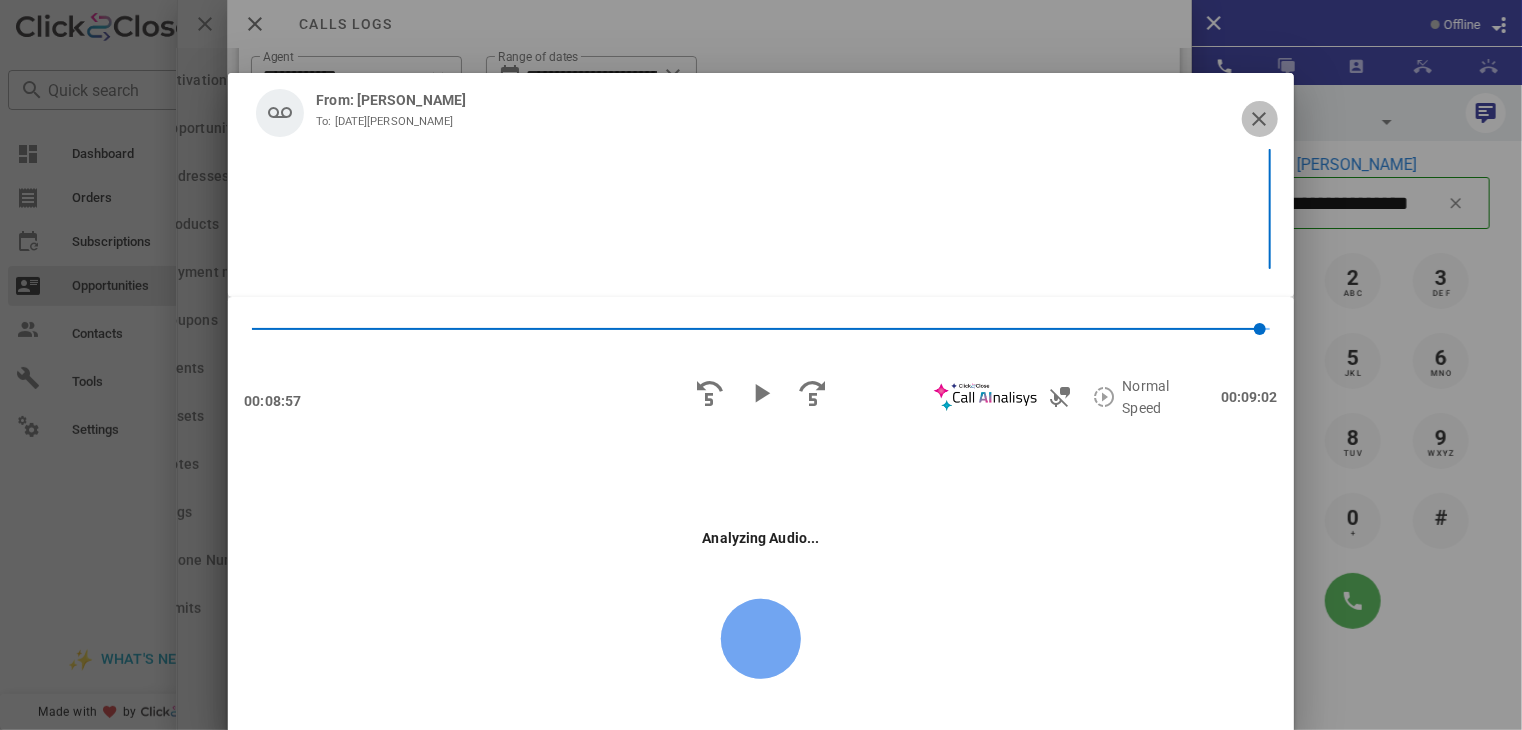 click at bounding box center [1260, 119] 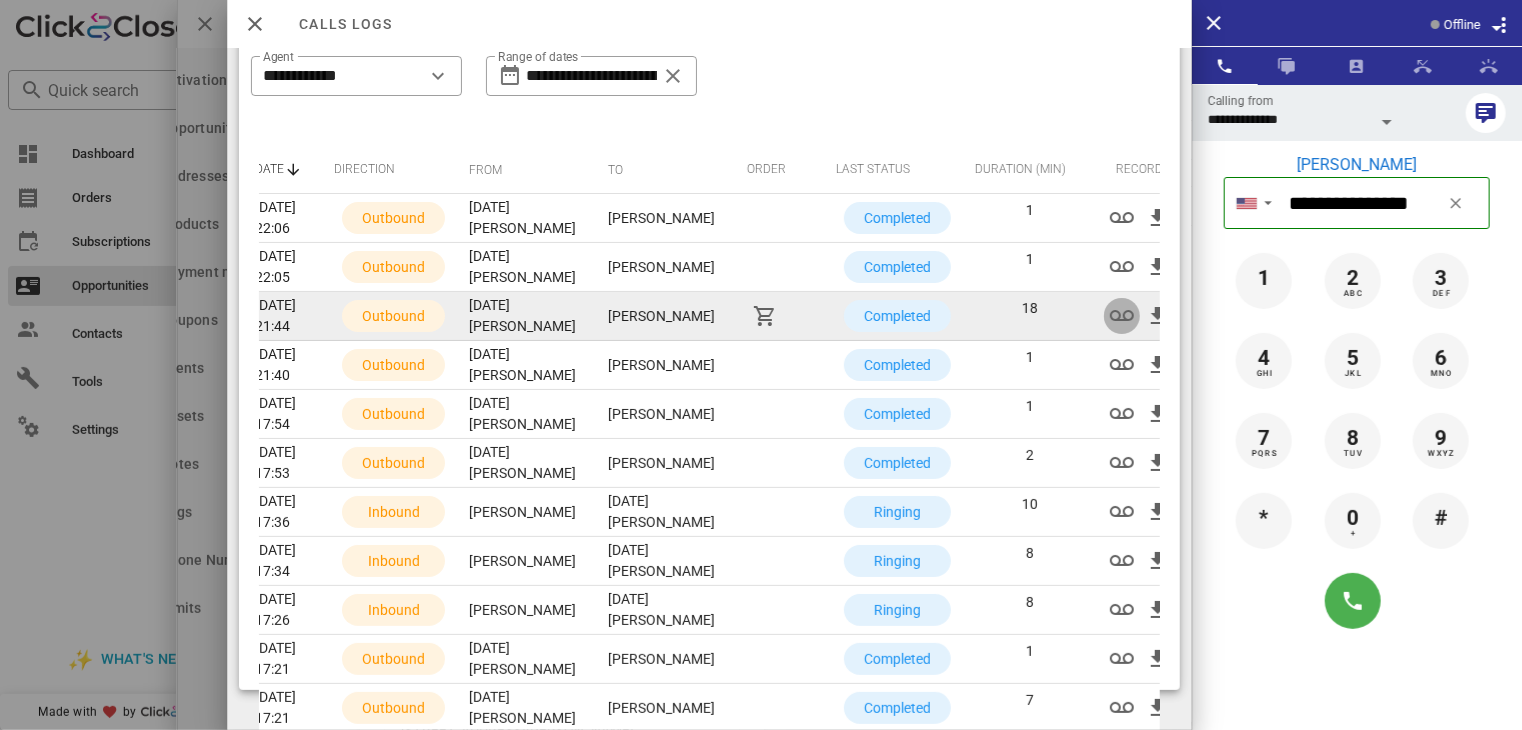 click at bounding box center [1122, 316] 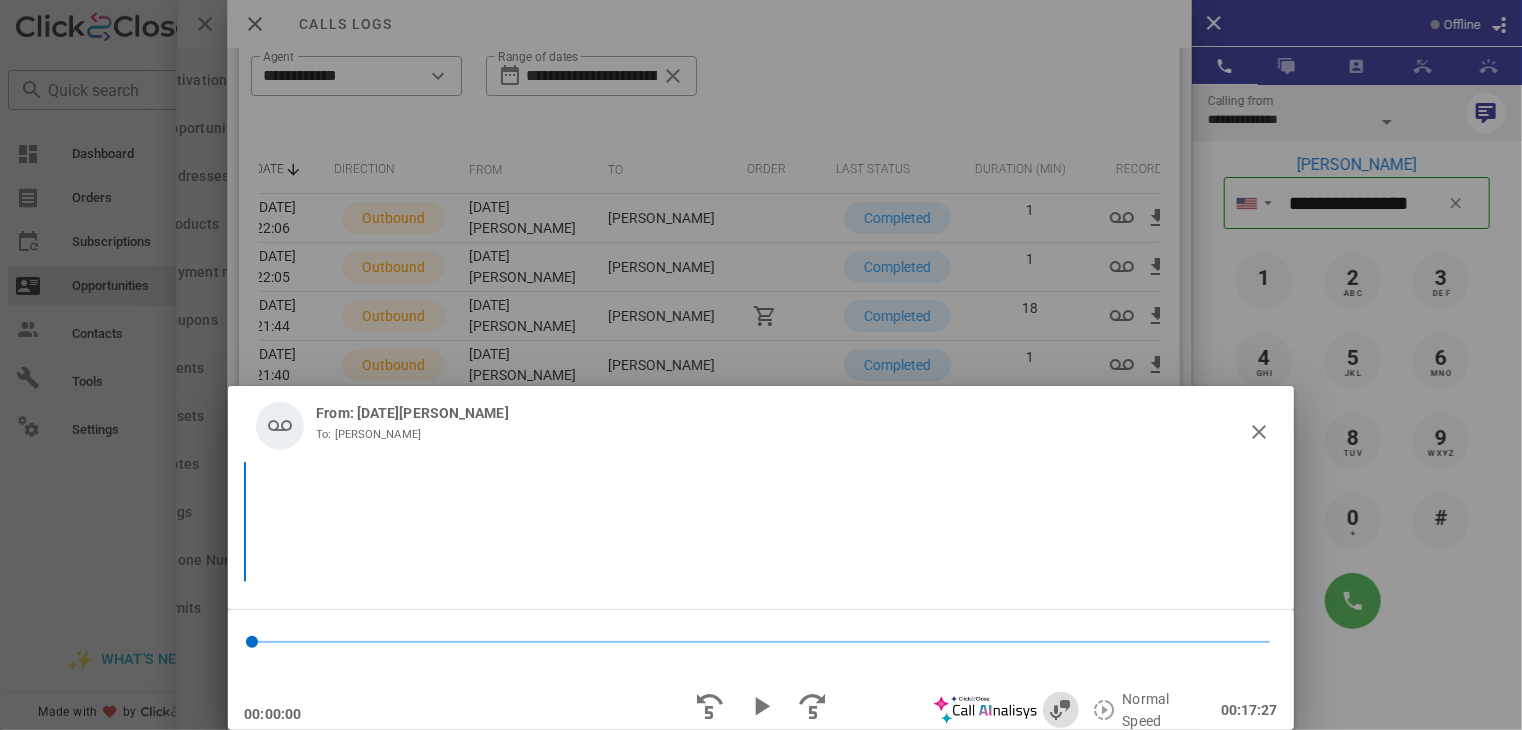click at bounding box center (1061, 710) 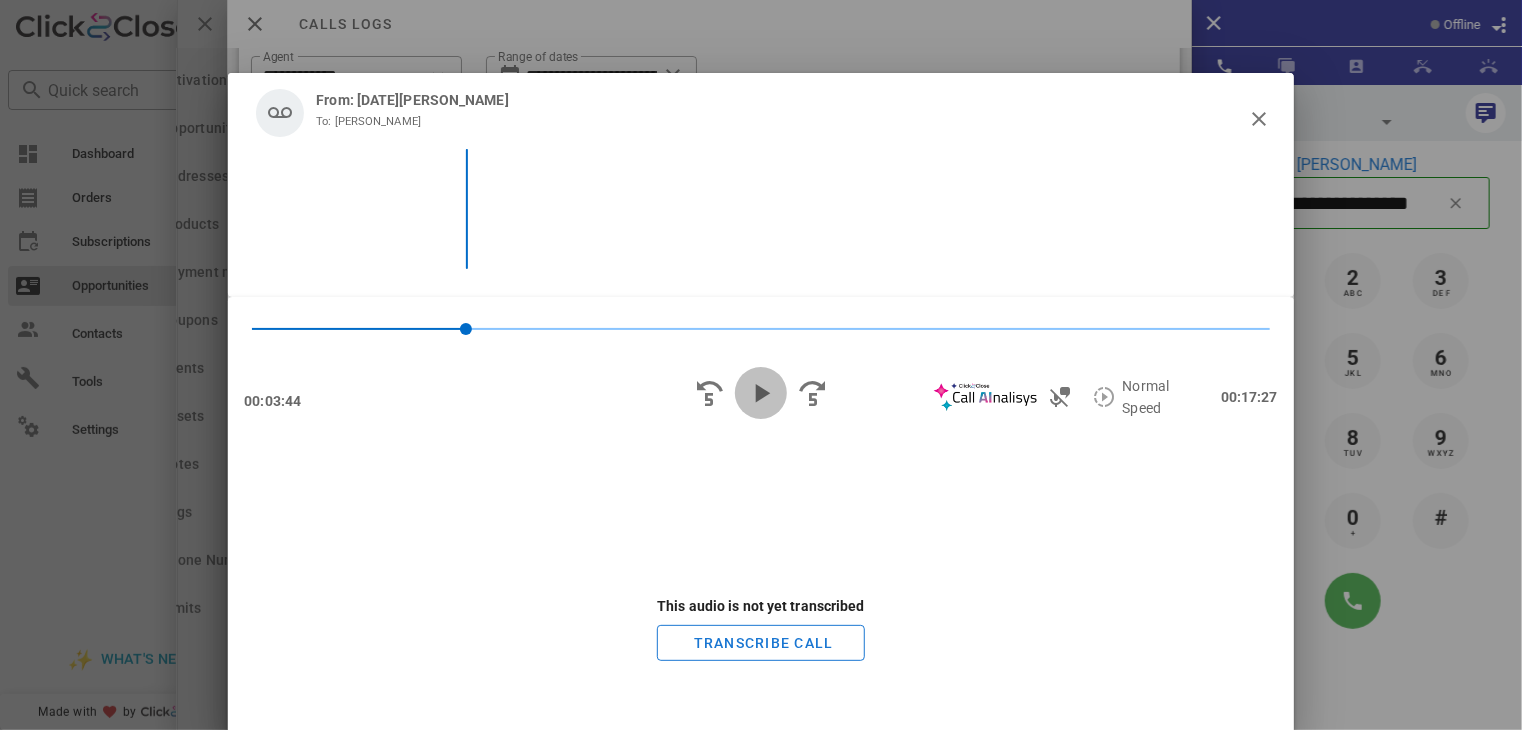 click at bounding box center (761, 393) 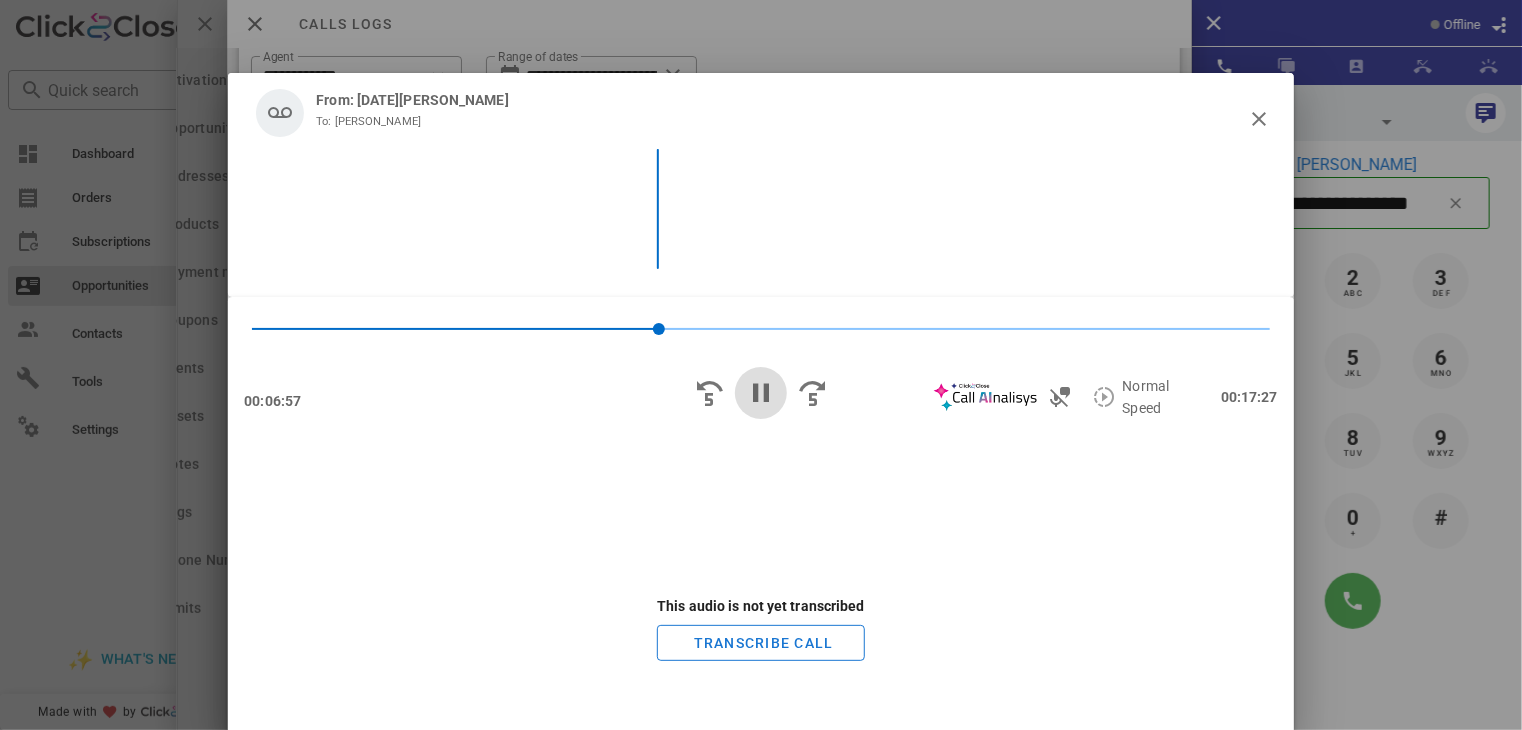 click at bounding box center (761, 393) 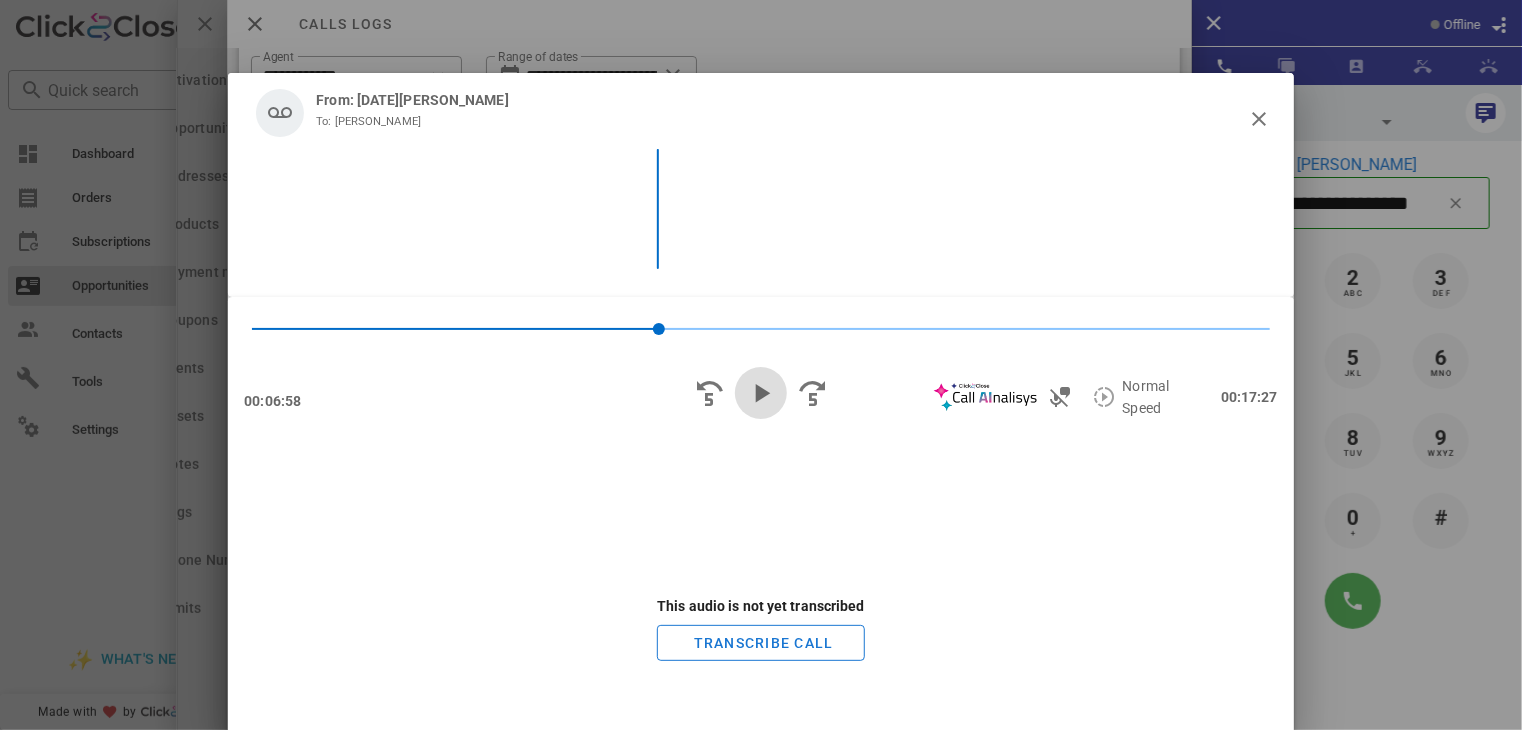 click at bounding box center [761, 393] 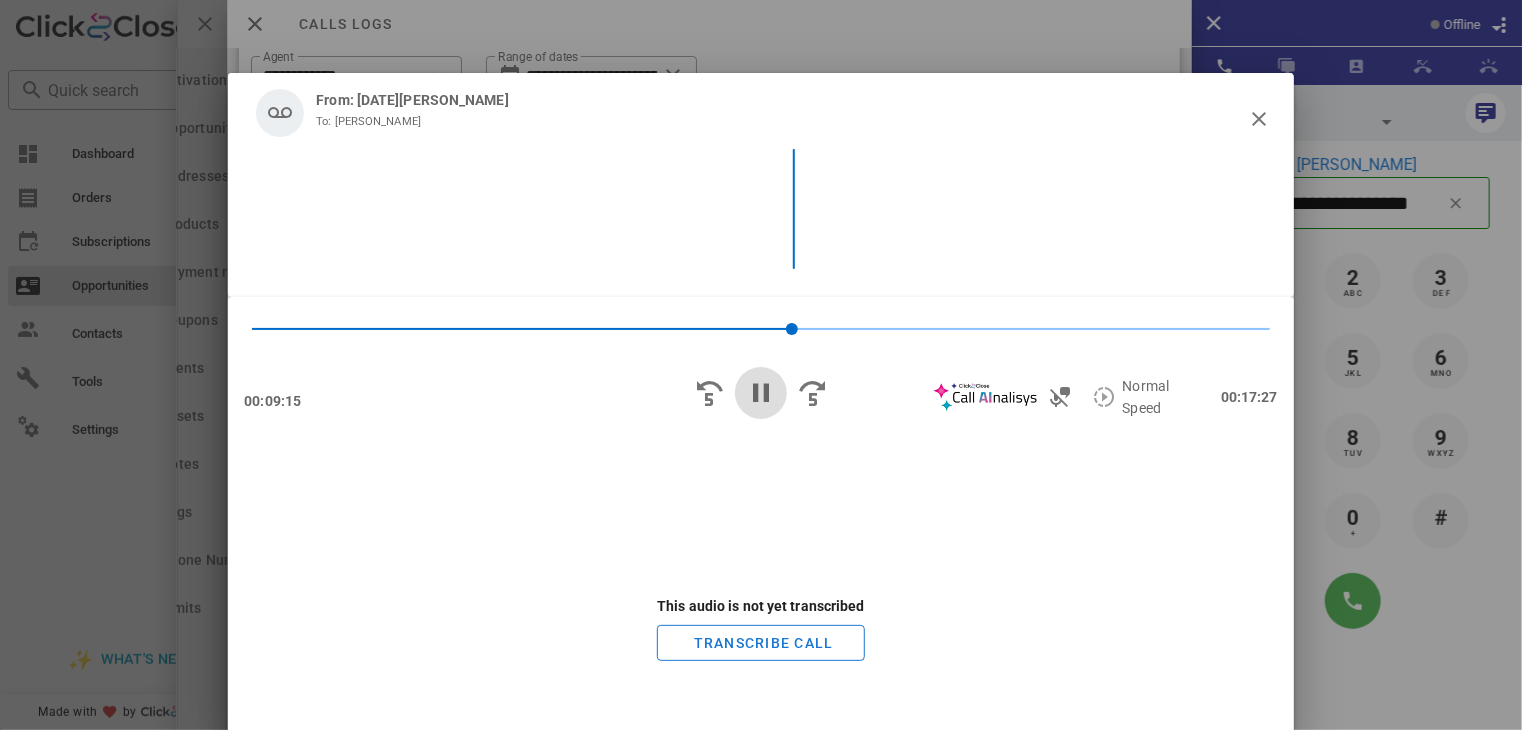 click at bounding box center (761, 393) 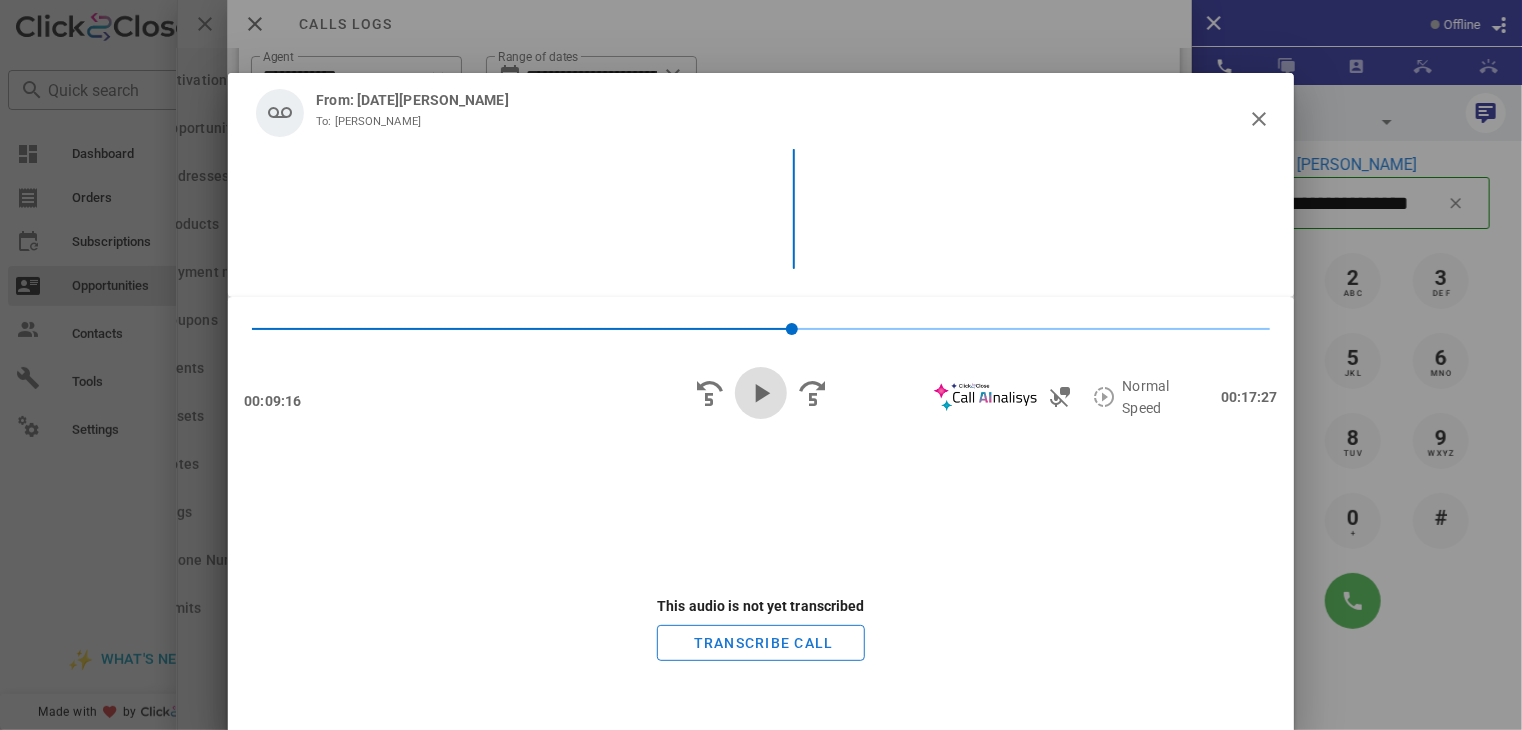 click at bounding box center (761, 393) 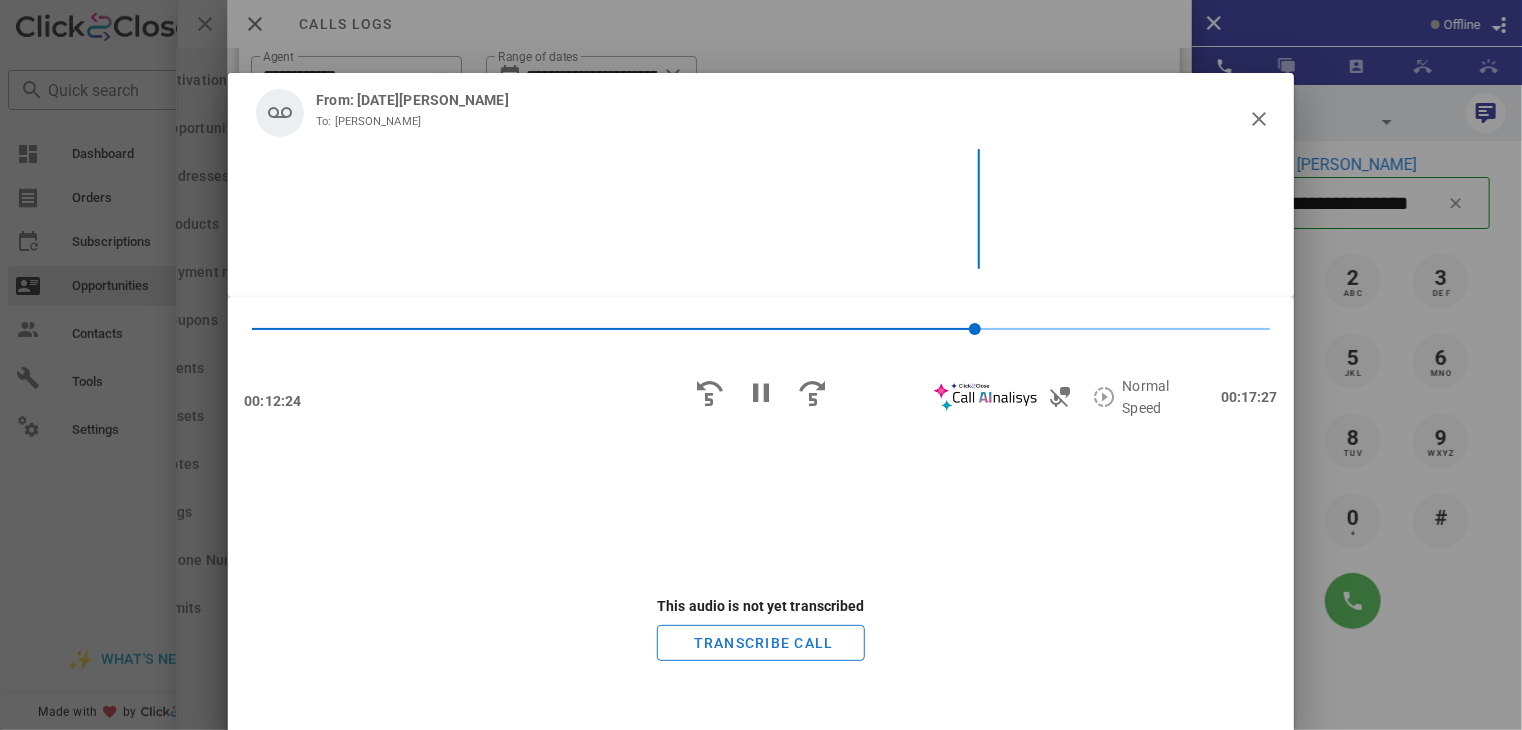 click on "This audio is not yet transcribed  TRANSCRIBE CALL" at bounding box center (760, 628) 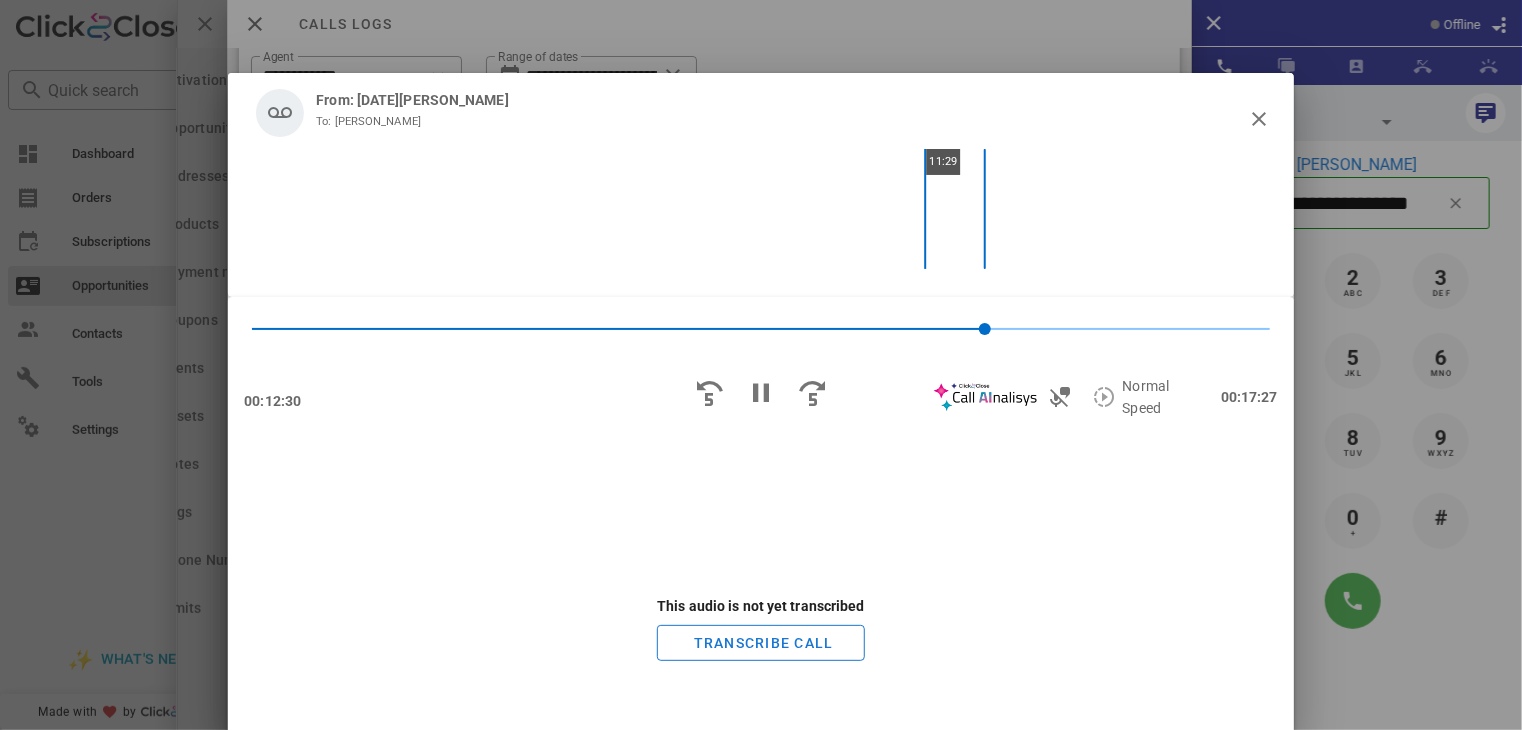 click on "11:29" at bounding box center (760, 209) 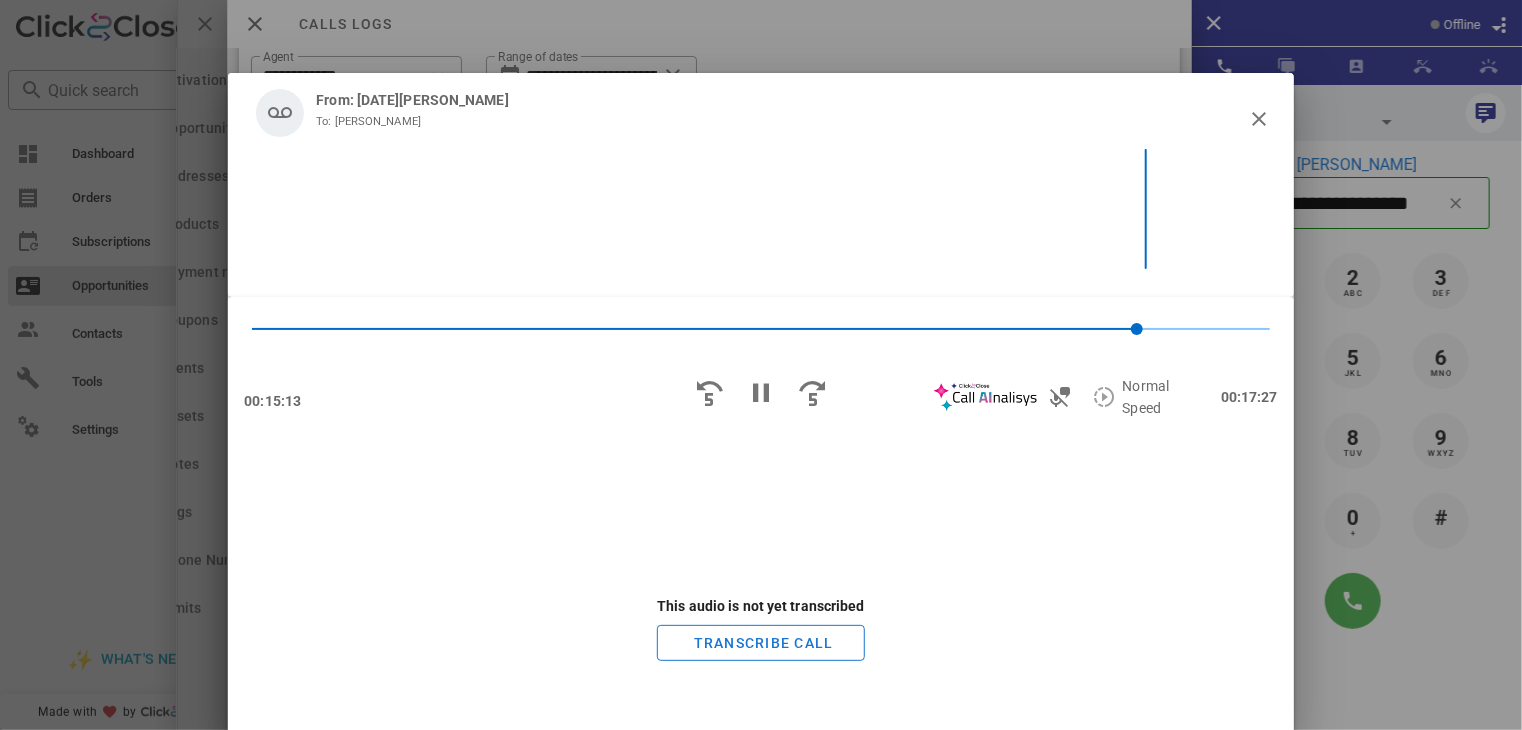 drag, startPoint x: 809, startPoint y: 685, endPoint x: 1064, endPoint y: 200, distance: 547.95074 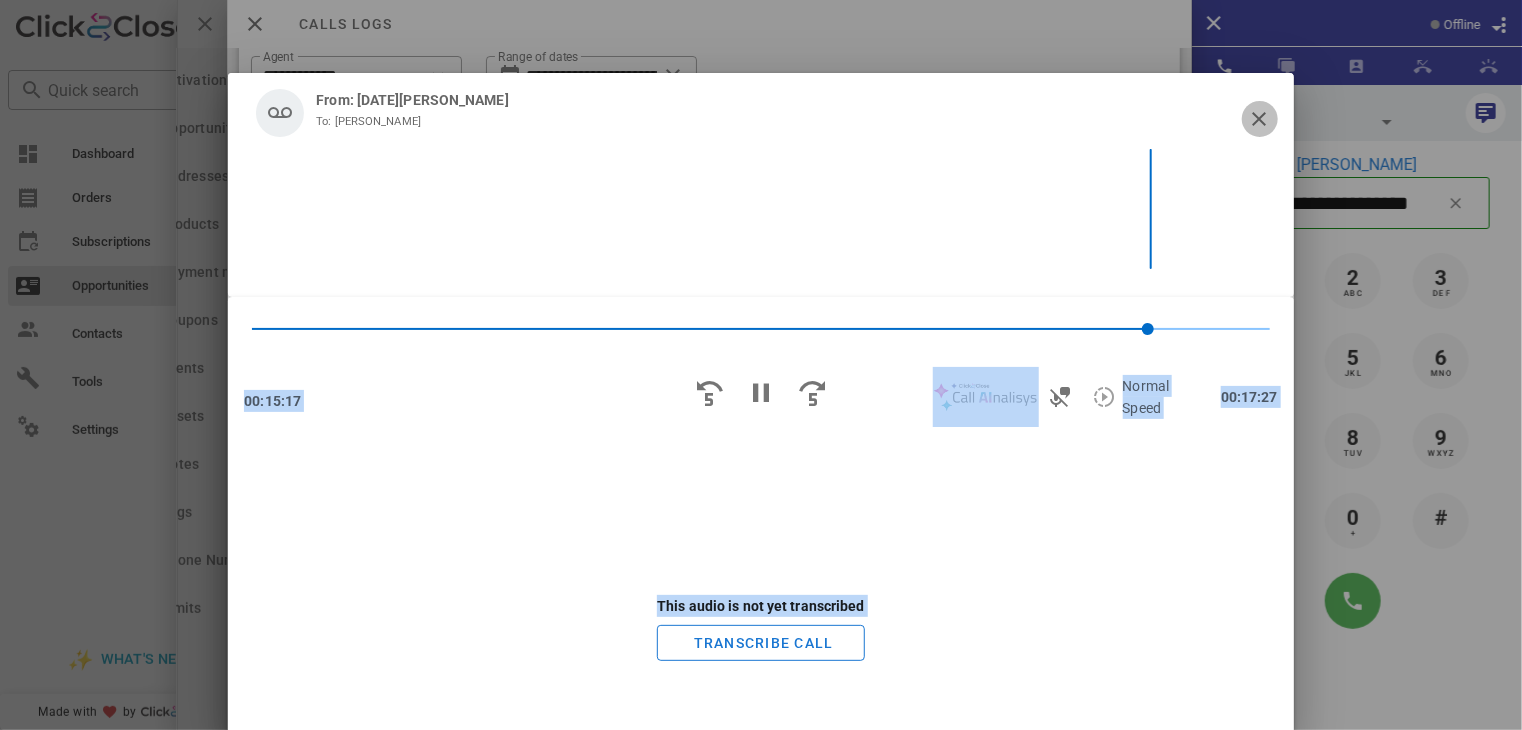 click at bounding box center [1260, 119] 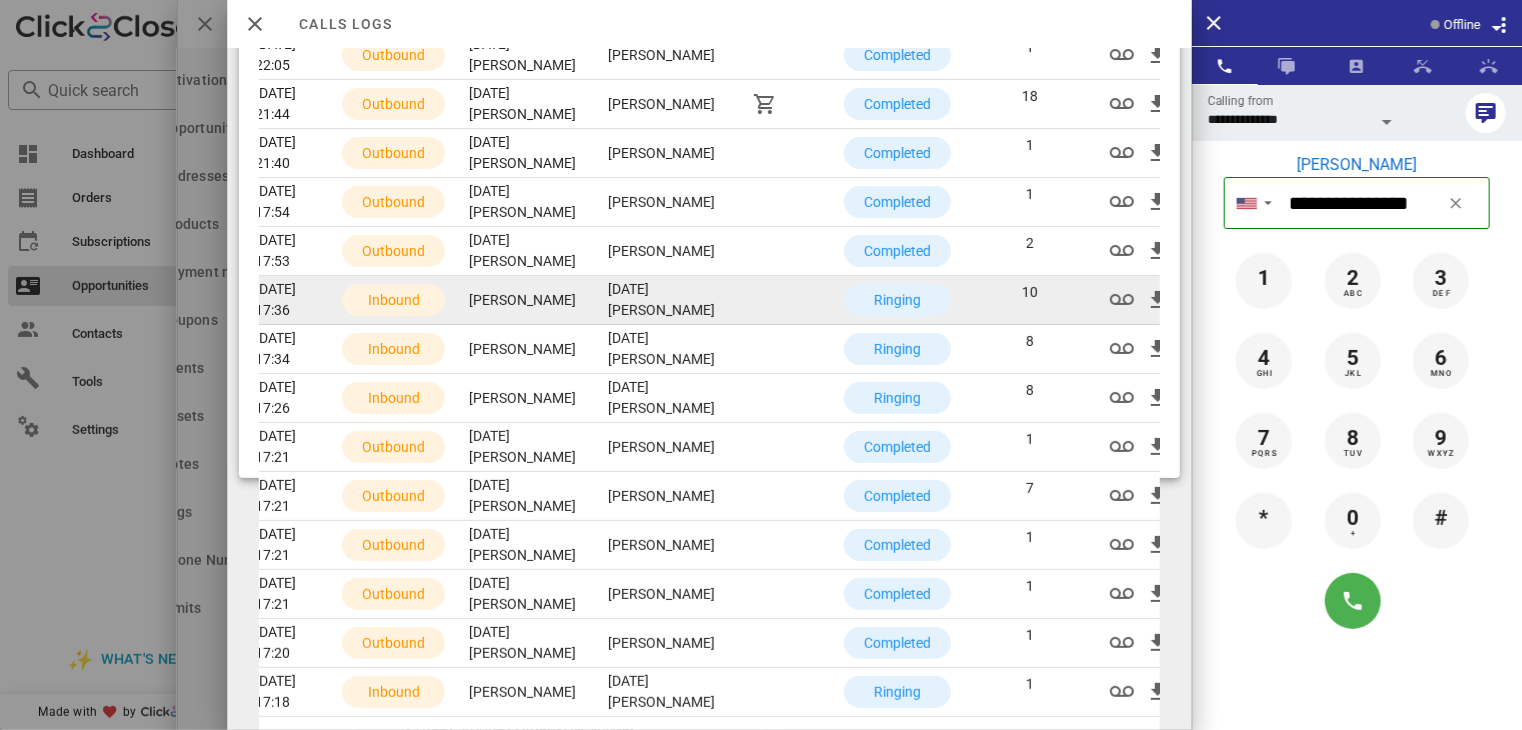 scroll, scrollTop: 297, scrollLeft: 0, axis: vertical 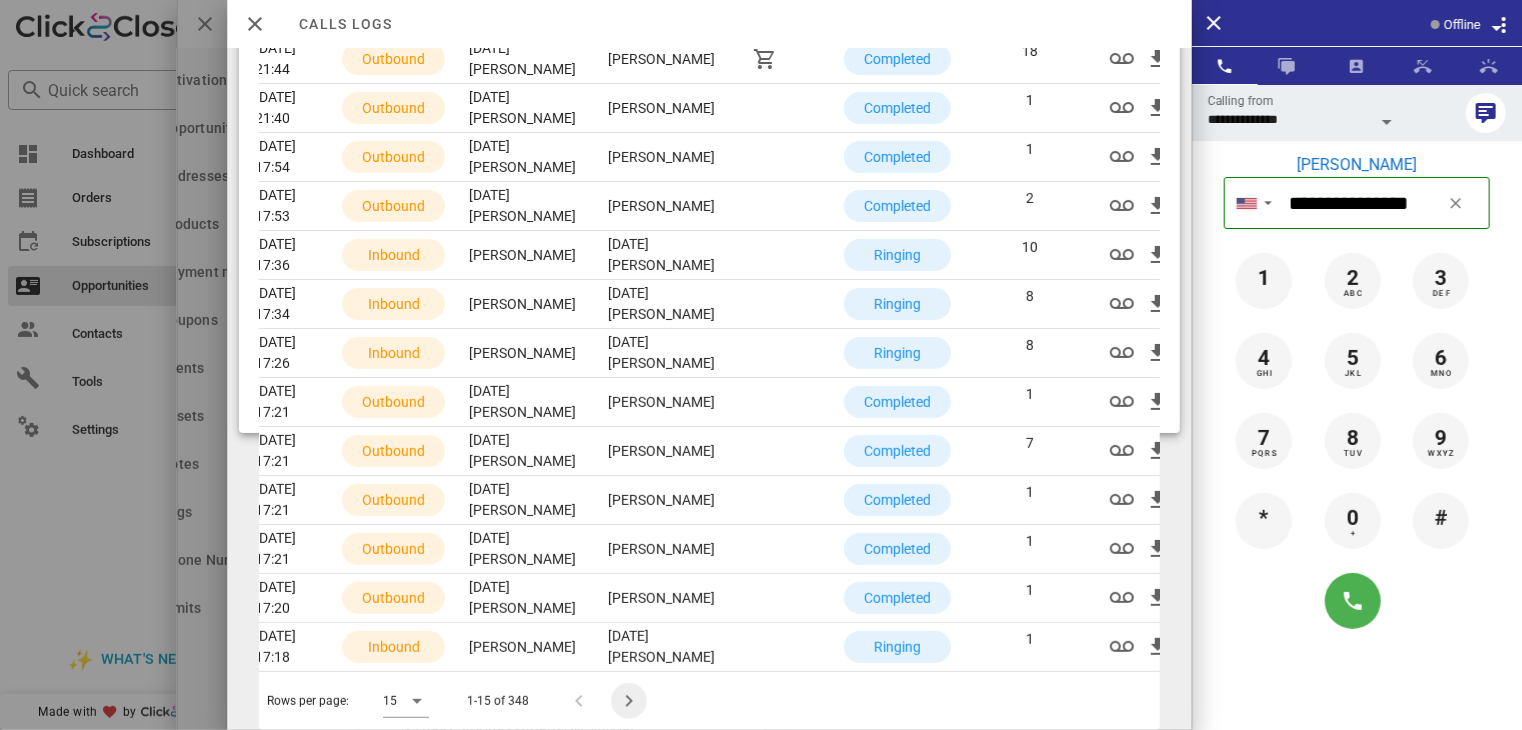 click at bounding box center (629, 701) 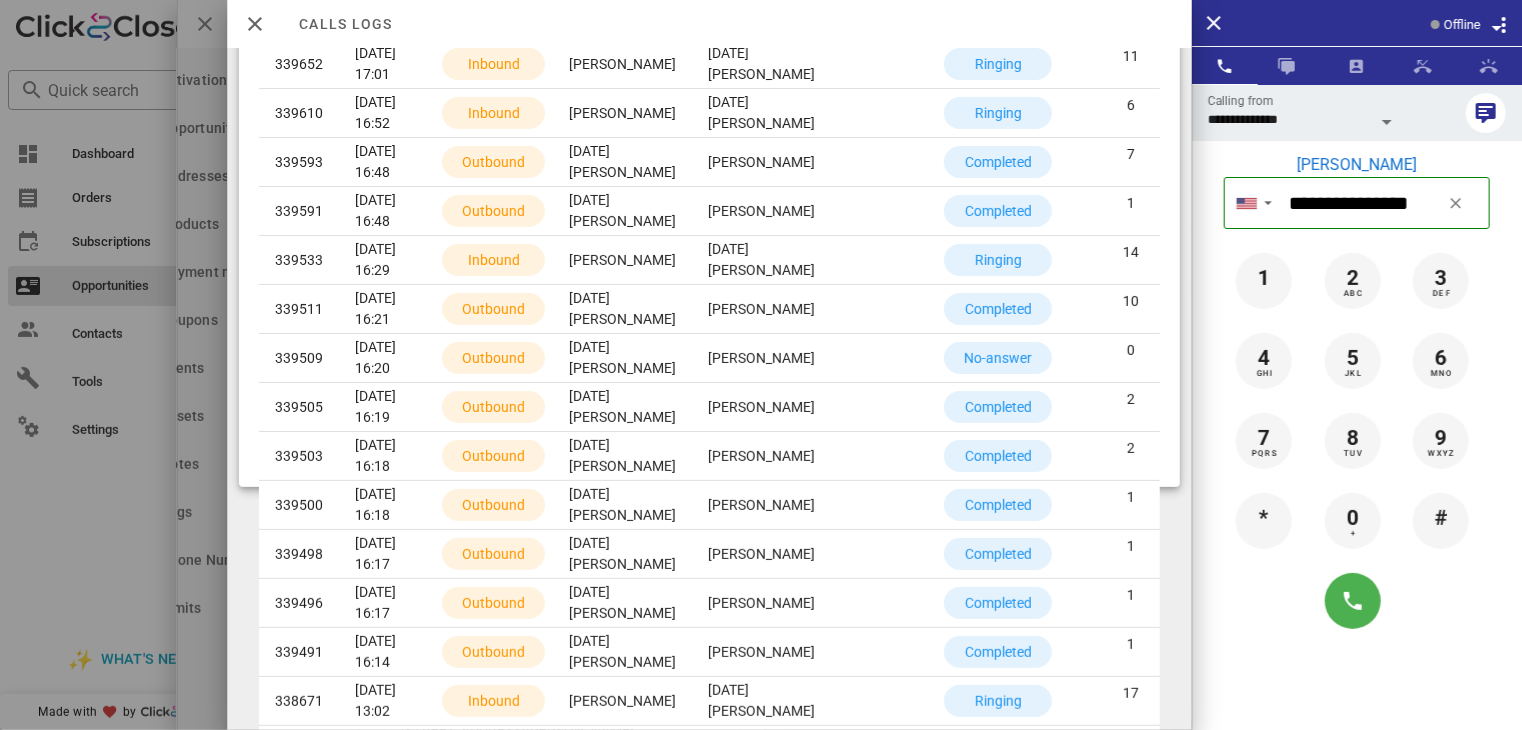 scroll, scrollTop: 297, scrollLeft: 0, axis: vertical 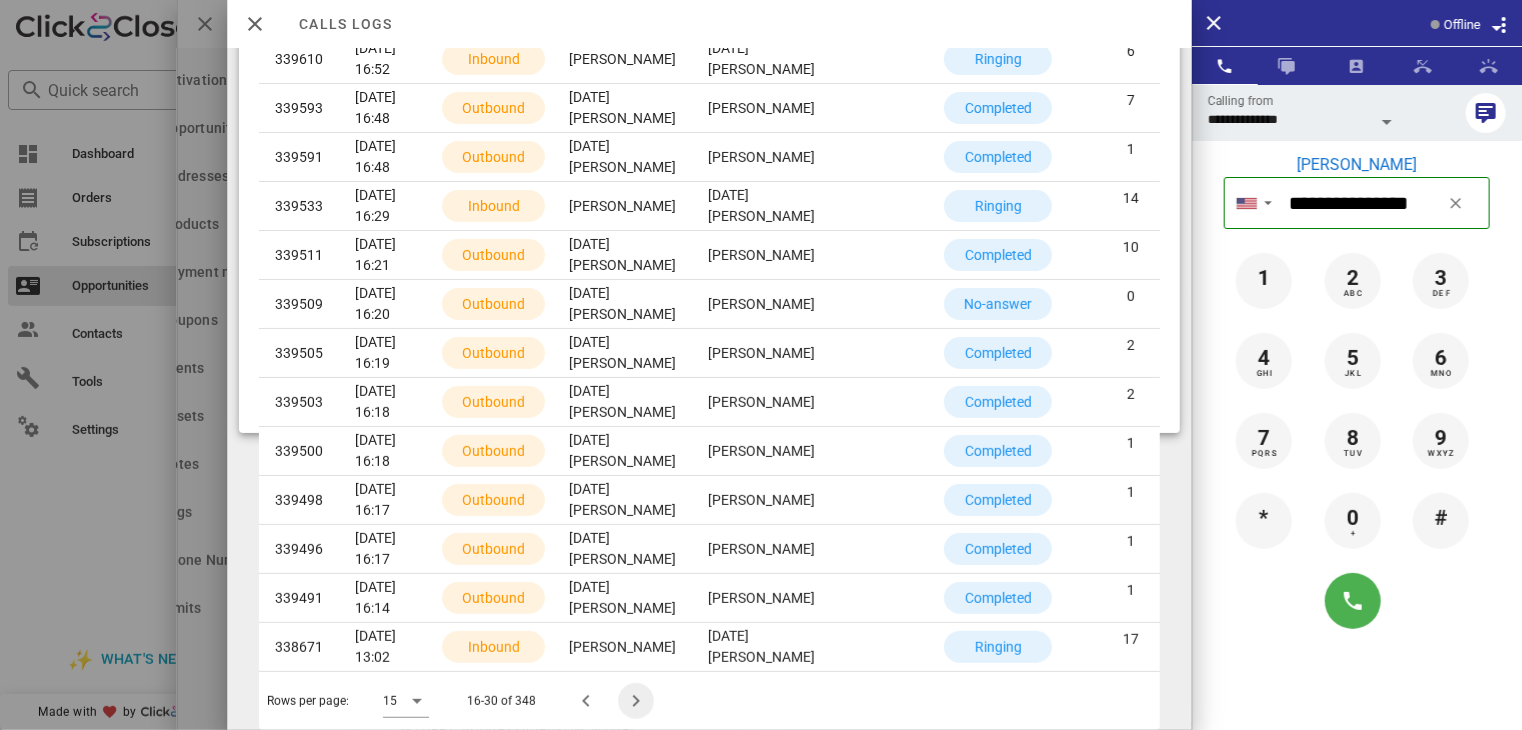 click at bounding box center [636, 701] 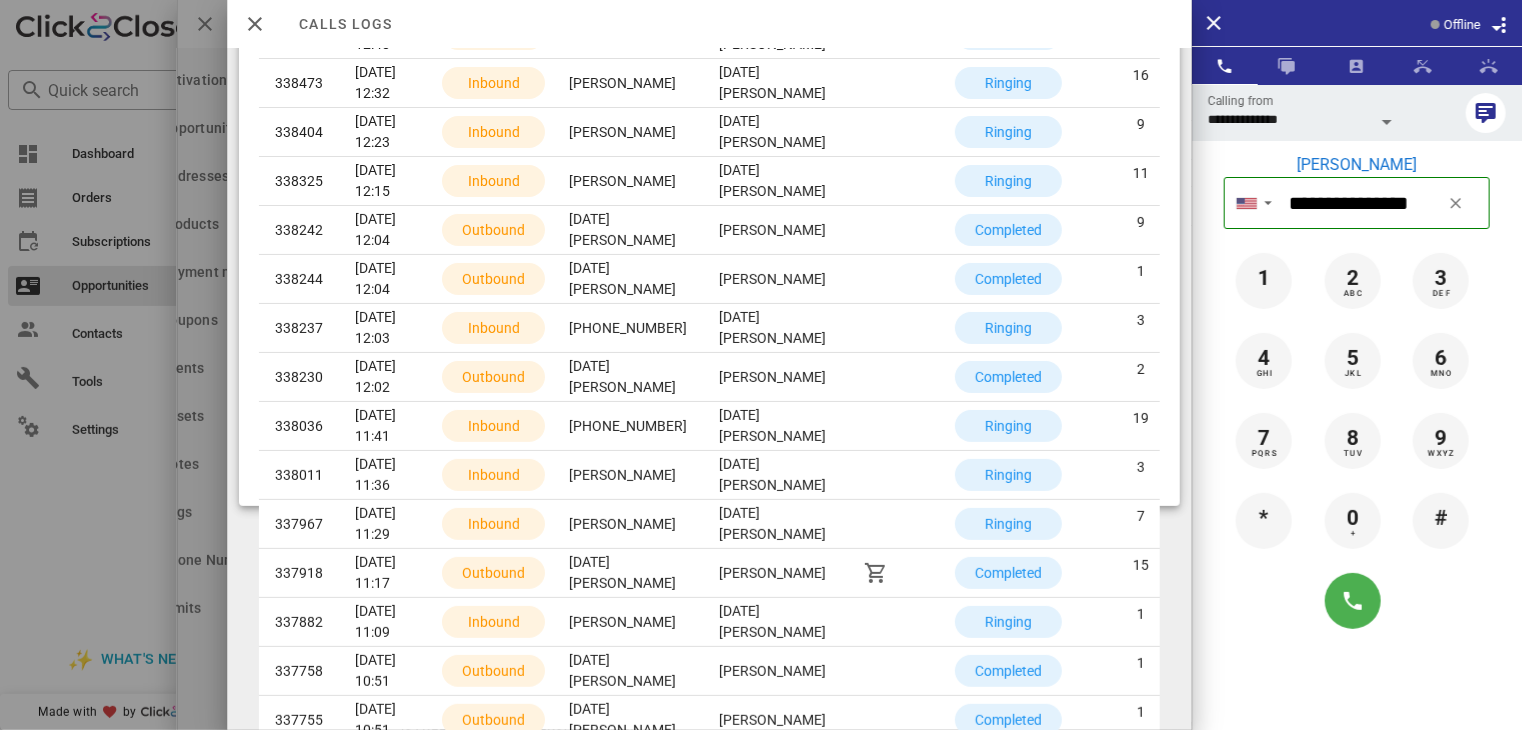 scroll, scrollTop: 321, scrollLeft: 0, axis: vertical 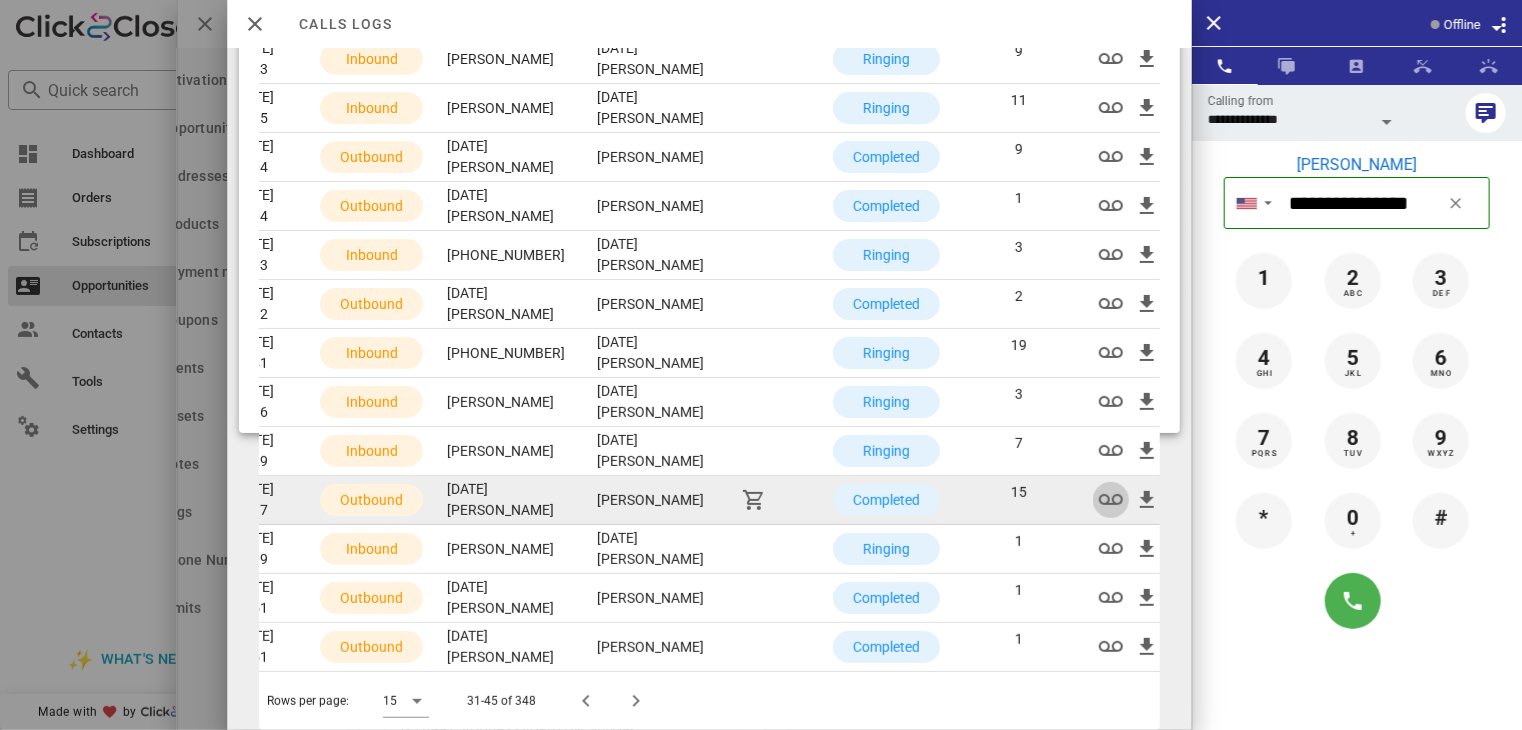 click at bounding box center (1111, 500) 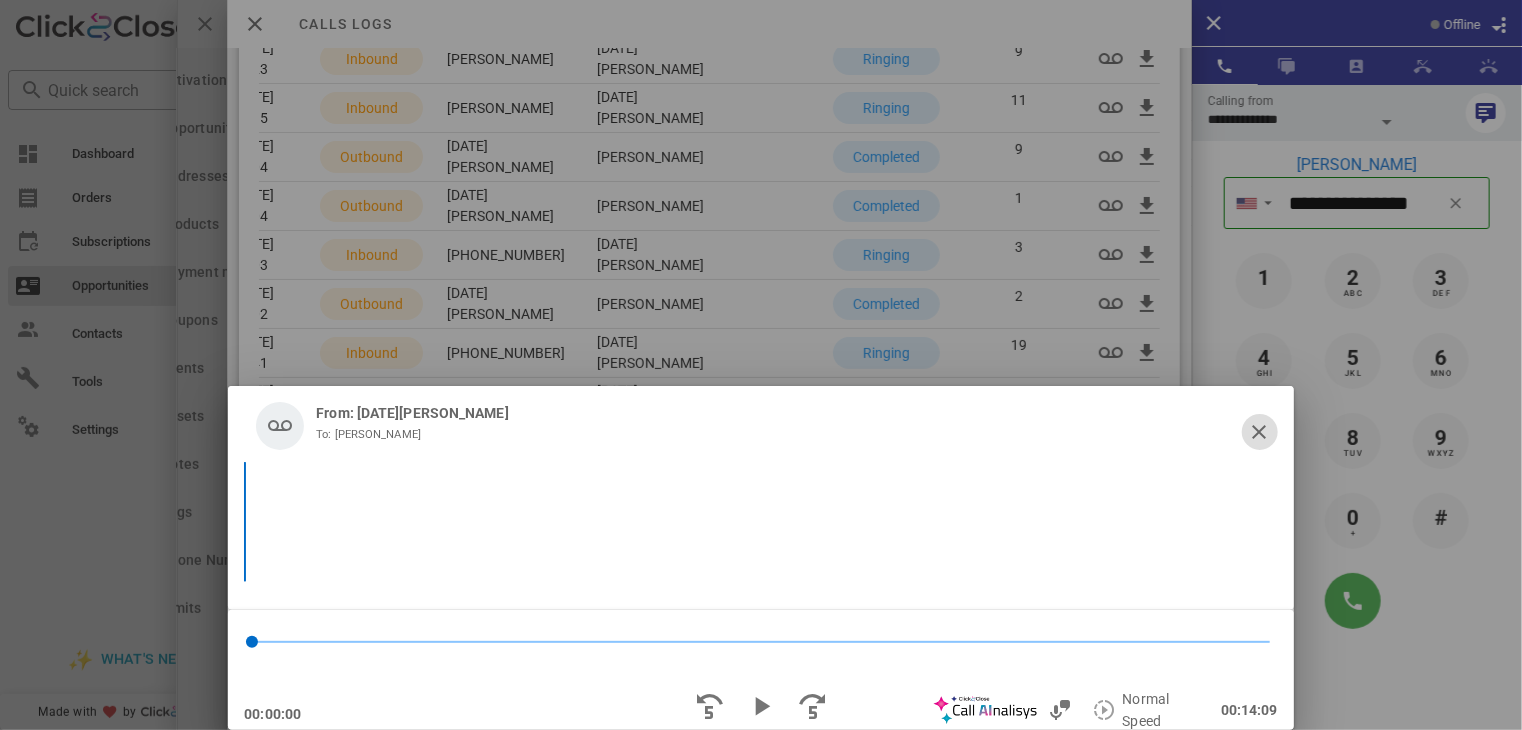 click at bounding box center [1260, 432] 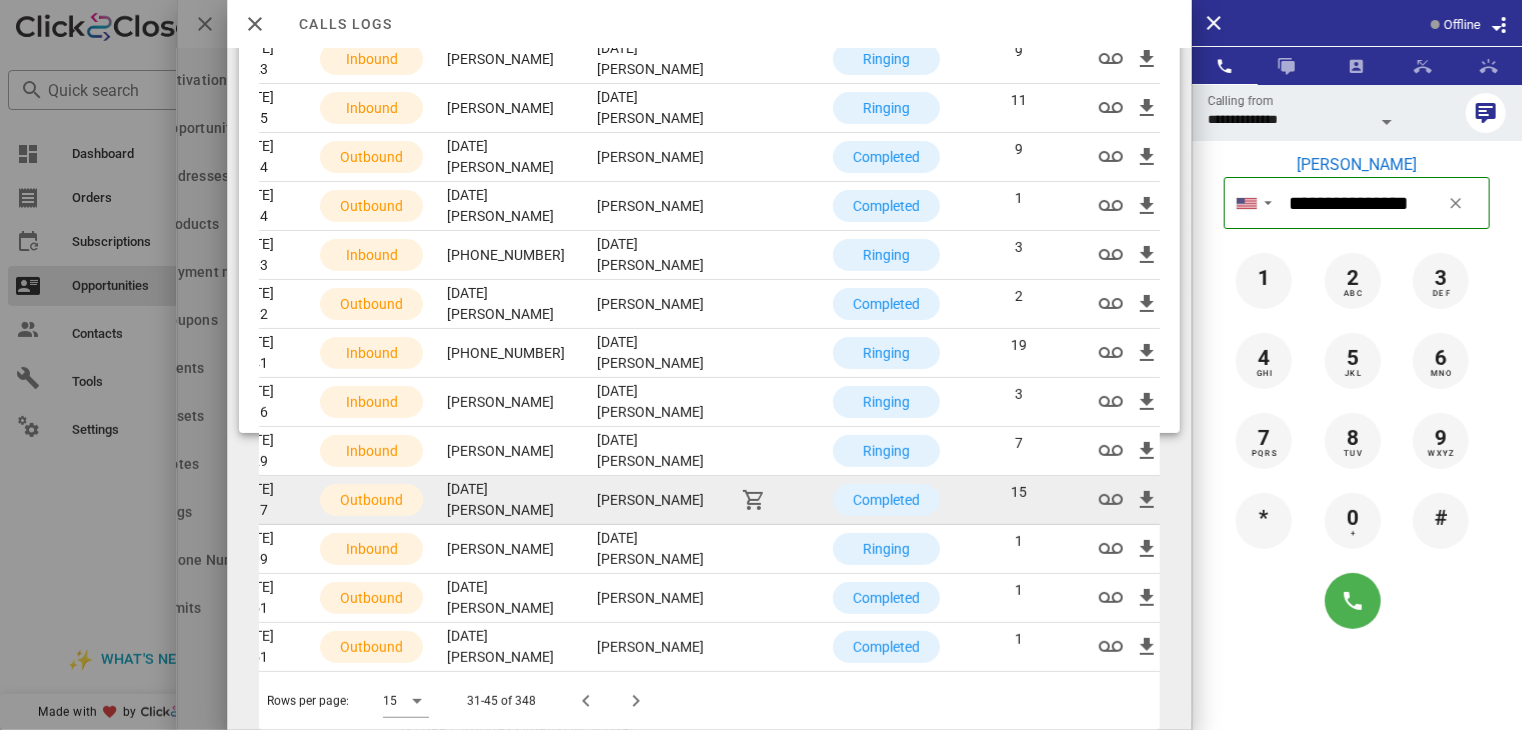 click at bounding box center [1183, 500] 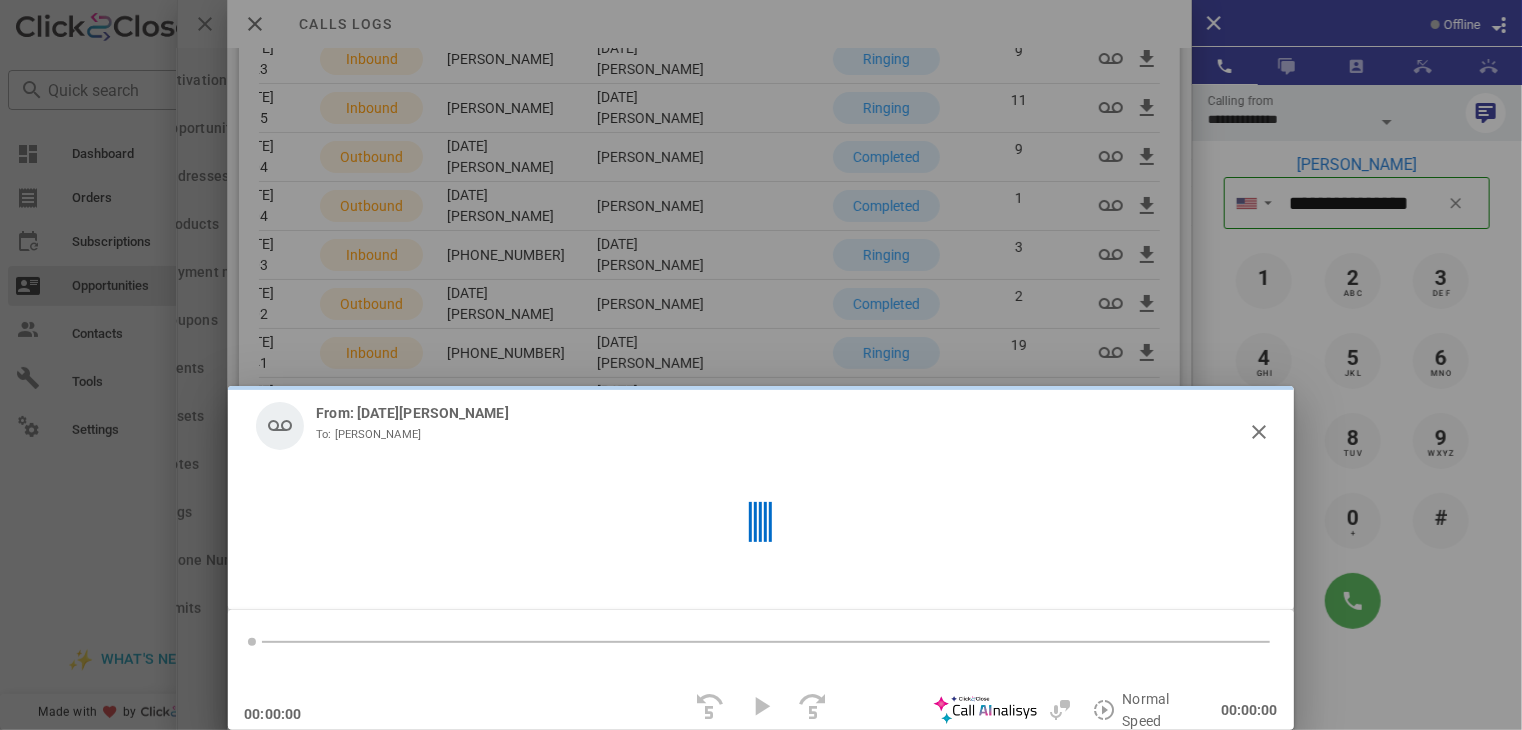 click at bounding box center (761, 710) 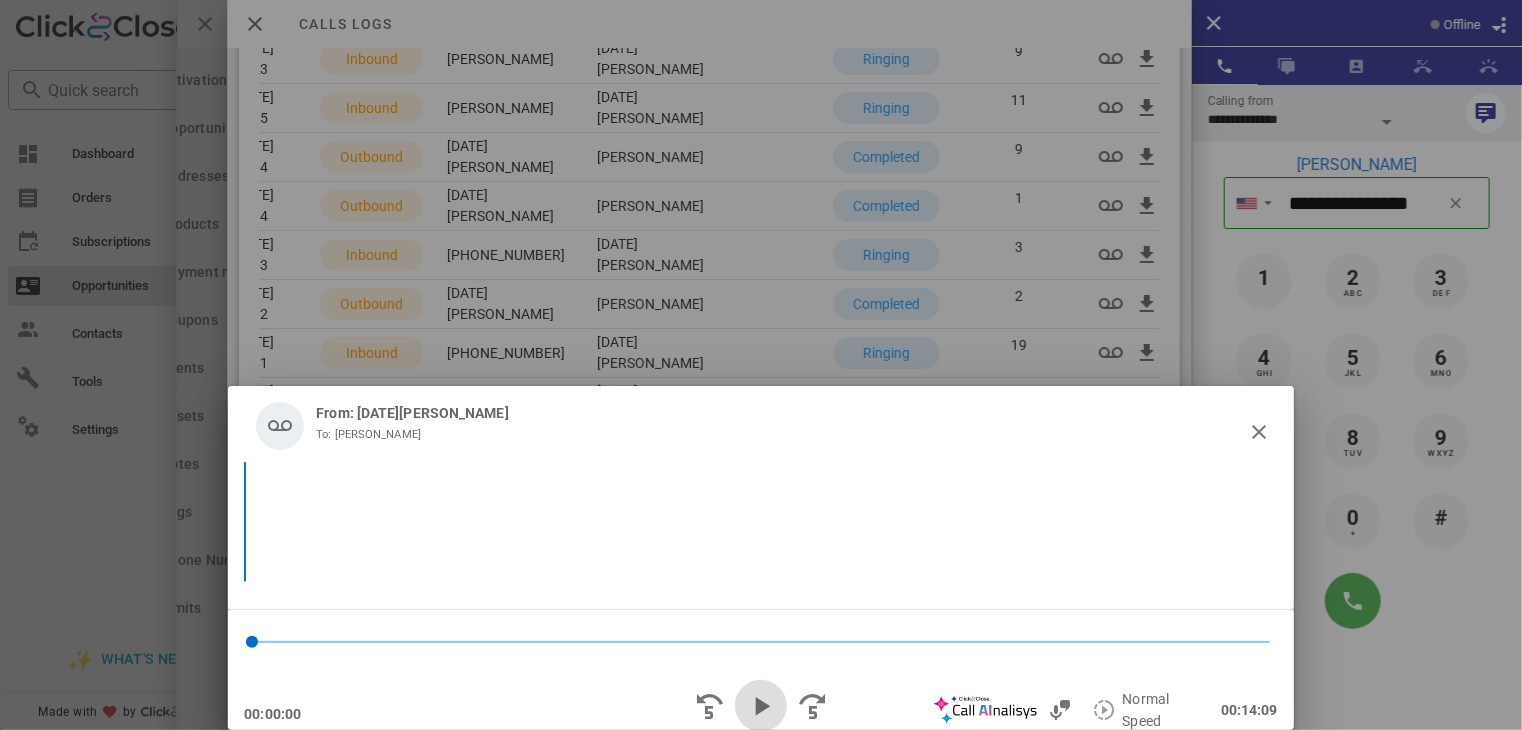 click at bounding box center [761, 706] 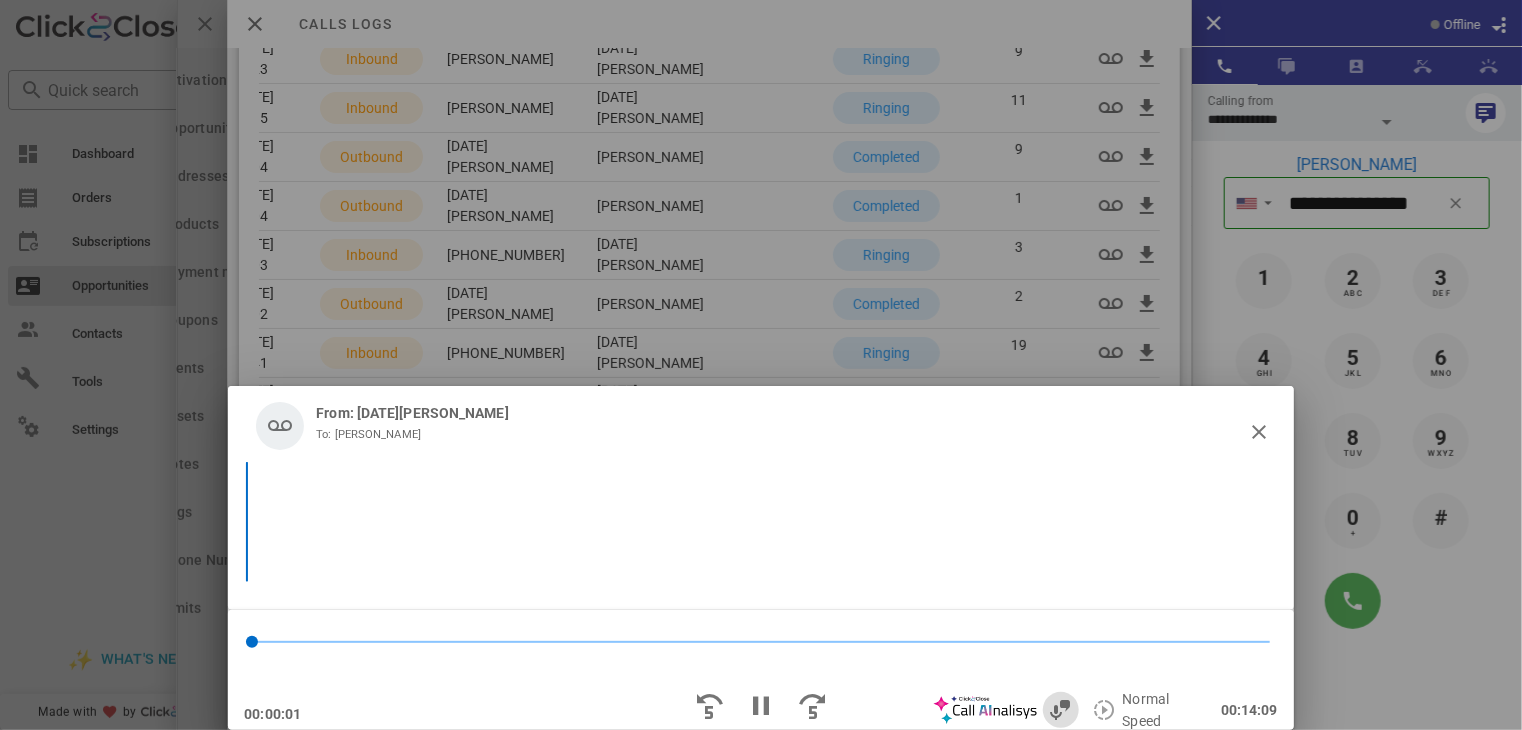 click at bounding box center (1061, 710) 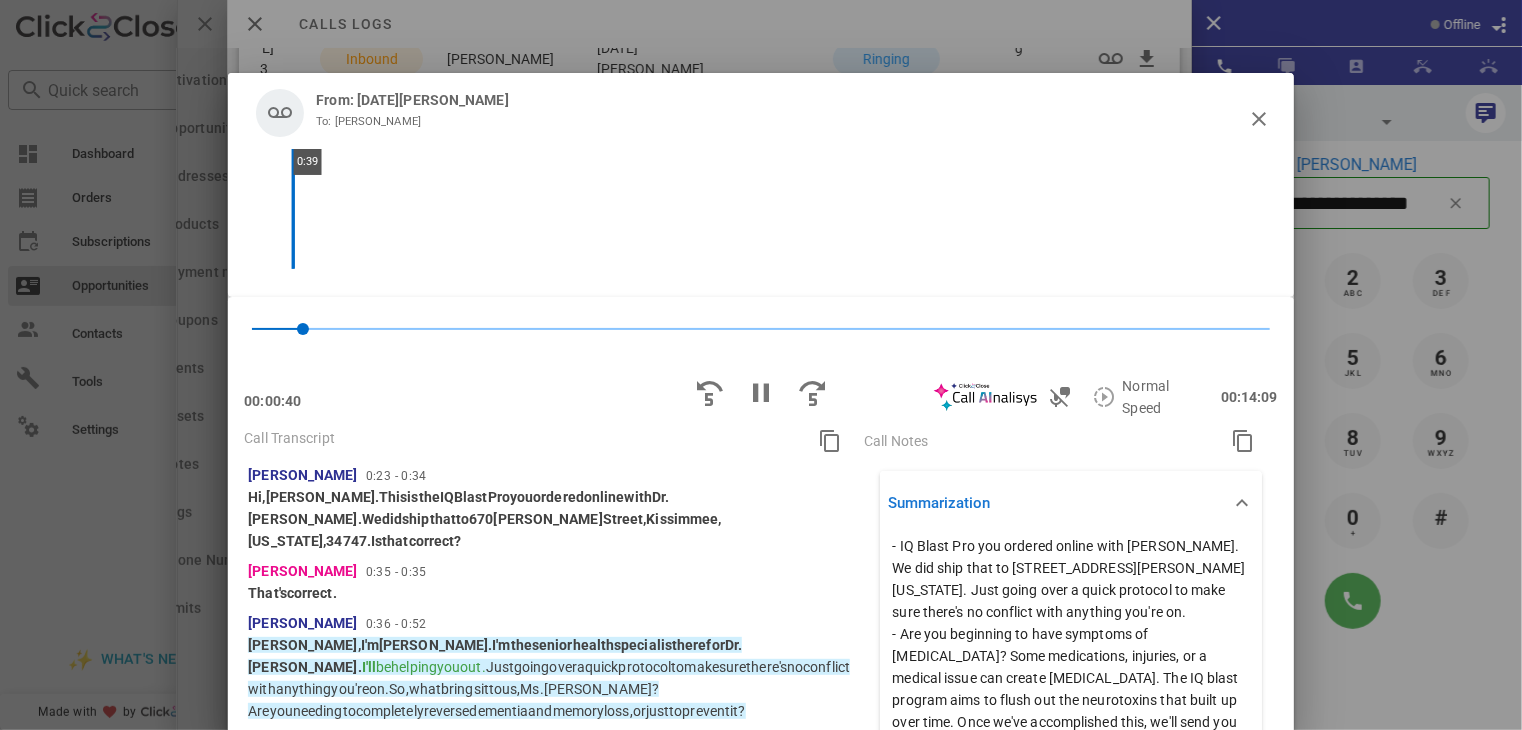 scroll, scrollTop: 300, scrollLeft: 0, axis: vertical 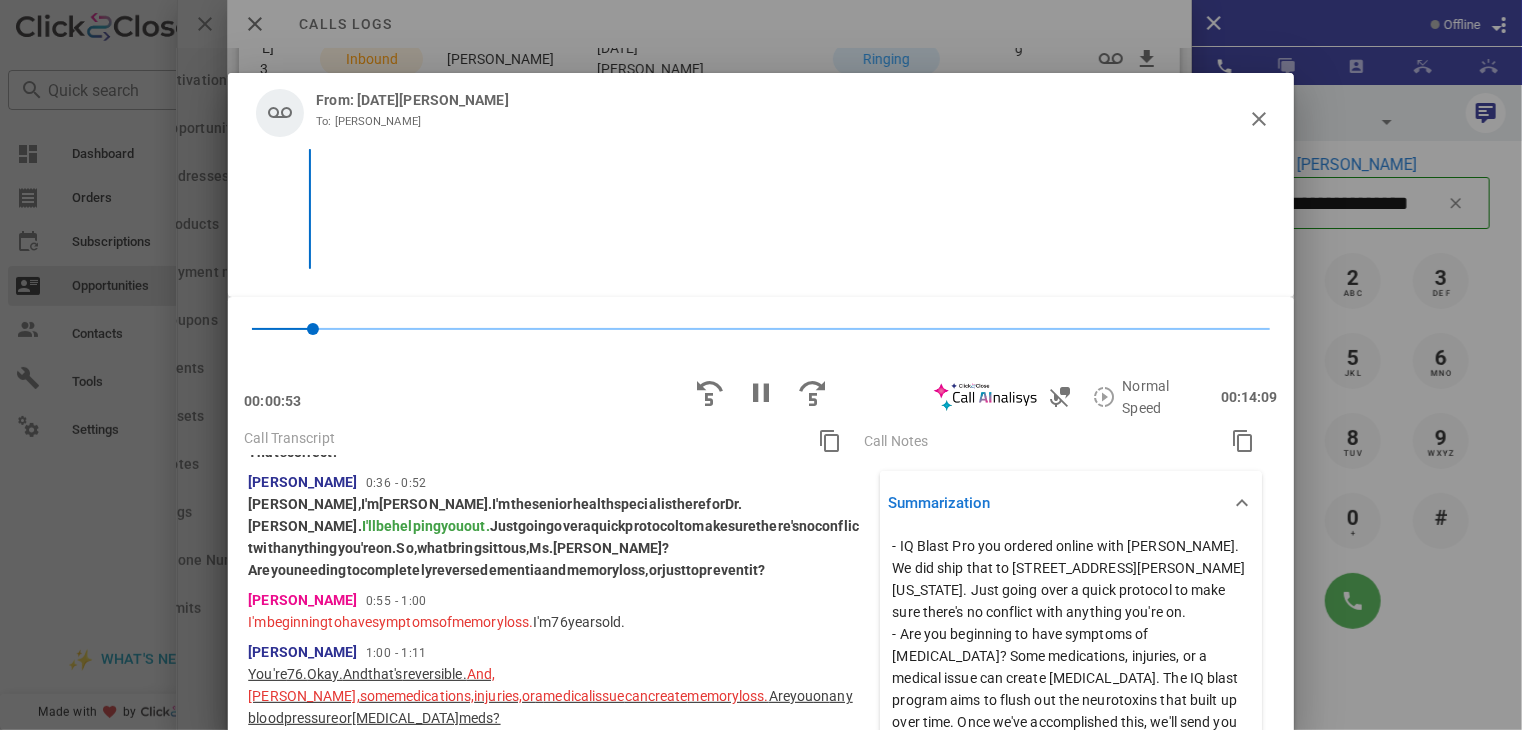 drag, startPoint x: 747, startPoint y: 677, endPoint x: 350, endPoint y: 656, distance: 397.55502 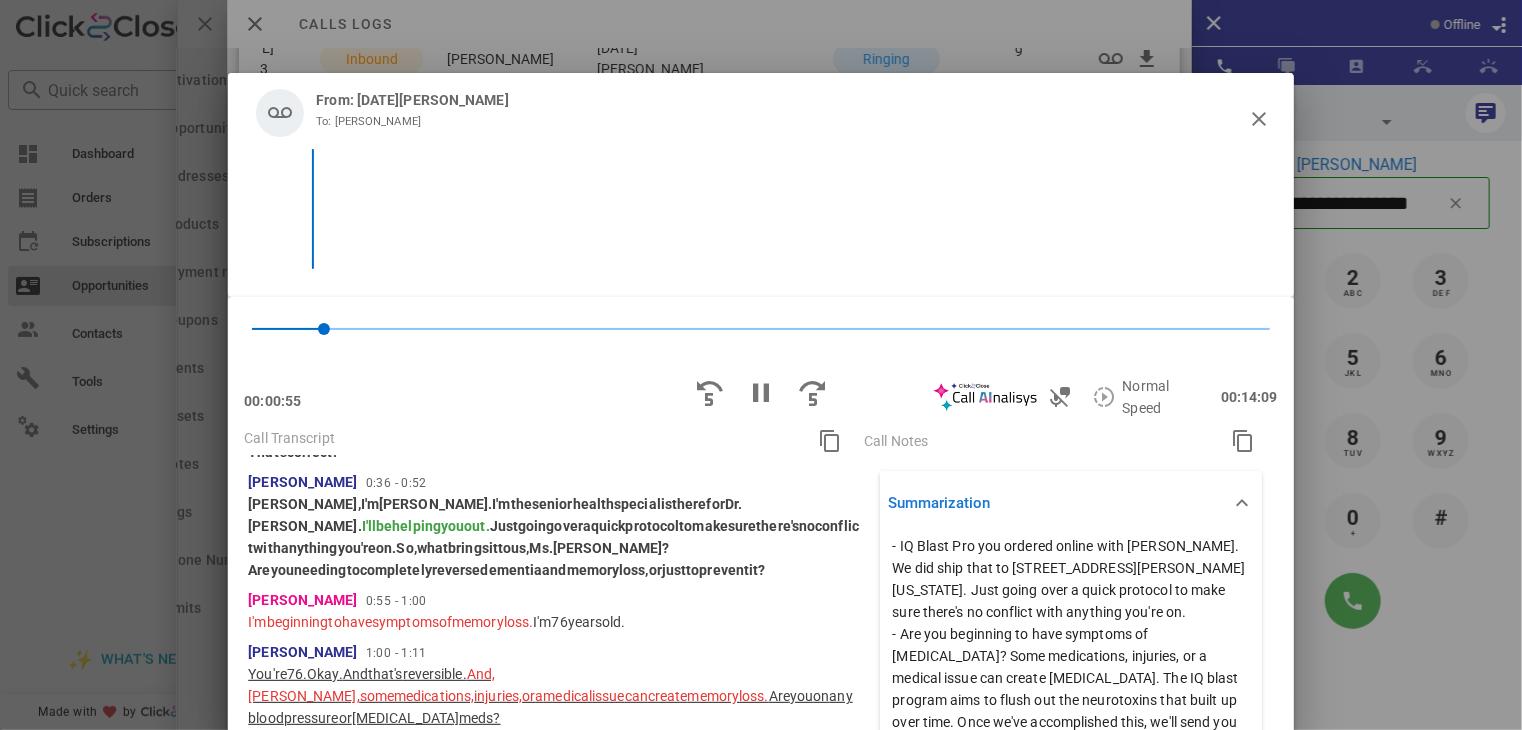 copy on "And   that's   reversible.   And,   [PERSON_NAME],   some   medications,   injuries,   or   a   medical   issue   can   create   [MEDICAL_DATA].   Are   you   on   any   blood   pressure   or   [MEDICAL_DATA]   meds?" 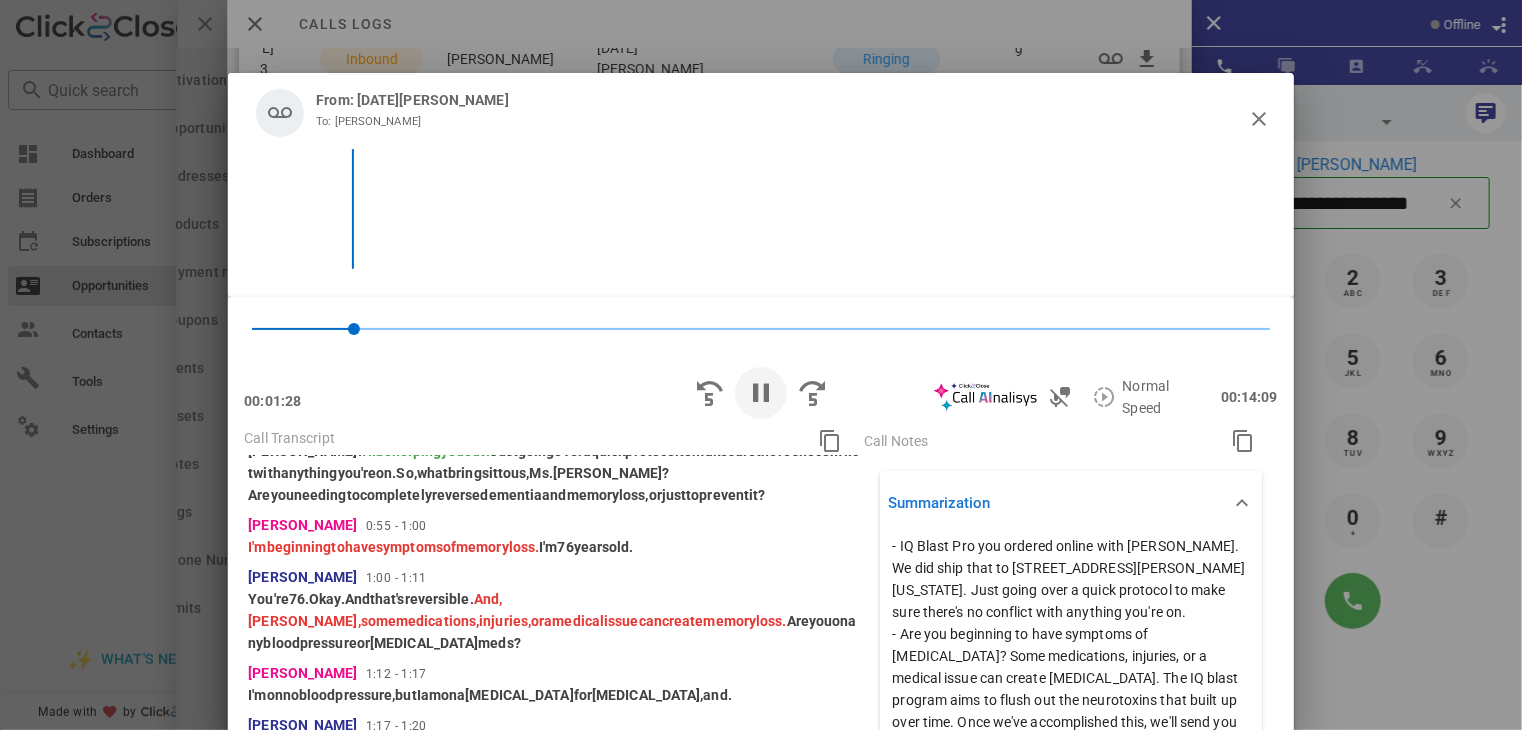 scroll, scrollTop: 703, scrollLeft: 0, axis: vertical 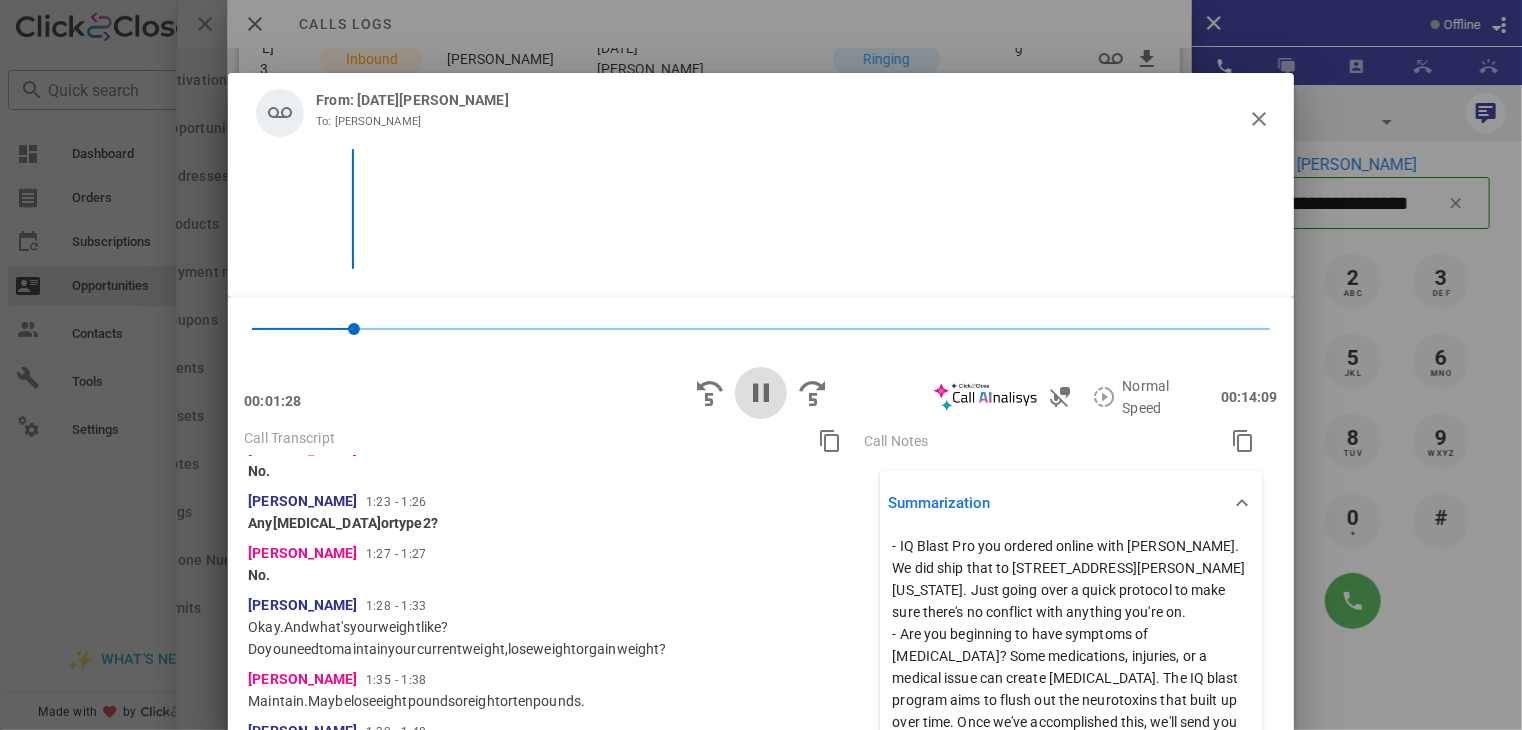 click at bounding box center [761, 393] 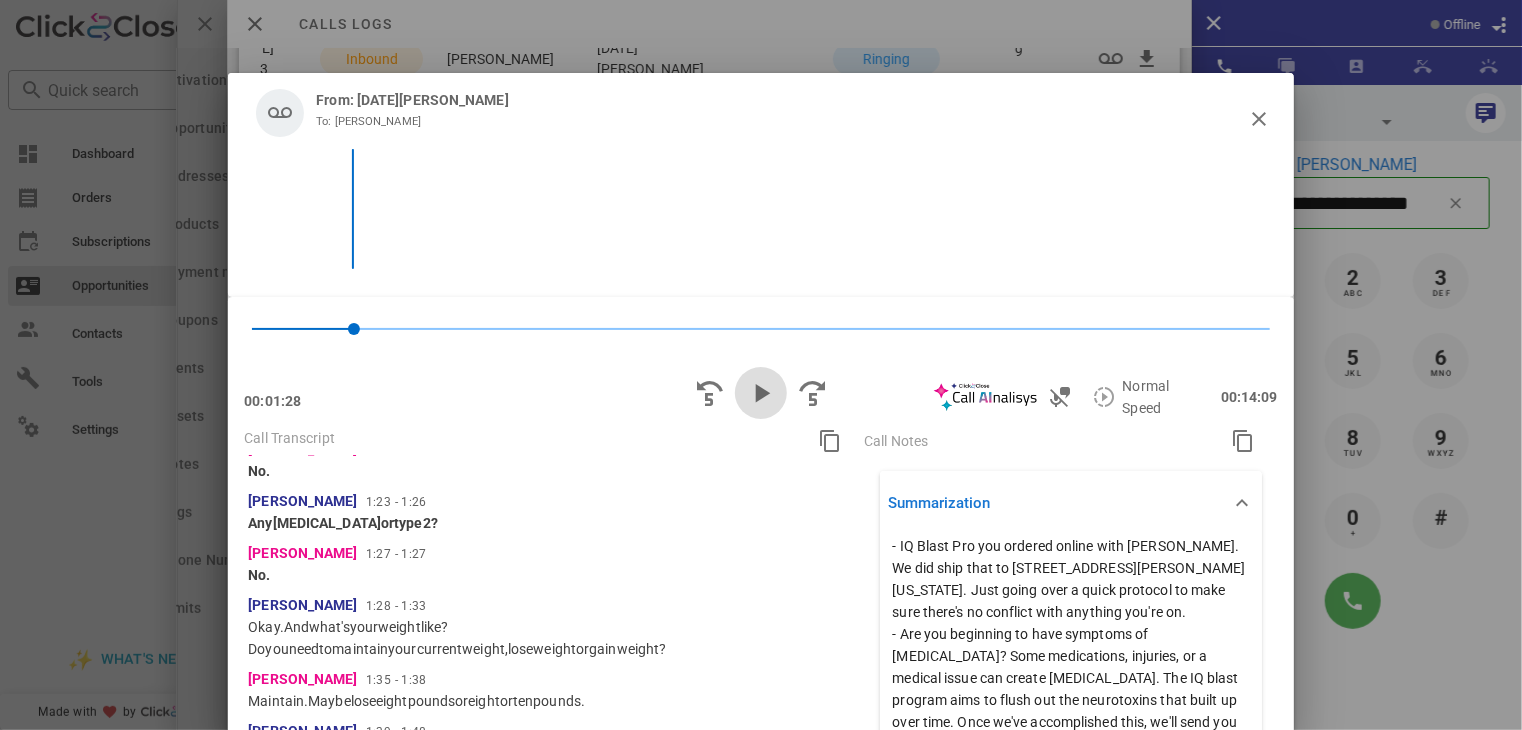 click at bounding box center [761, 393] 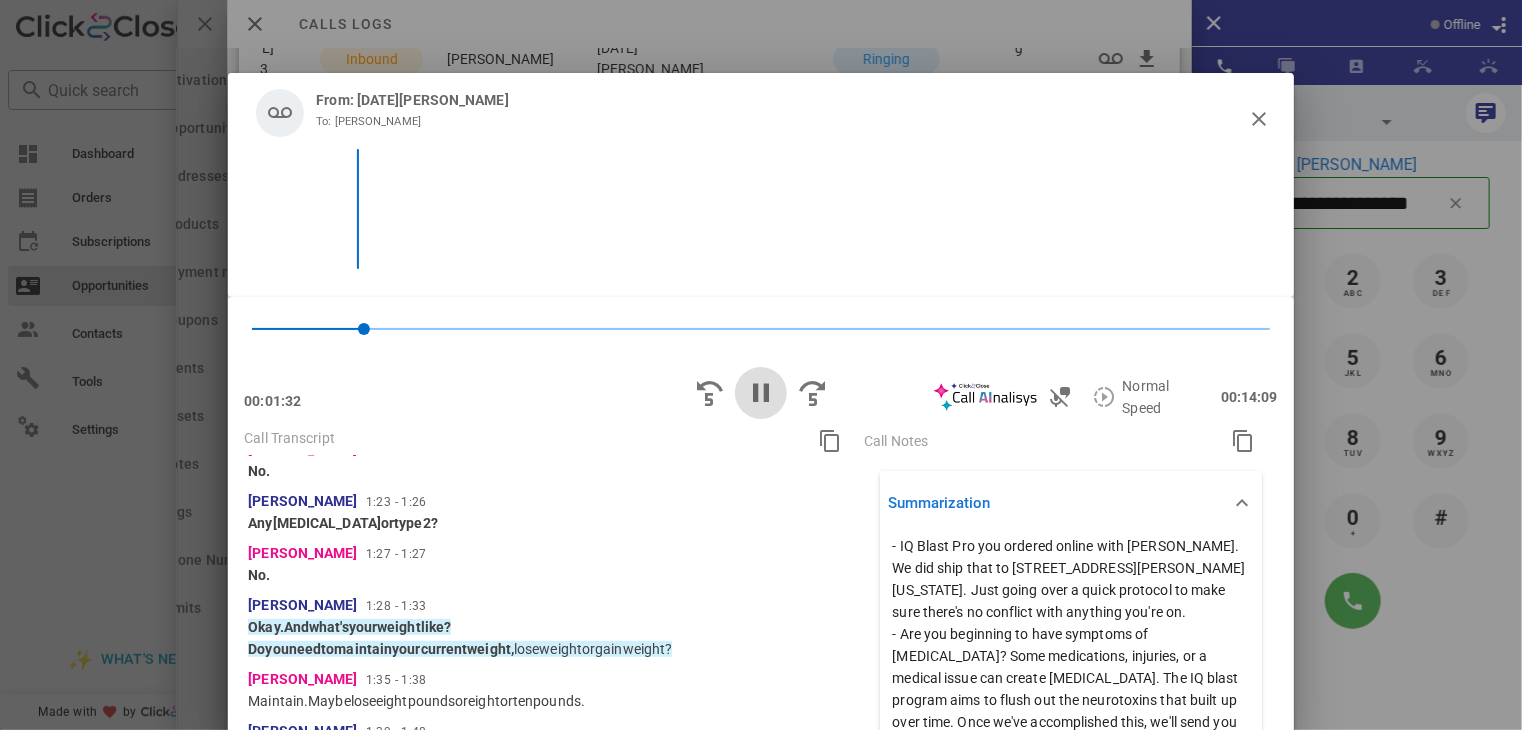 click at bounding box center (761, 393) 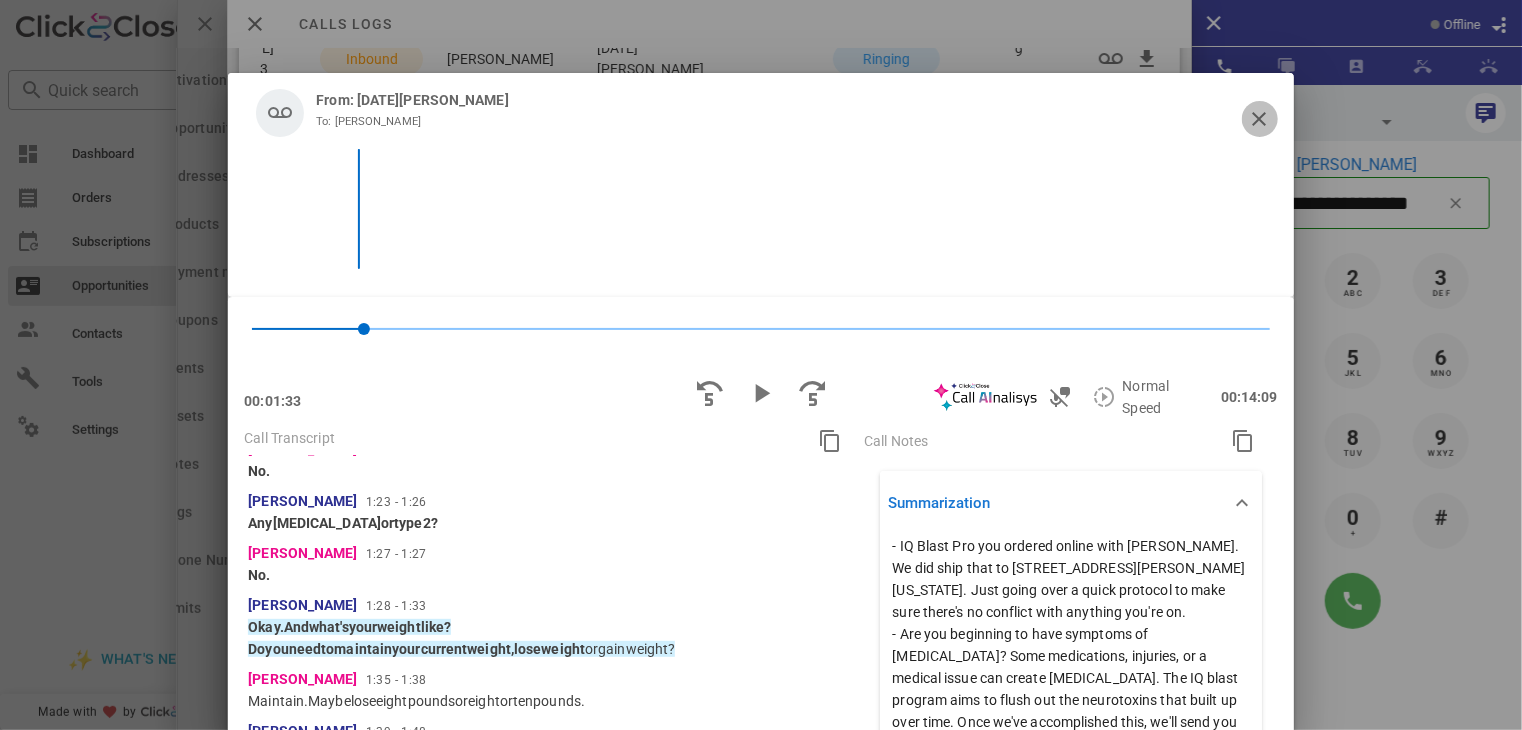 click at bounding box center (1260, 119) 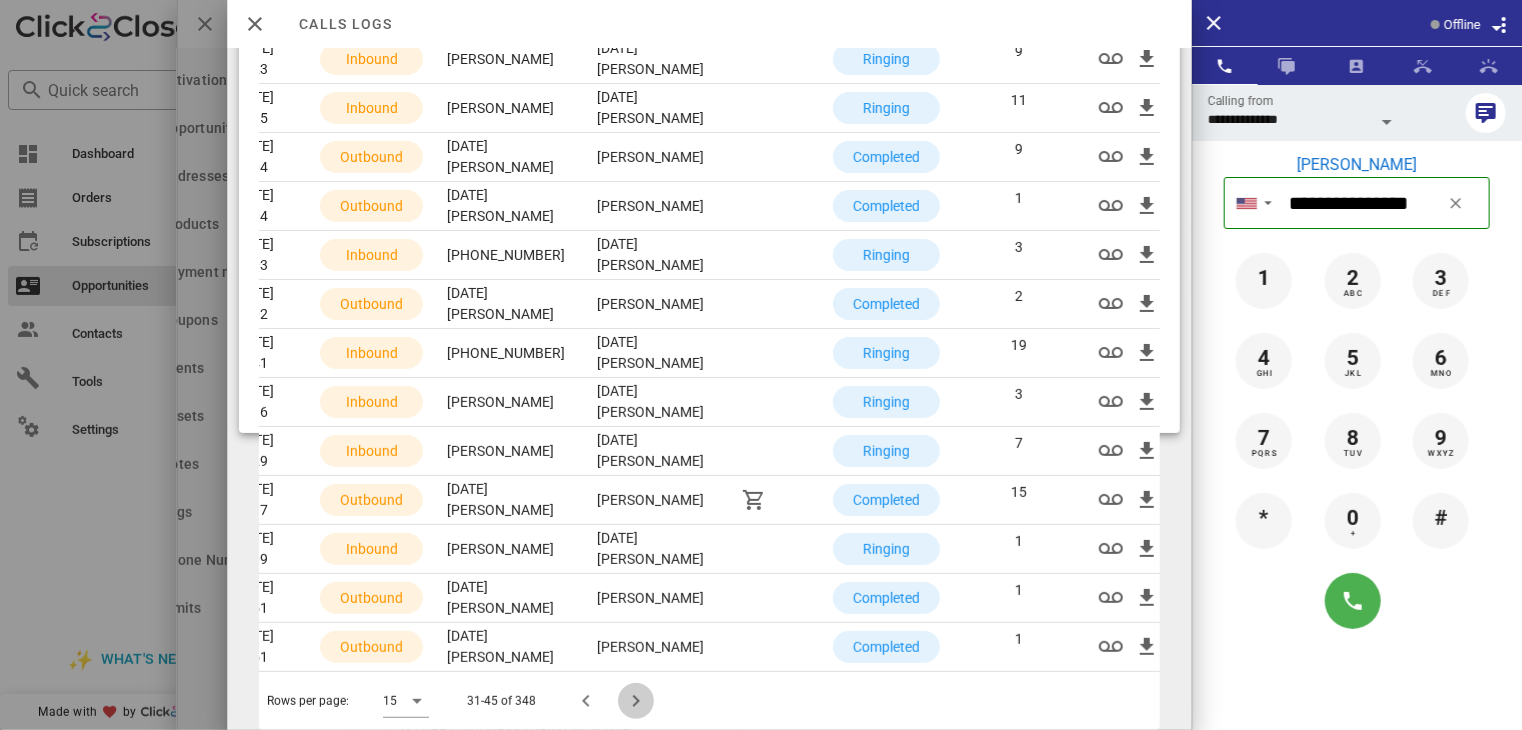 click at bounding box center (636, 701) 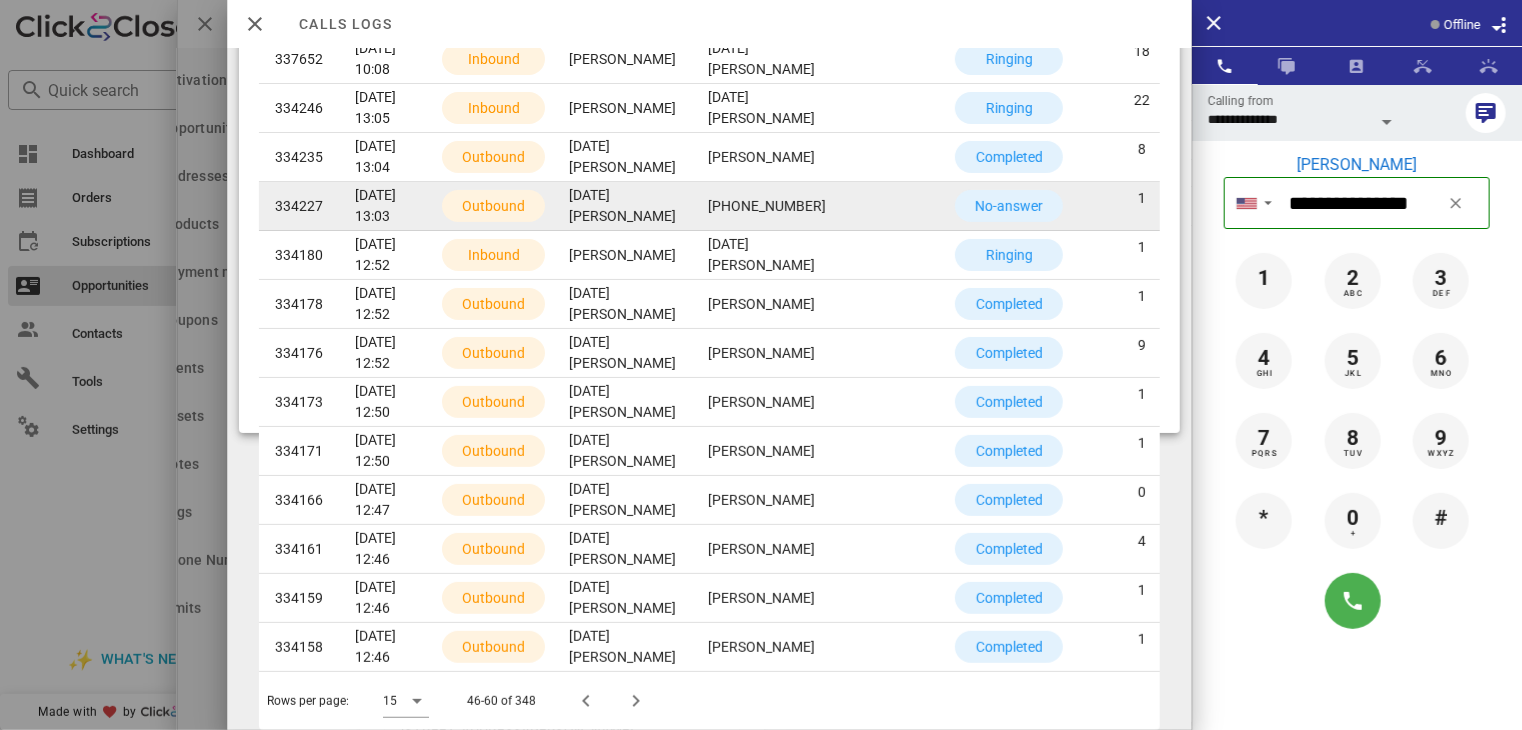 scroll, scrollTop: 297, scrollLeft: 0, axis: vertical 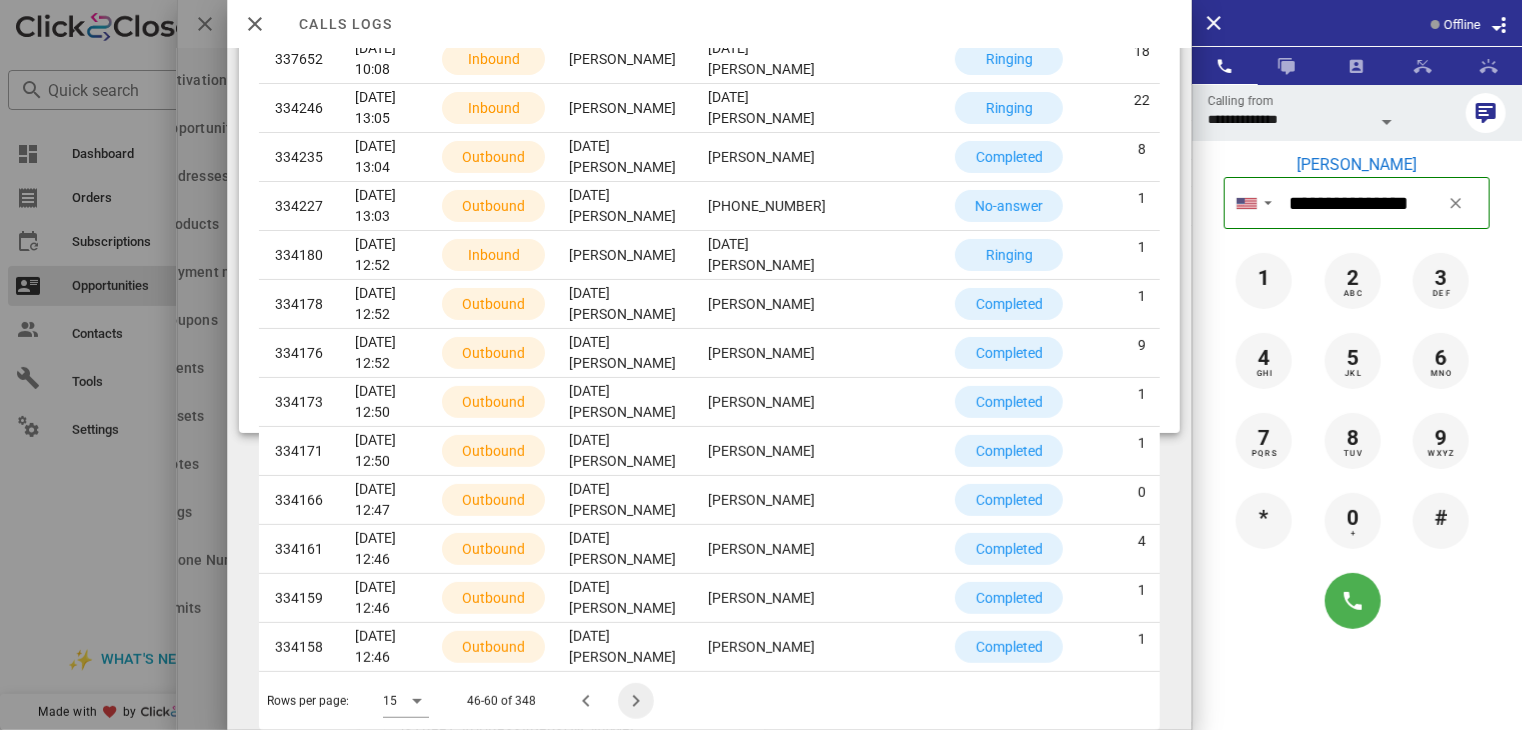 click at bounding box center (636, 701) 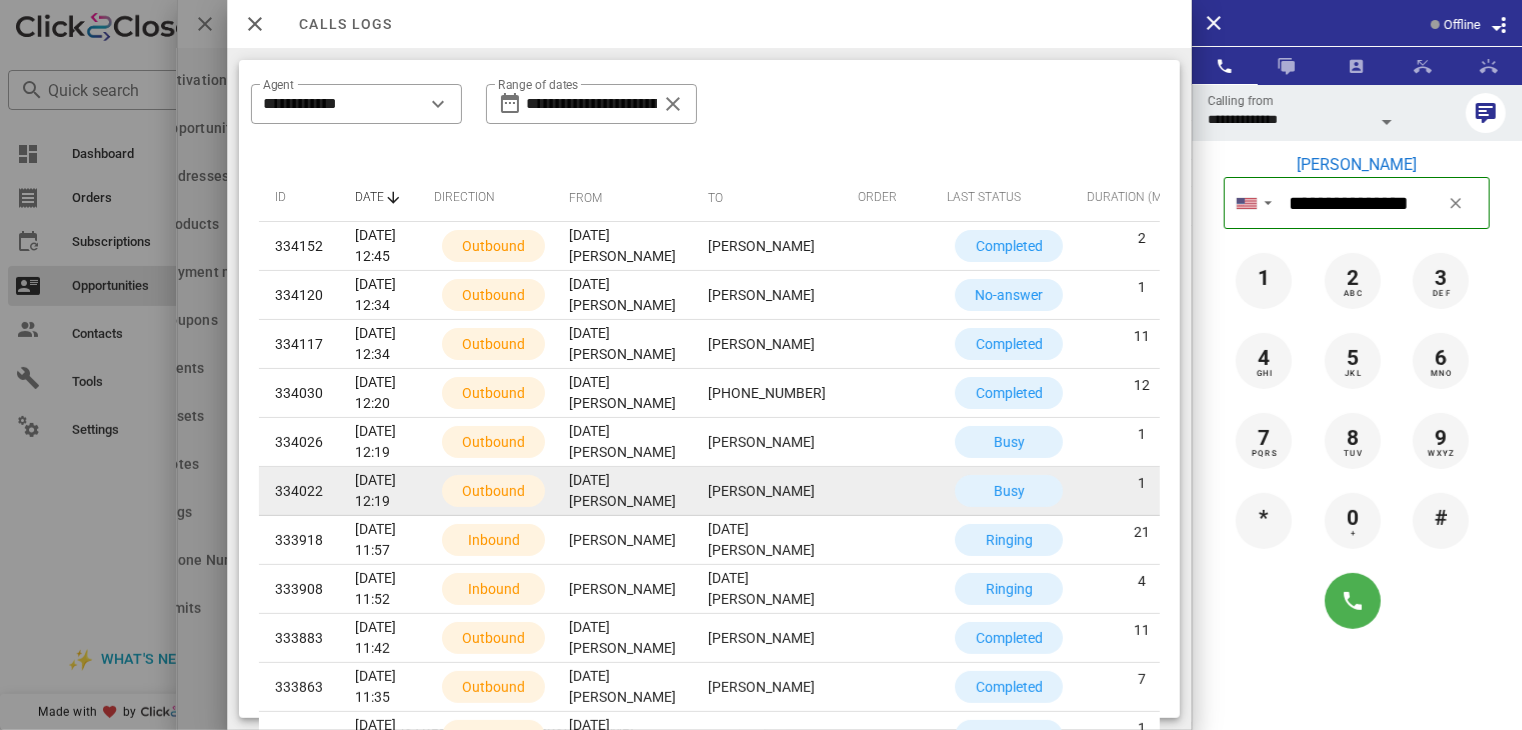 scroll, scrollTop: 297, scrollLeft: 0, axis: vertical 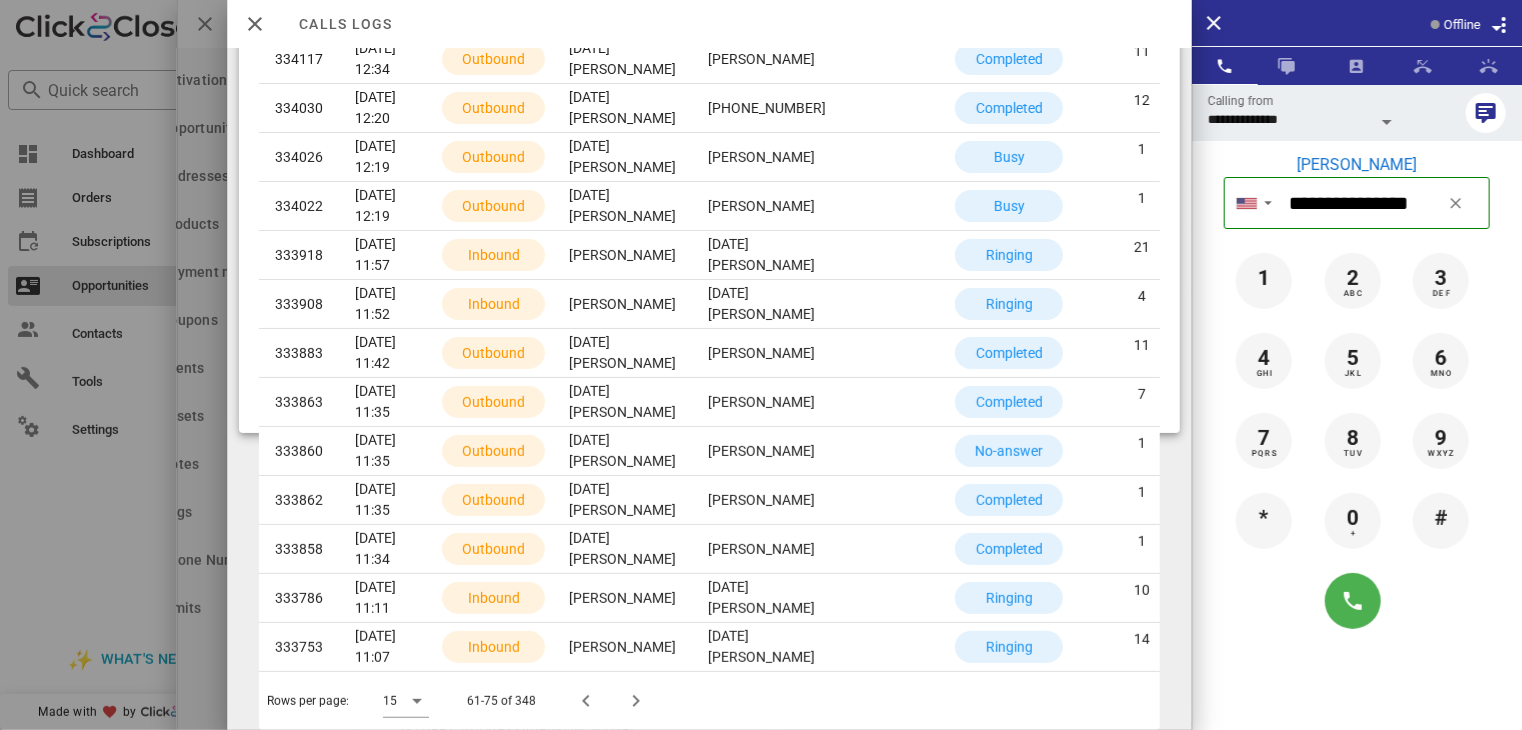 click on "Rows per page: 15  61-75 of 348" at bounding box center [709, 700] 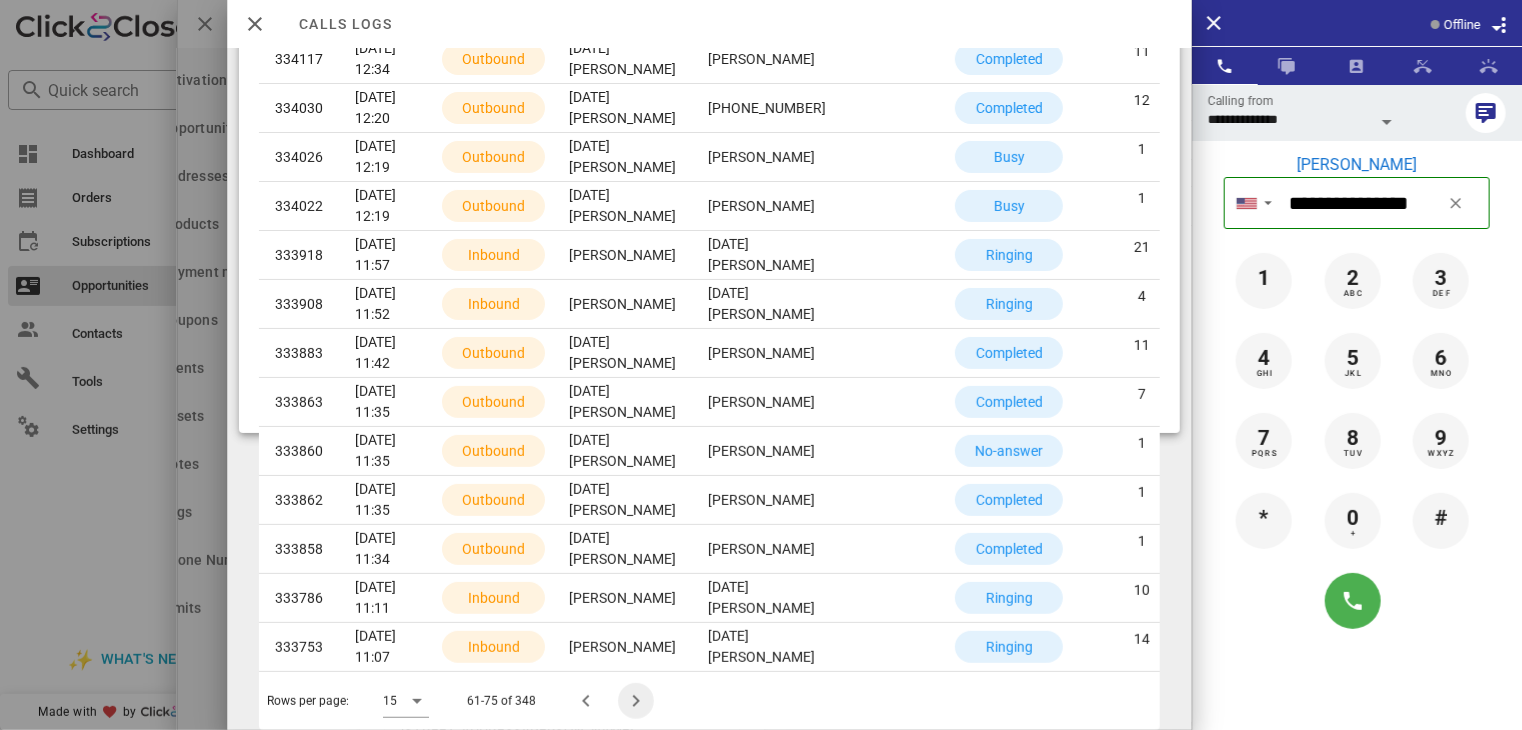 click at bounding box center (636, 701) 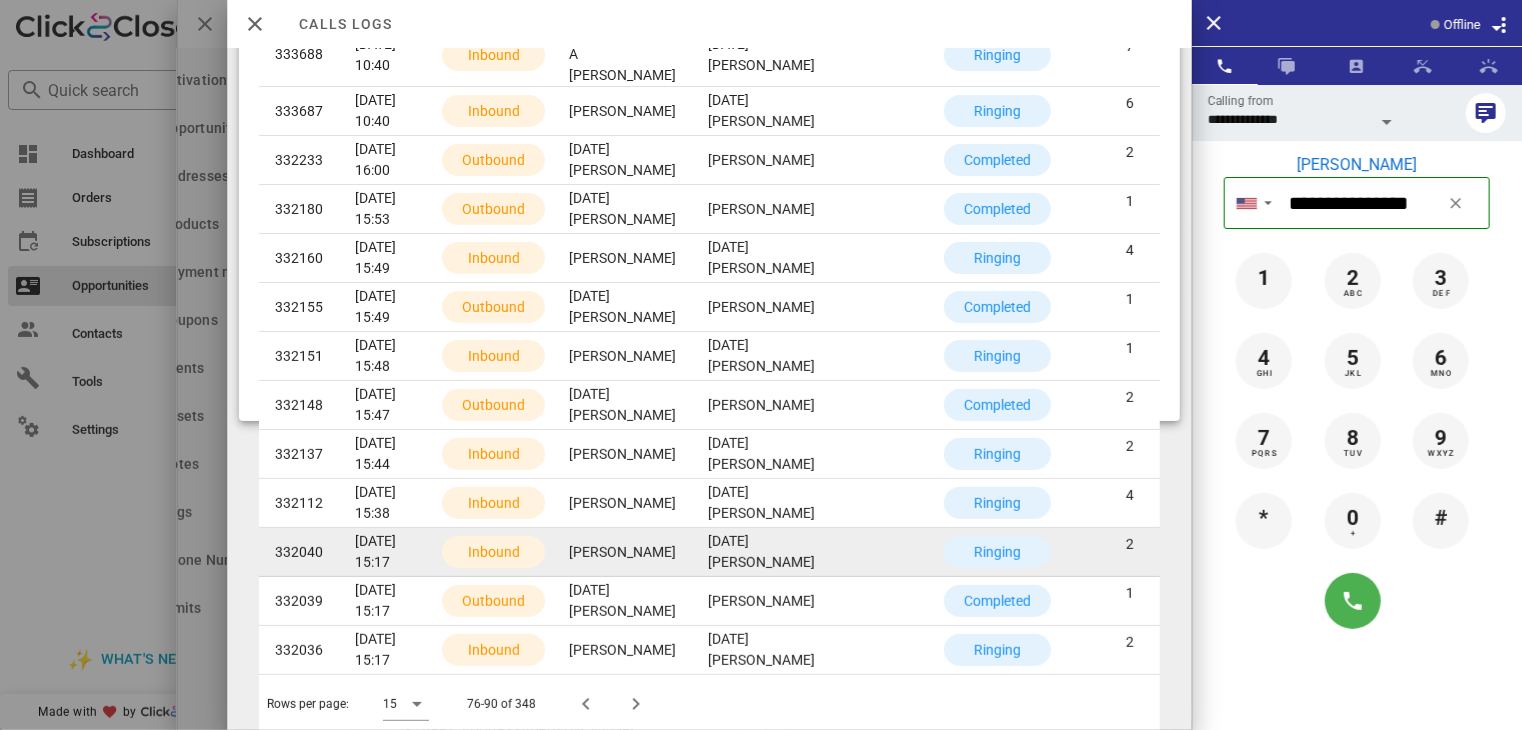 scroll, scrollTop: 0, scrollLeft: 0, axis: both 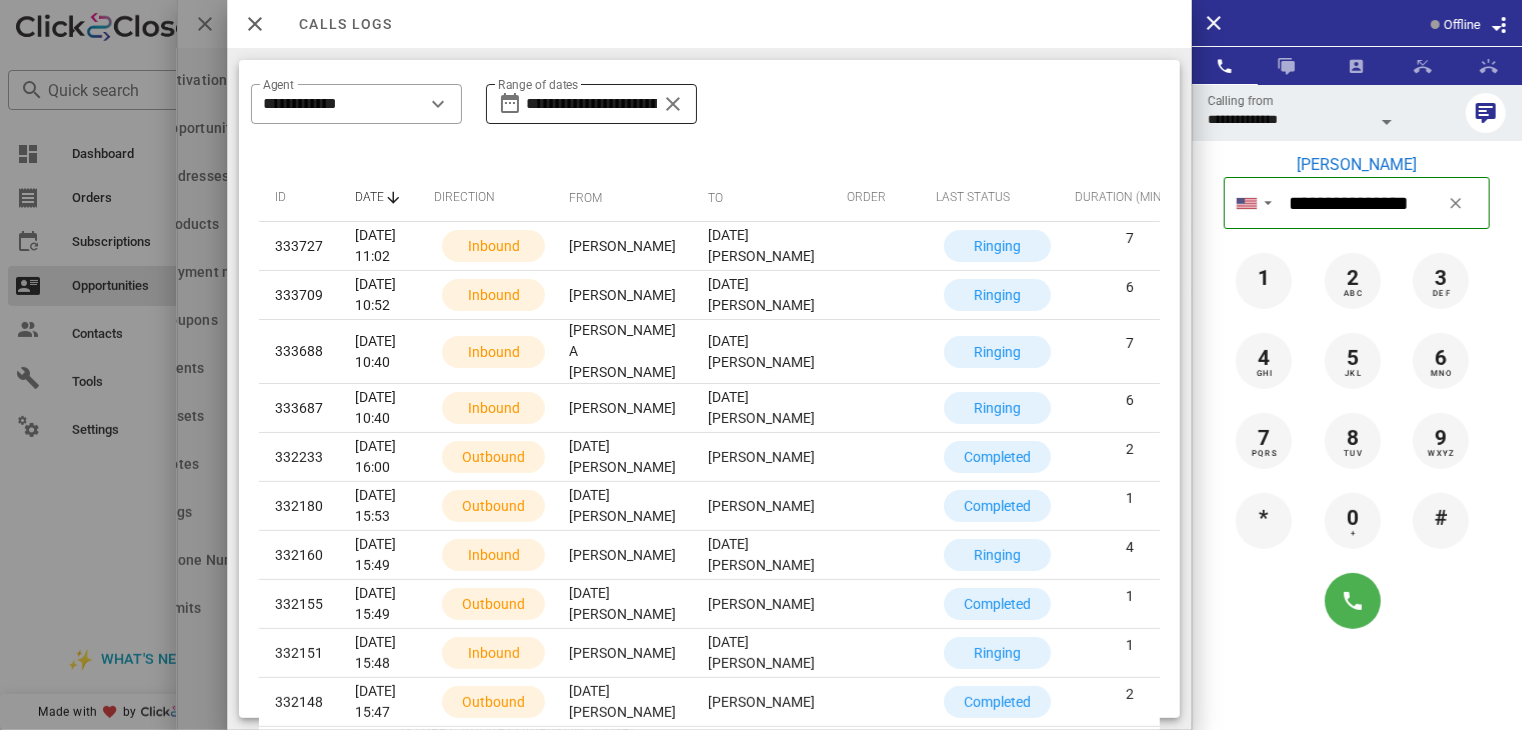click on "**********" at bounding box center (591, 104) 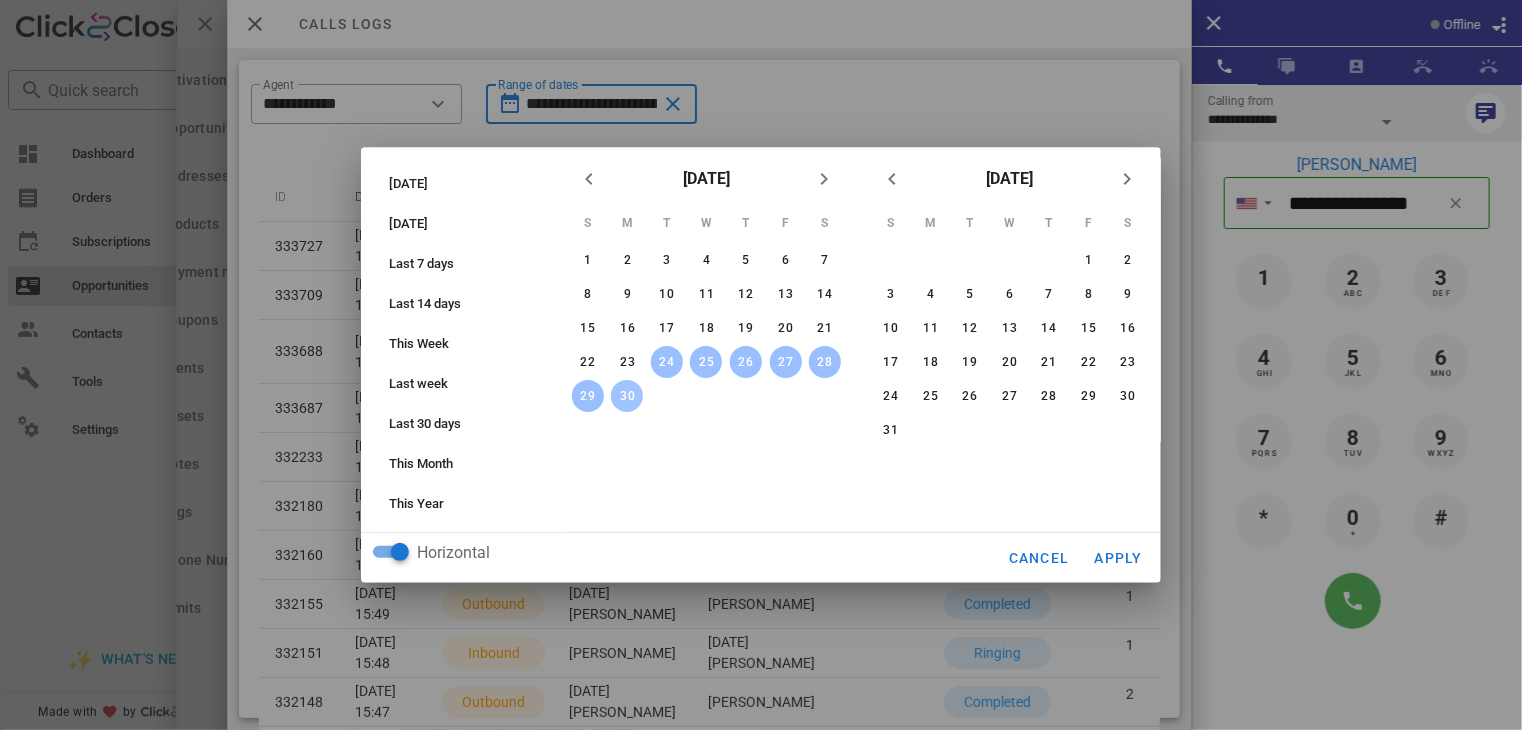 click on "30" at bounding box center (627, 396) 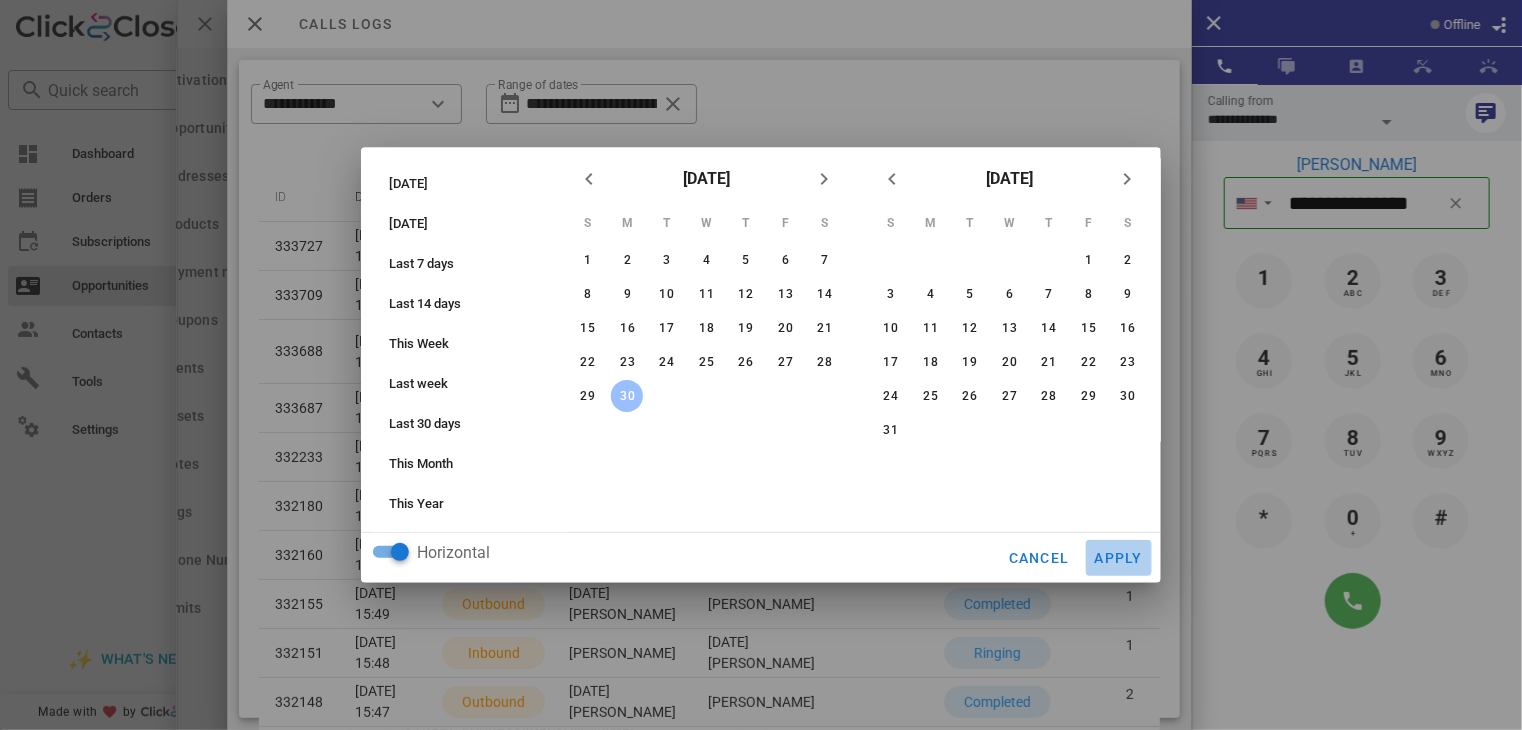 click on "Apply" at bounding box center (1119, 558) 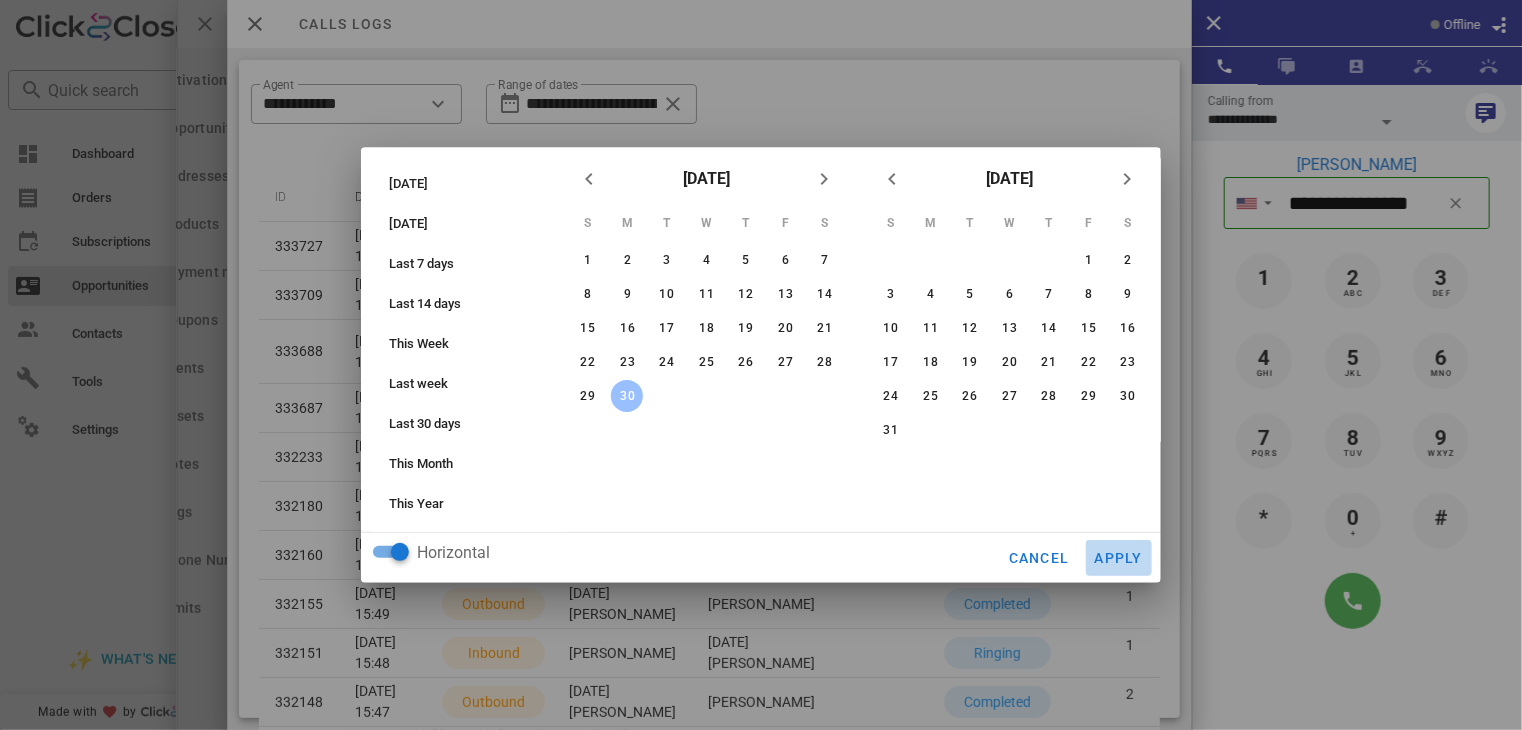 type on "**********" 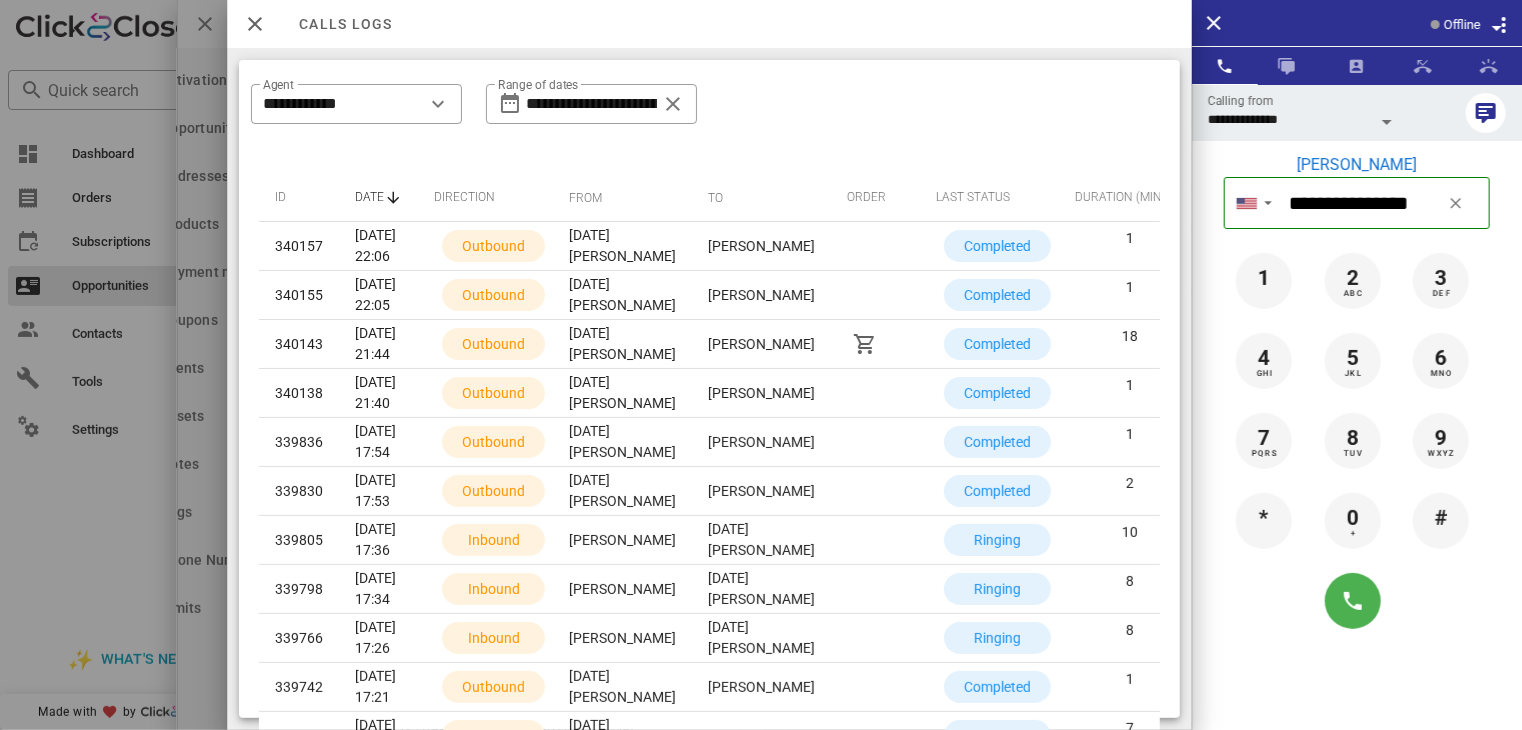 scroll, scrollTop: 297, scrollLeft: 0, axis: vertical 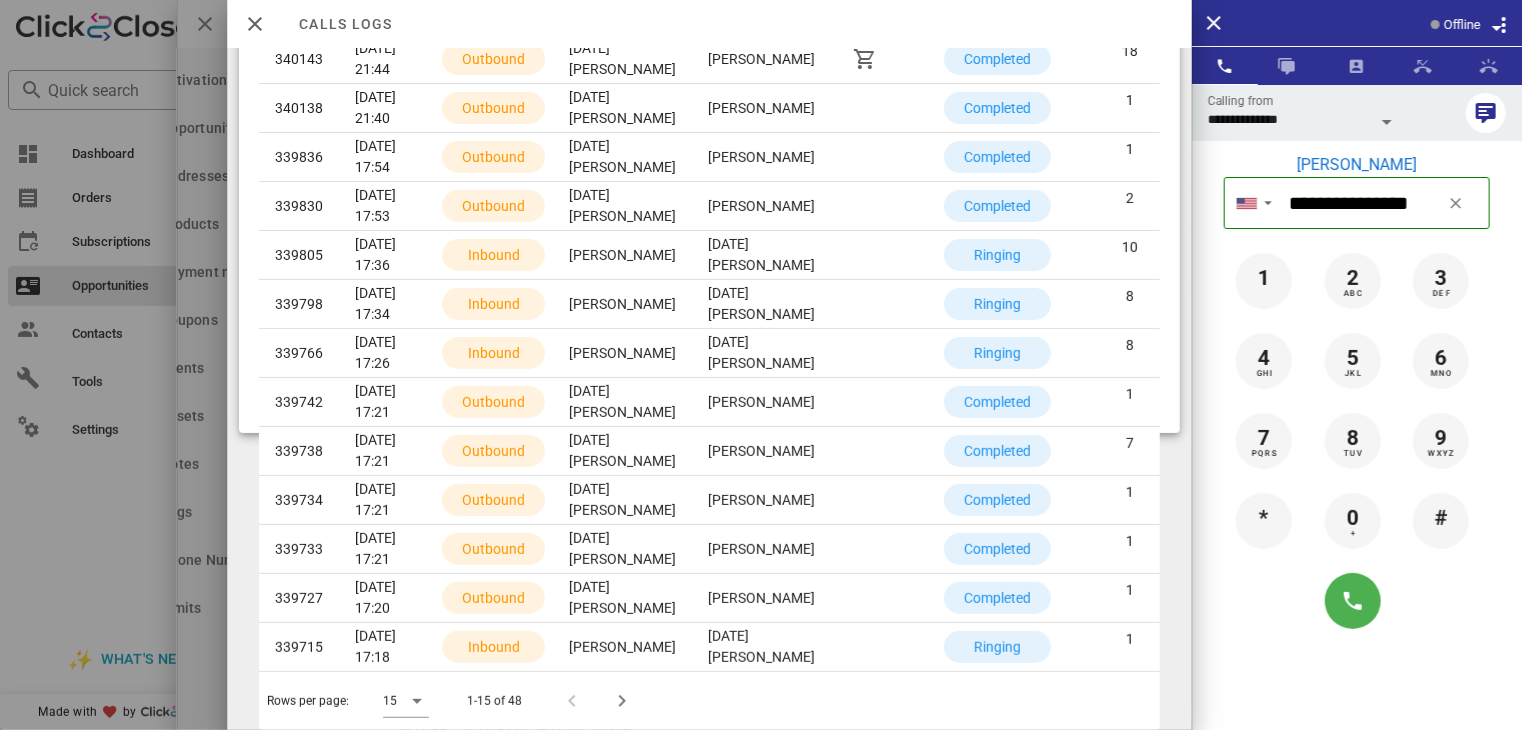 click on "Rows per page: 15  1-15 of 48" at bounding box center [709, 700] 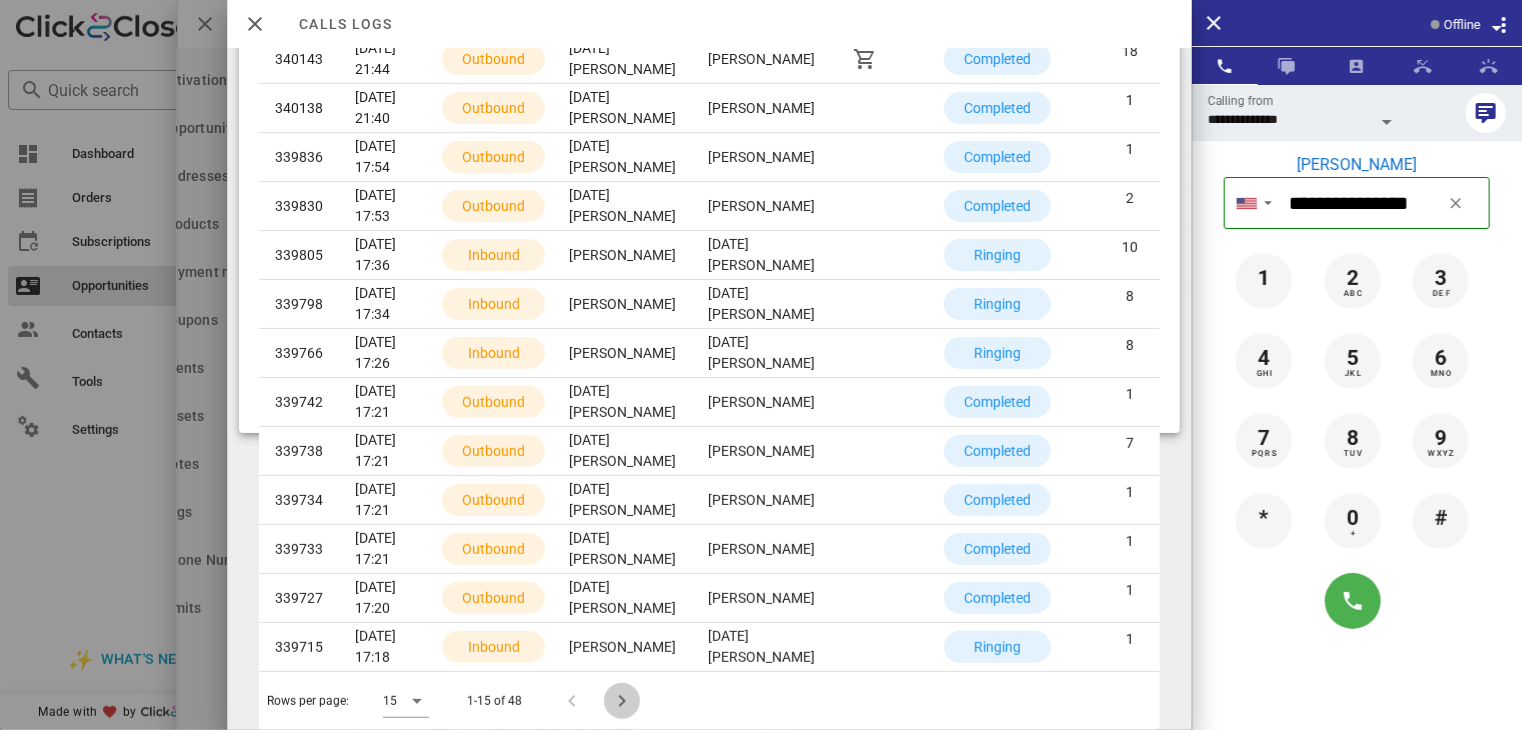 click at bounding box center (622, 701) 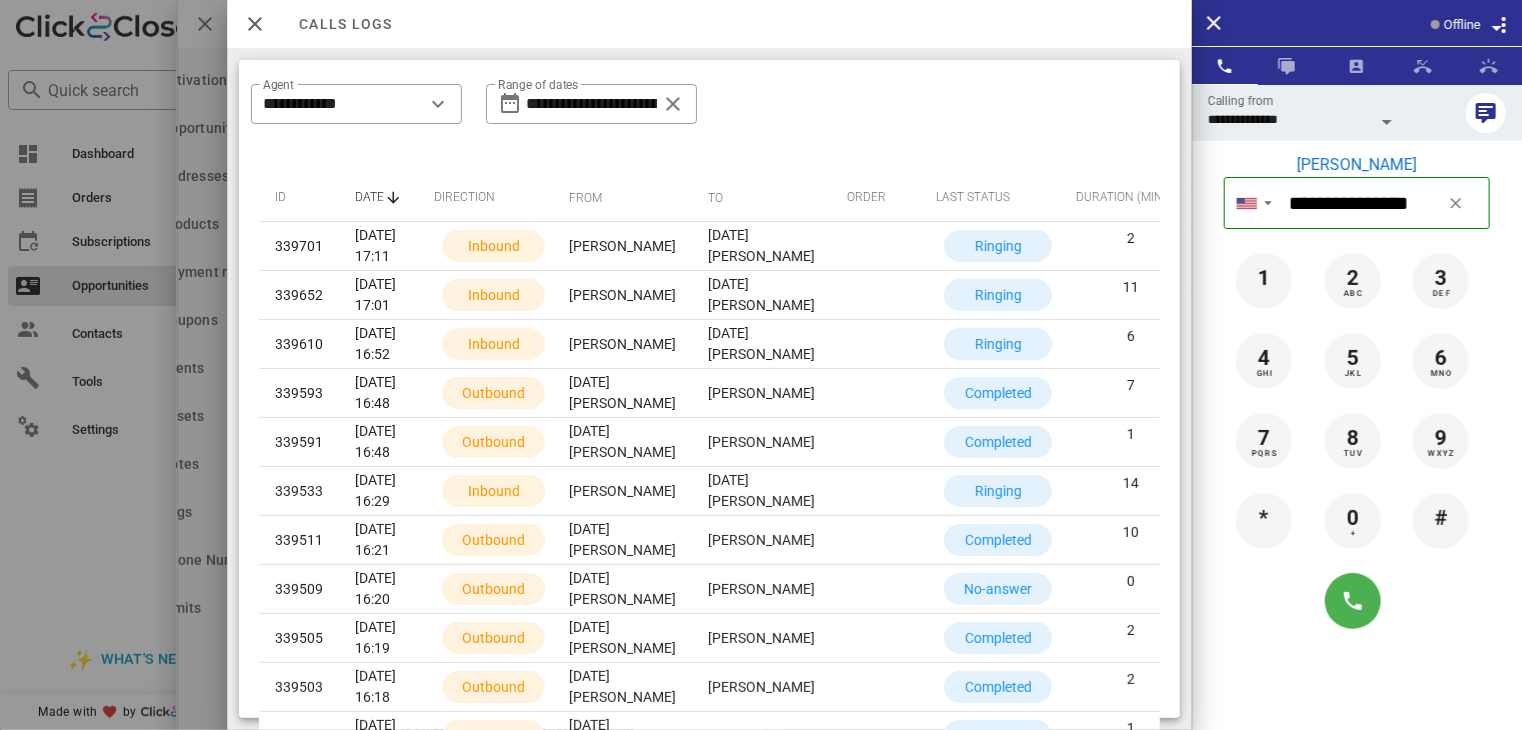 scroll, scrollTop: 297, scrollLeft: 0, axis: vertical 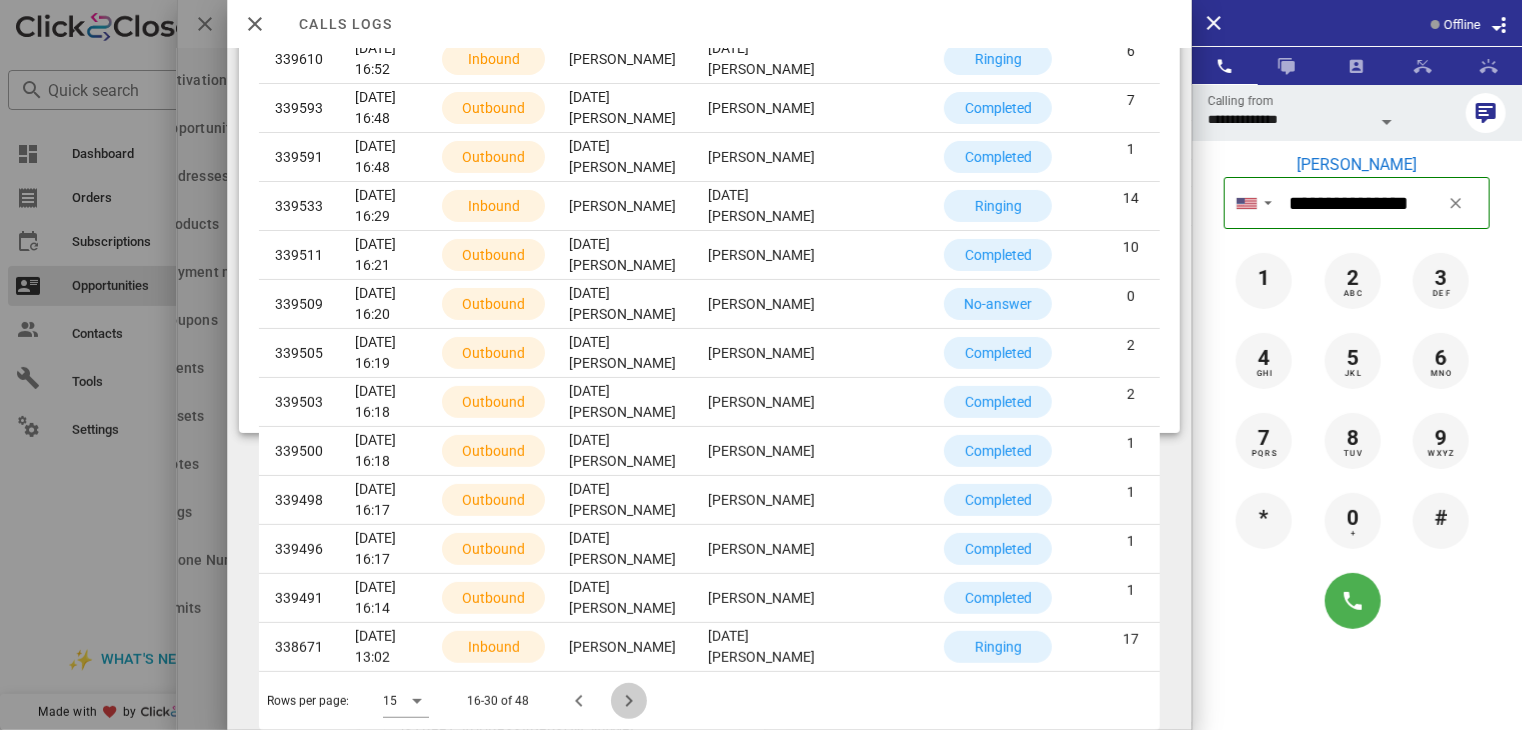 click at bounding box center [629, 701] 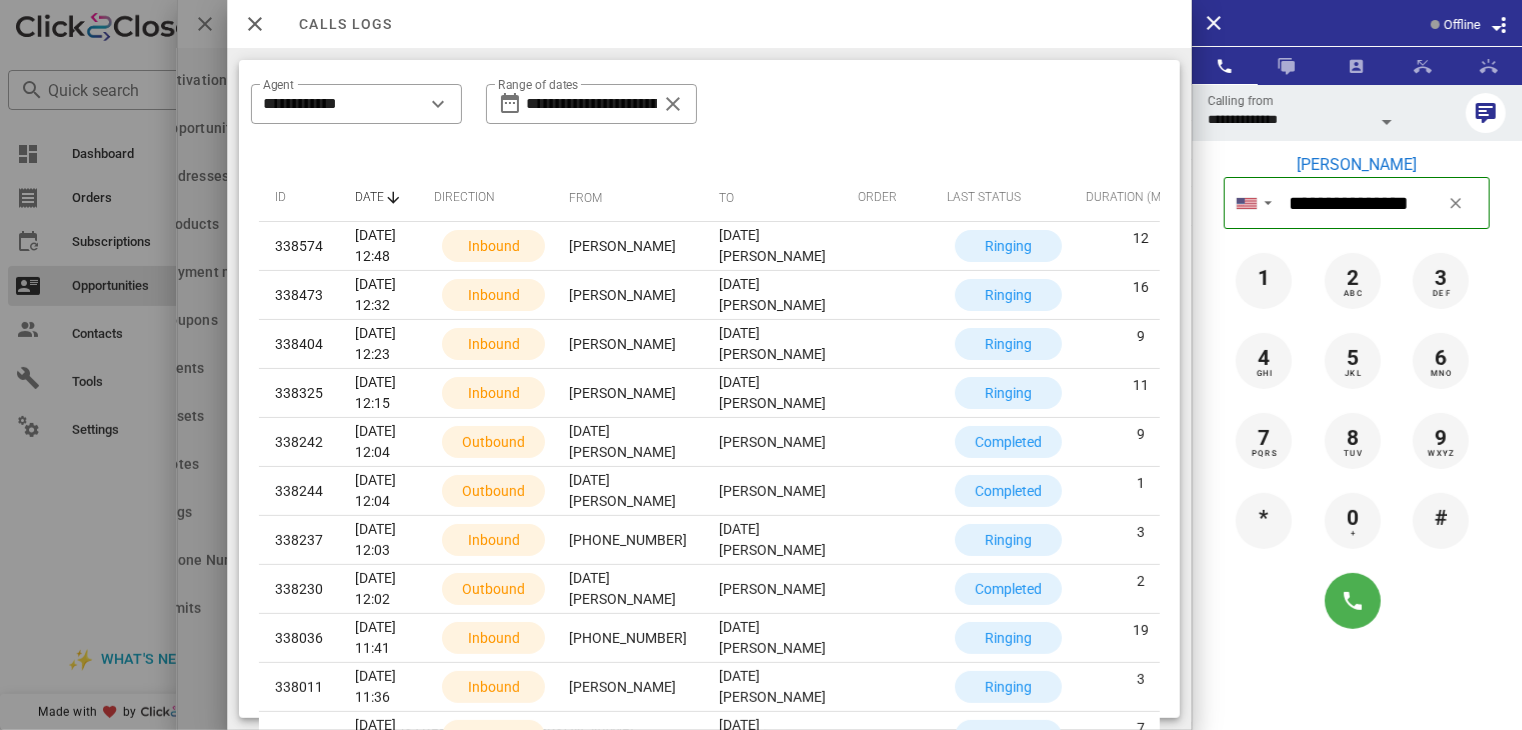 scroll, scrollTop: 321, scrollLeft: 0, axis: vertical 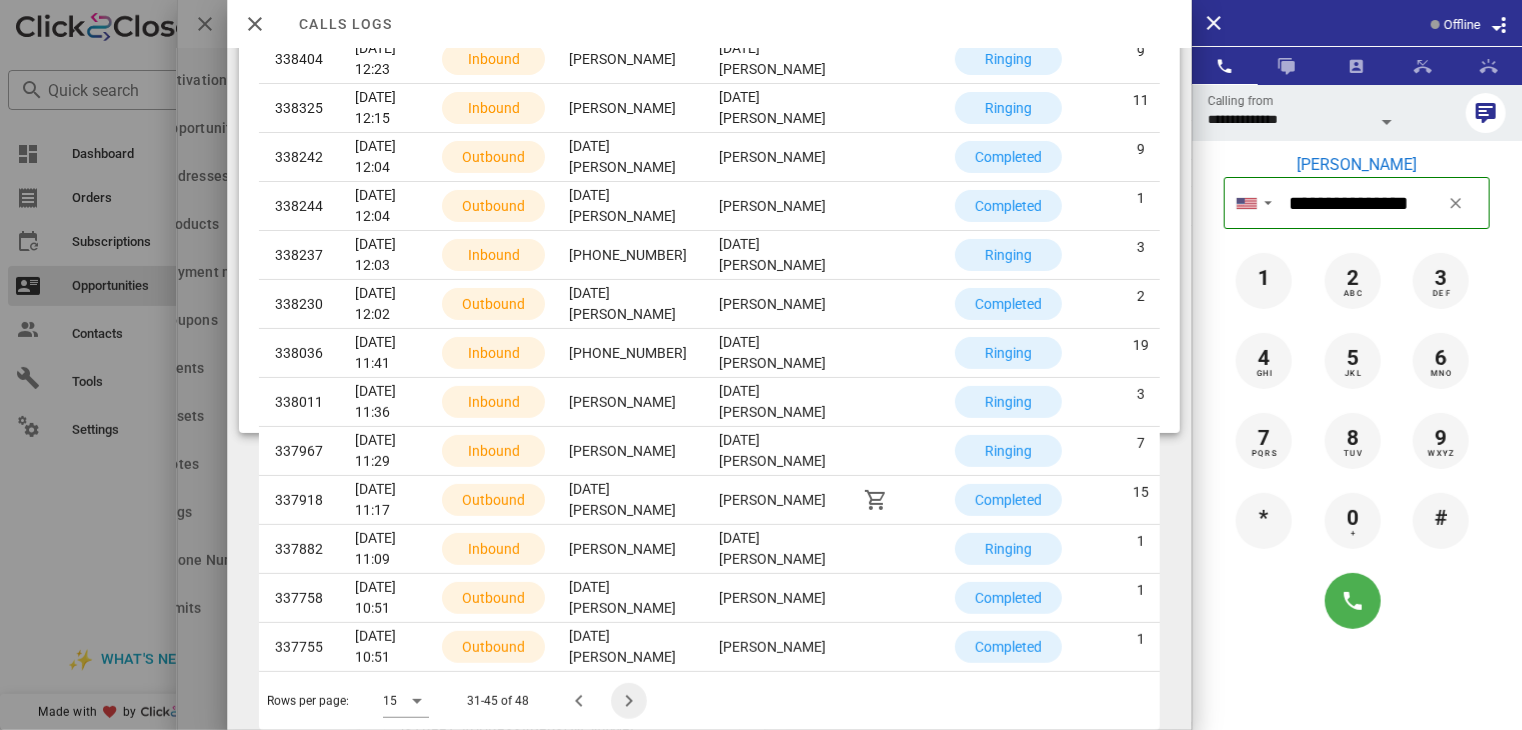 click at bounding box center [629, 701] 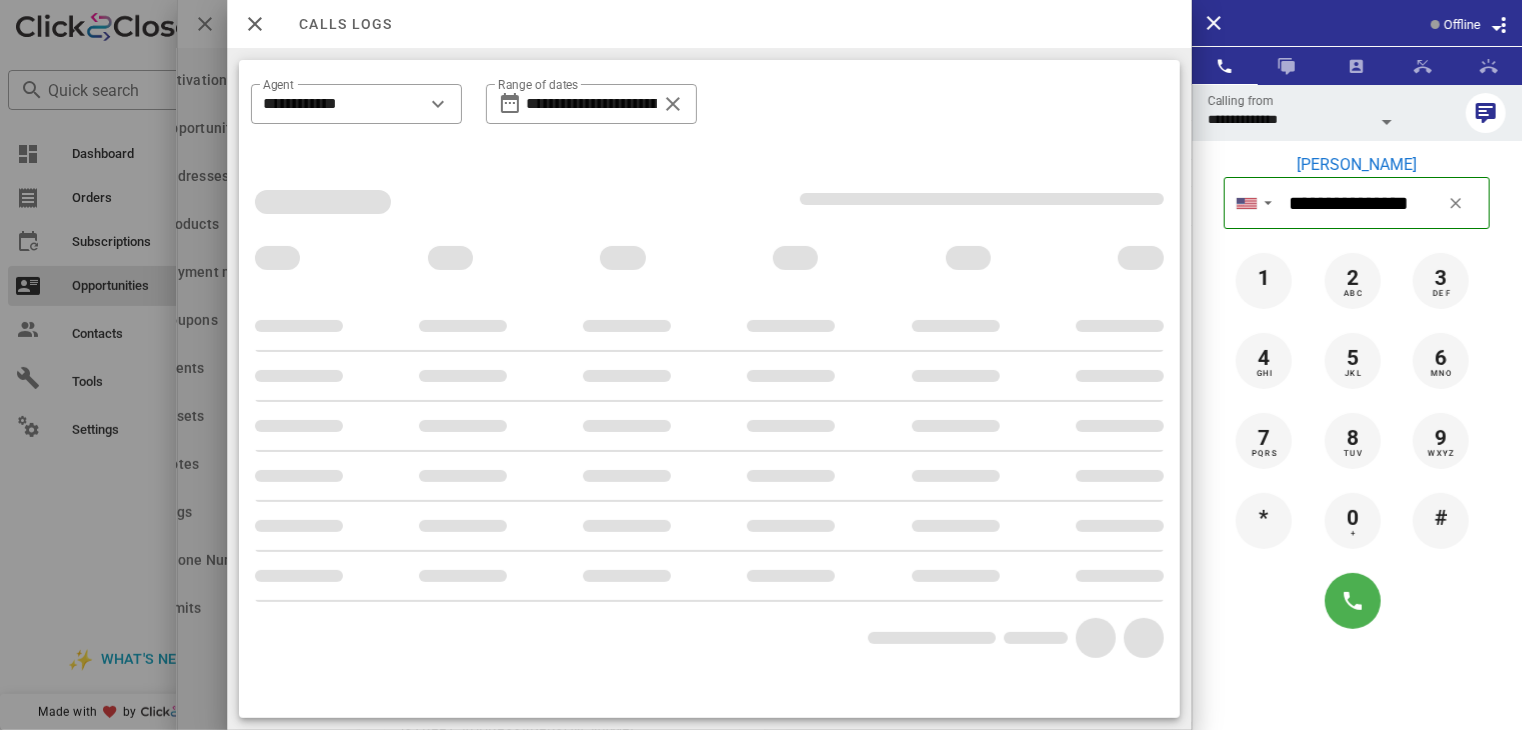 scroll, scrollTop: 0, scrollLeft: 0, axis: both 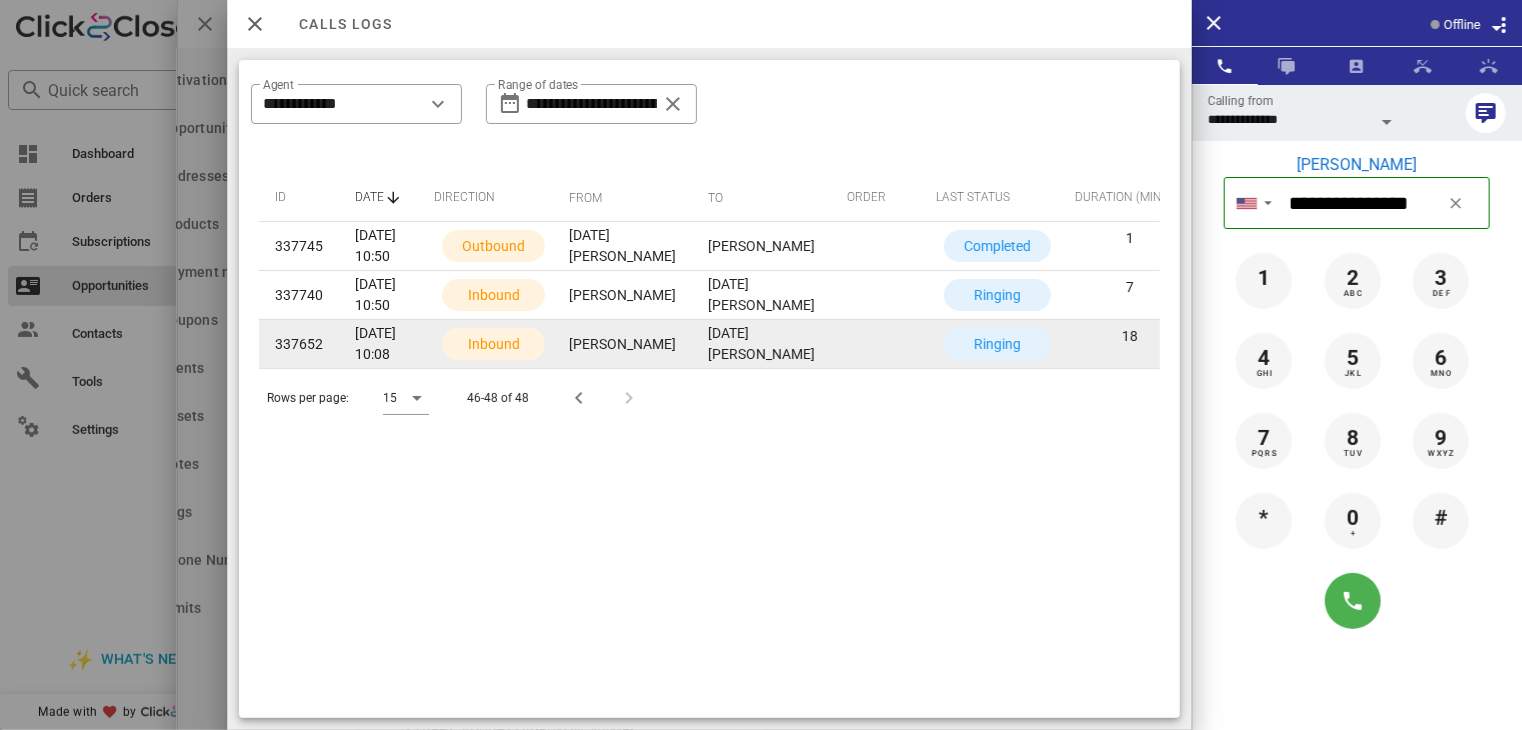 click at bounding box center (1222, 344) 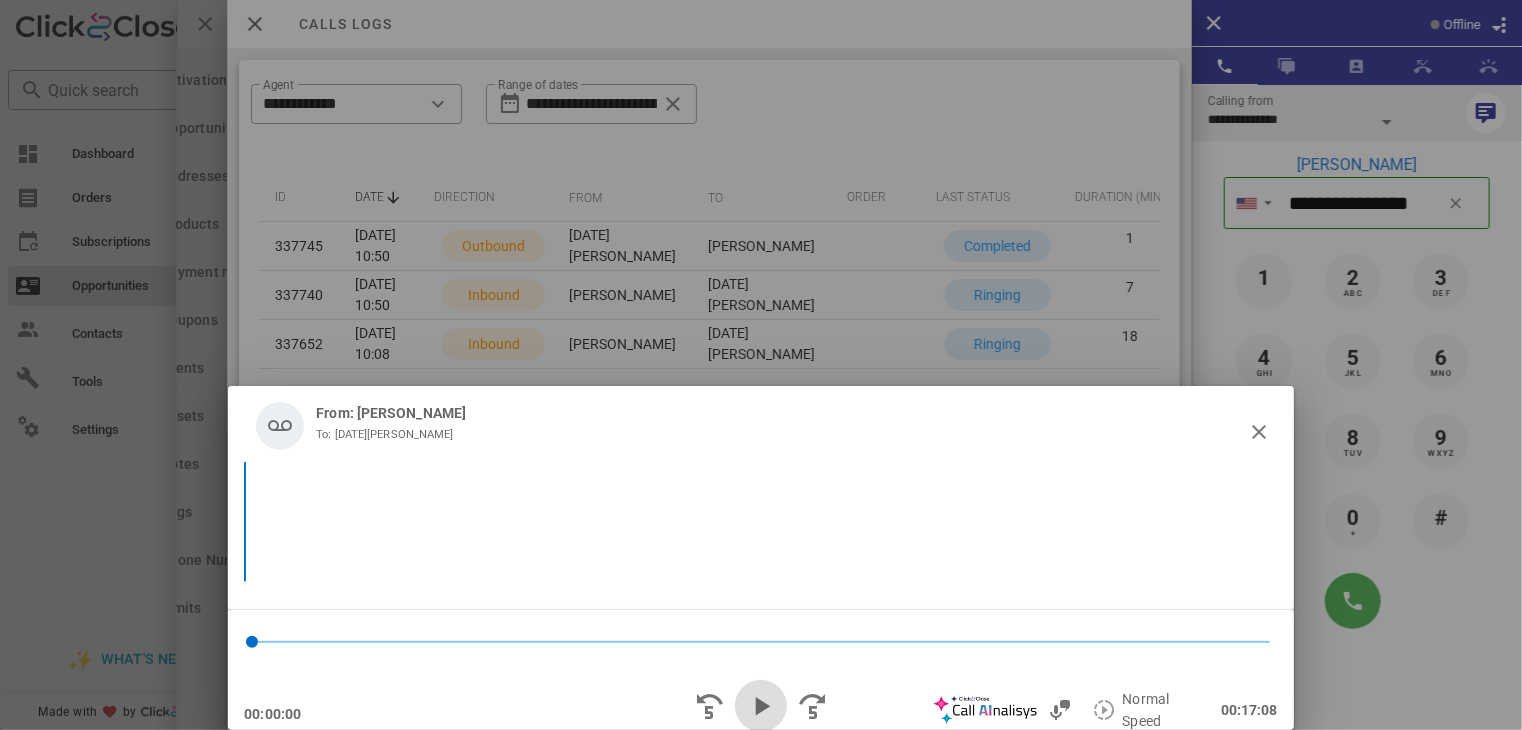 click at bounding box center (761, 706) 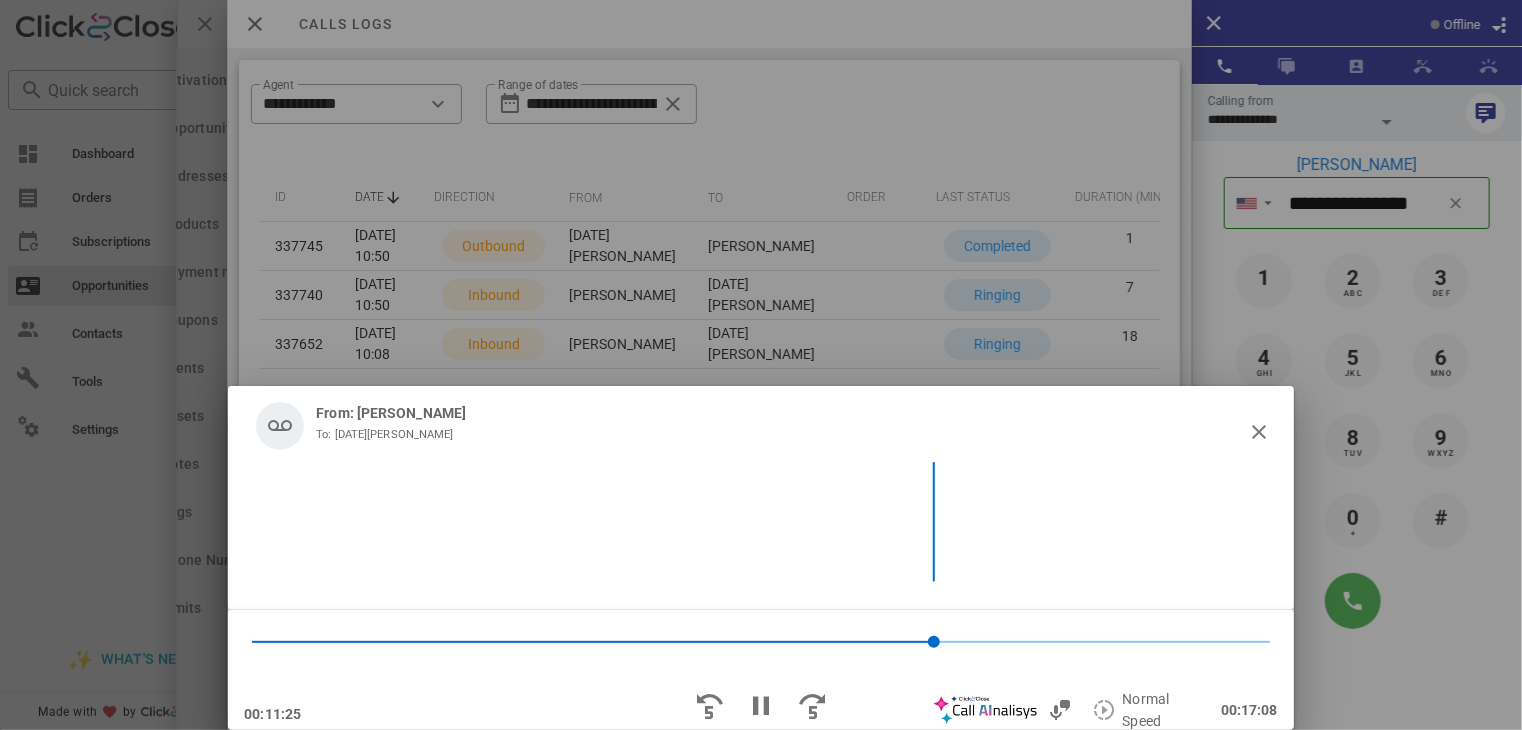 scroll, scrollTop: 5704, scrollLeft: 0, axis: vertical 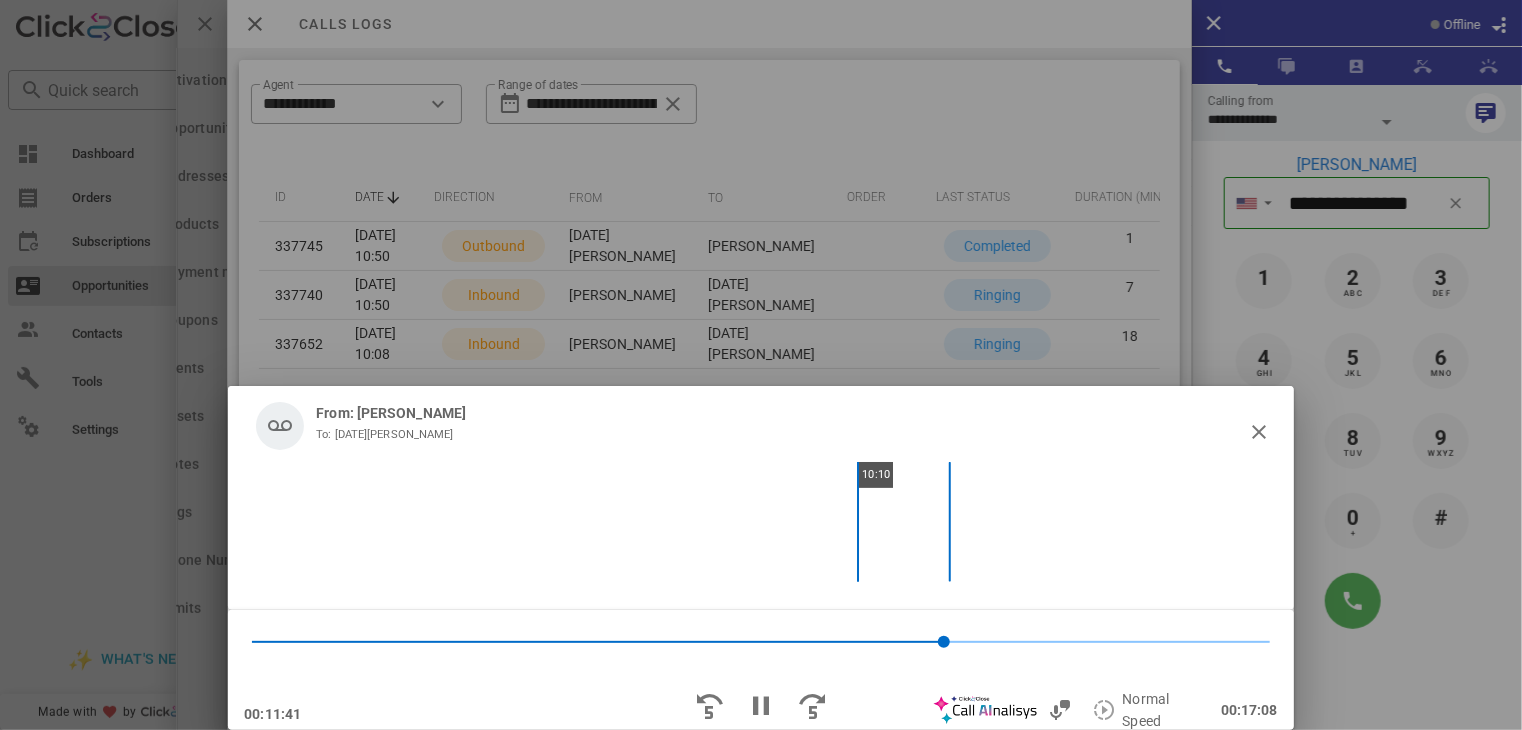 click on "10:10" at bounding box center [760, 522] 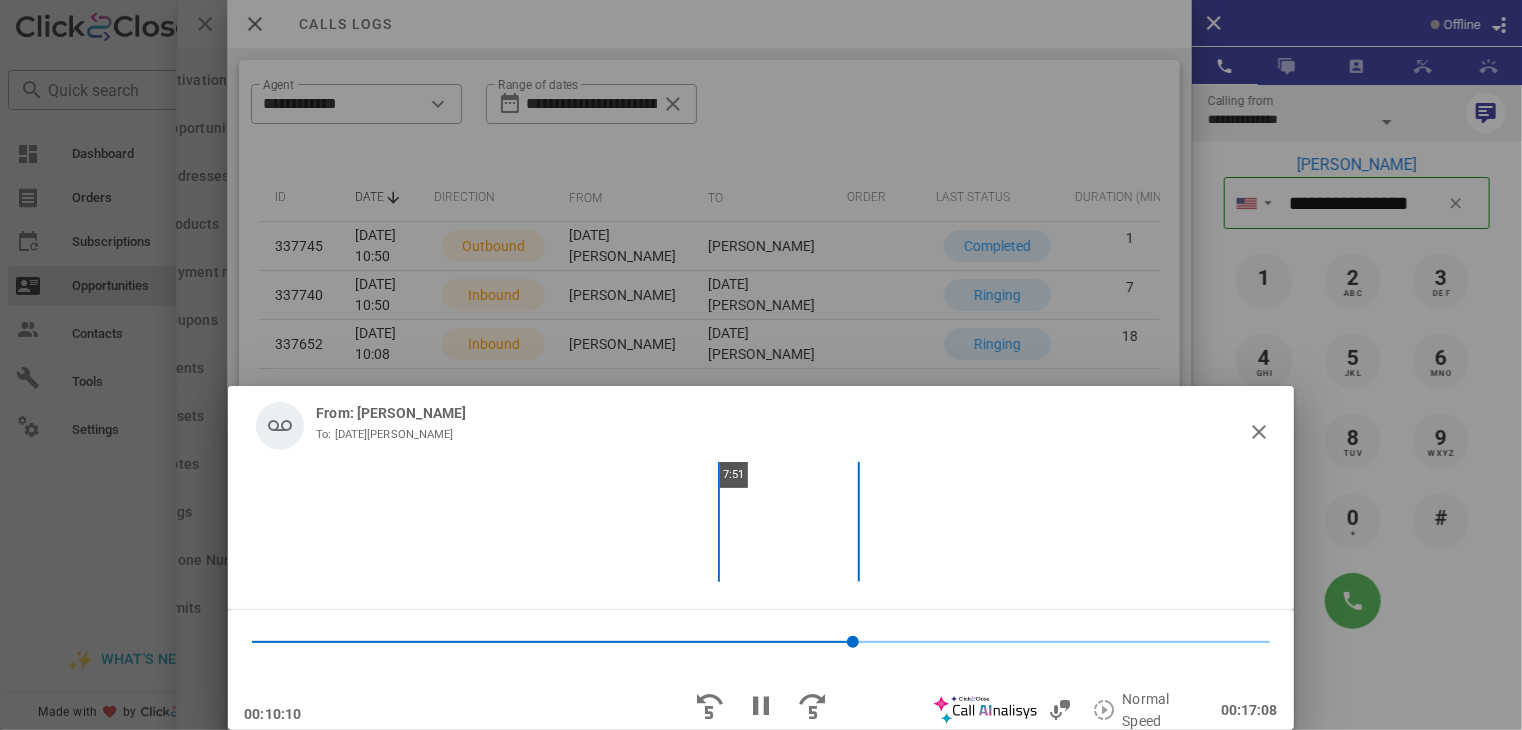 scroll, scrollTop: 5148, scrollLeft: 0, axis: vertical 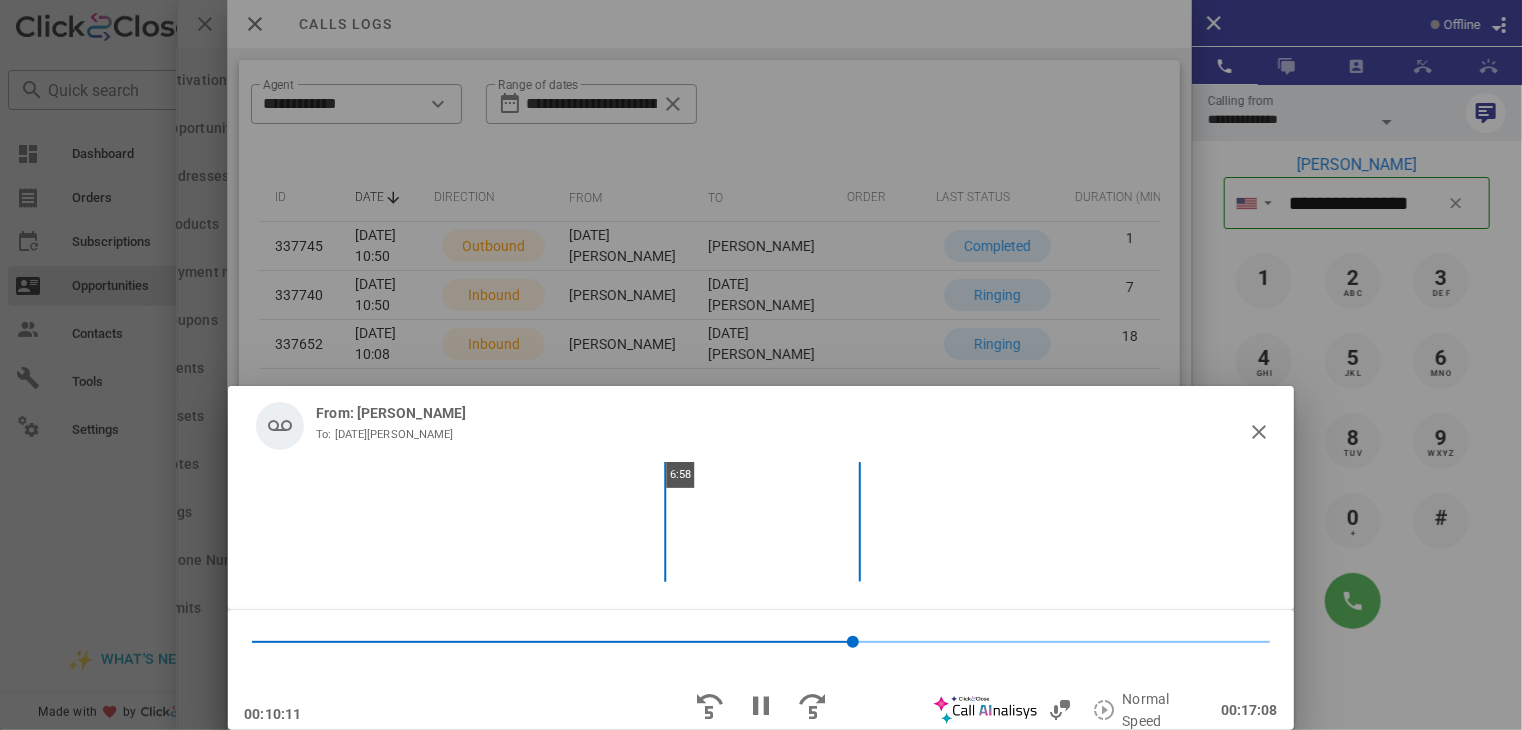 click on "6:58" at bounding box center [760, 522] 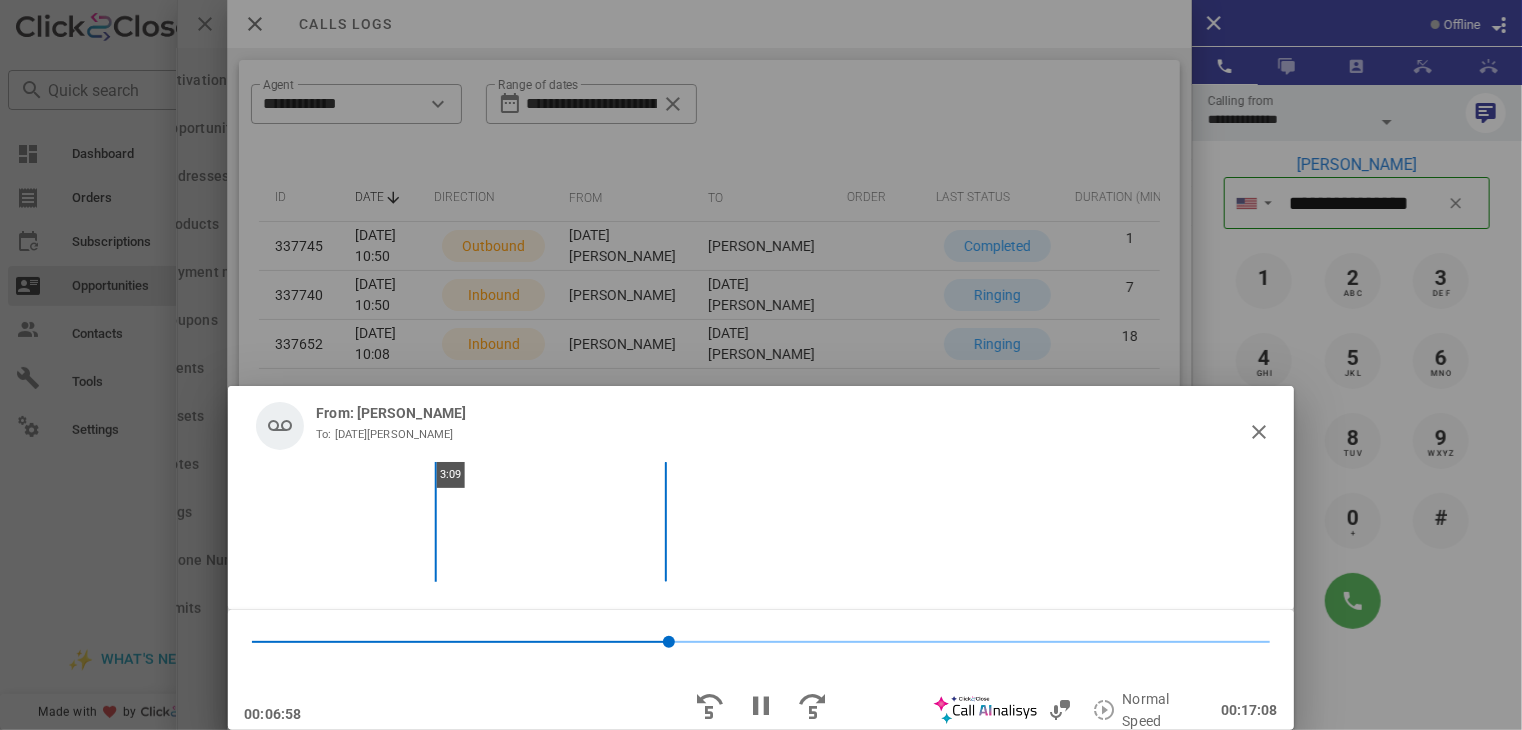 scroll, scrollTop: 3756, scrollLeft: 0, axis: vertical 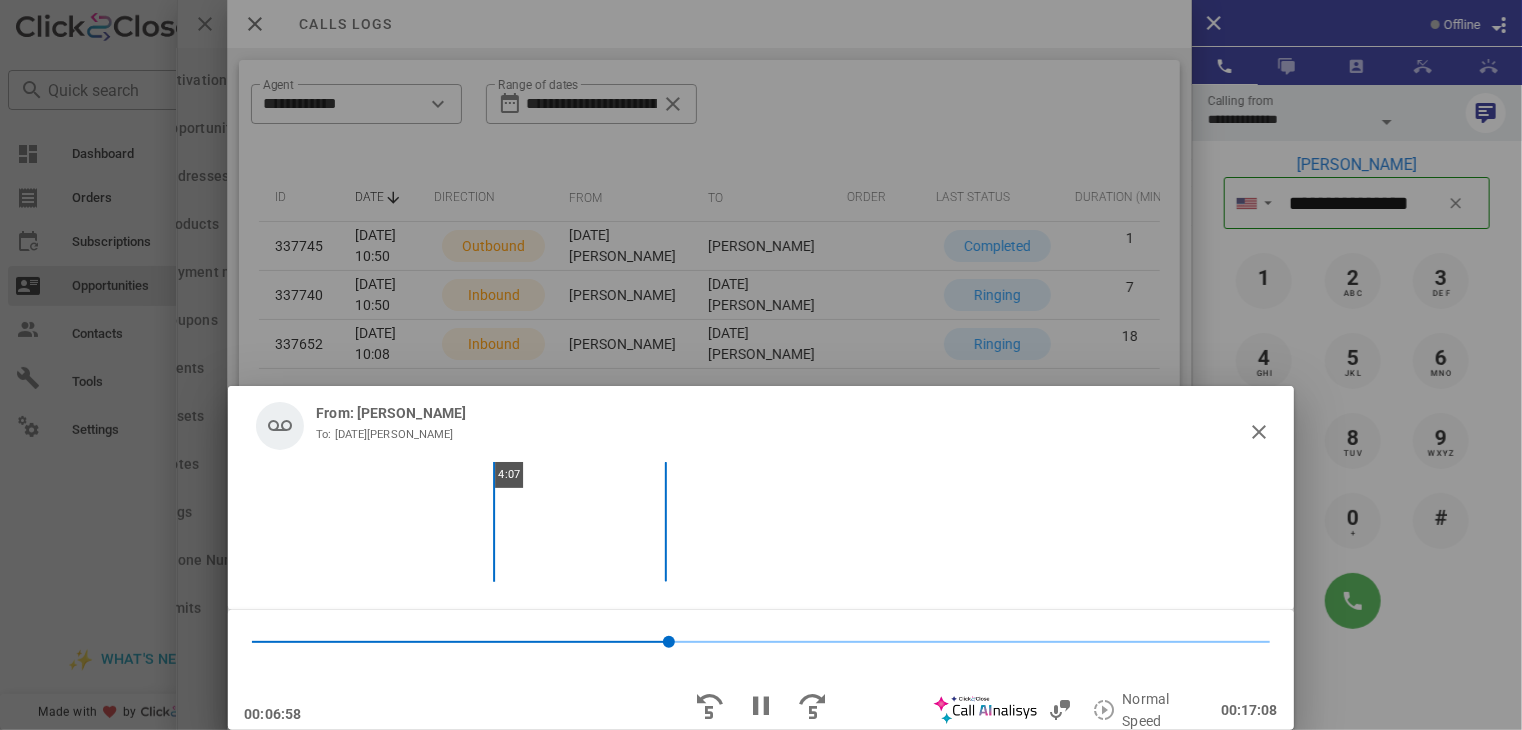 click on "4:07" at bounding box center [760, 522] 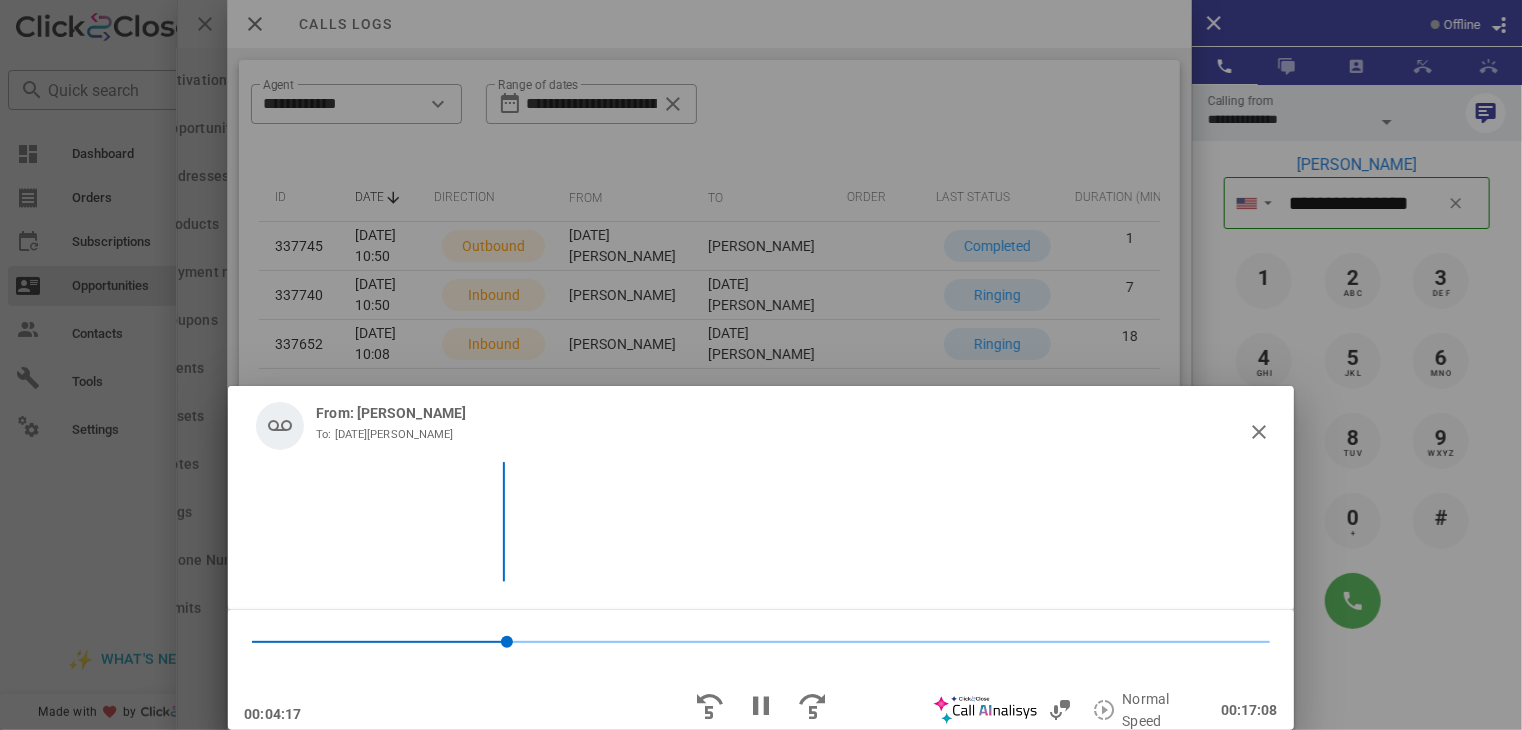 scroll, scrollTop: 2364, scrollLeft: 0, axis: vertical 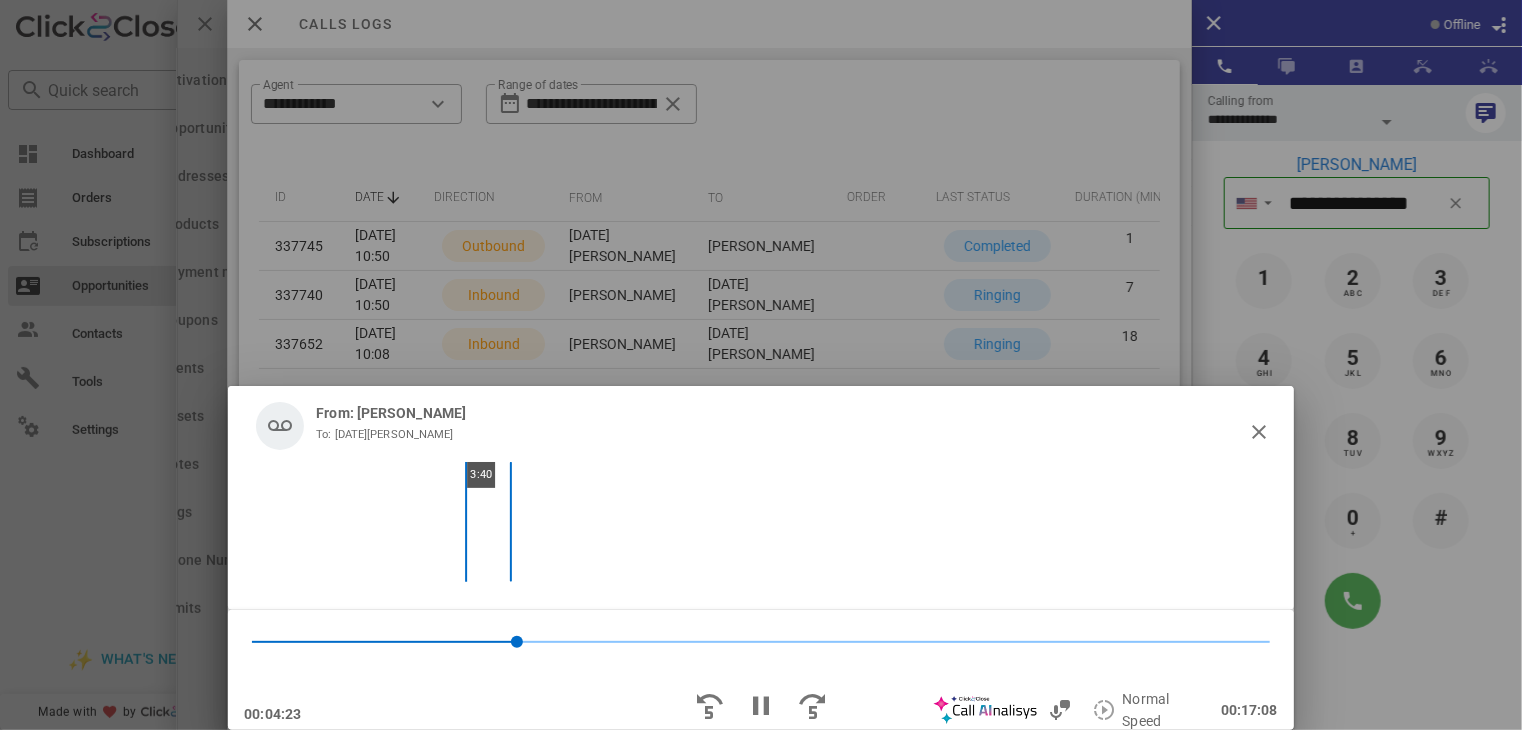 click on "3:40" at bounding box center [760, 522] 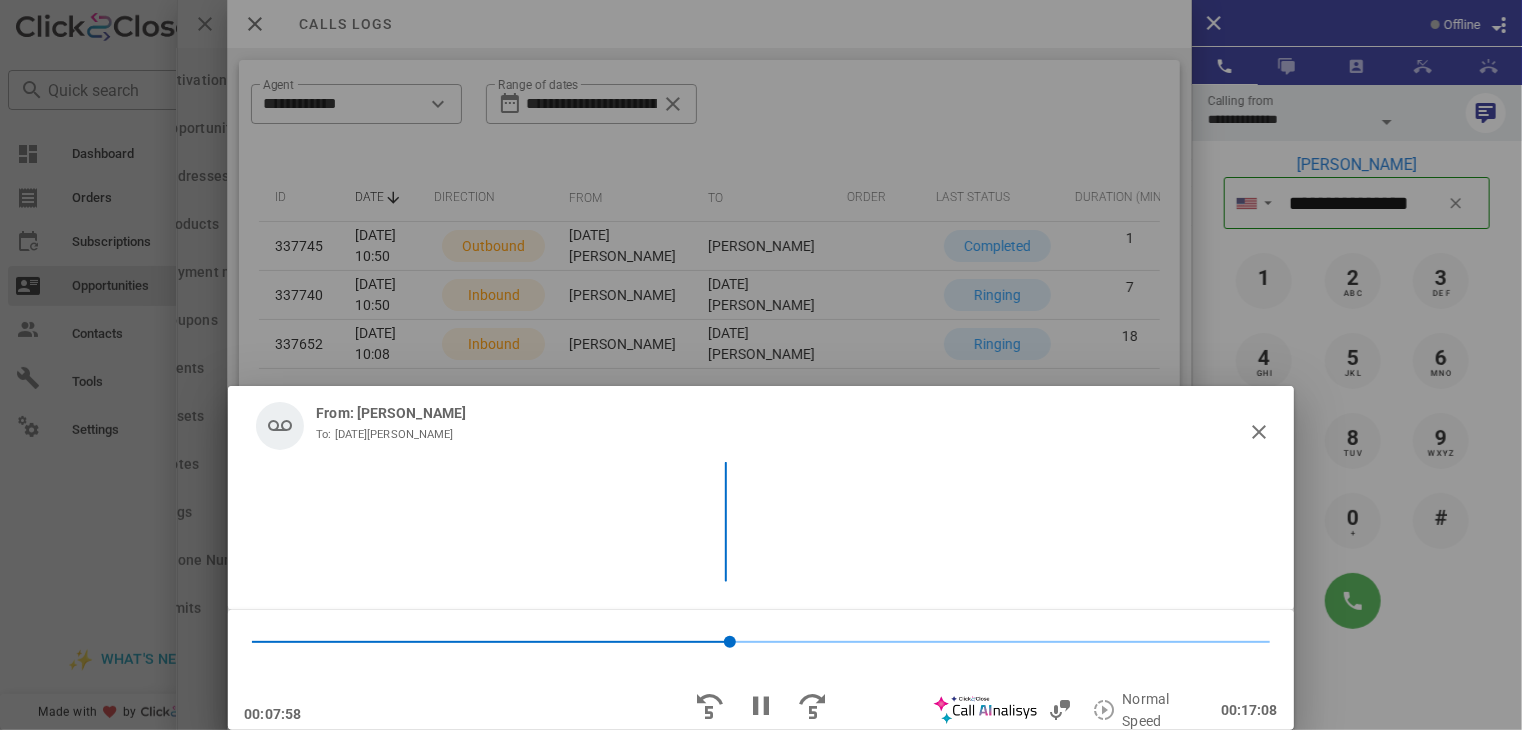 scroll, scrollTop: 4430, scrollLeft: 0, axis: vertical 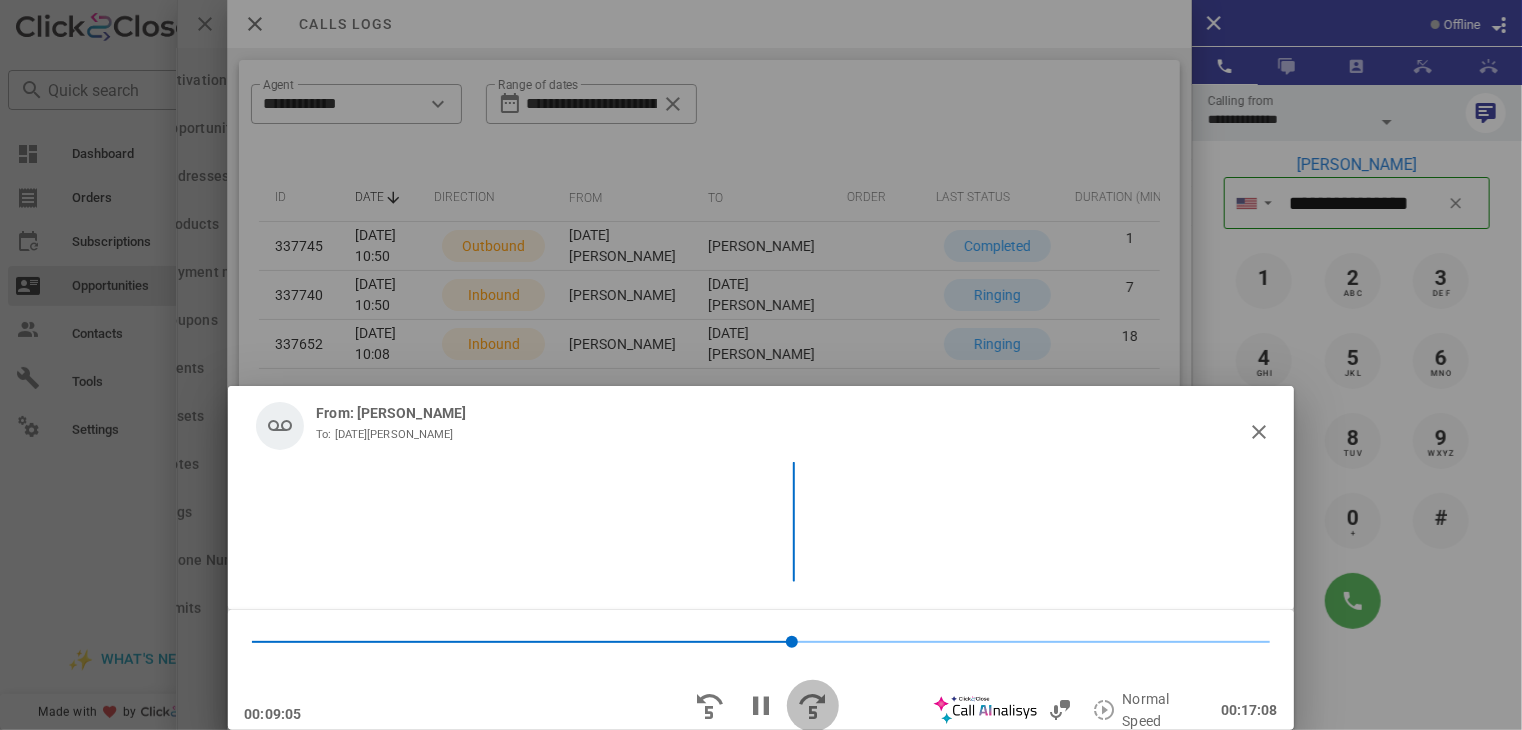 click at bounding box center [813, 706] 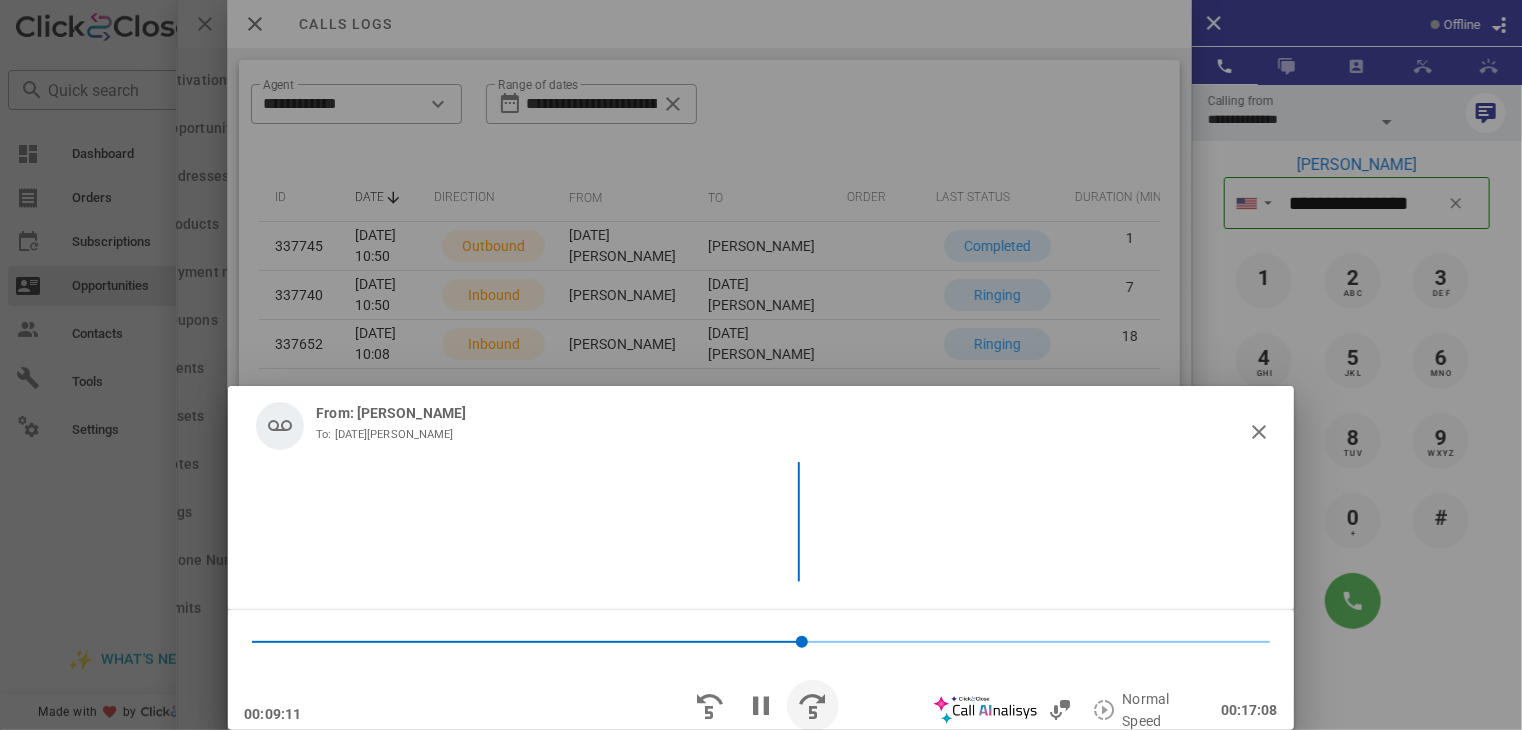 scroll, scrollTop: 4740, scrollLeft: 0, axis: vertical 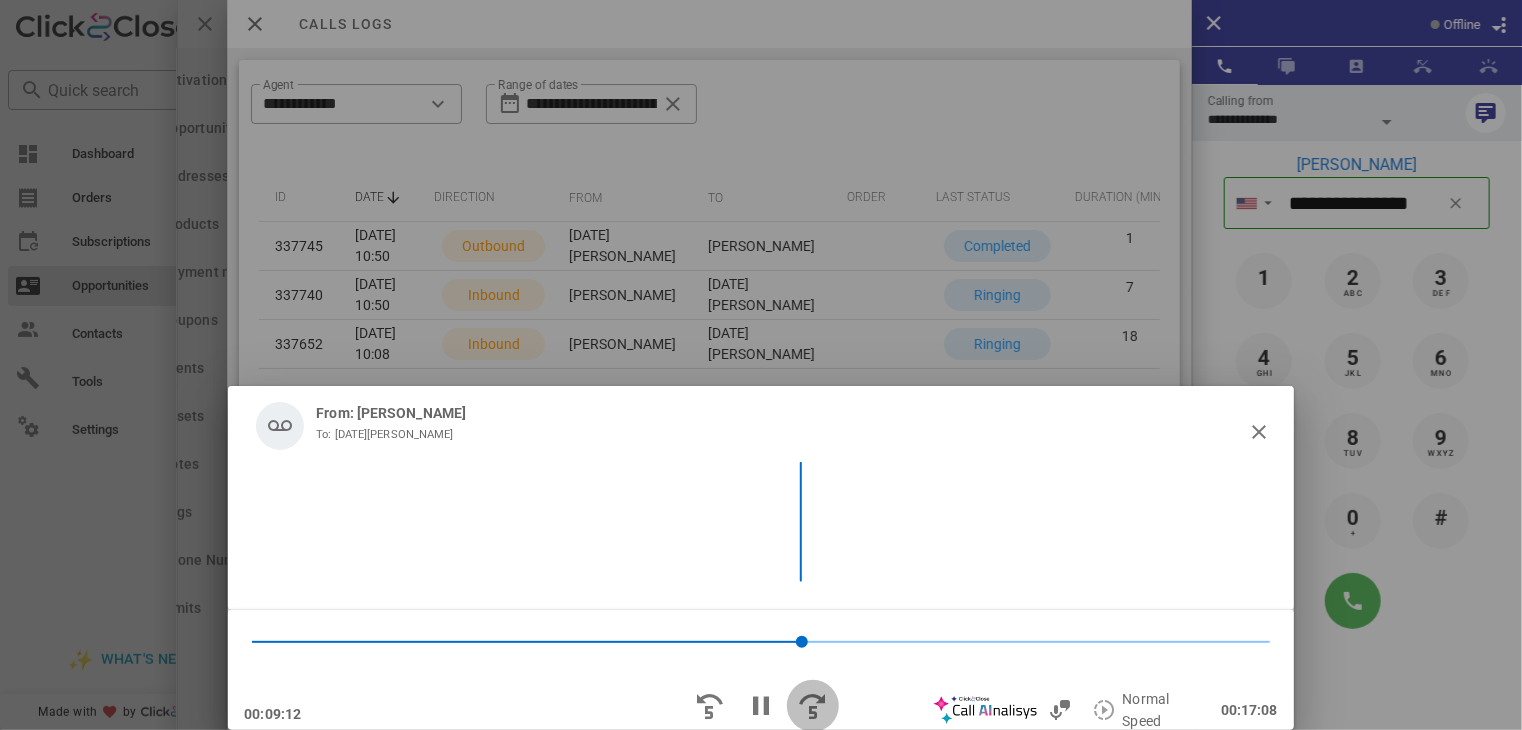 click at bounding box center [813, 706] 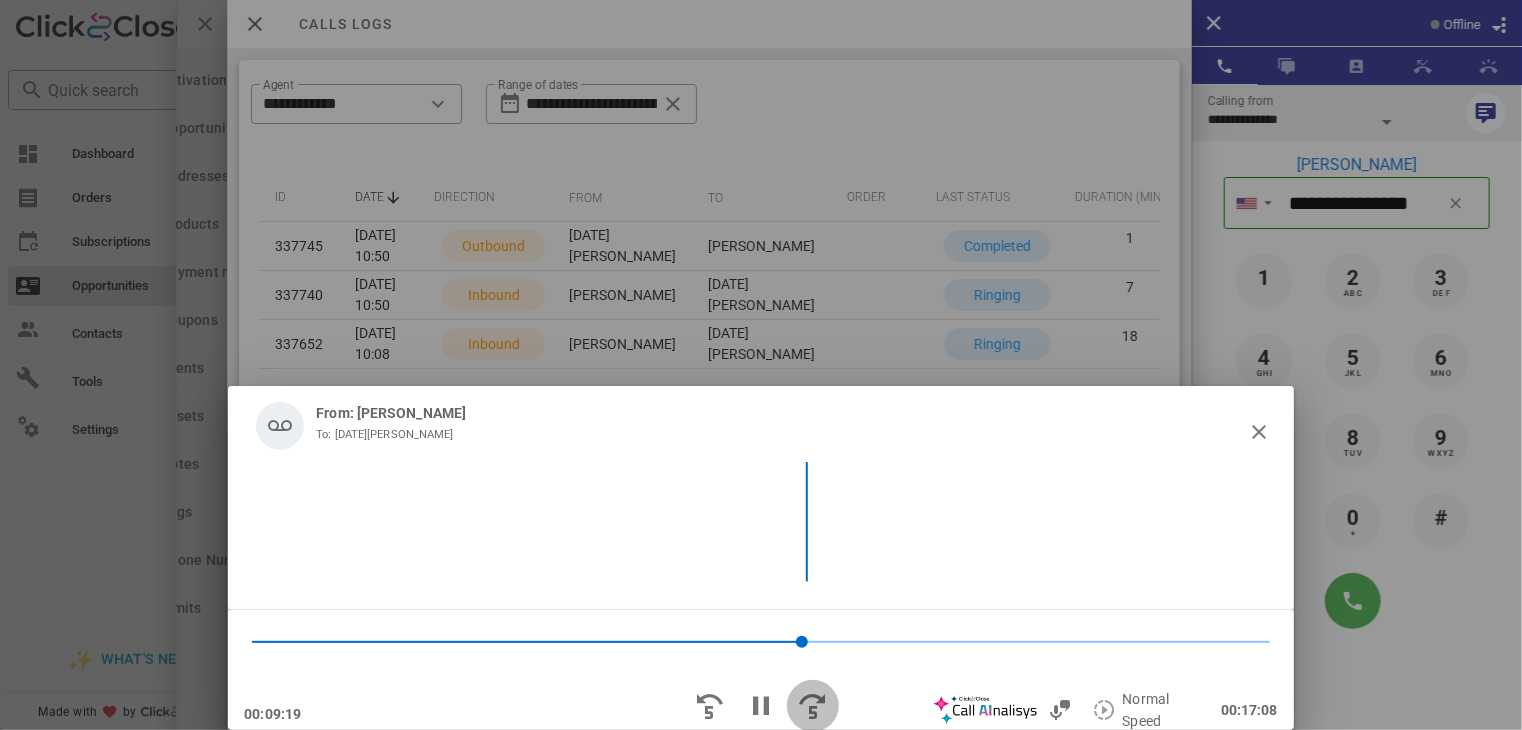 click at bounding box center (813, 706) 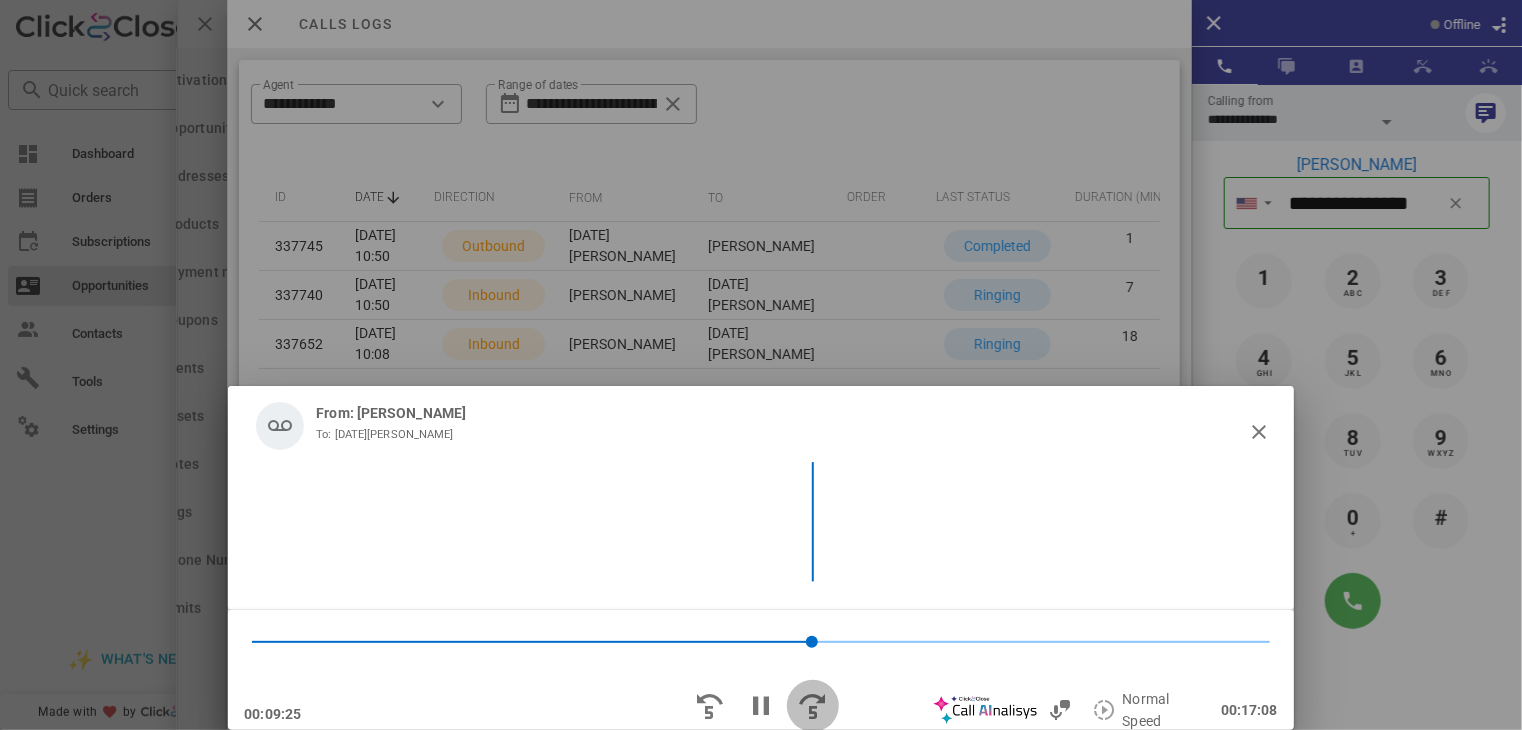 click at bounding box center (813, 706) 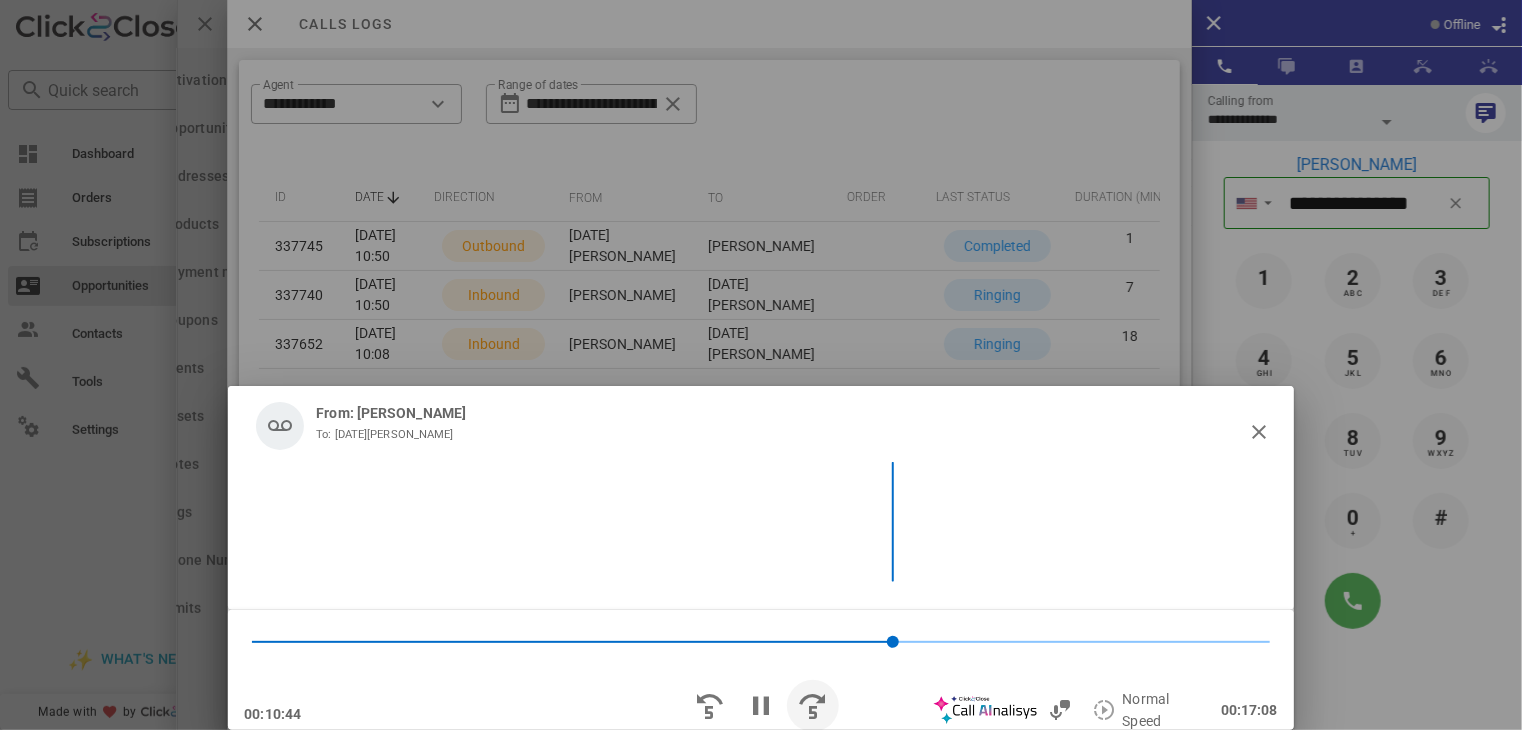 scroll, scrollTop: 5363, scrollLeft: 0, axis: vertical 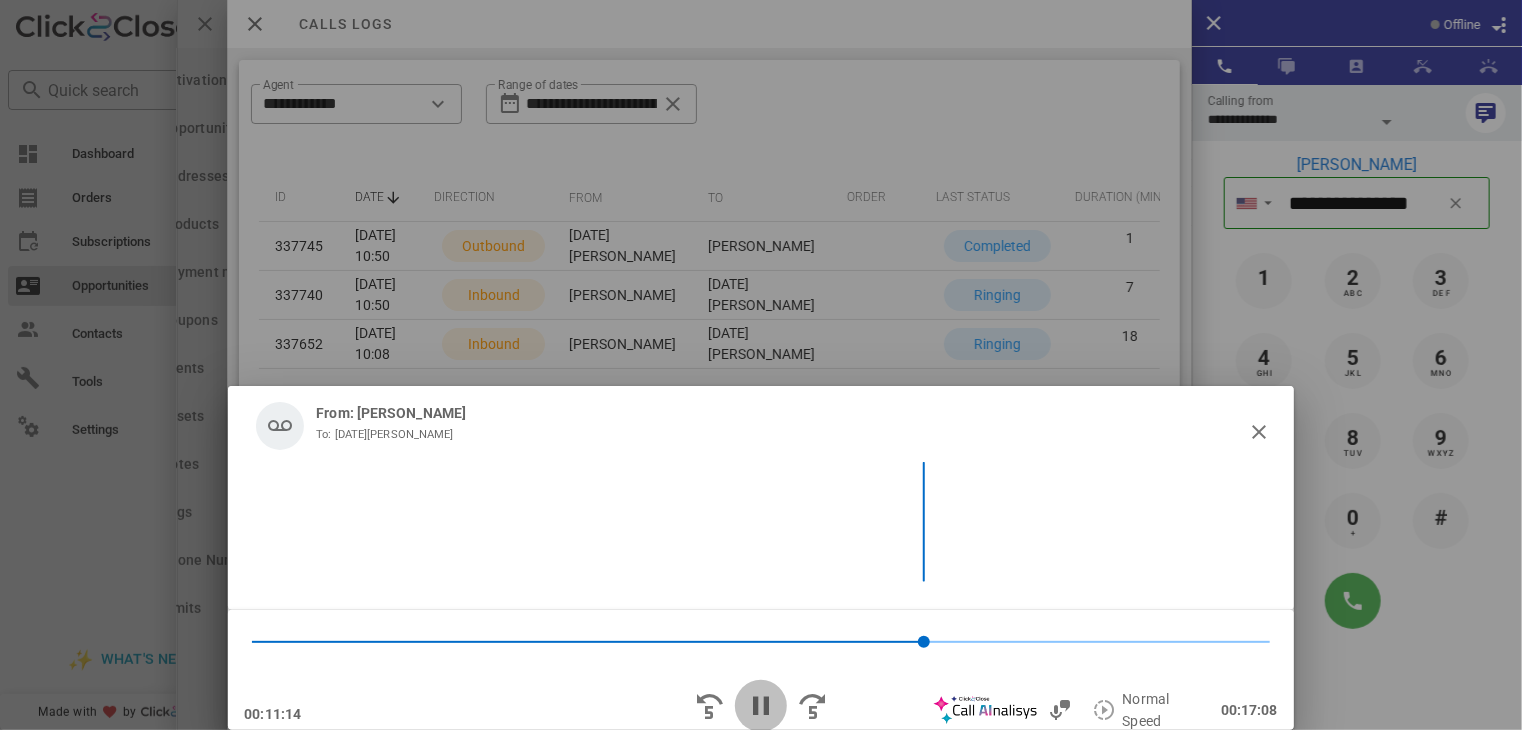 click at bounding box center [761, 706] 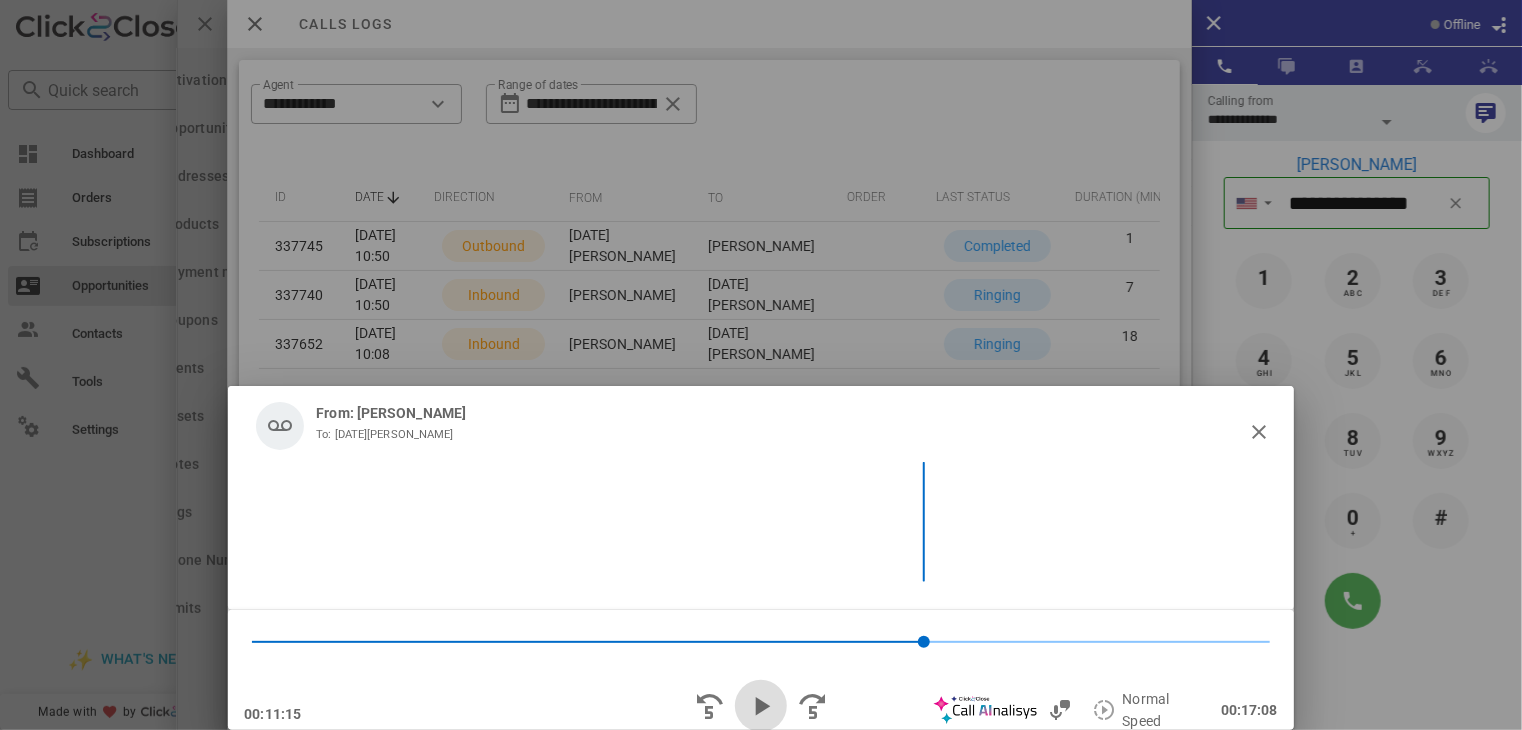 click at bounding box center (761, 706) 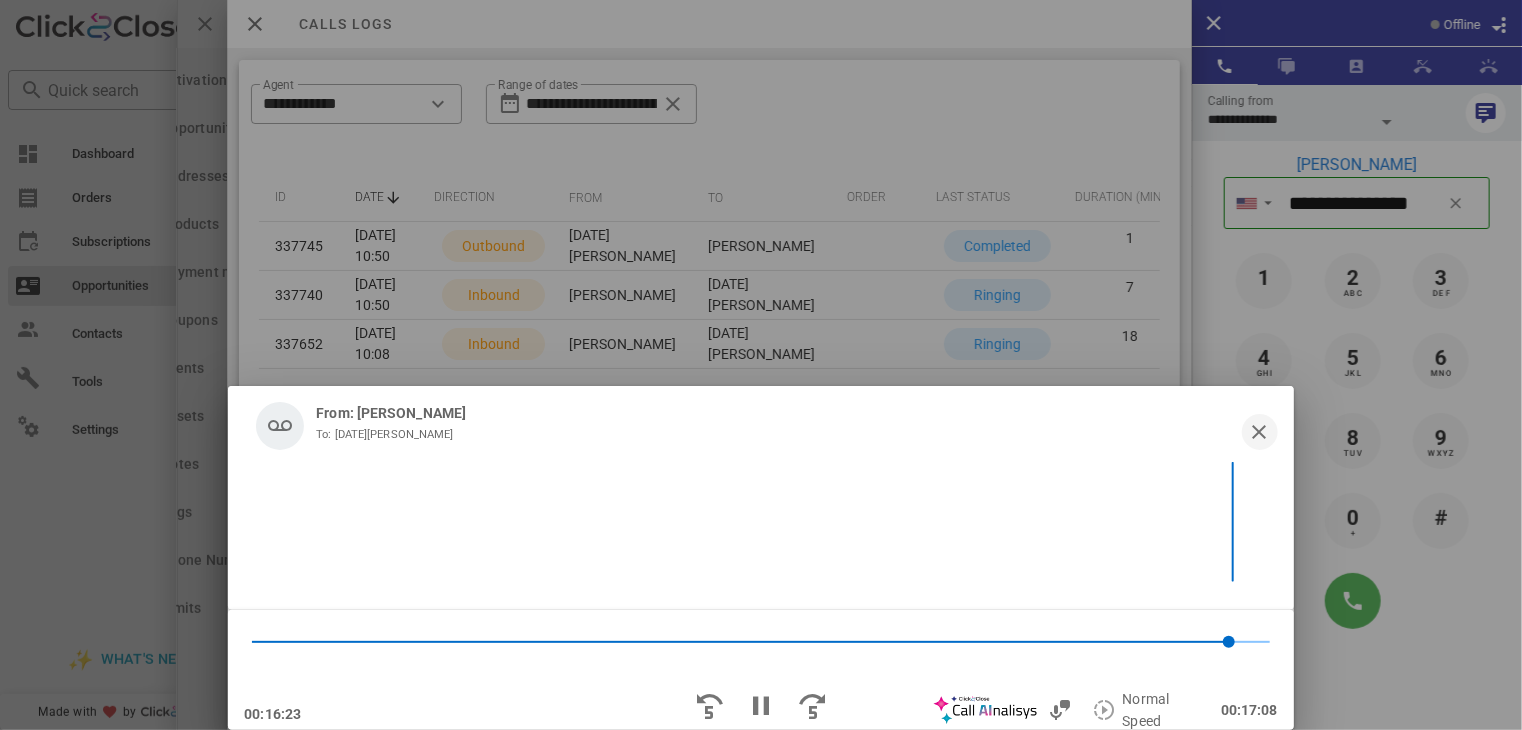 scroll, scrollTop: 7324, scrollLeft: 0, axis: vertical 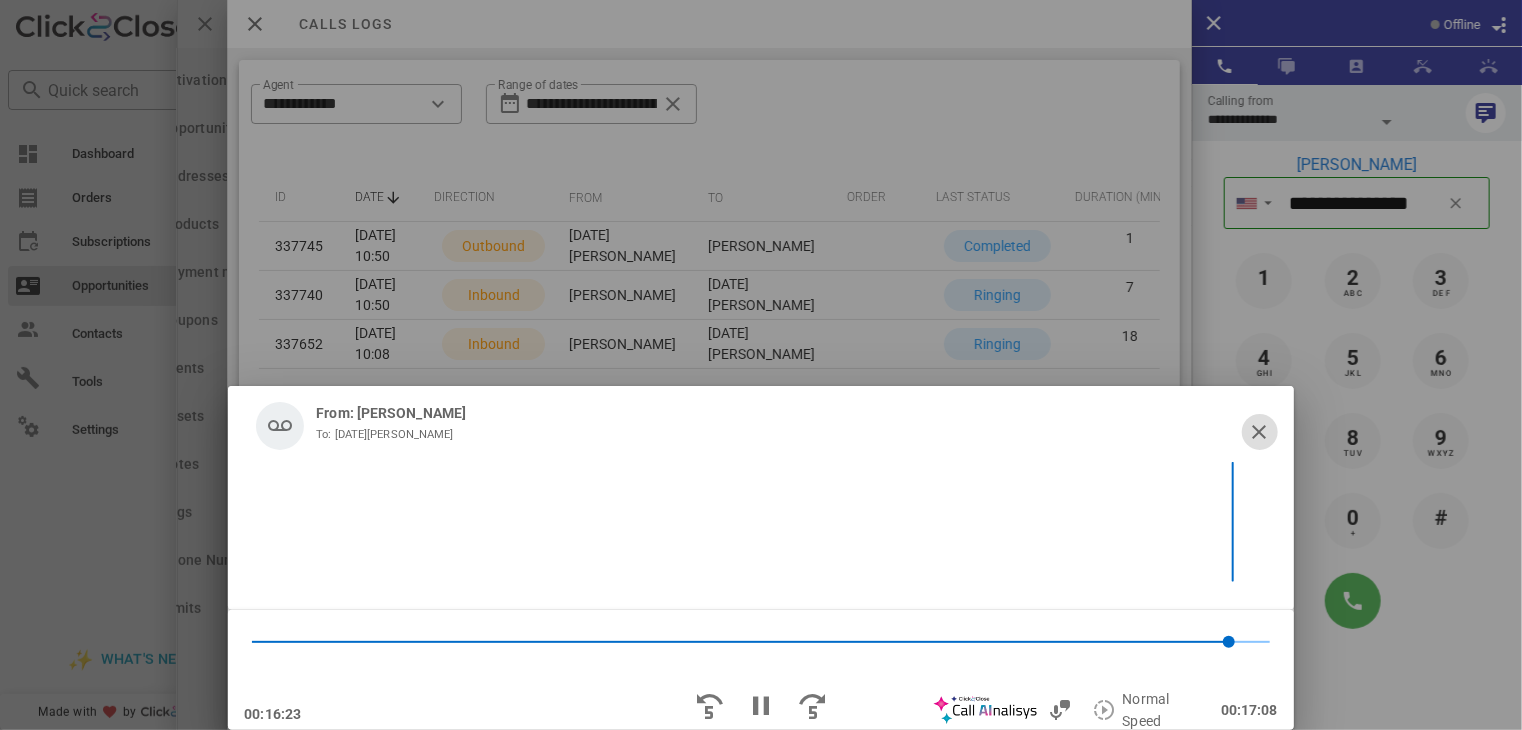 click at bounding box center [1260, 432] 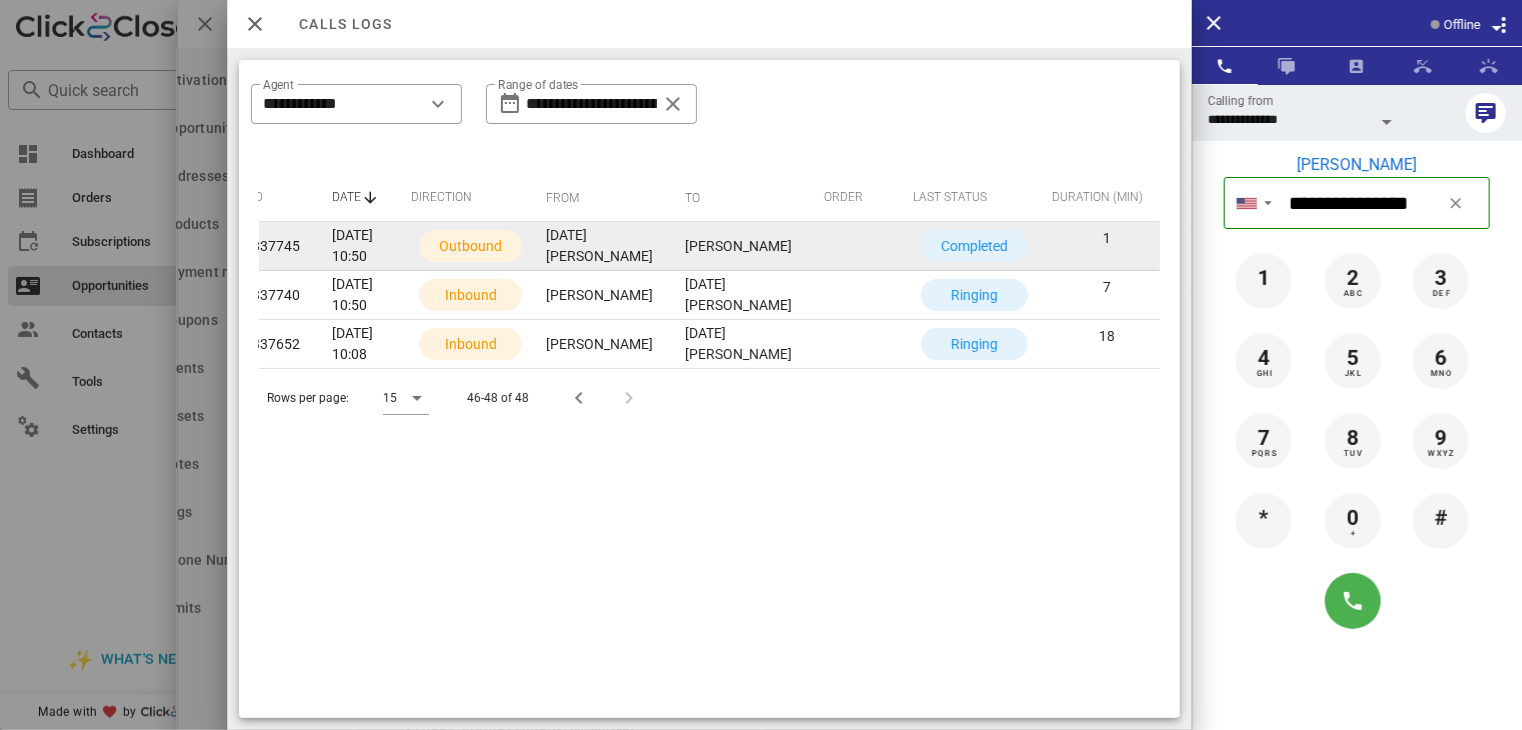 scroll, scrollTop: 0, scrollLeft: 22, axis: horizontal 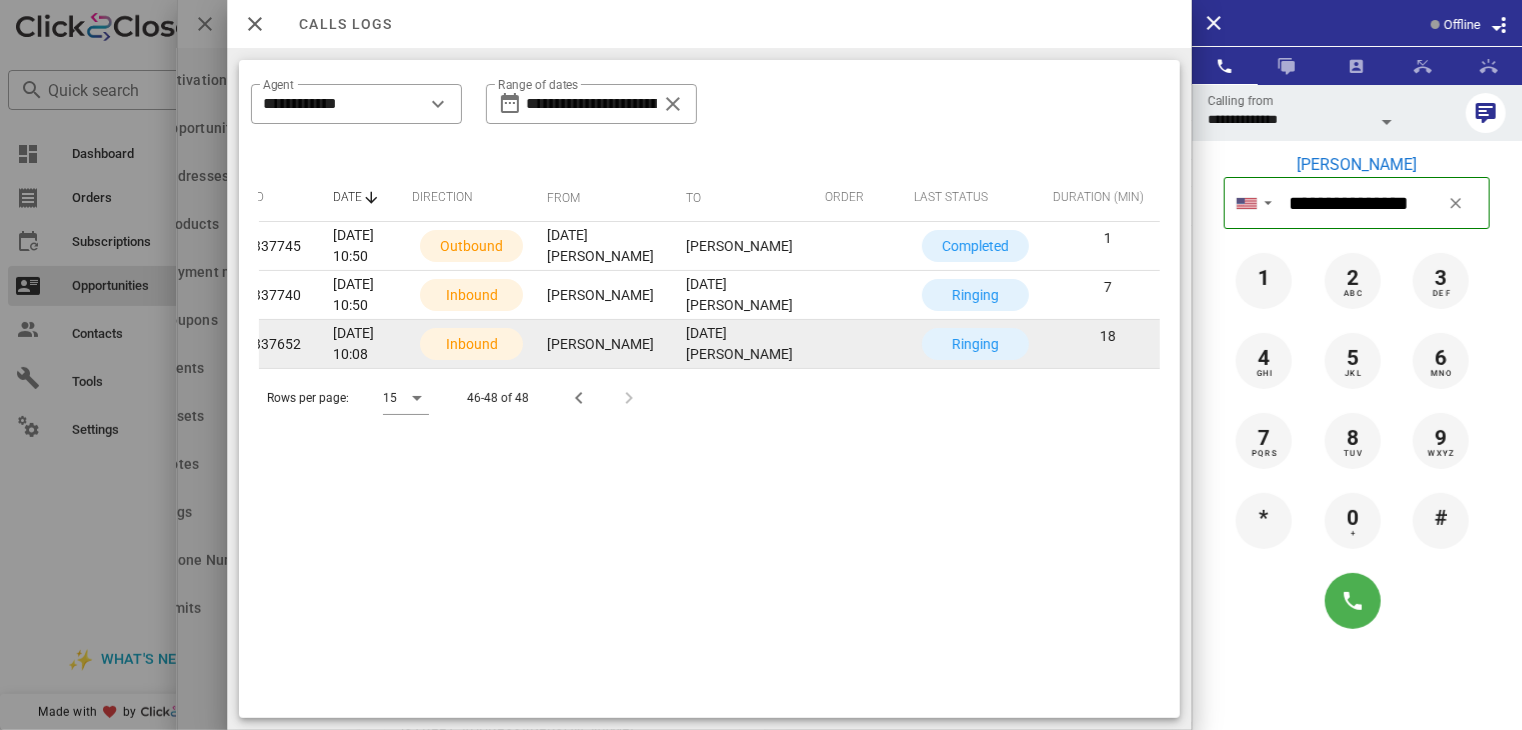 click at bounding box center (1200, 344) 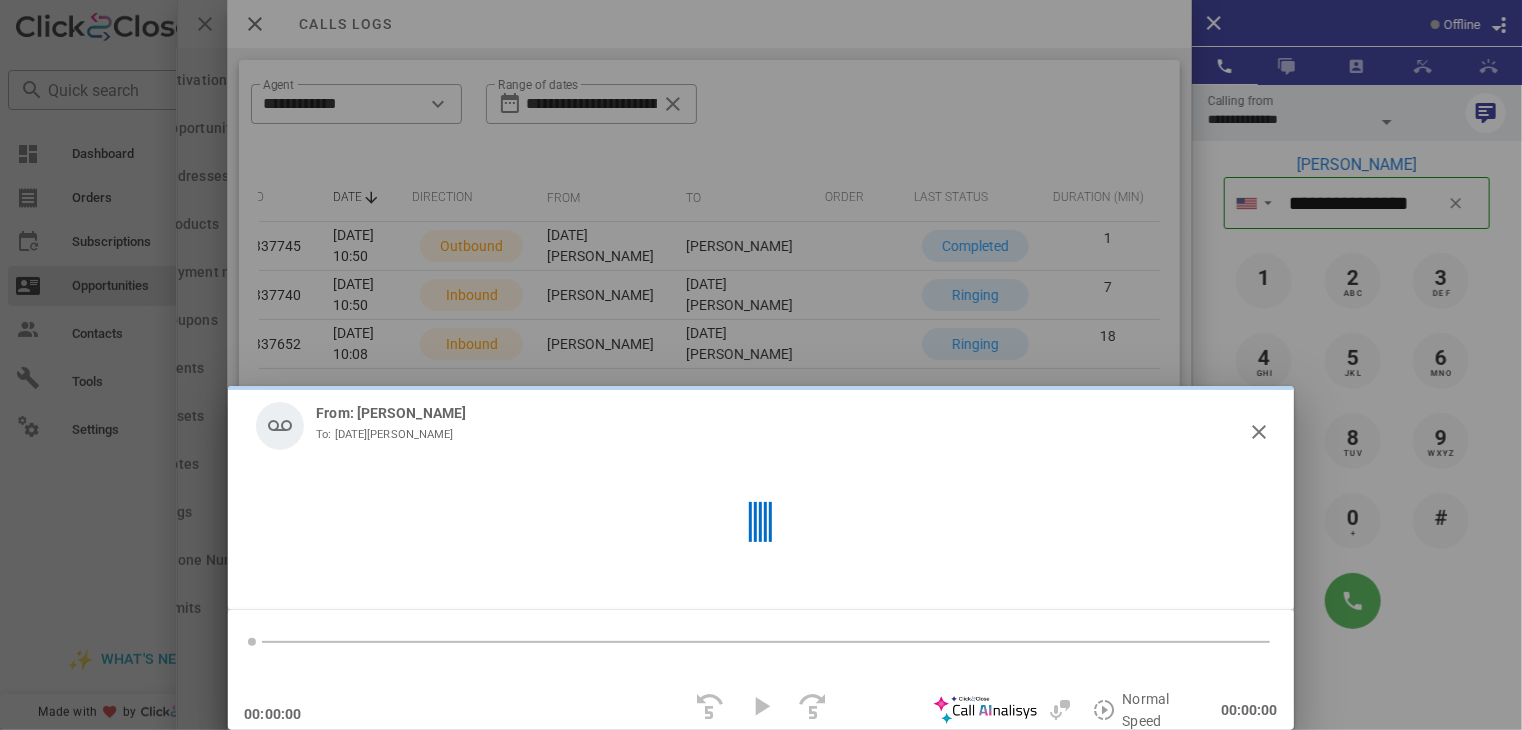 click at bounding box center [761, 365] 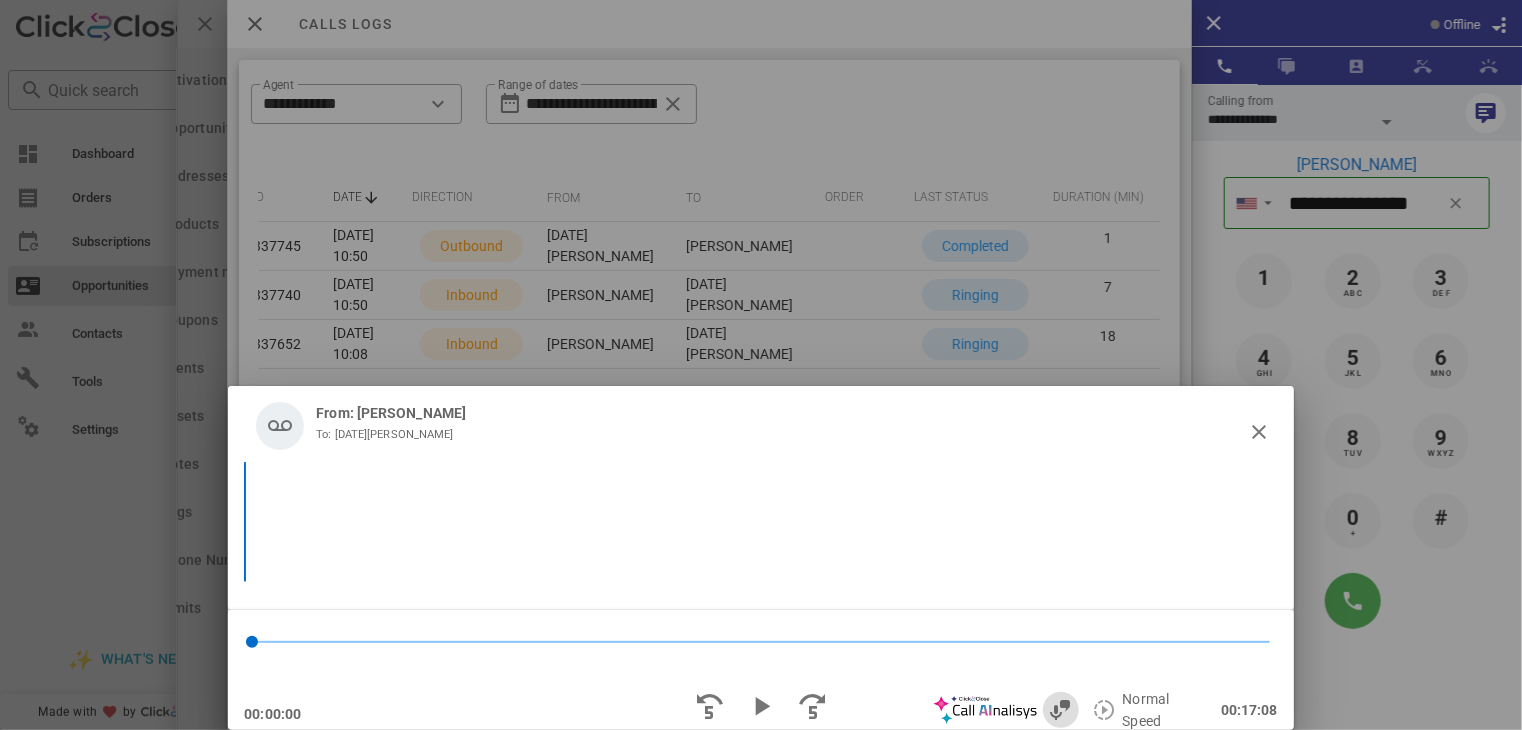 click at bounding box center (1061, 710) 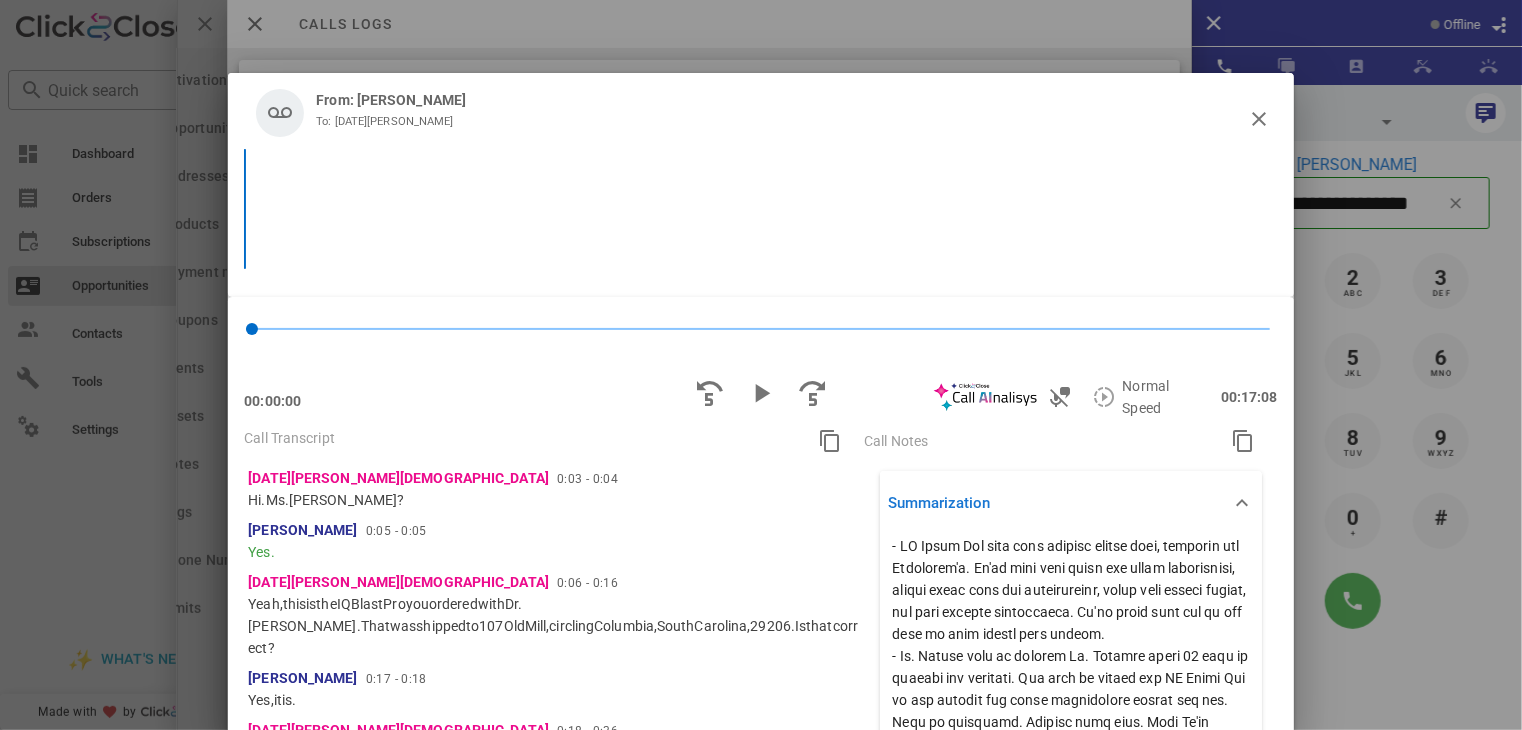 click on "[PERSON_NAME]" at bounding box center [302, 530] 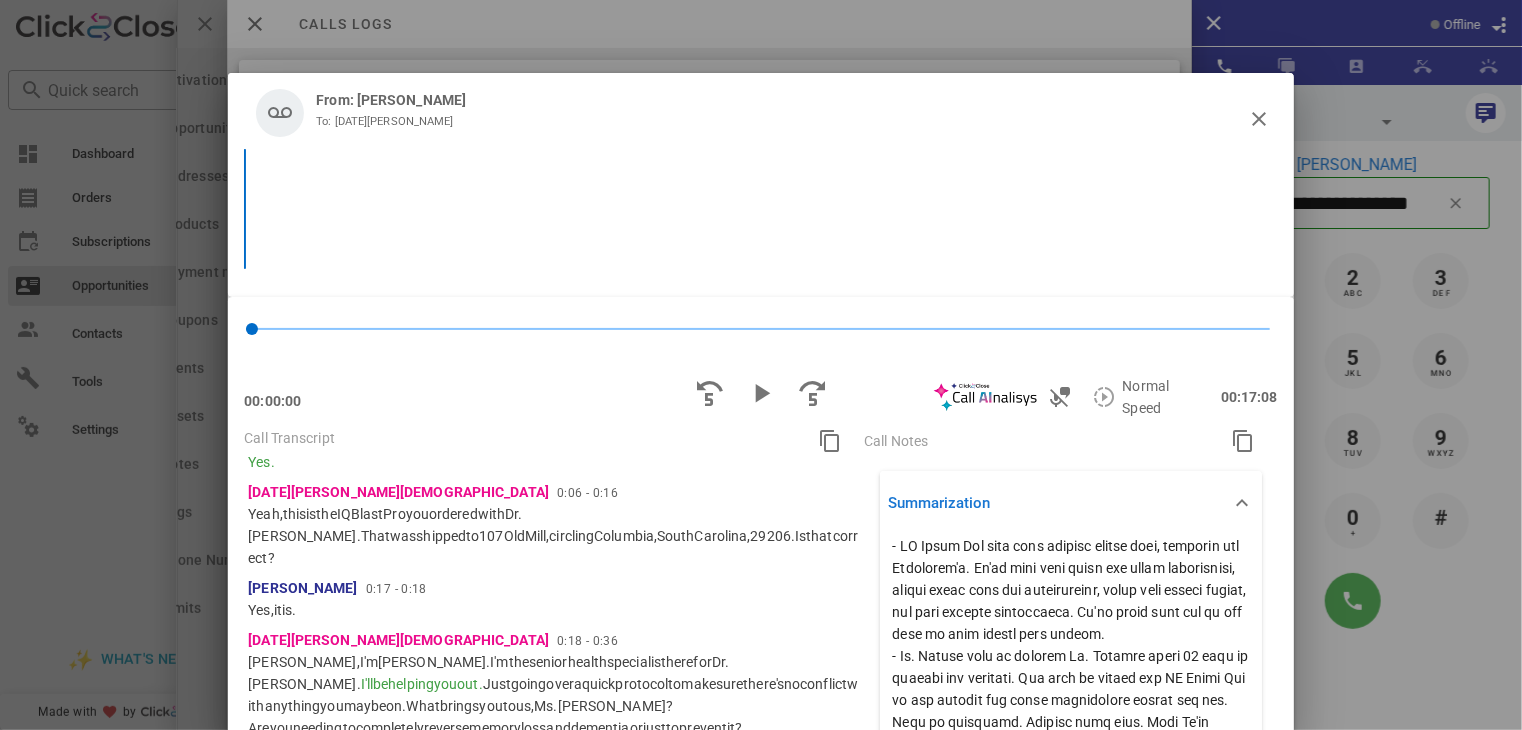 scroll, scrollTop: 0, scrollLeft: 0, axis: both 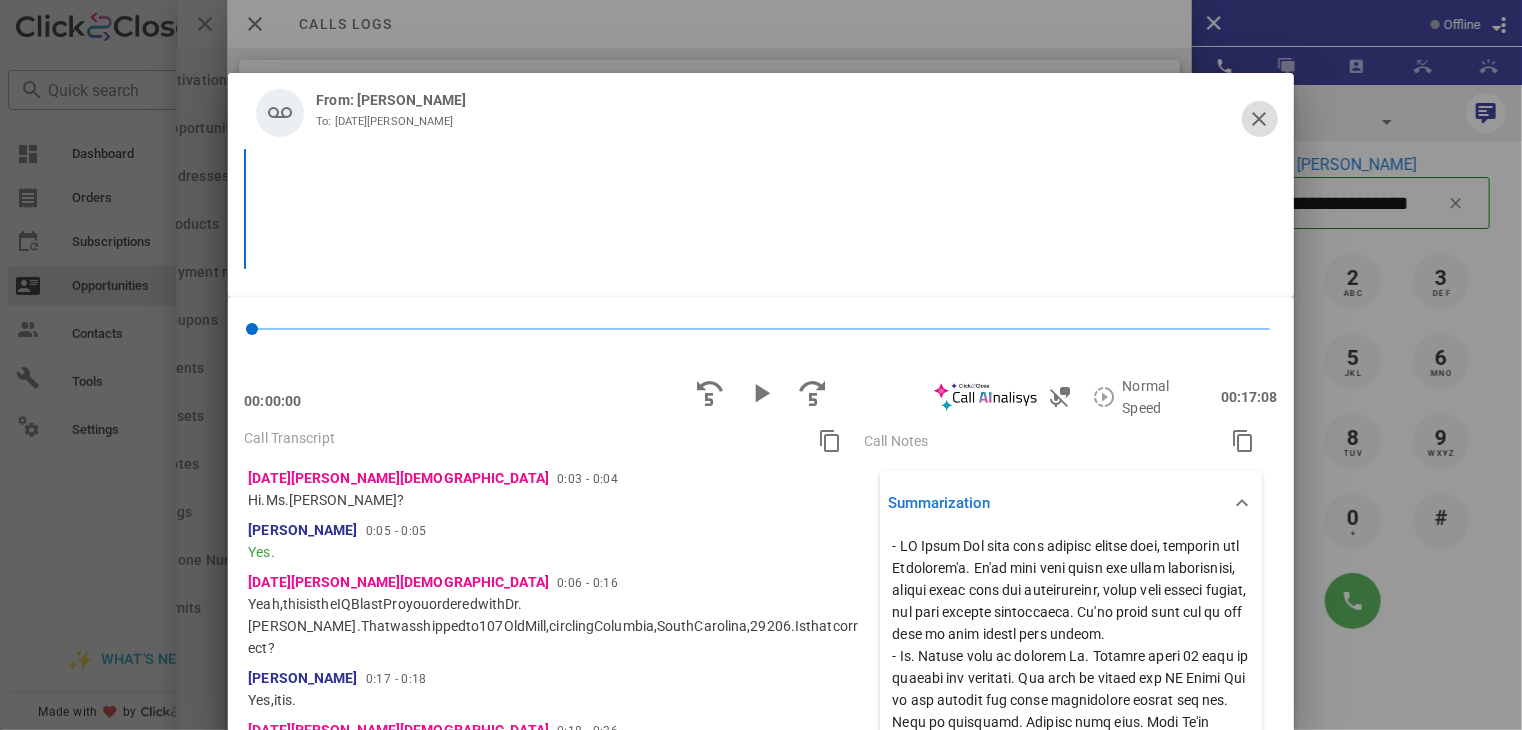 click at bounding box center (1260, 119) 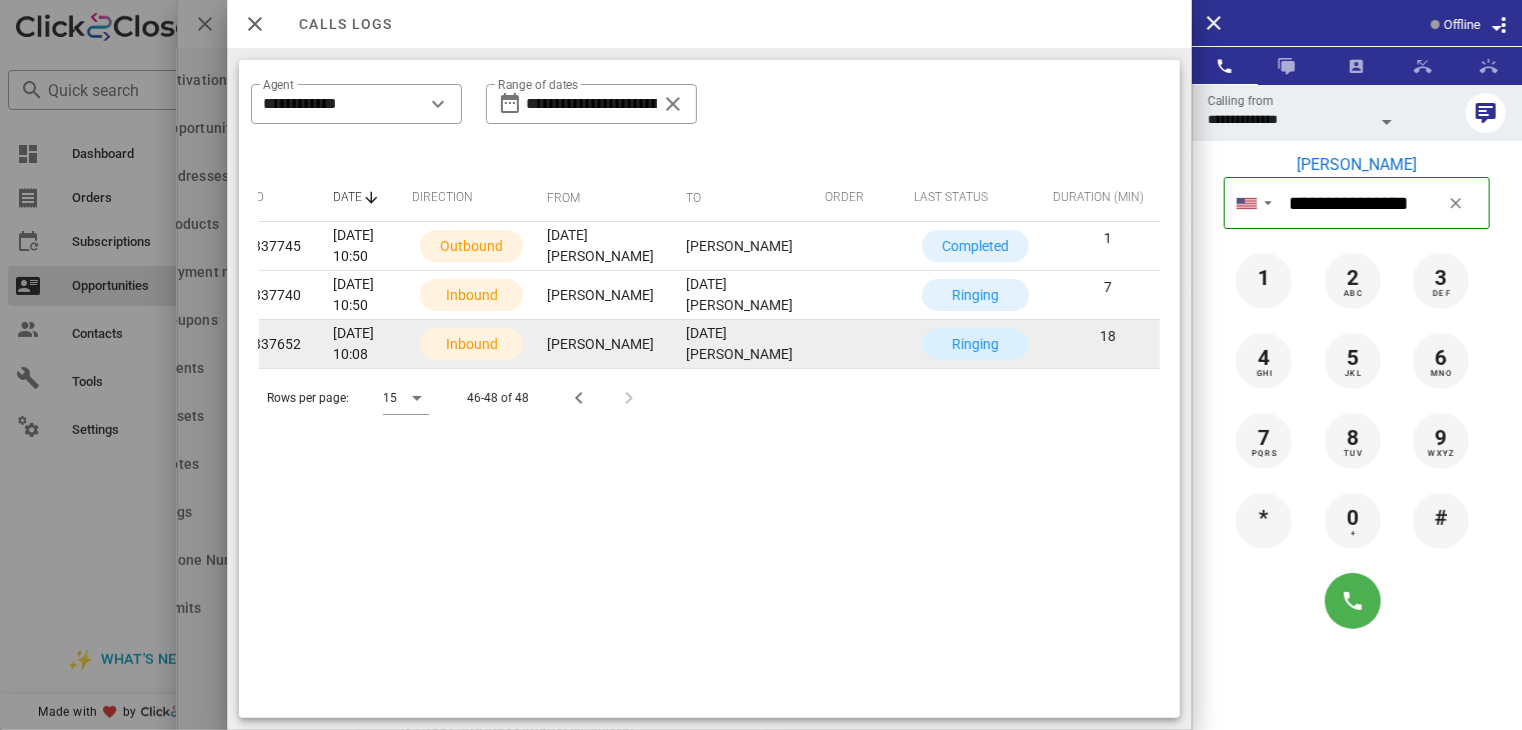 click on "Ringing" at bounding box center (975, 344) 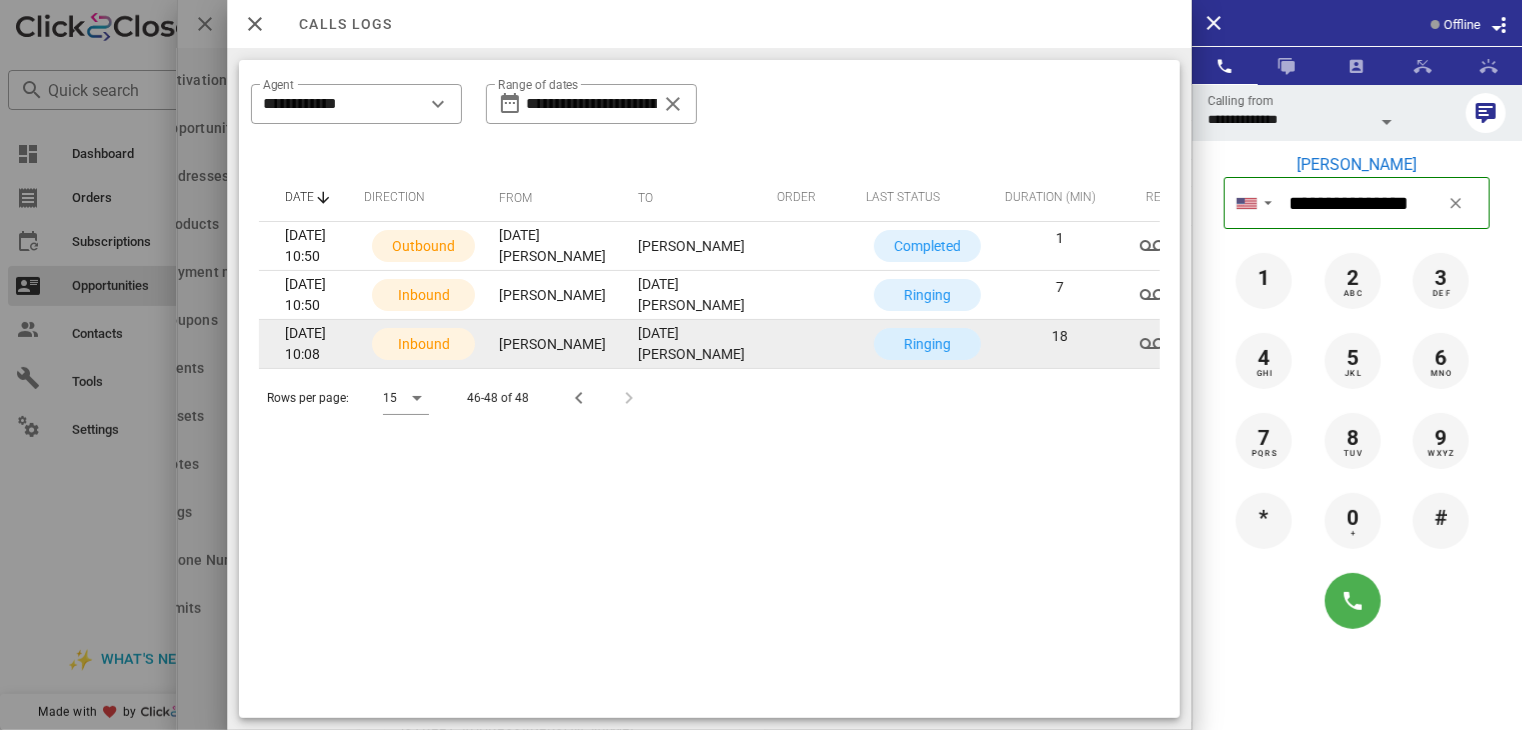 scroll, scrollTop: 0, scrollLeft: 0, axis: both 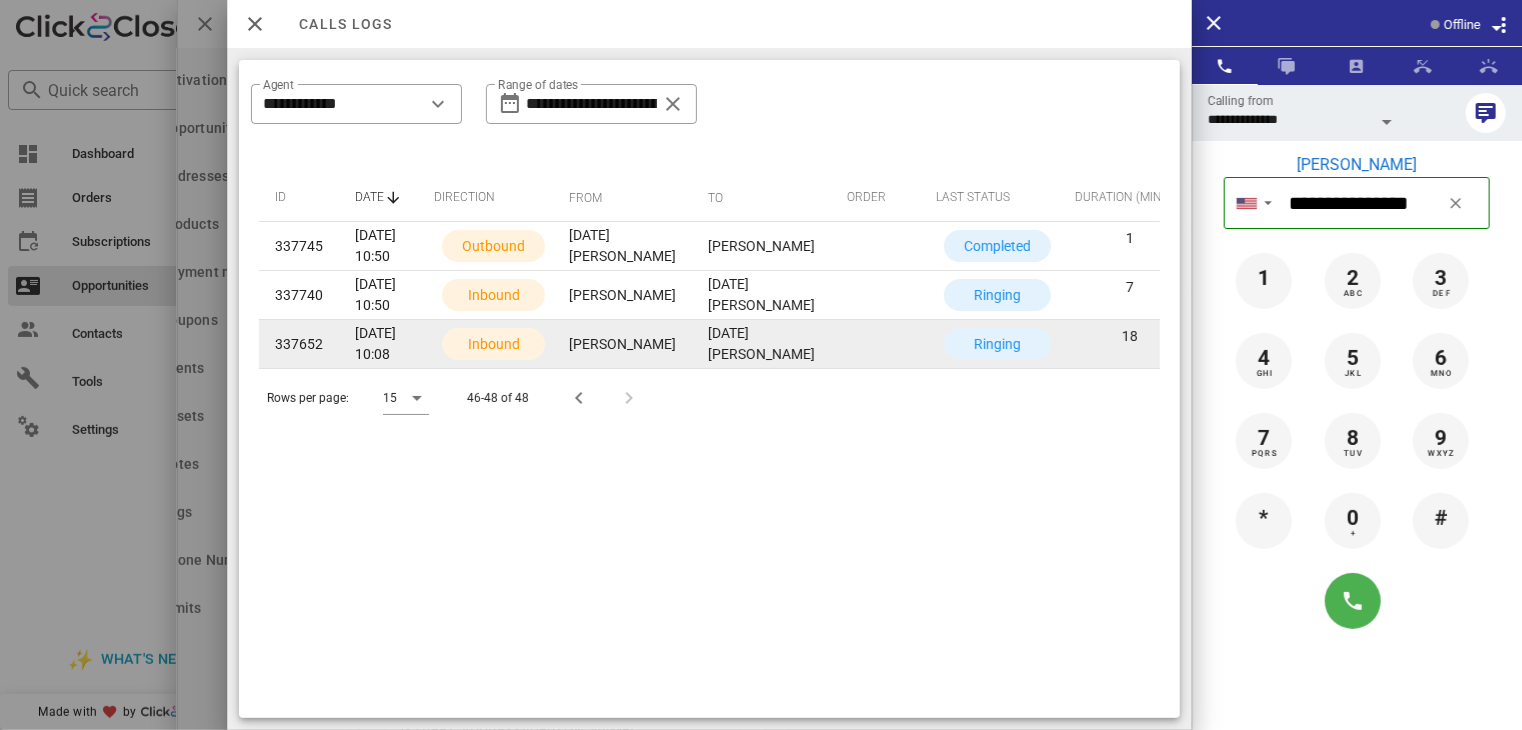 click on "[DATE] 10:08" at bounding box center (378, 344) 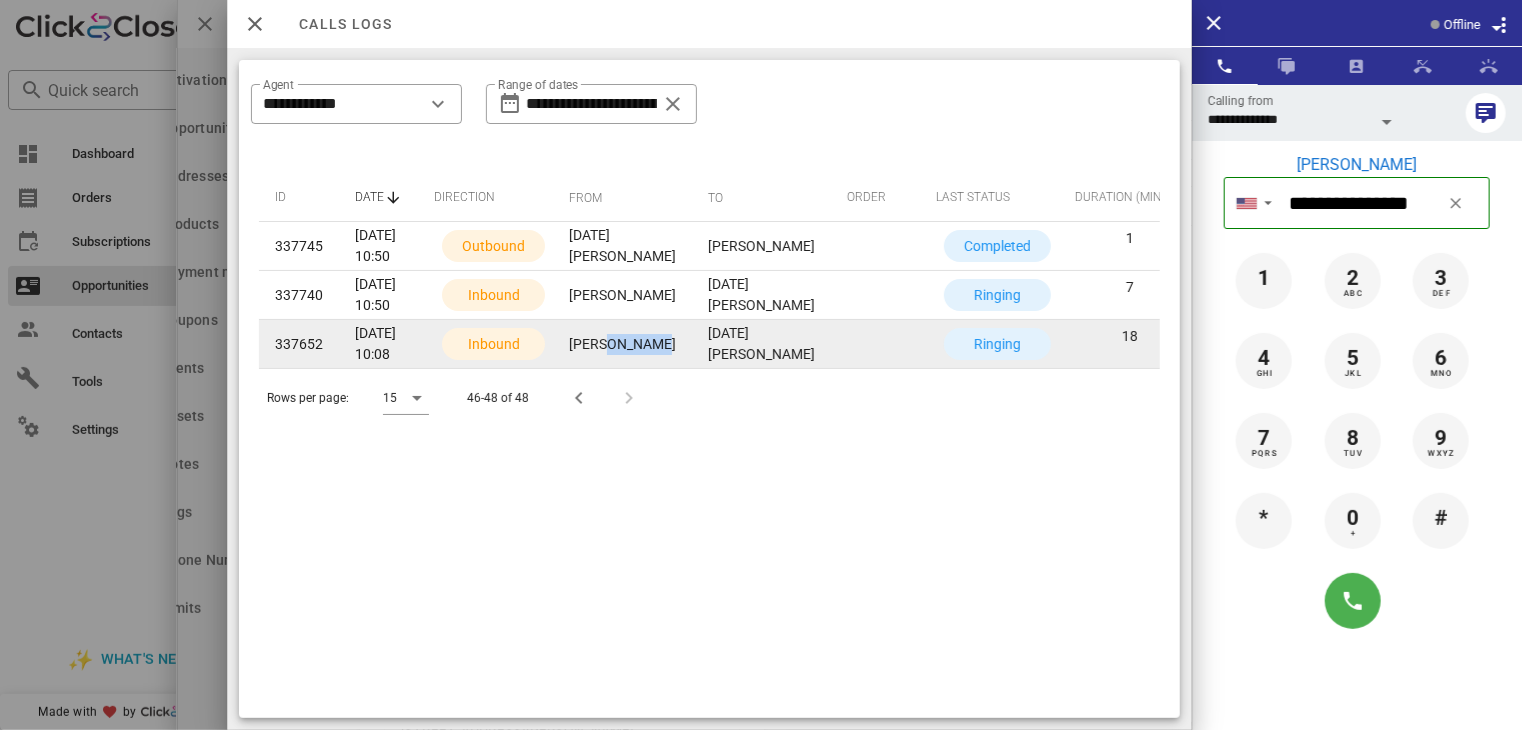 click on "[PERSON_NAME]" at bounding box center [622, 344] 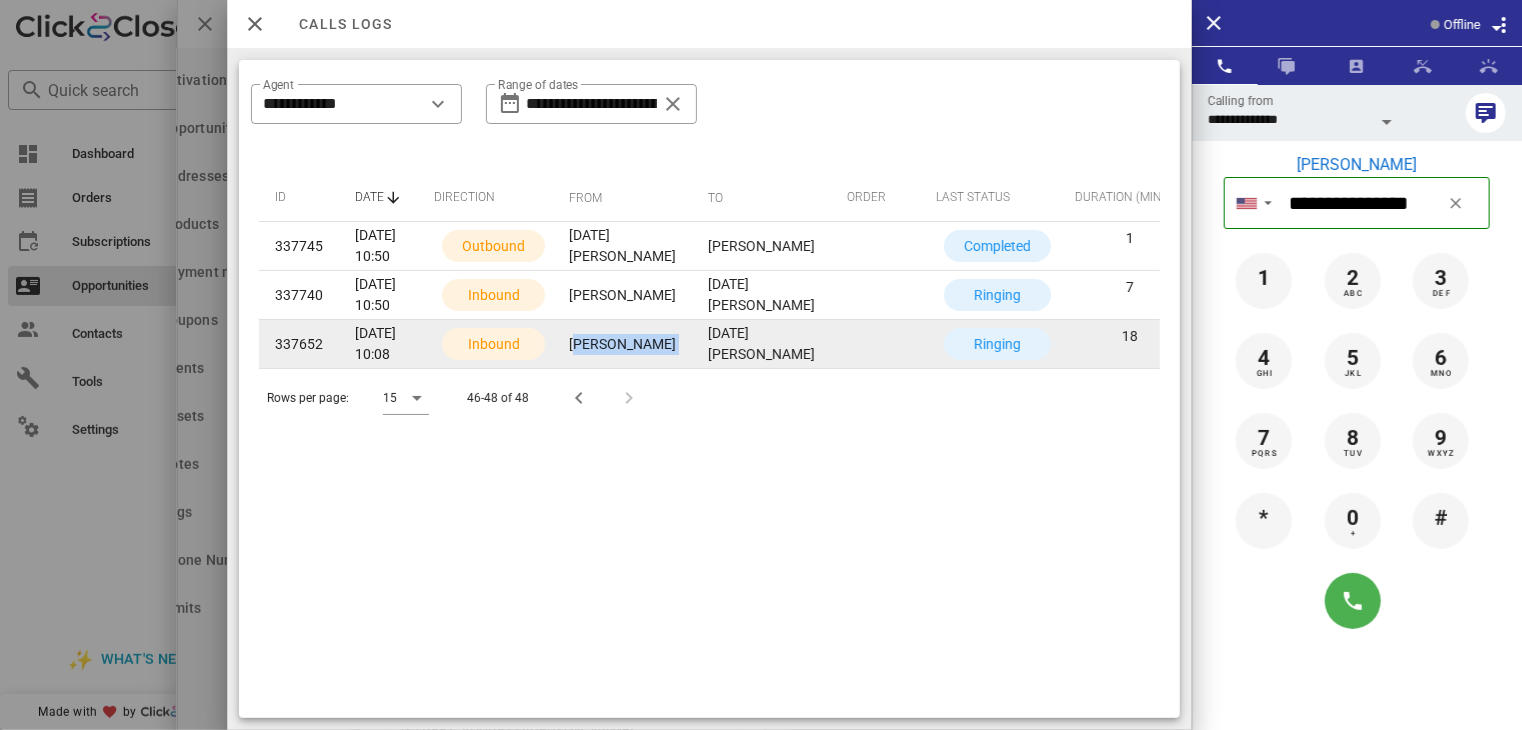 click on "[PERSON_NAME]" at bounding box center (622, 344) 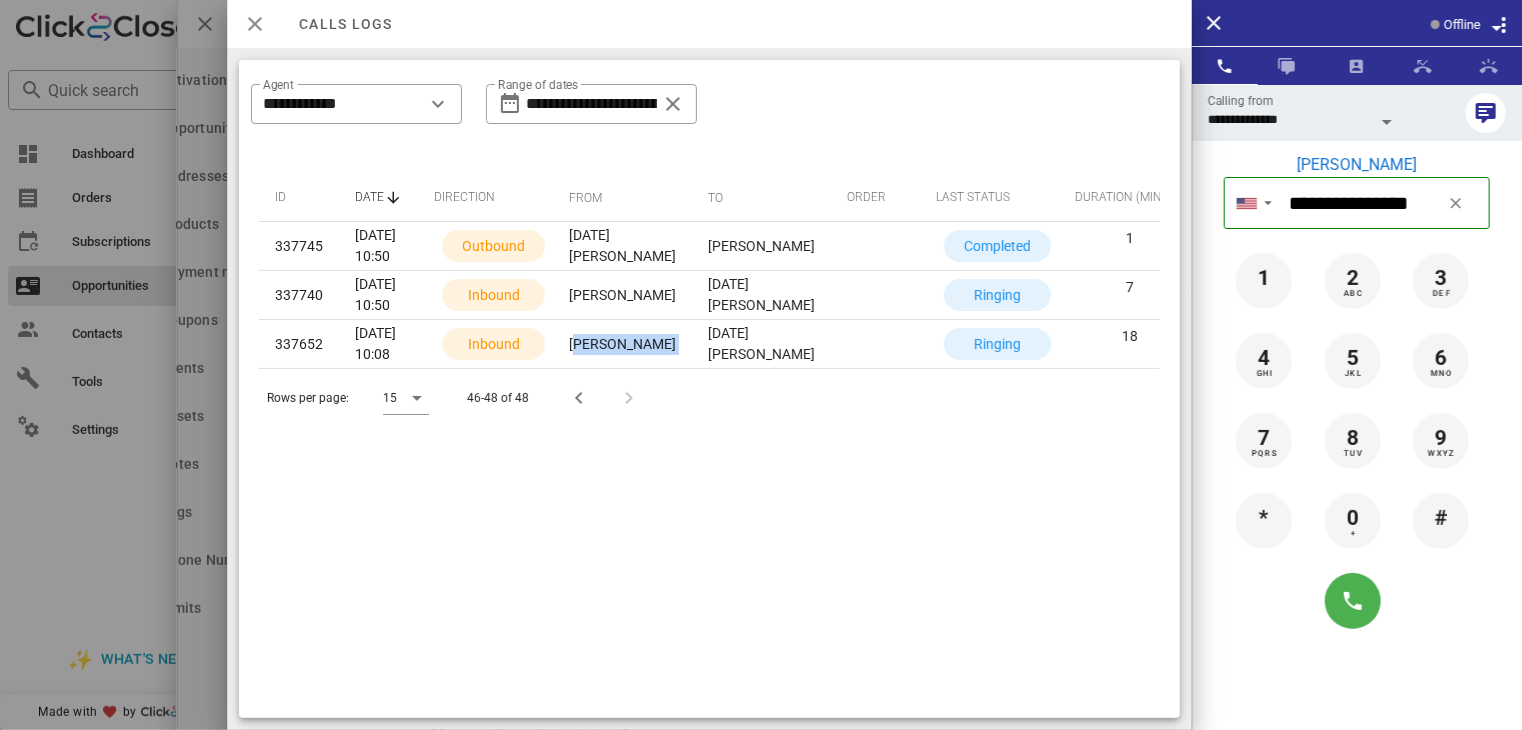 click at bounding box center [255, 24] 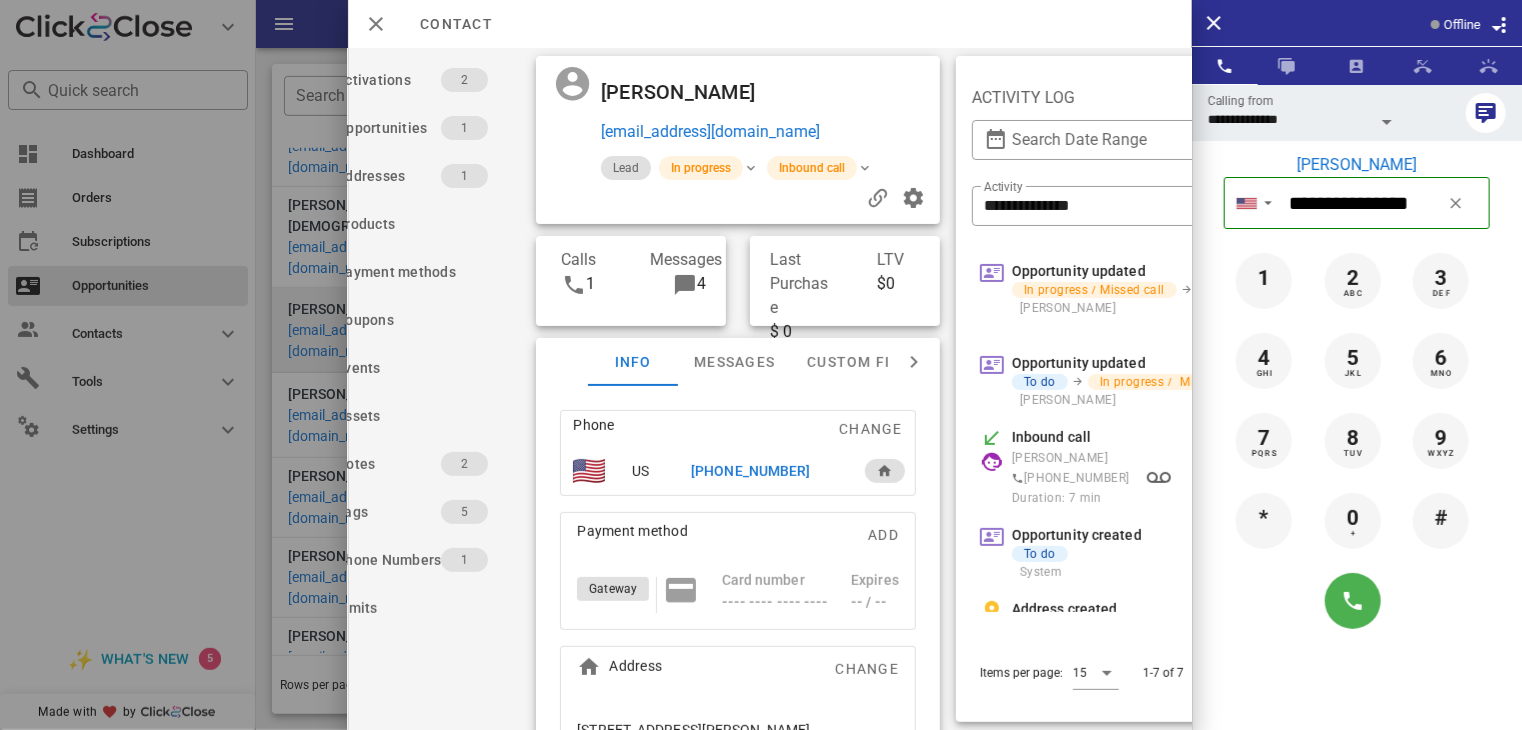 scroll, scrollTop: 0, scrollLeft: 0, axis: both 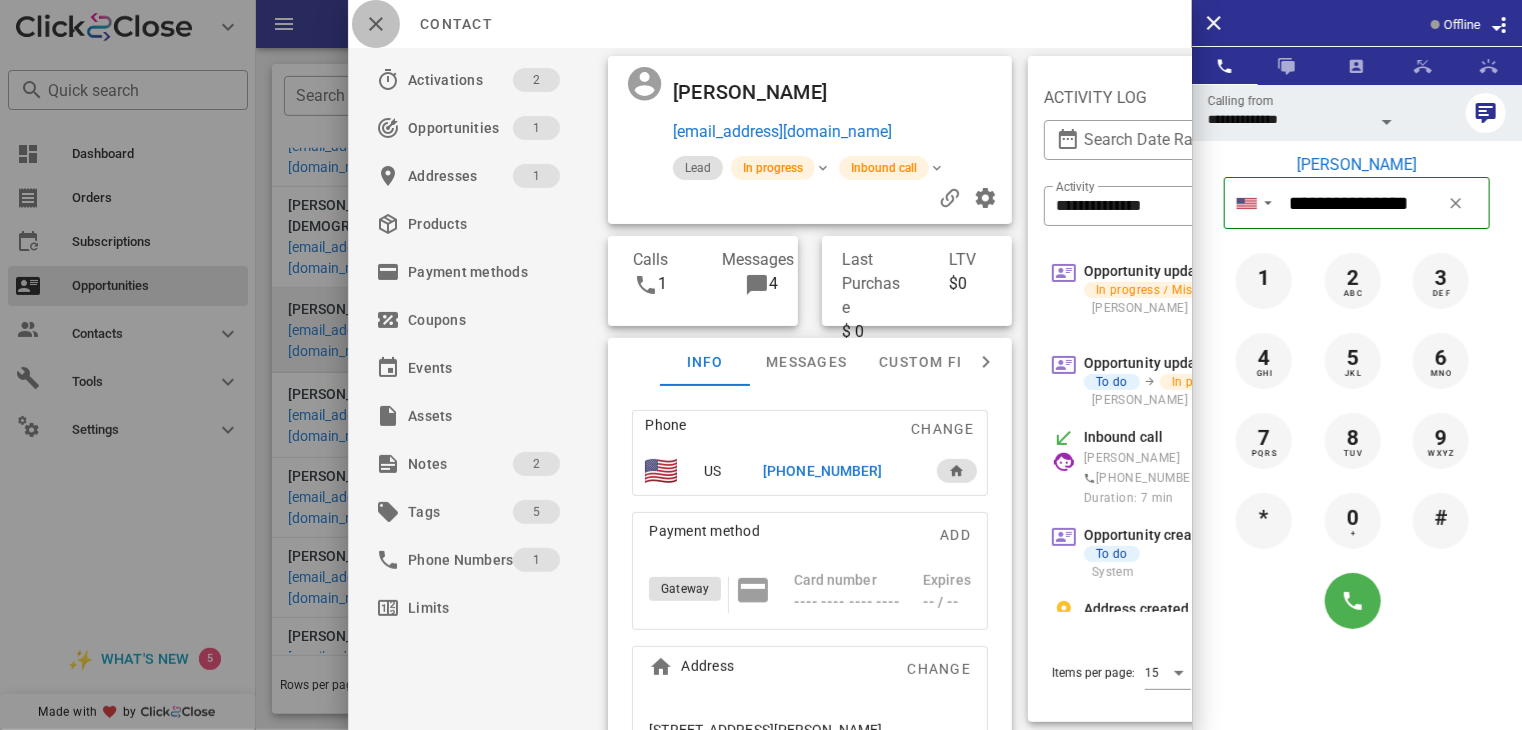 click at bounding box center [376, 24] 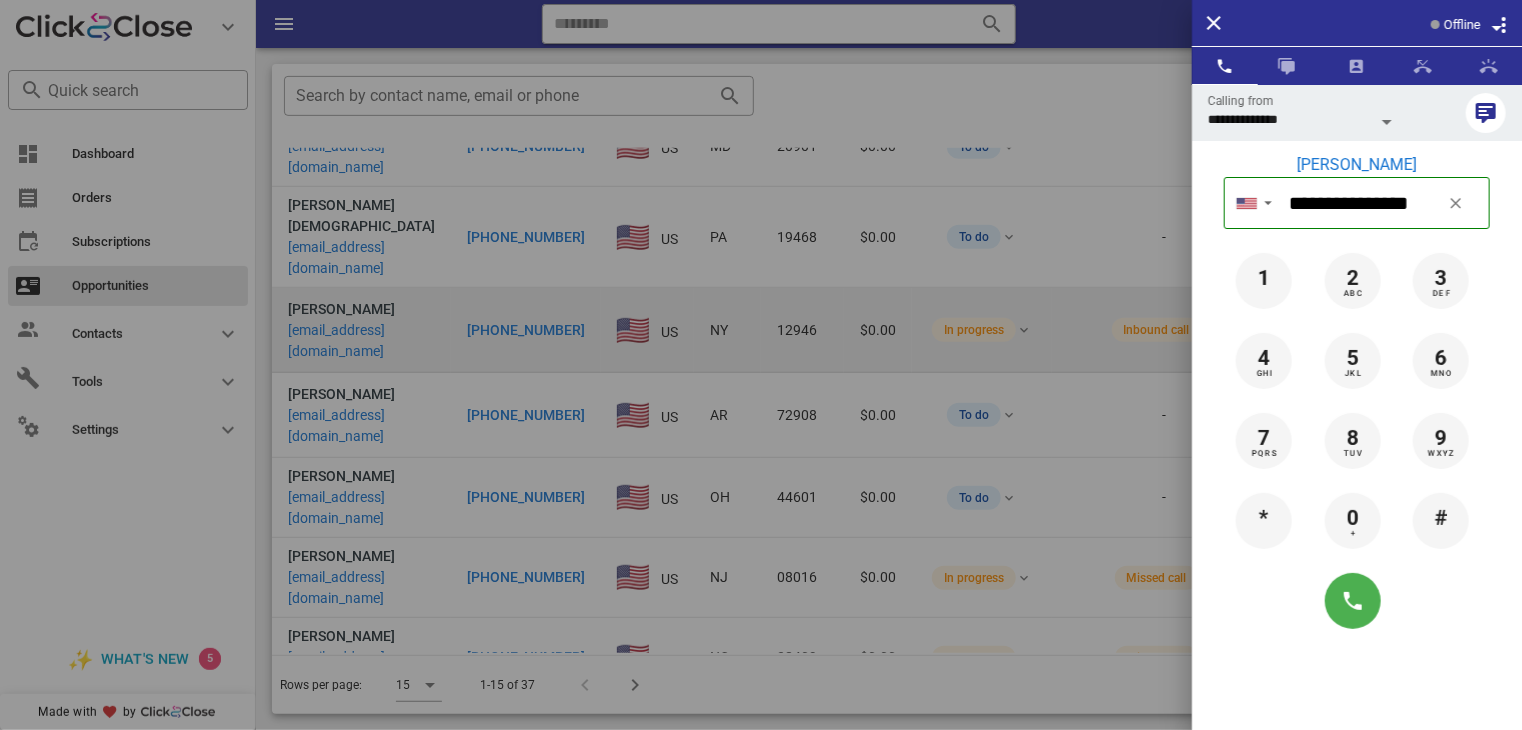 click at bounding box center (761, 365) 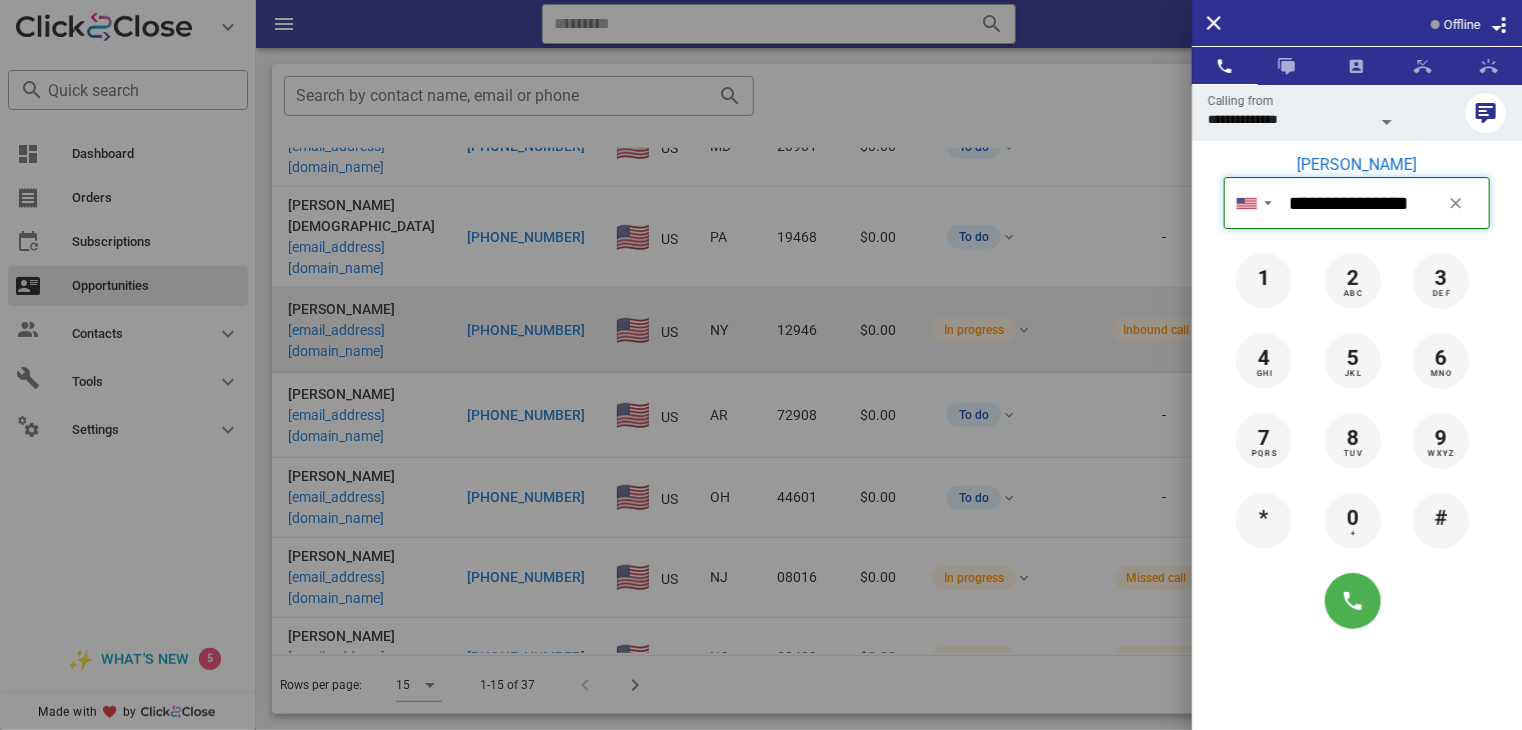 type 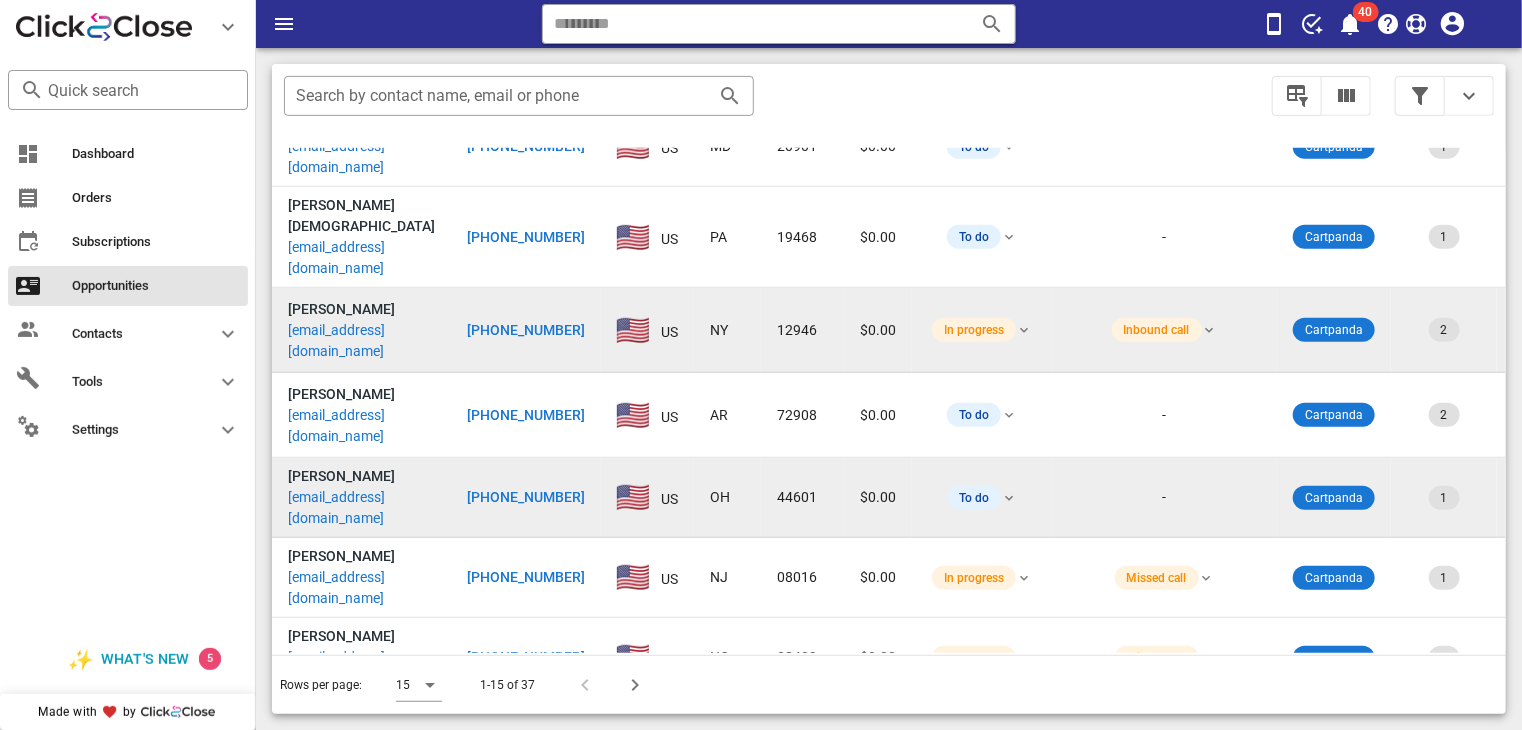 click on "[PHONE_NUMBER]" at bounding box center [526, 497] 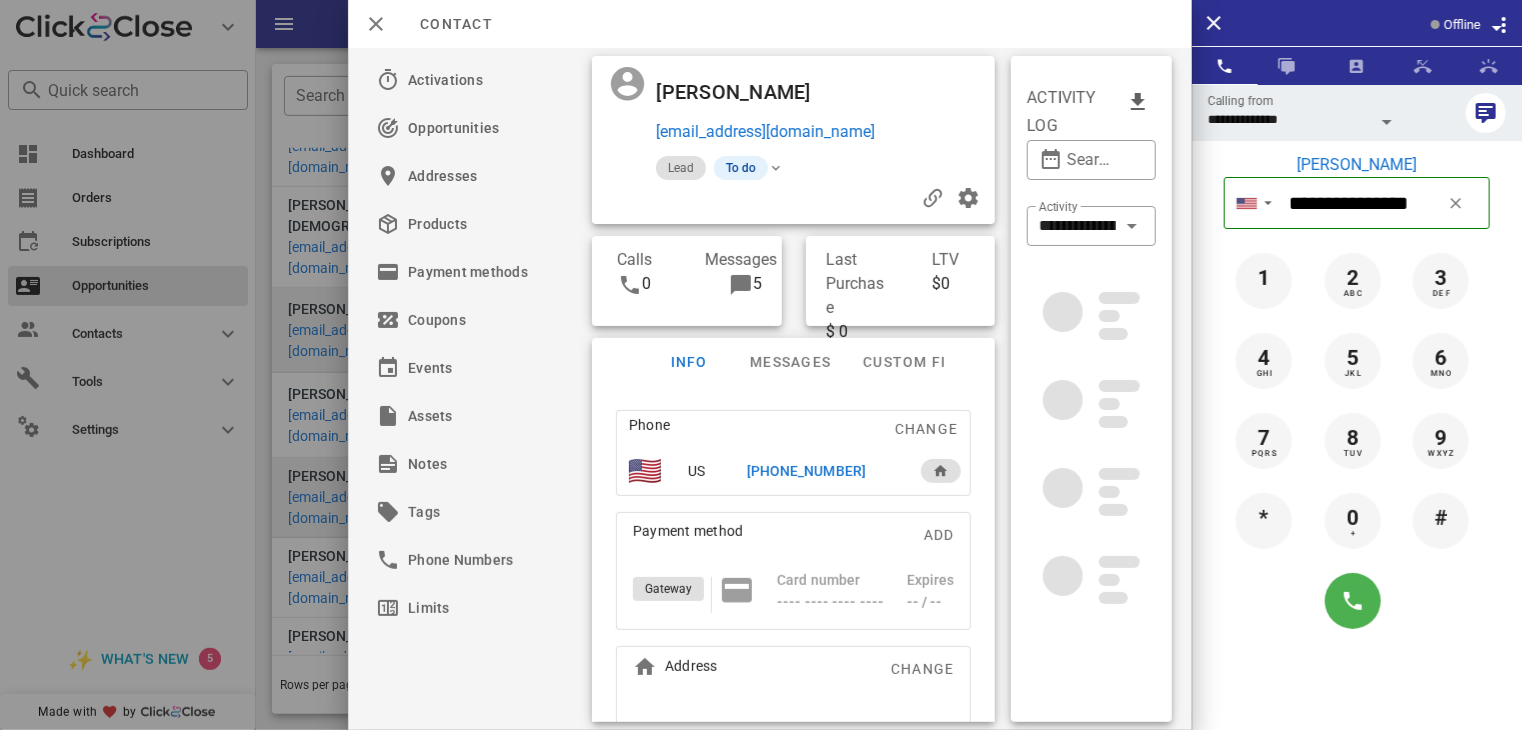 click at bounding box center (761, 365) 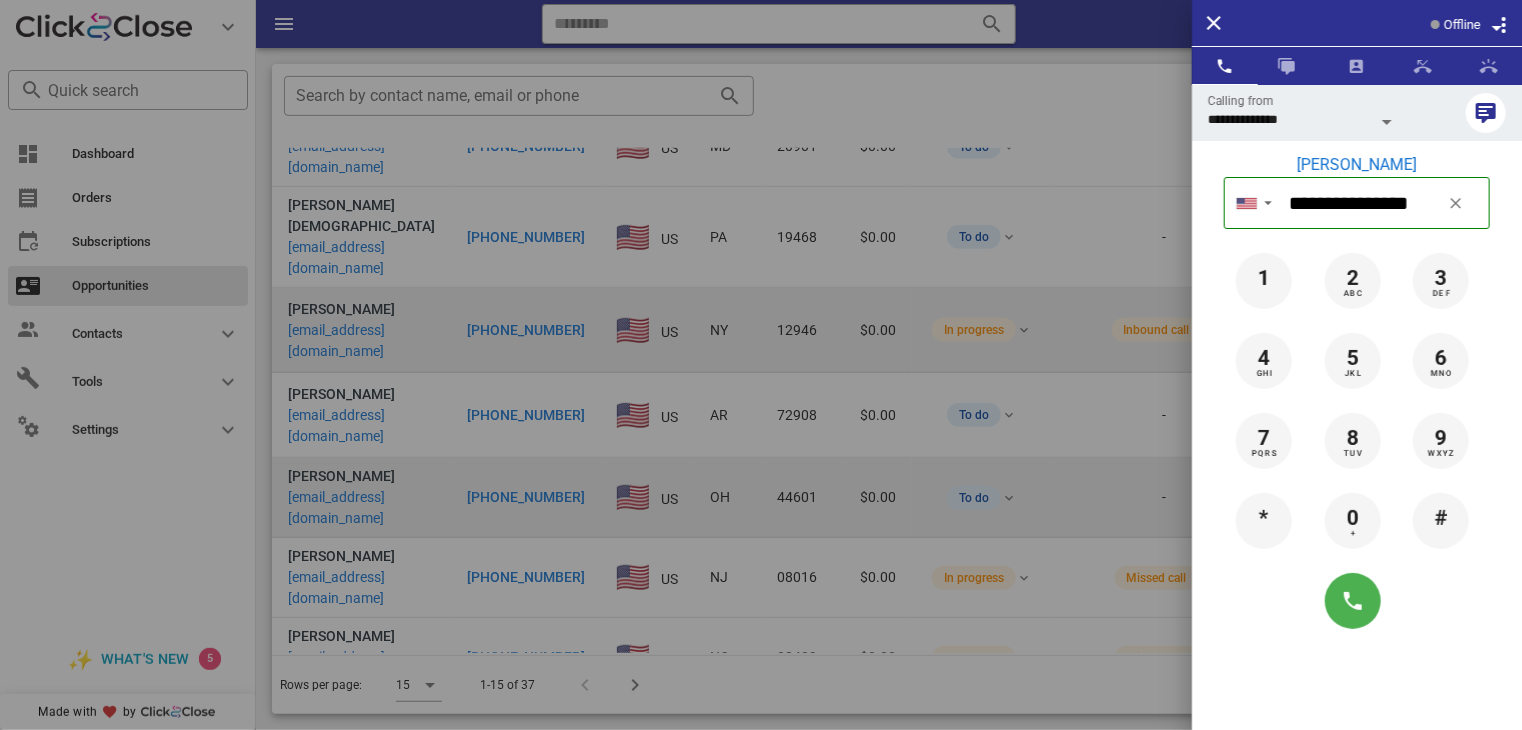 click at bounding box center (761, 365) 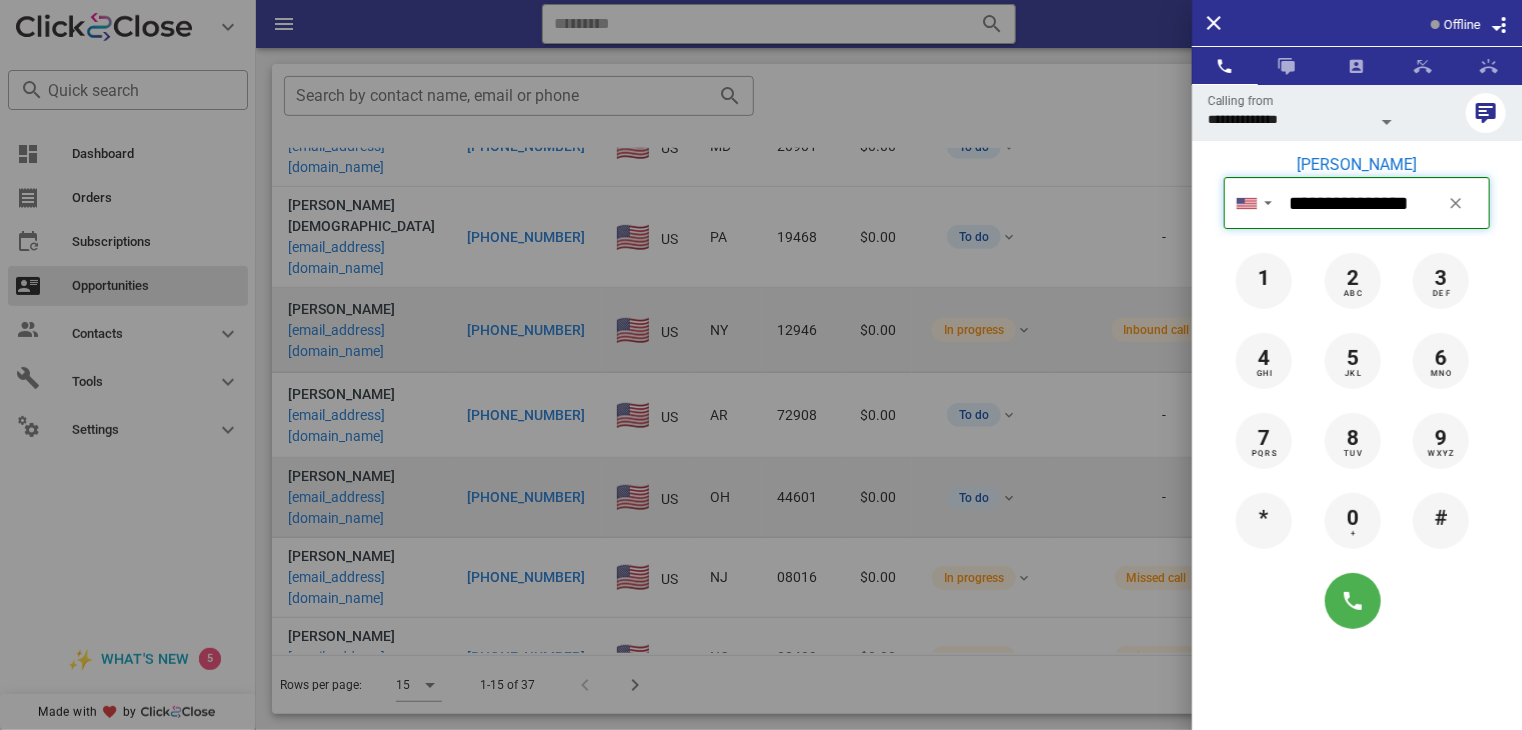 type 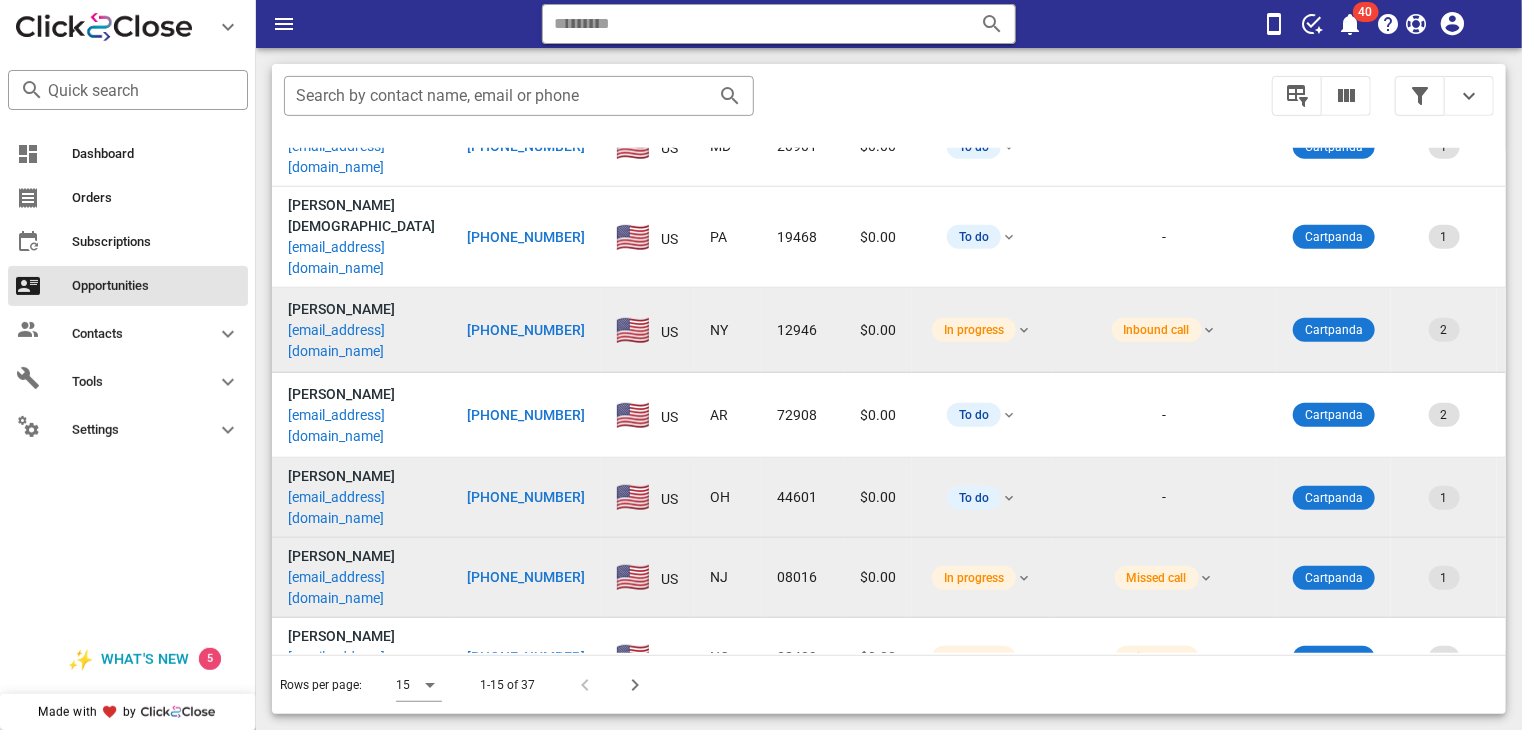 click on "[PHONE_NUMBER]" at bounding box center (526, 577) 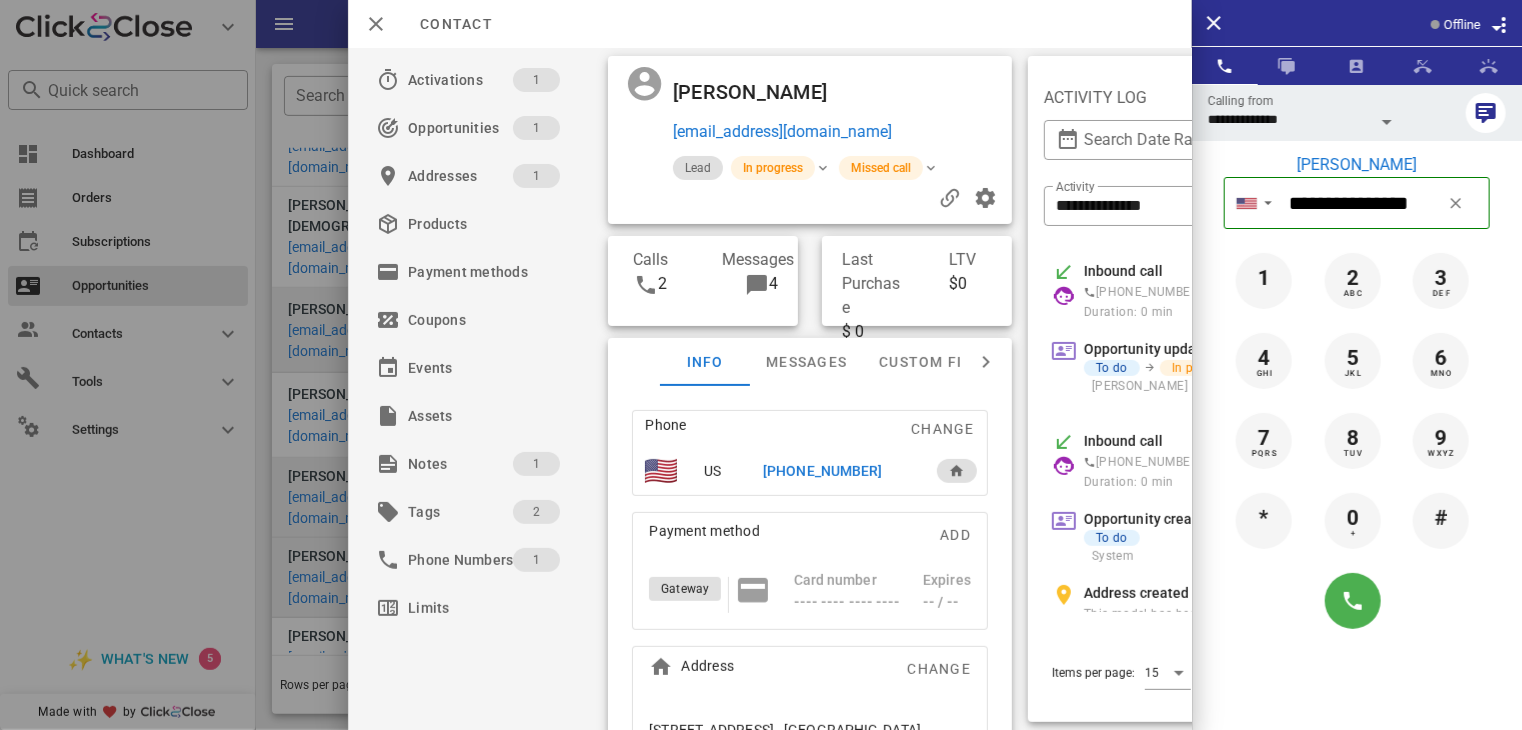 scroll, scrollTop: 0, scrollLeft: 188, axis: horizontal 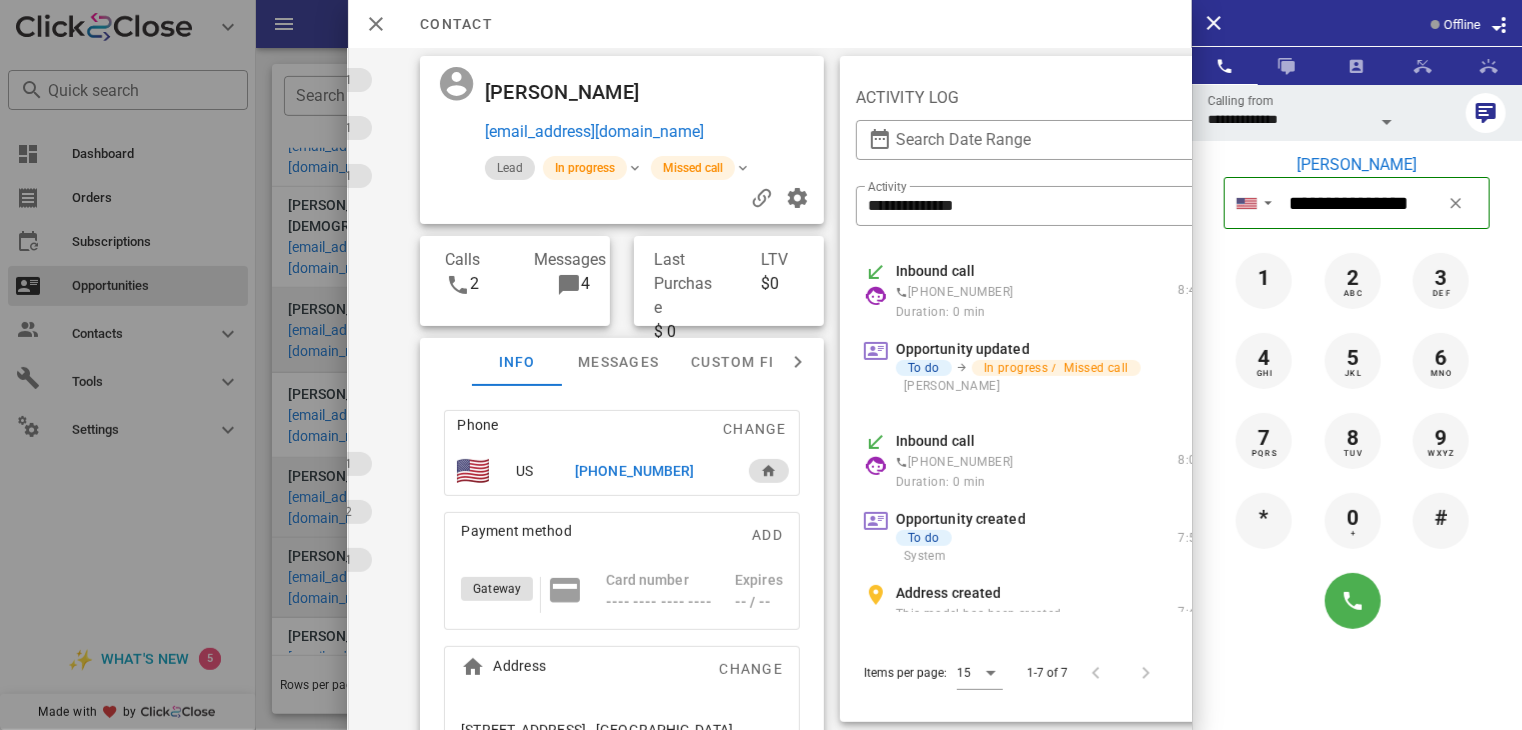 click on "Inbound call" at bounding box center [935, 441] 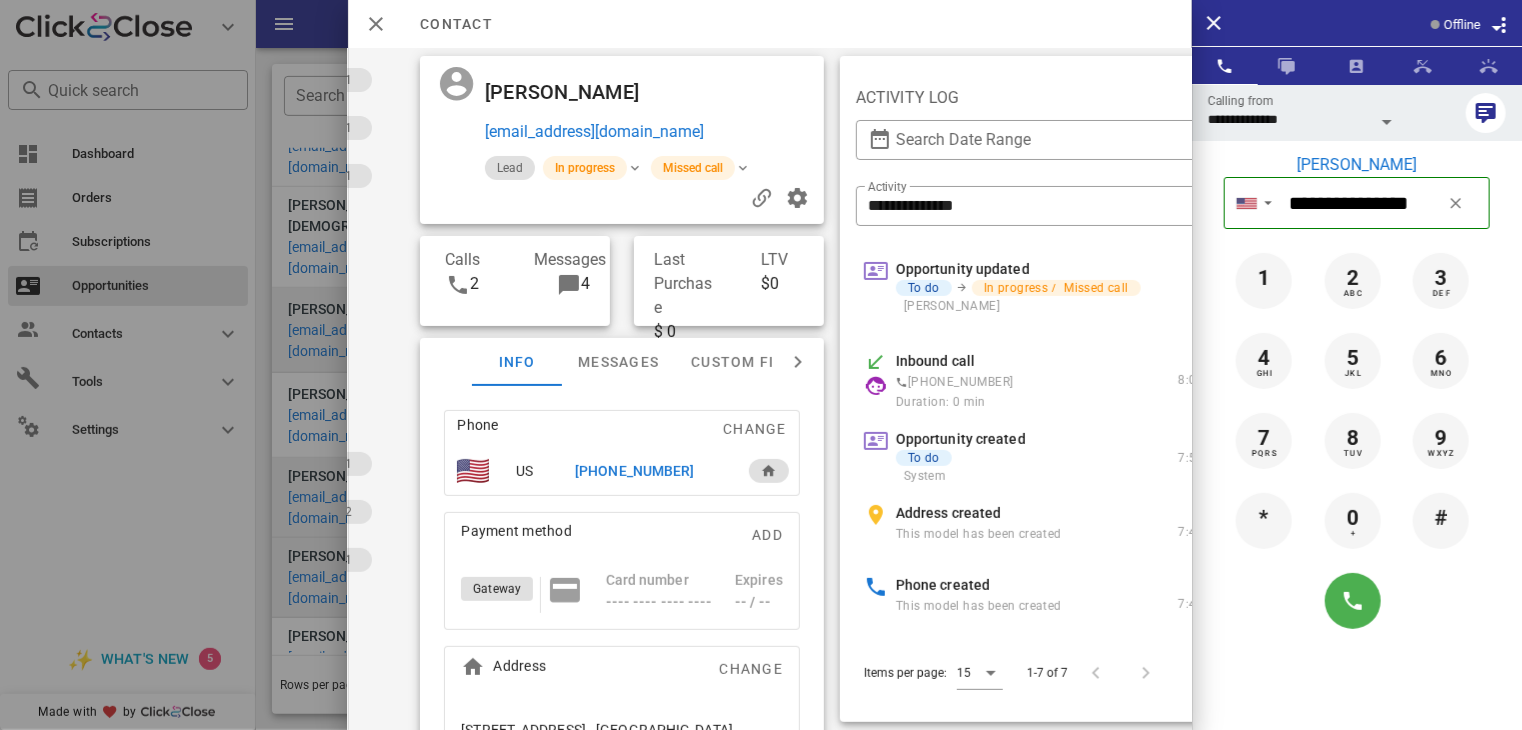 scroll, scrollTop: 75, scrollLeft: 0, axis: vertical 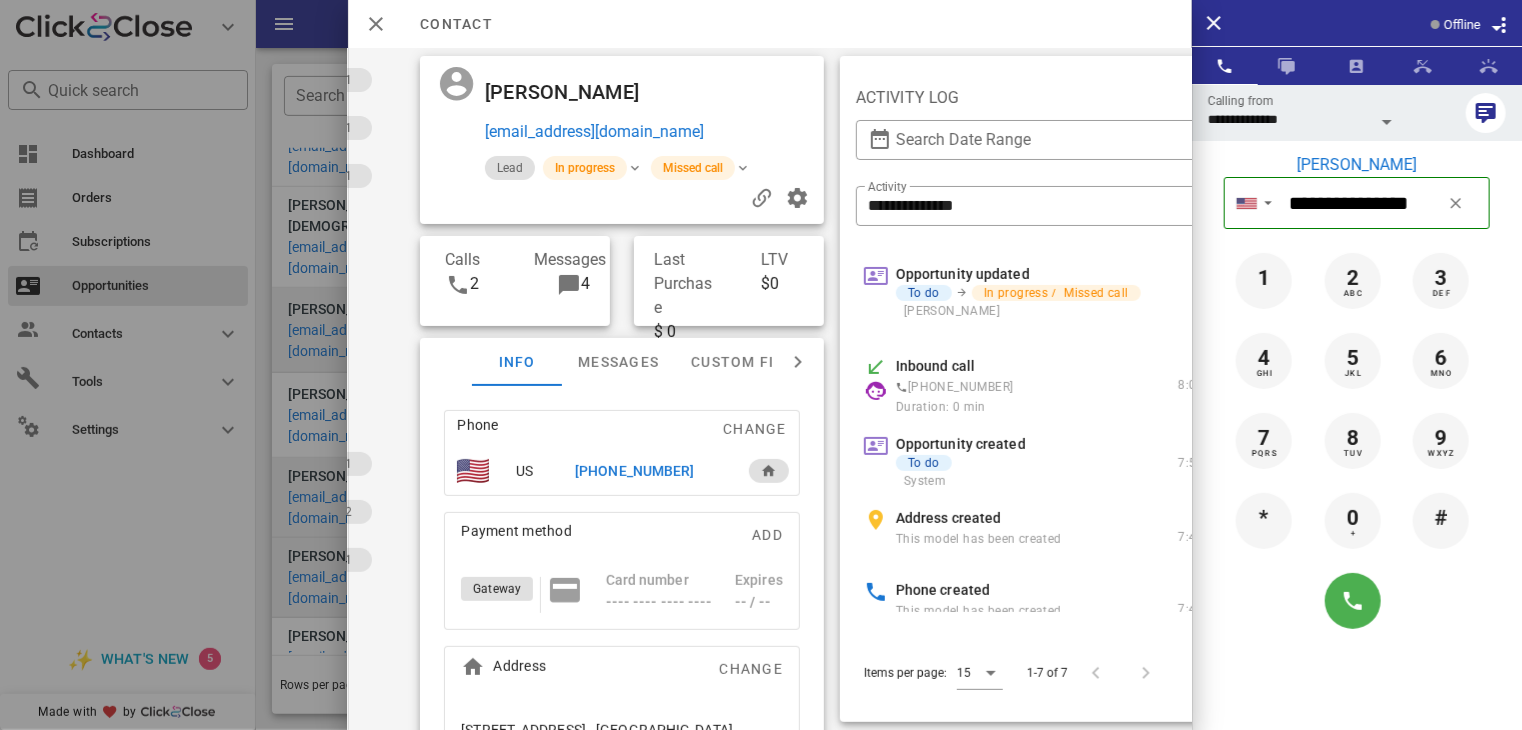 click on "Inbound call" at bounding box center (935, 366) 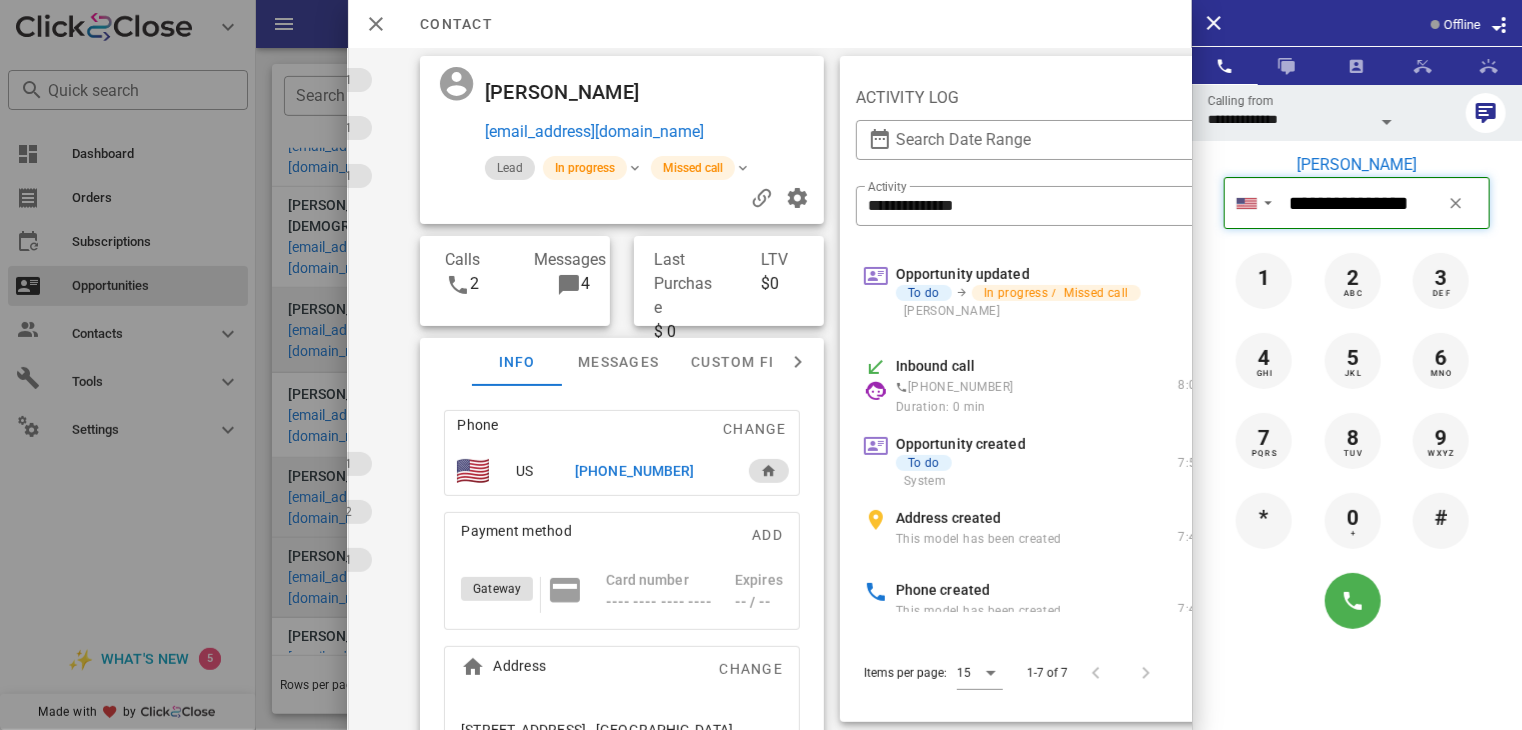 type 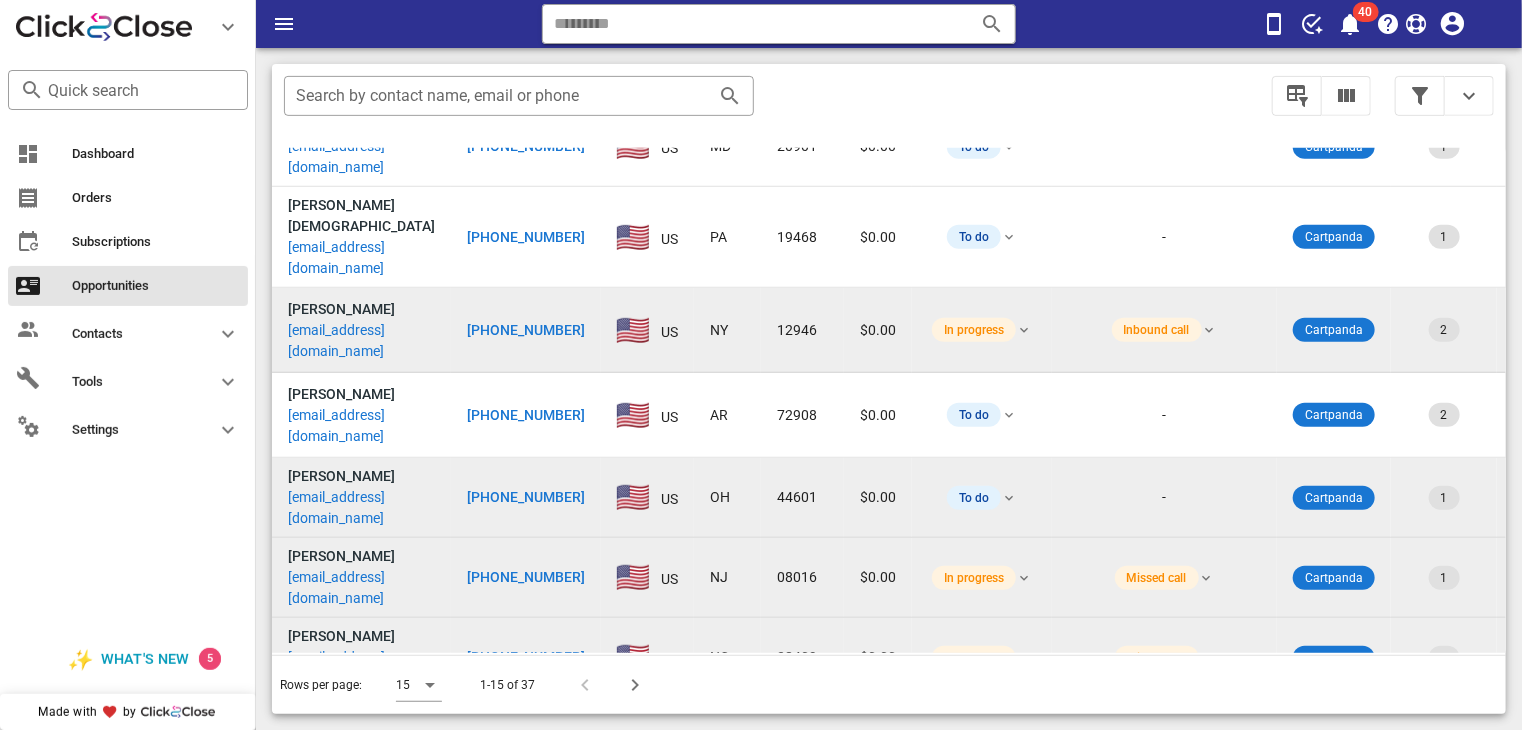 click on "[PHONE_NUMBER]" at bounding box center (526, 657) 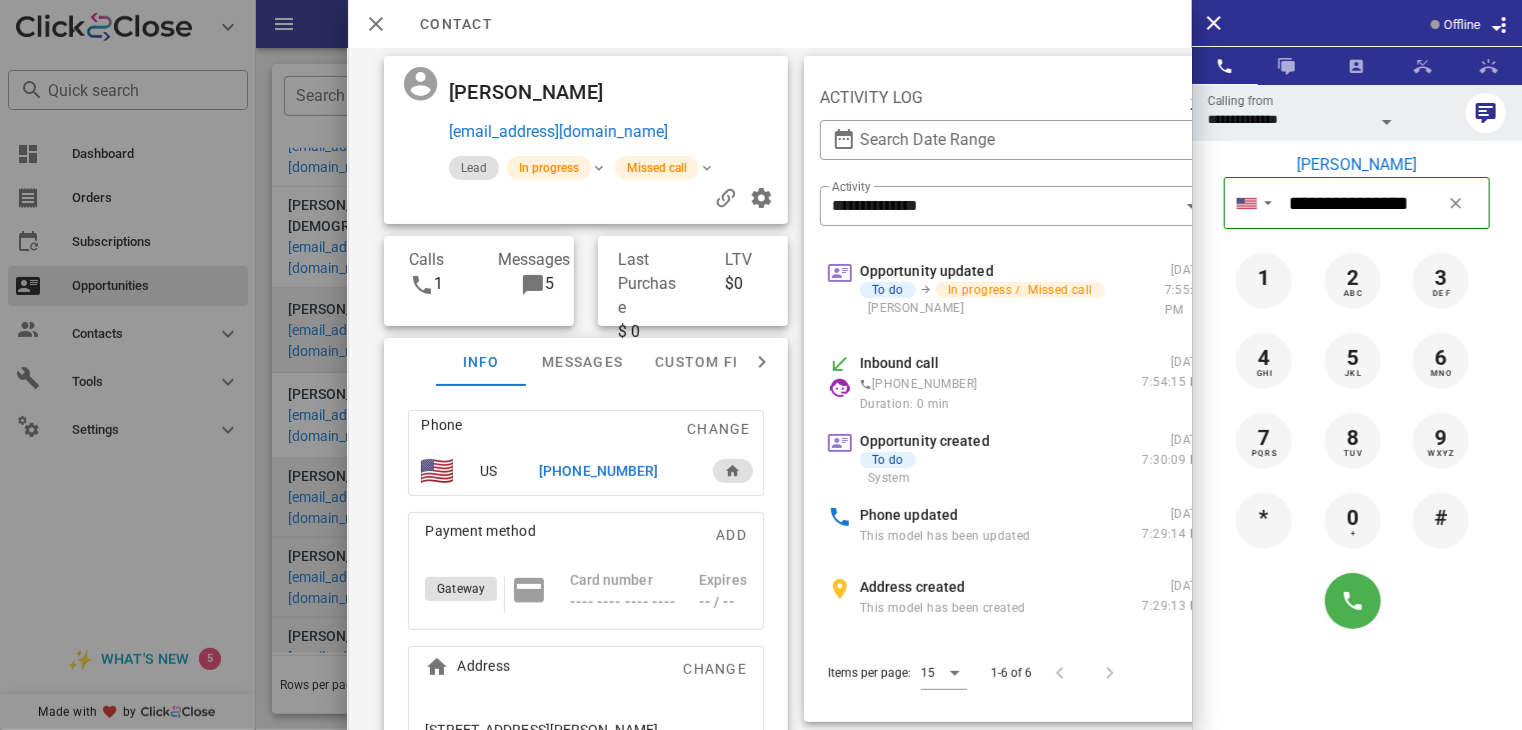 scroll, scrollTop: 0, scrollLeft: 226, axis: horizontal 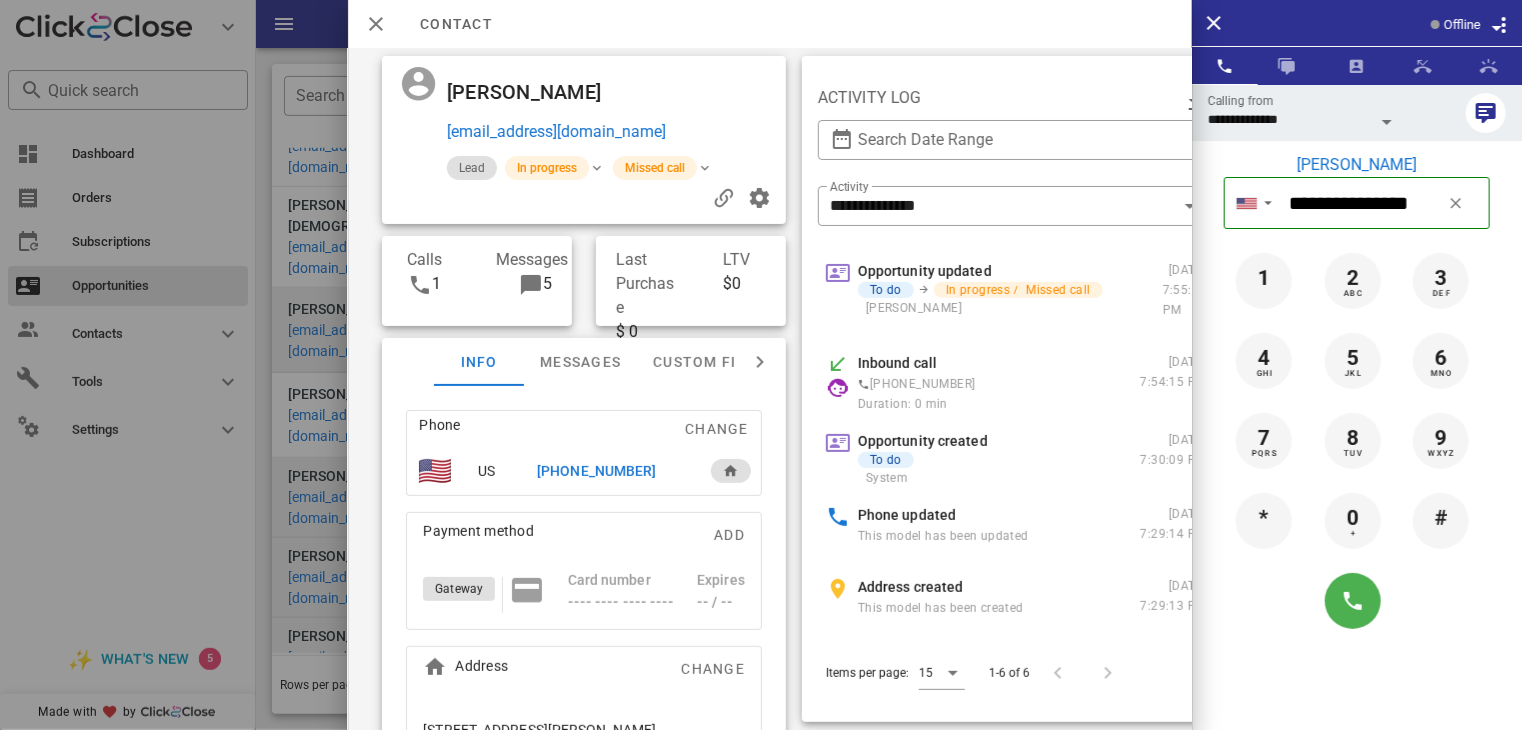 click on "**********" at bounding box center [544, 389] 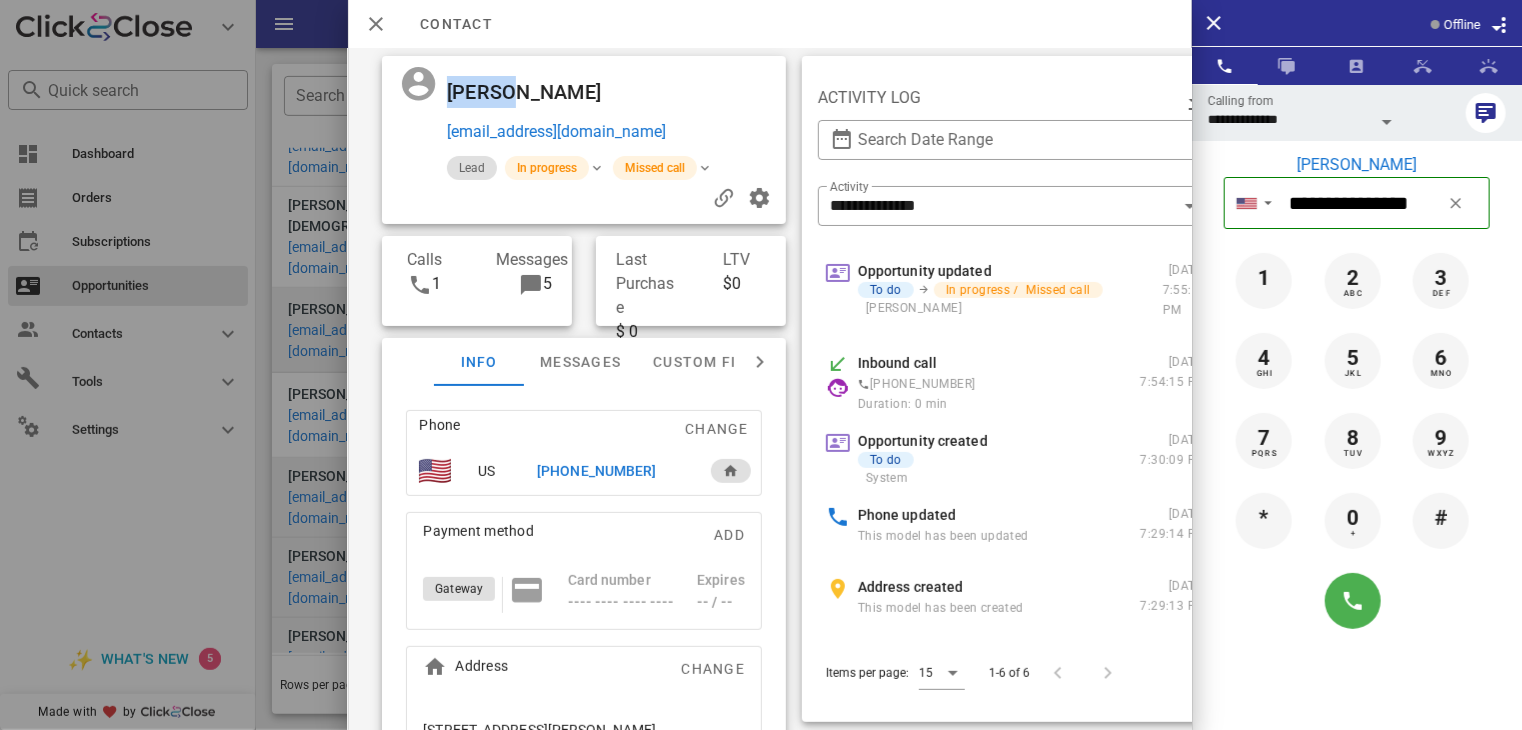 click on "**********" at bounding box center [544, 389] 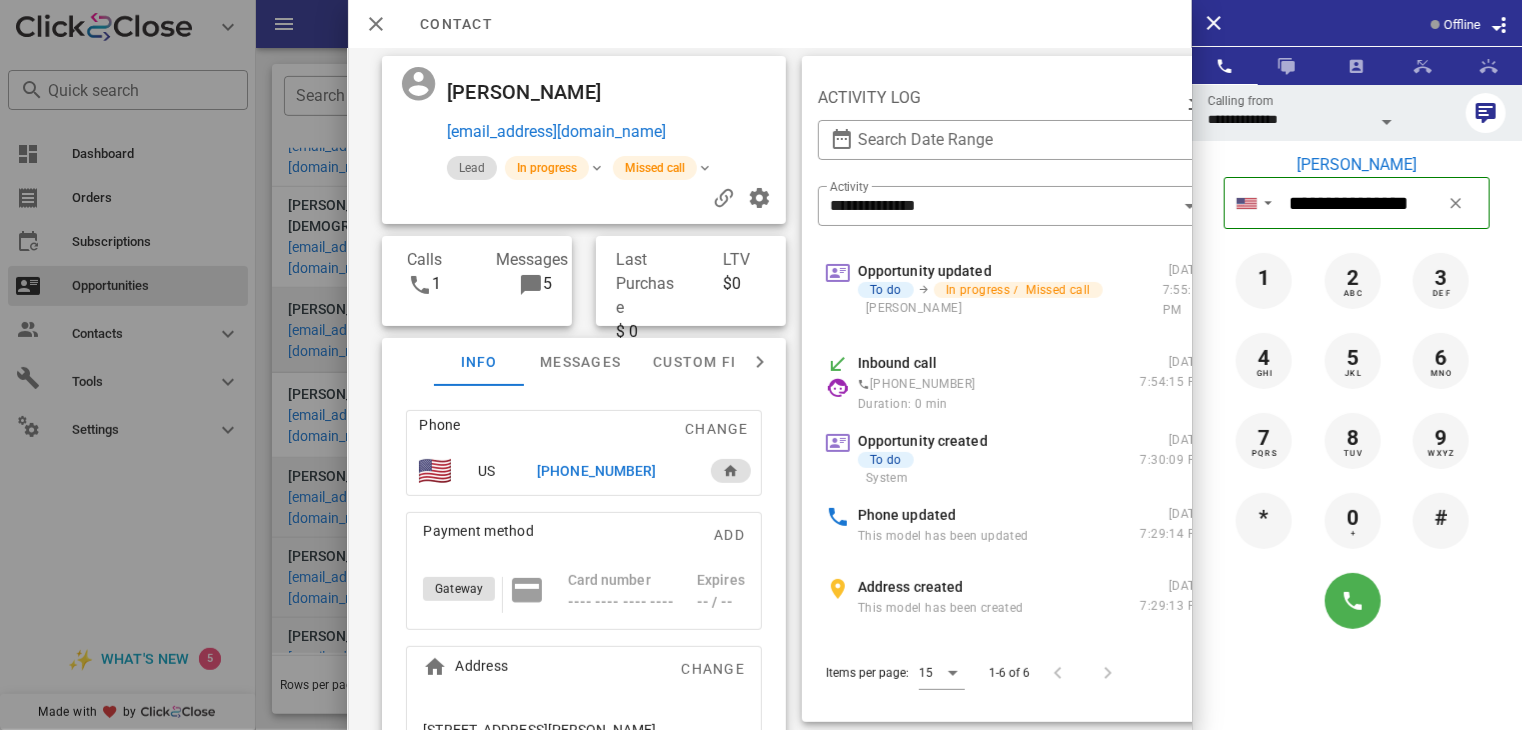 click at bounding box center [761, 365] 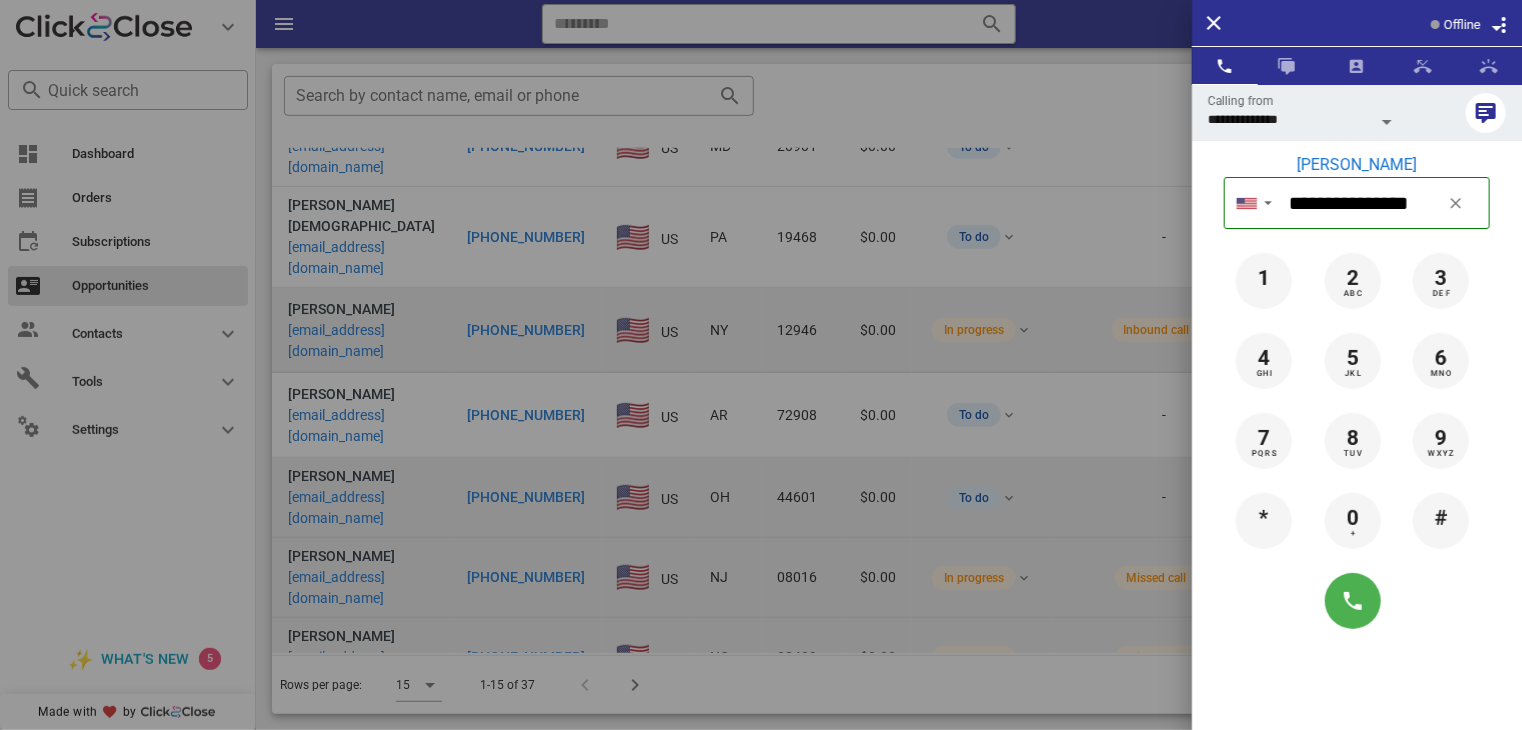 click at bounding box center (761, 365) 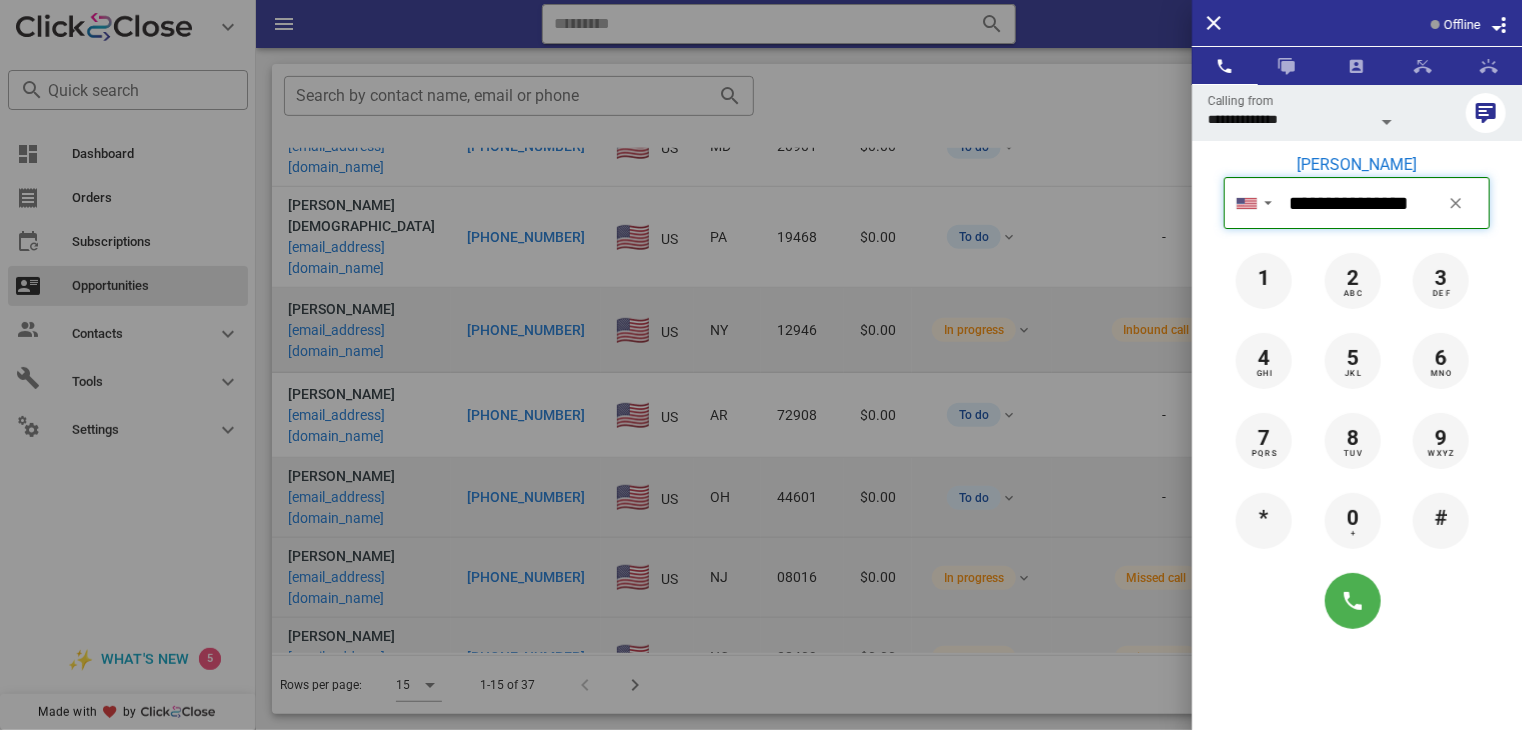 type 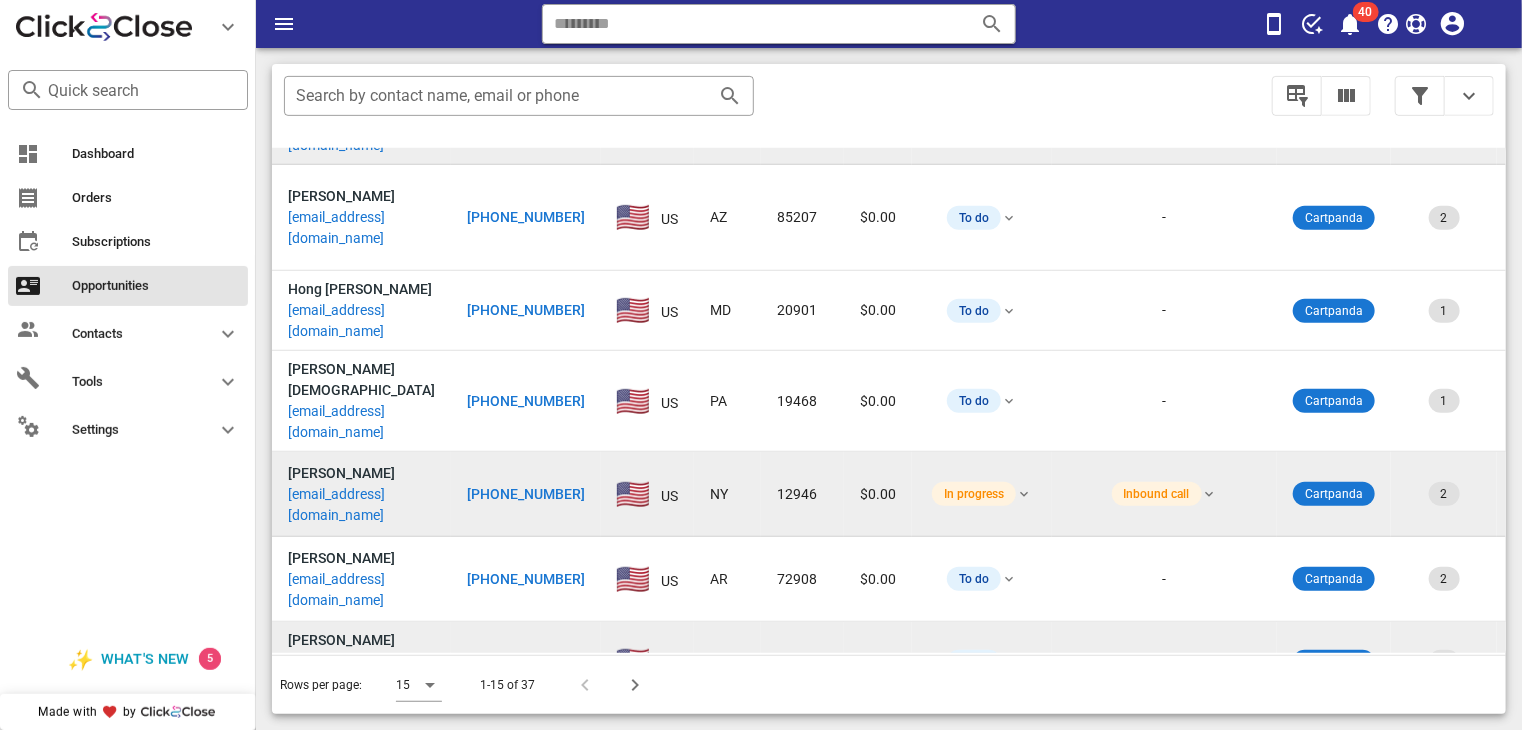 scroll, scrollTop: 264, scrollLeft: 0, axis: vertical 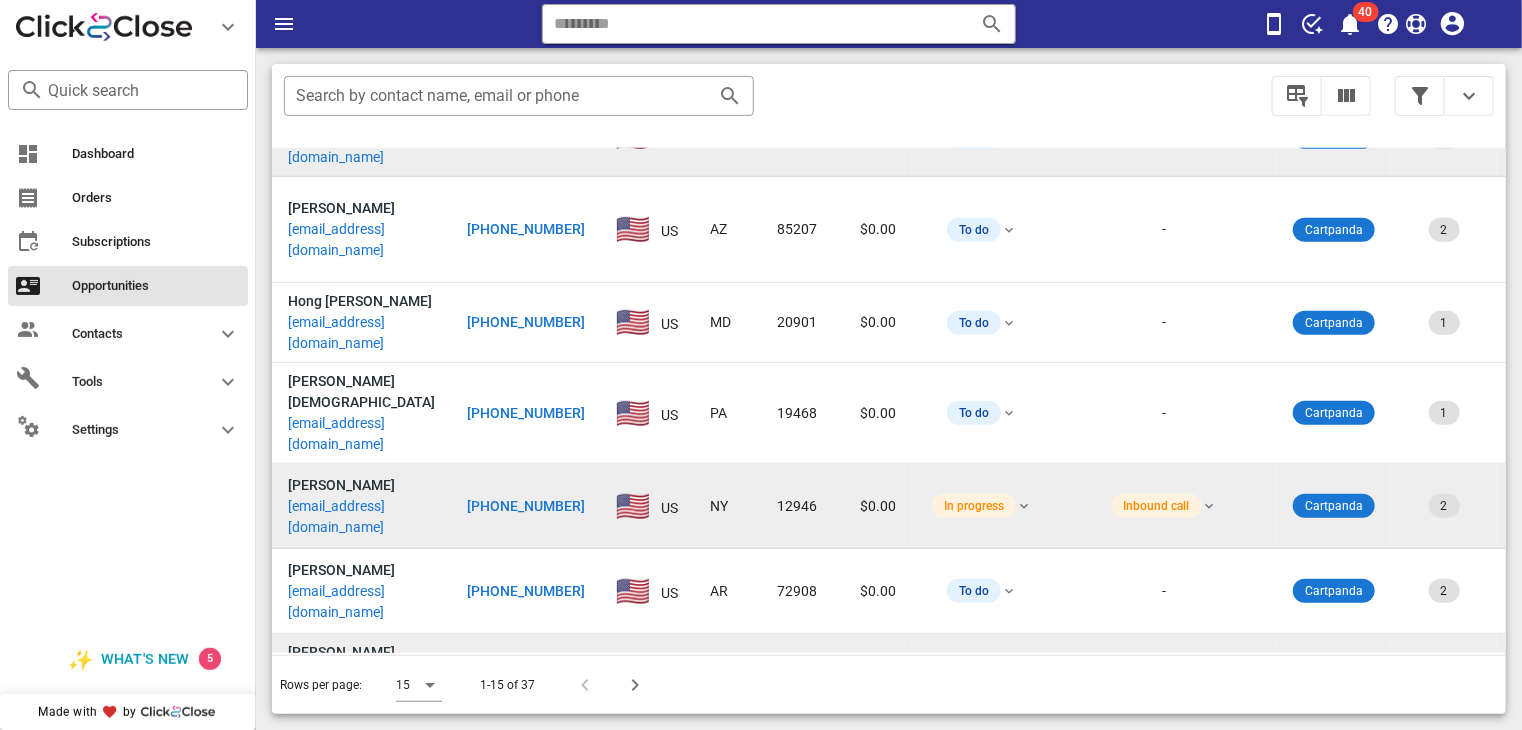 click on "[PHONE_NUMBER]" at bounding box center (526, 506) 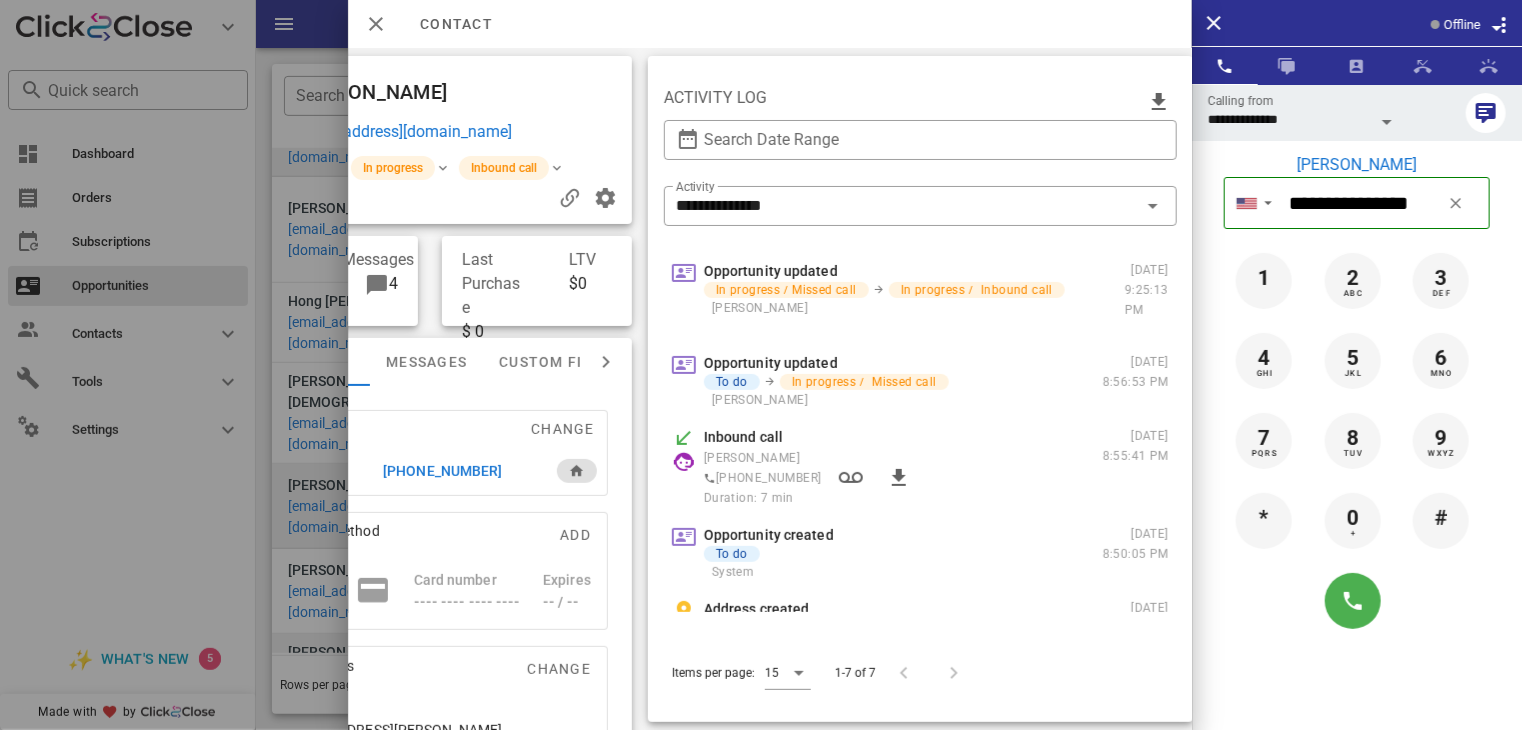 scroll, scrollTop: 0, scrollLeft: 429, axis: horizontal 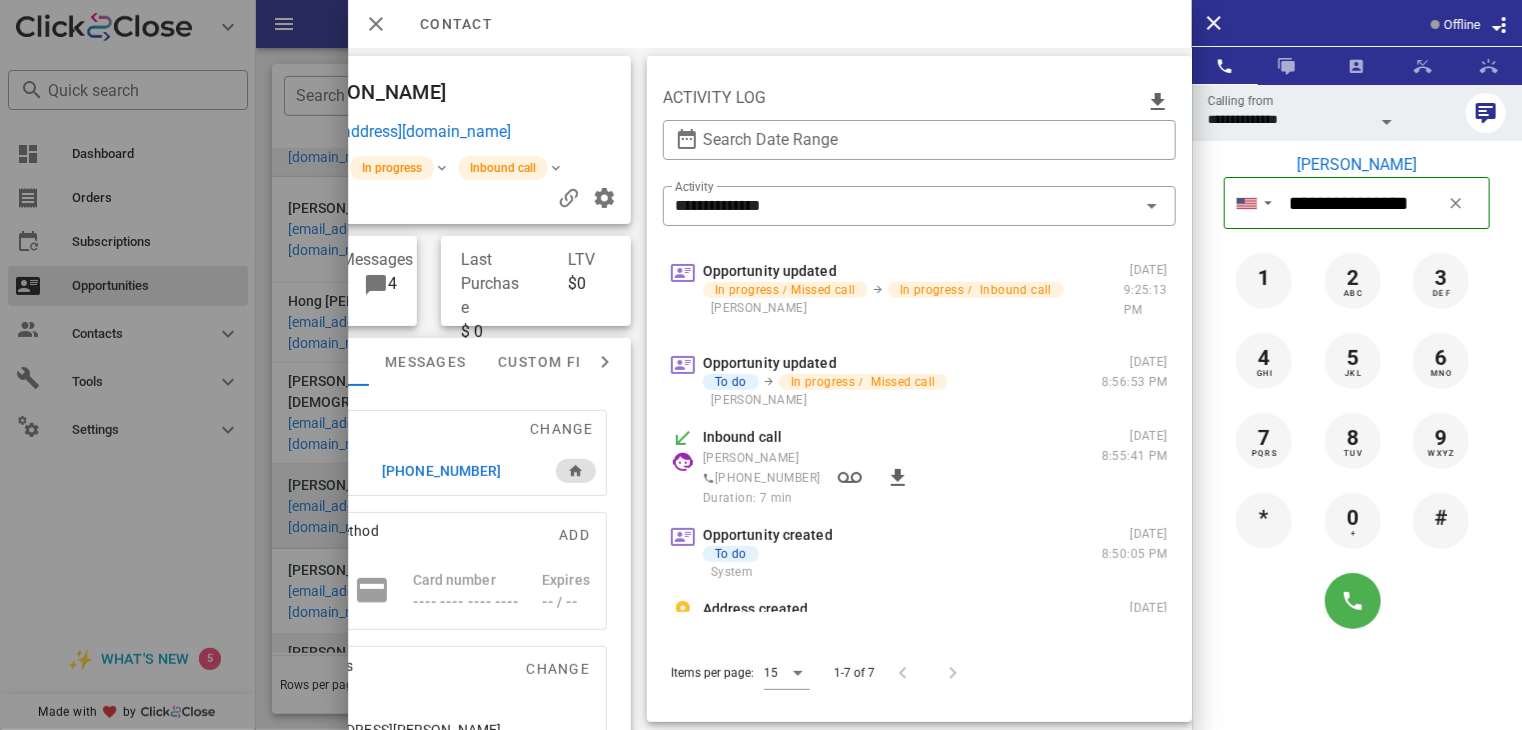 click on "Inbound call" at bounding box center [742, 437] 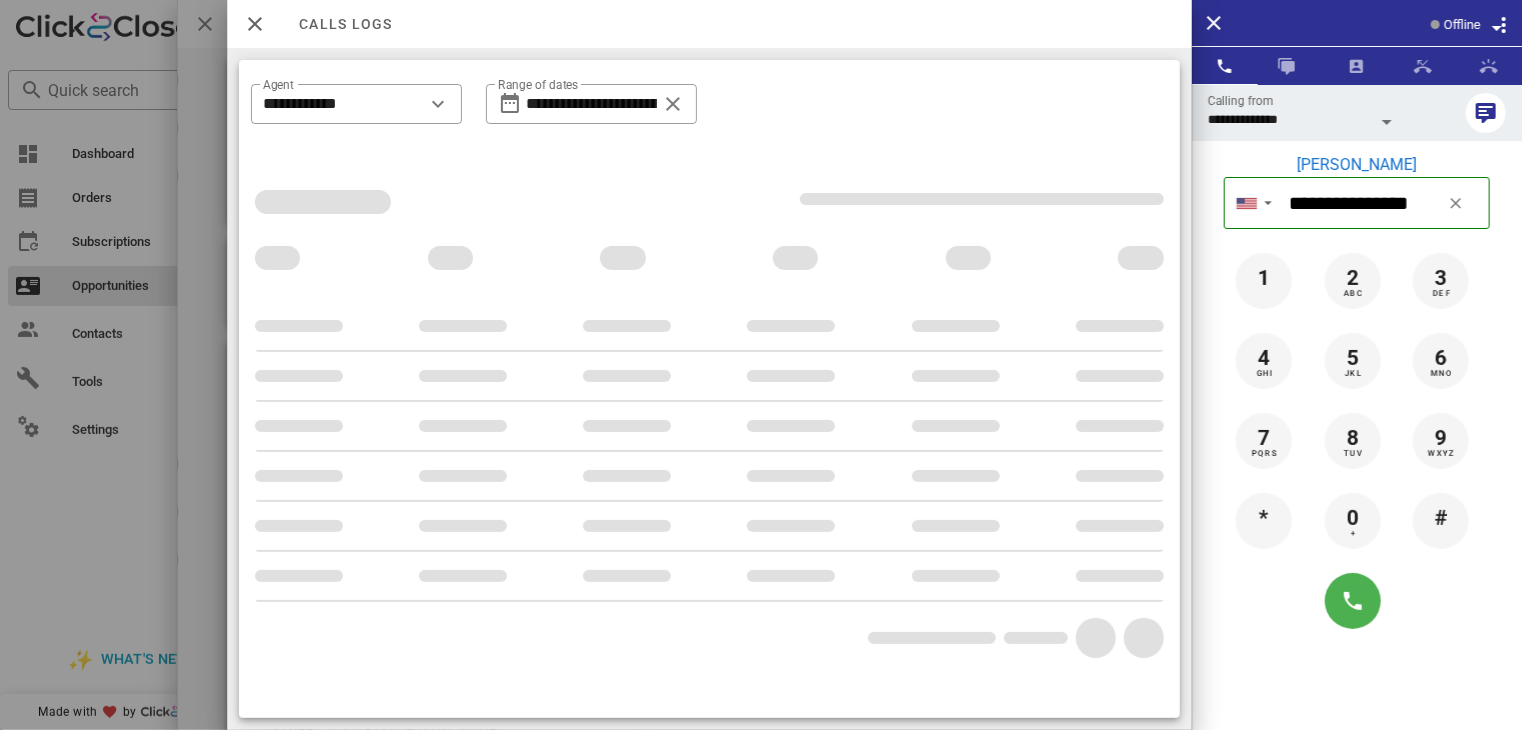 scroll, scrollTop: 0, scrollLeft: 258, axis: horizontal 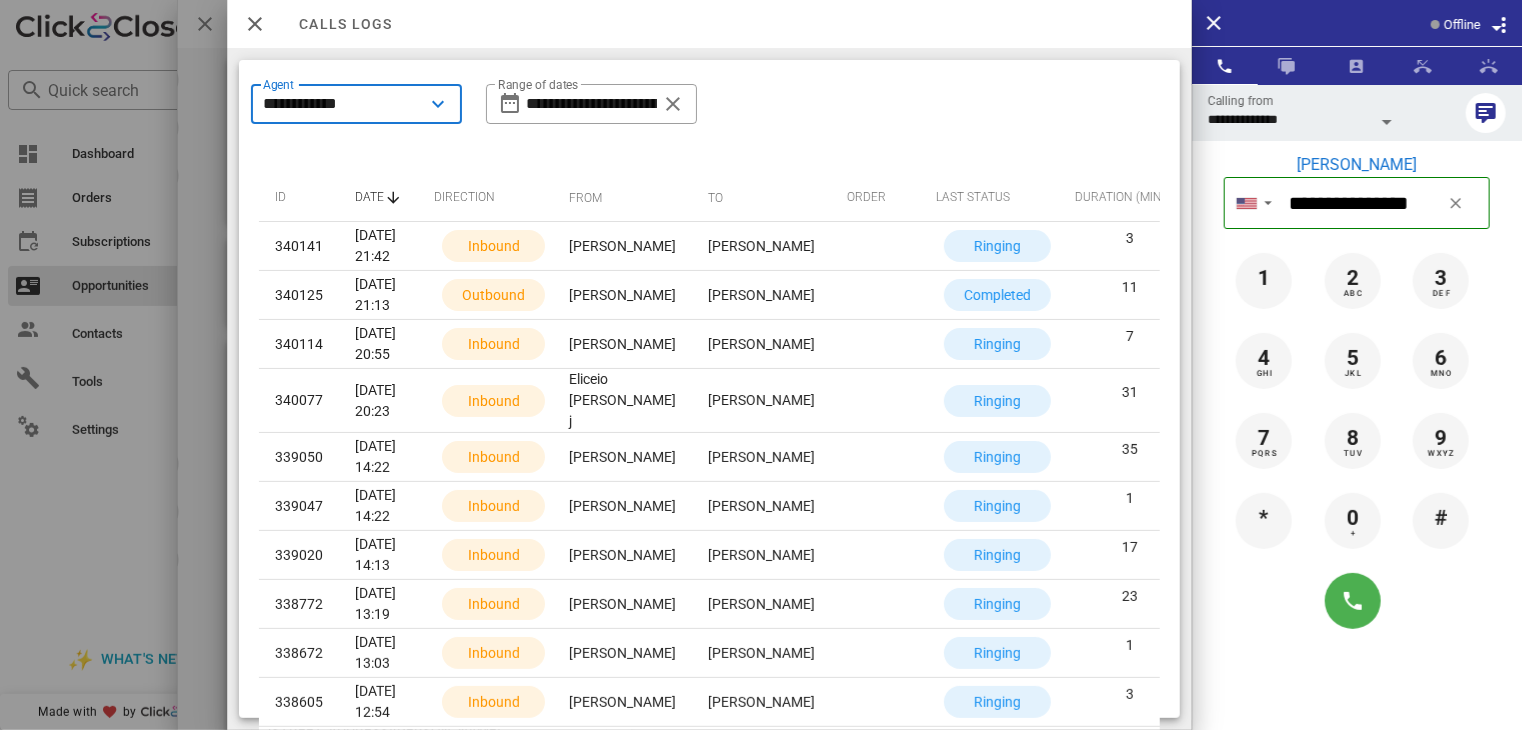 click on "**********" at bounding box center [342, 104] 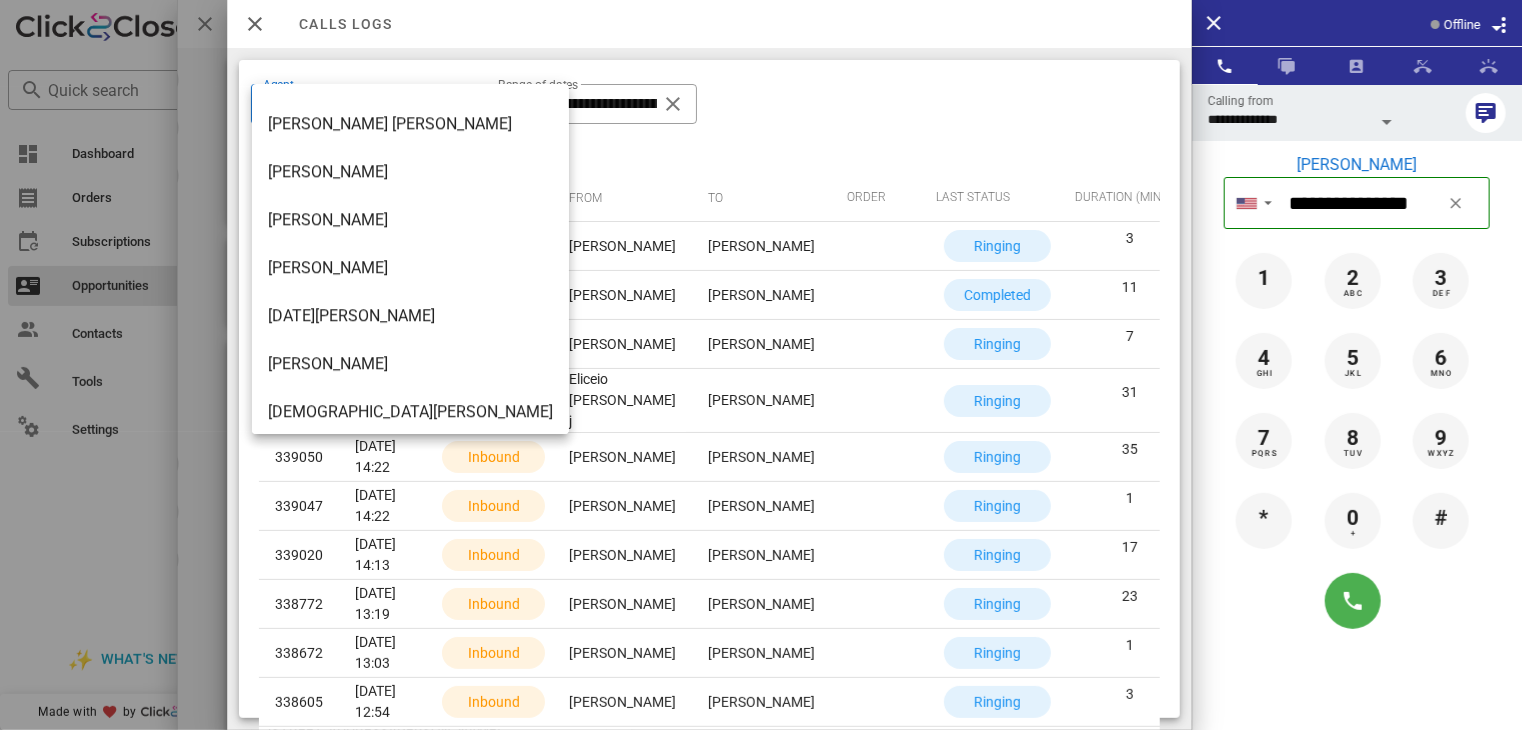 scroll, scrollTop: 2744, scrollLeft: 0, axis: vertical 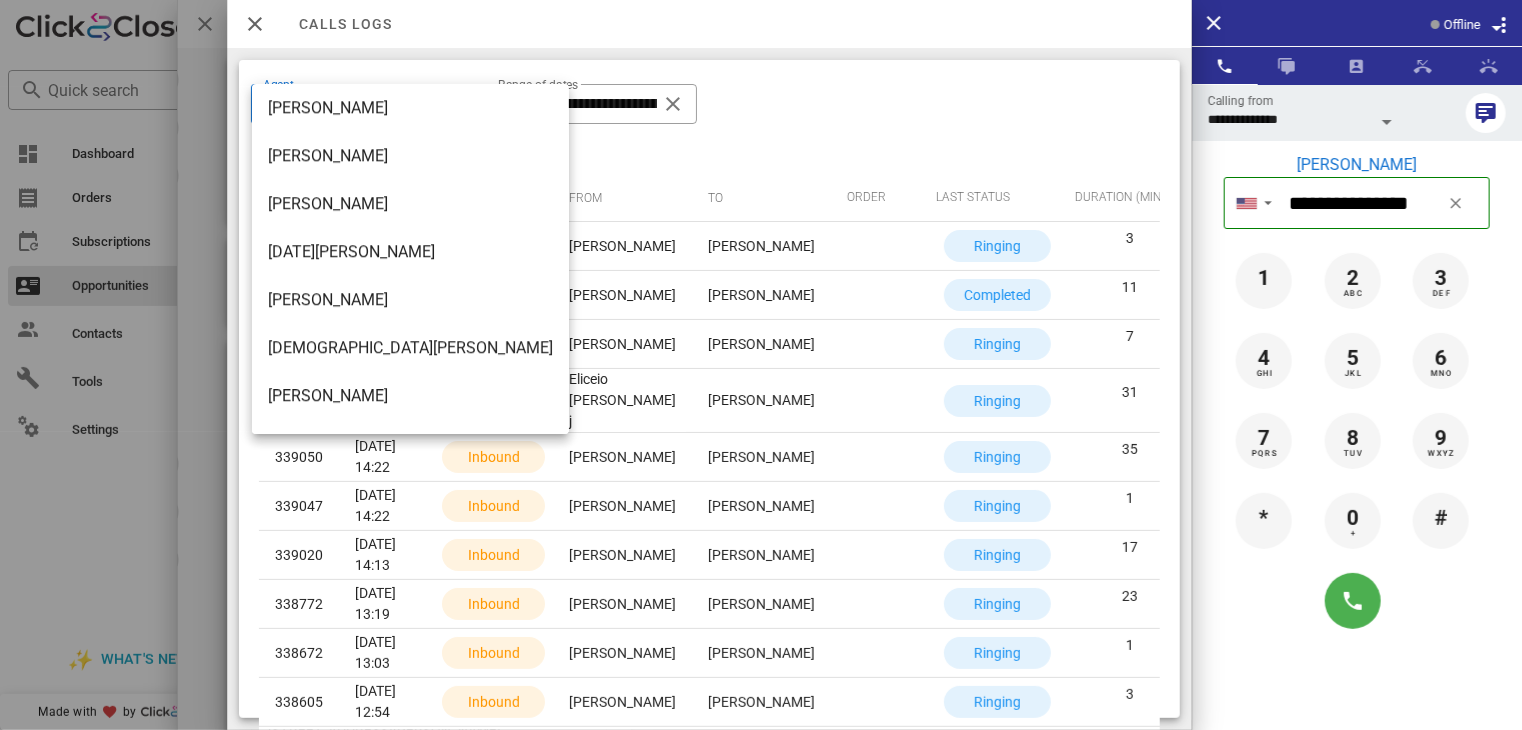 click on "[DATE][PERSON_NAME]" at bounding box center (410, 251) 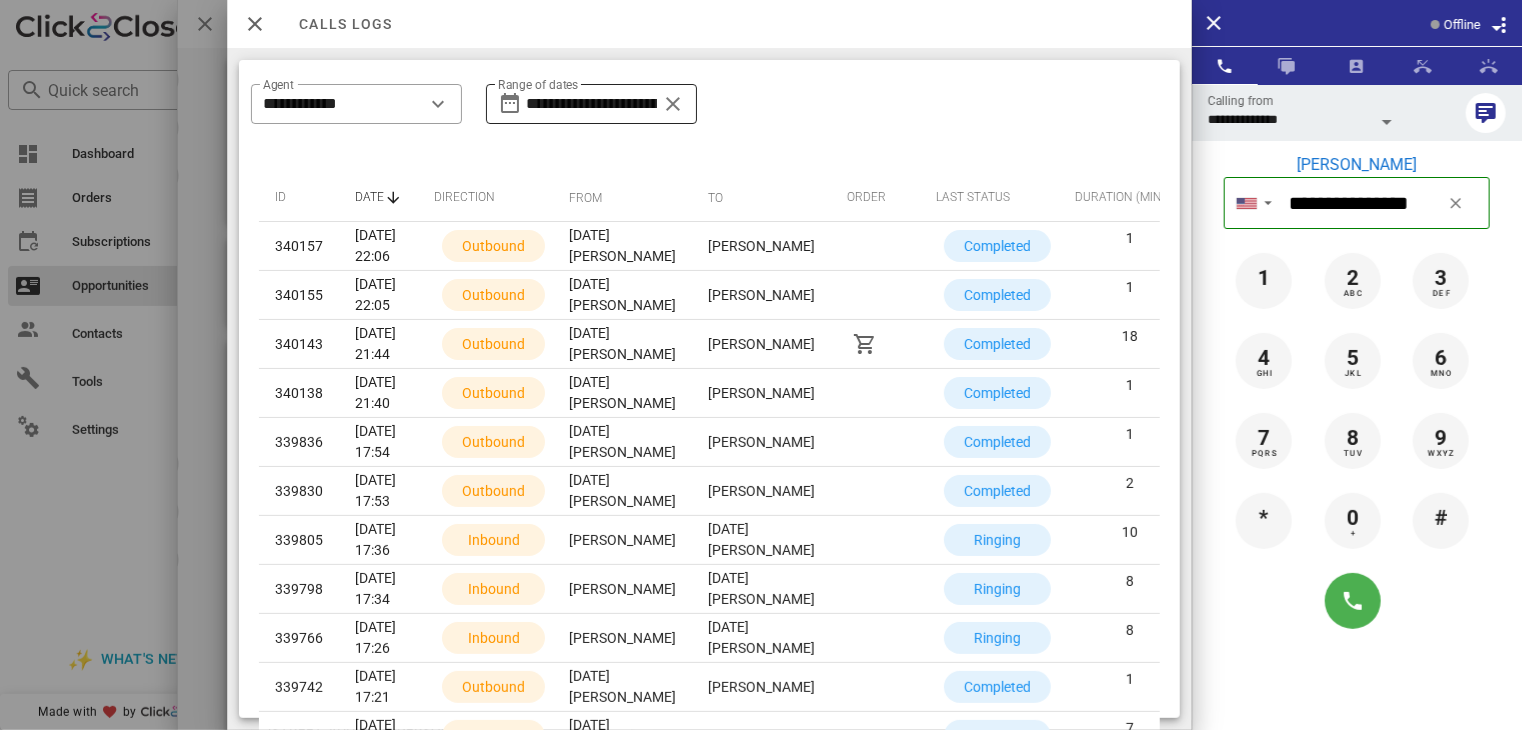 click on "**********" at bounding box center [591, 104] 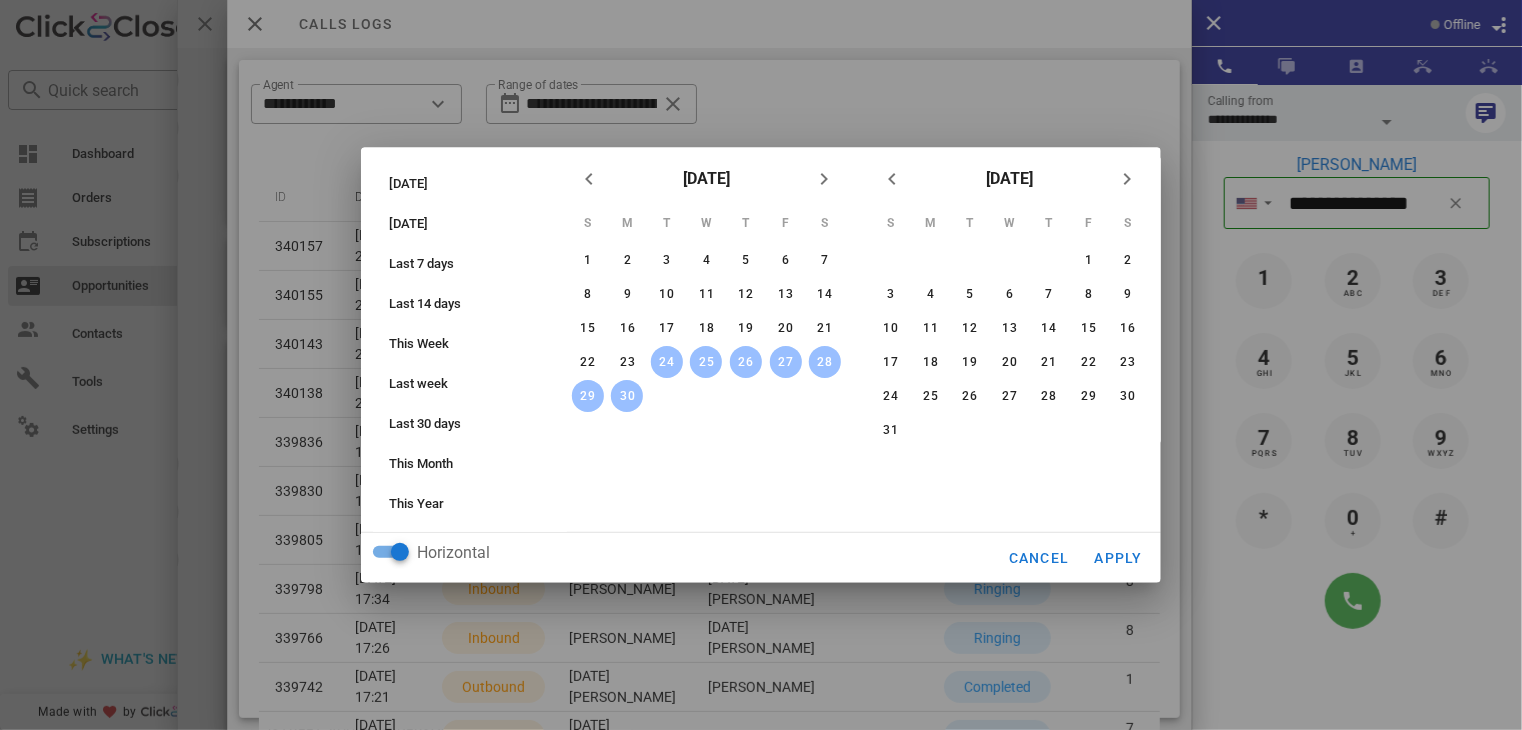 click on "29" at bounding box center [588, 396] 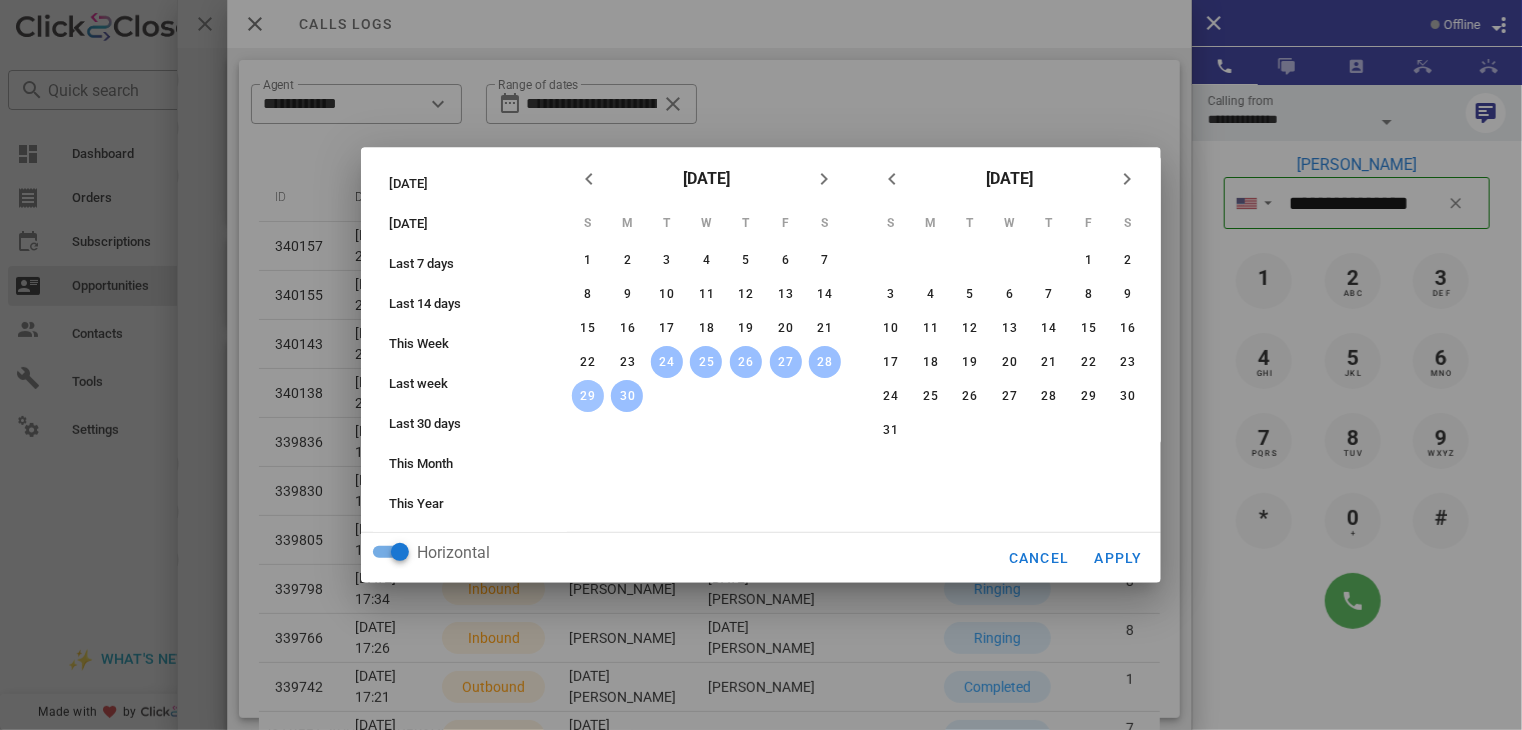 click on "29" at bounding box center [588, 396] 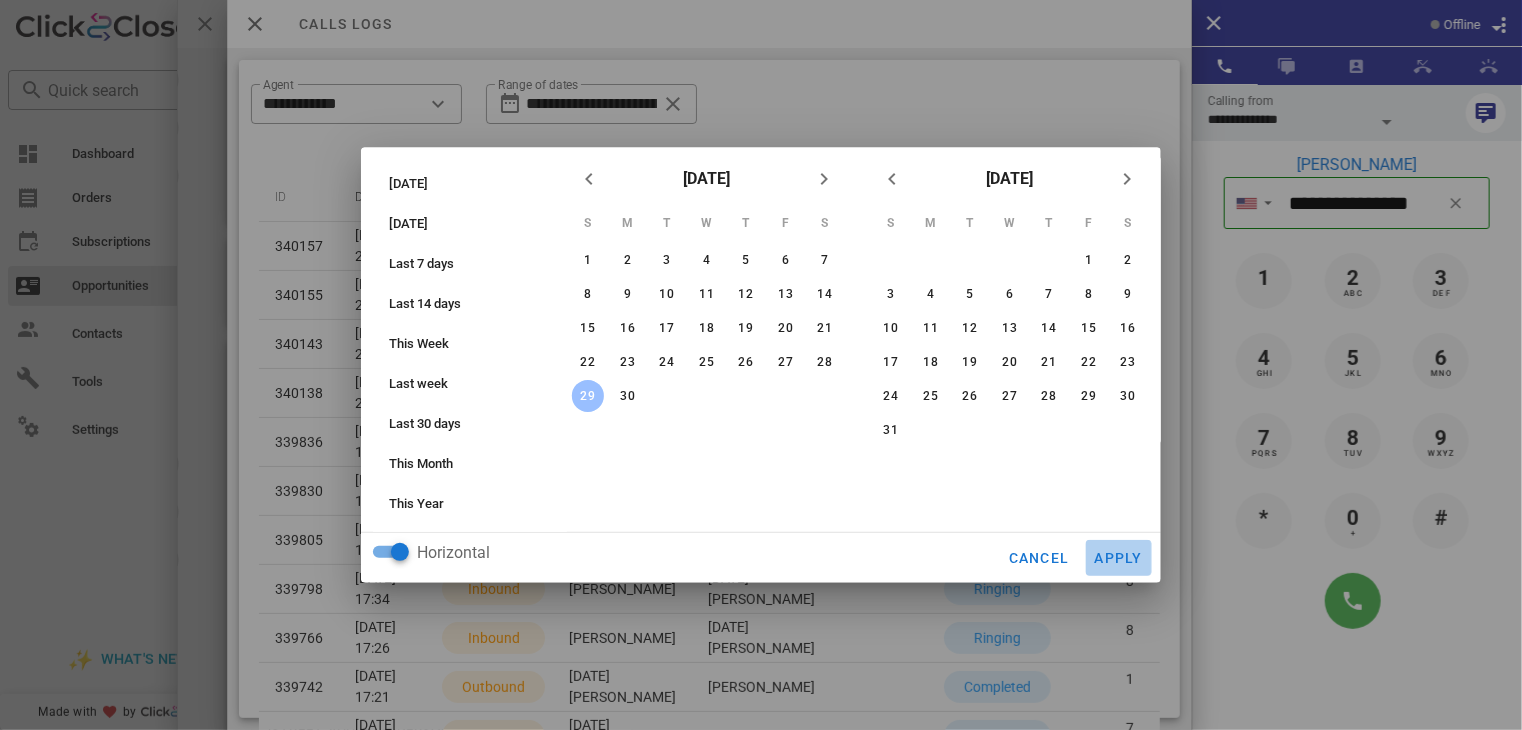 click on "Apply" at bounding box center [1119, 558] 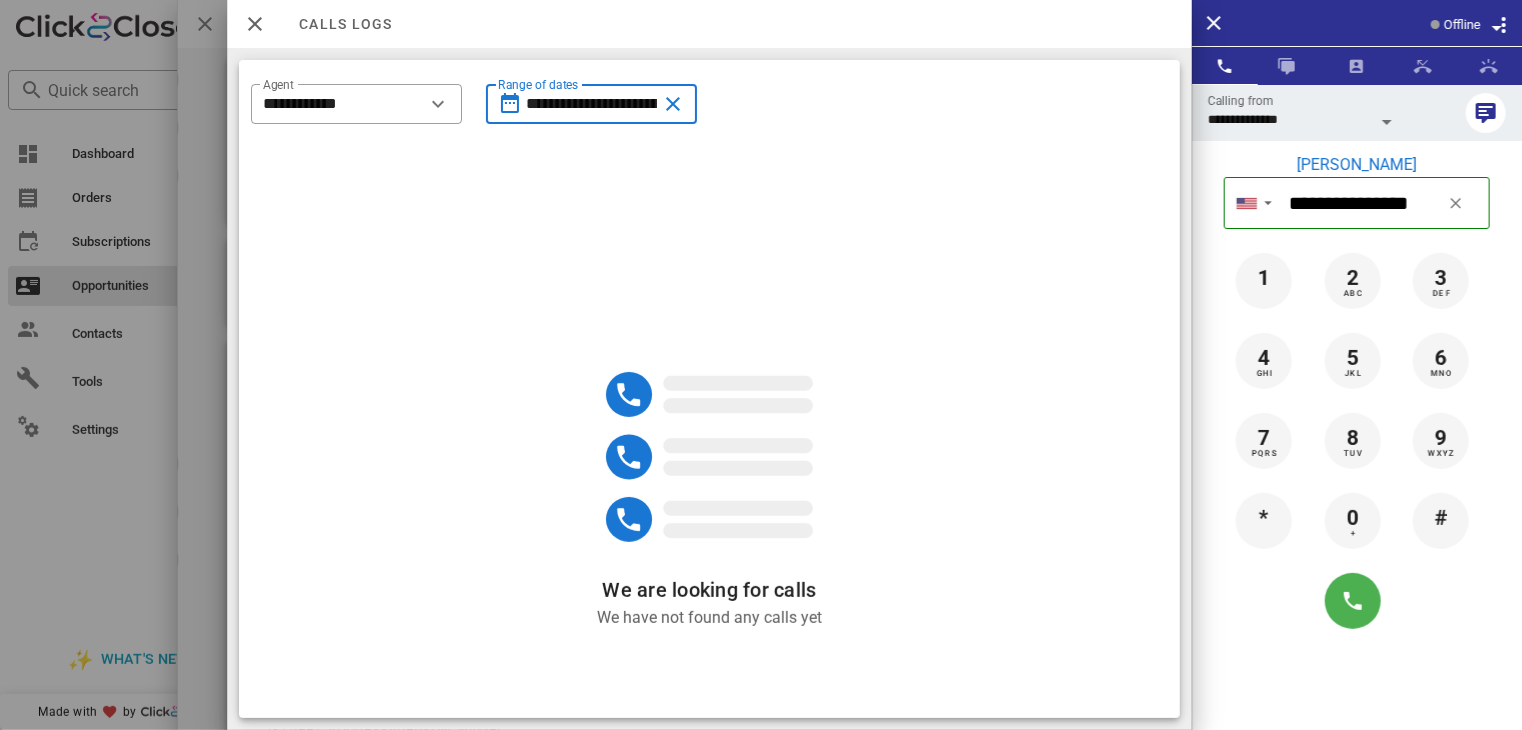 click on "**********" at bounding box center [591, 104] 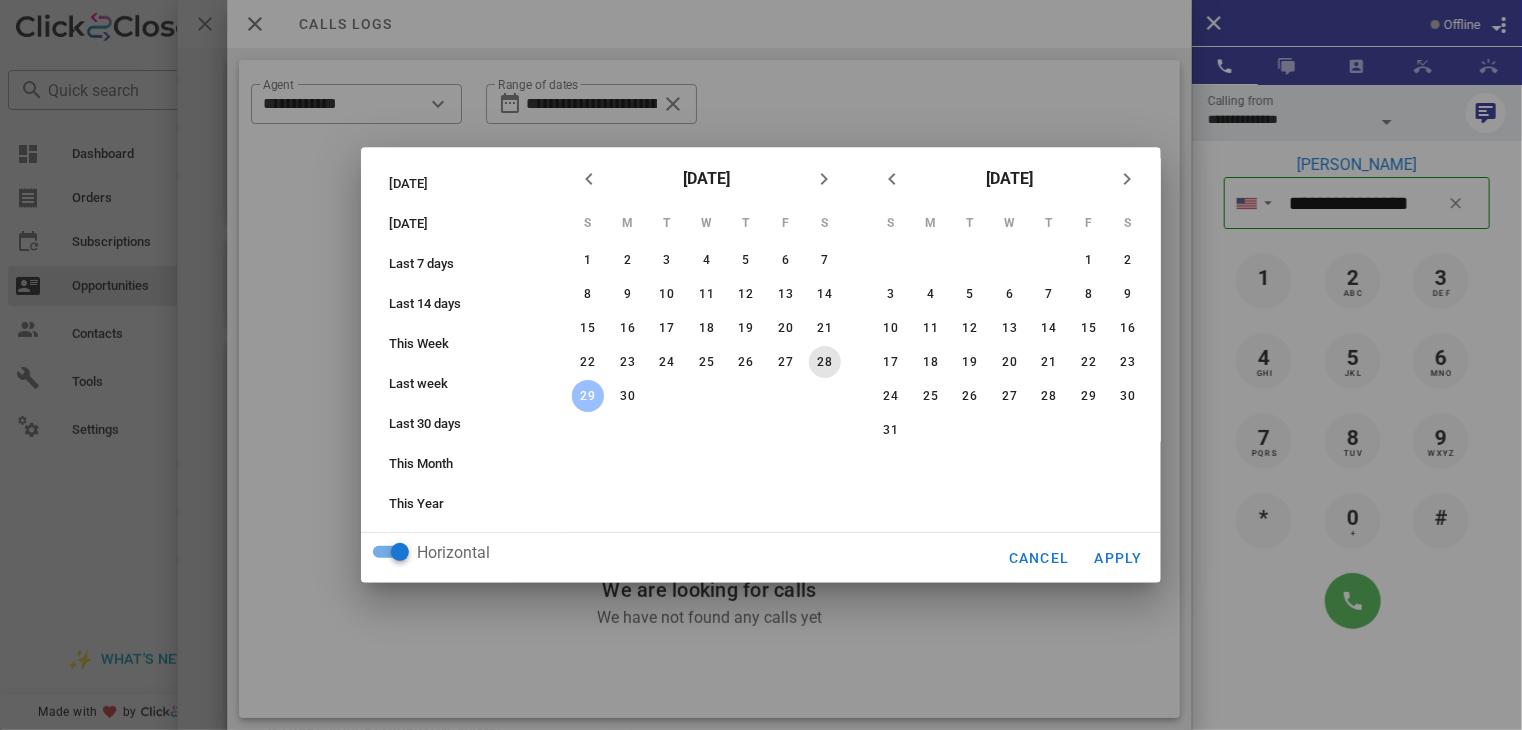 click on "28" at bounding box center [825, 362] 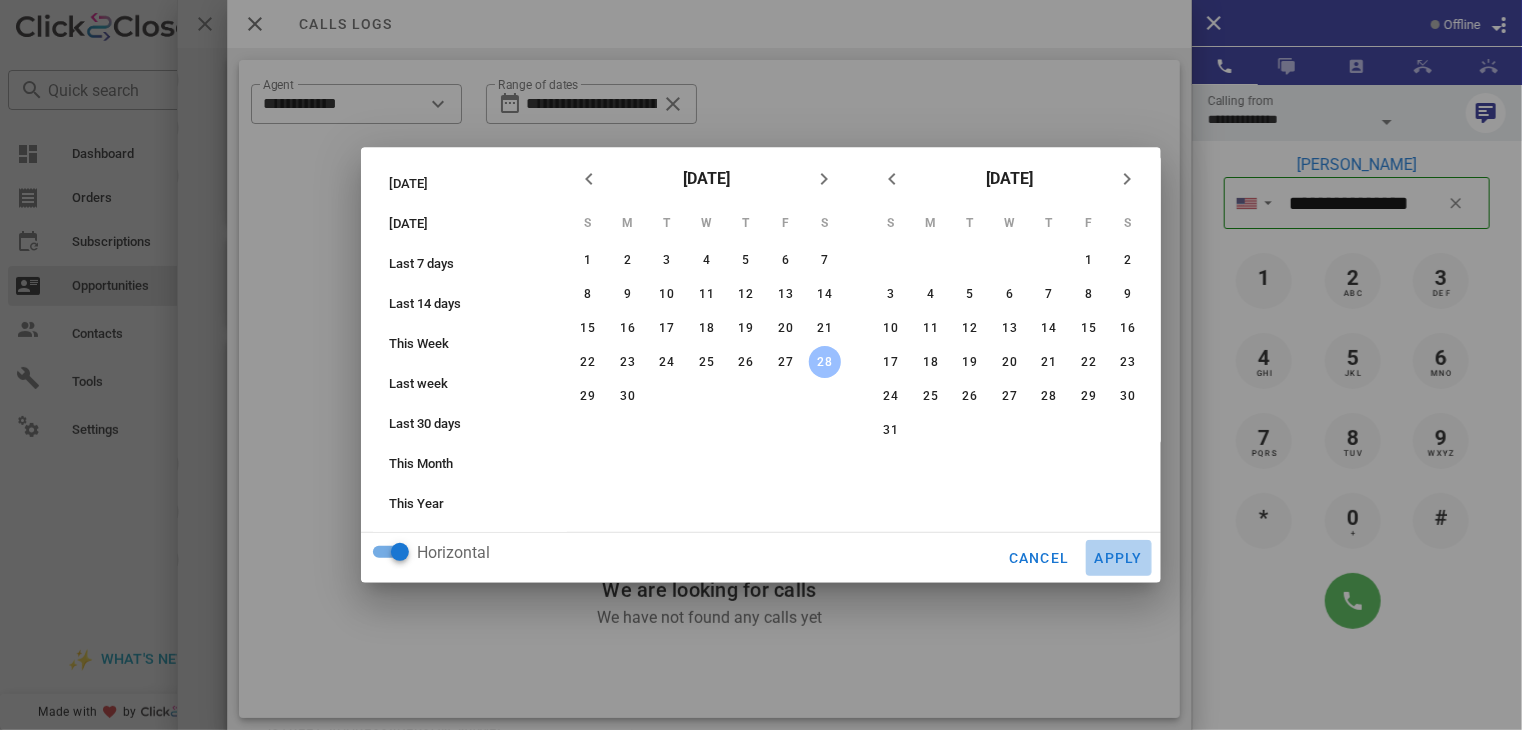 click on "Apply" at bounding box center [1119, 558] 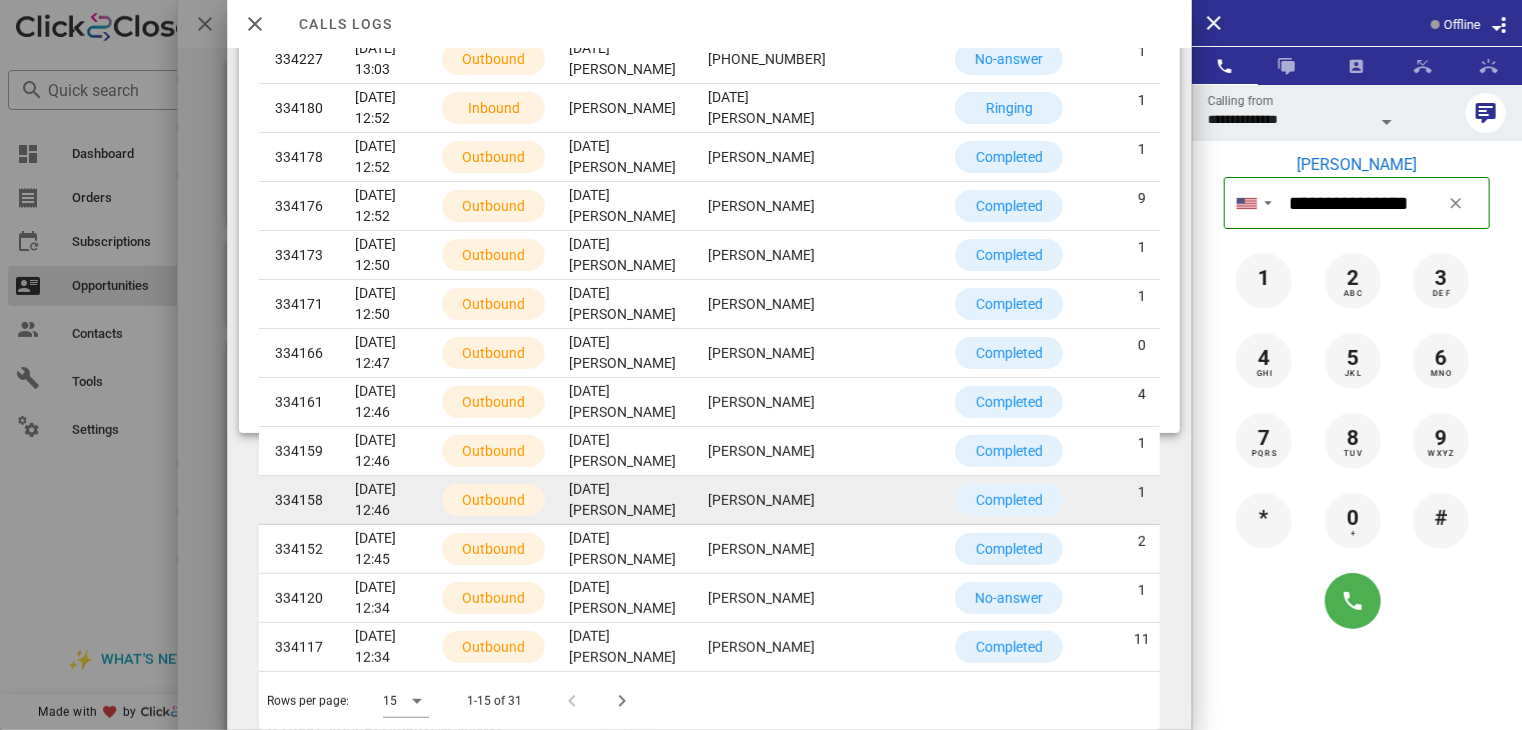 scroll, scrollTop: 0, scrollLeft: 0, axis: both 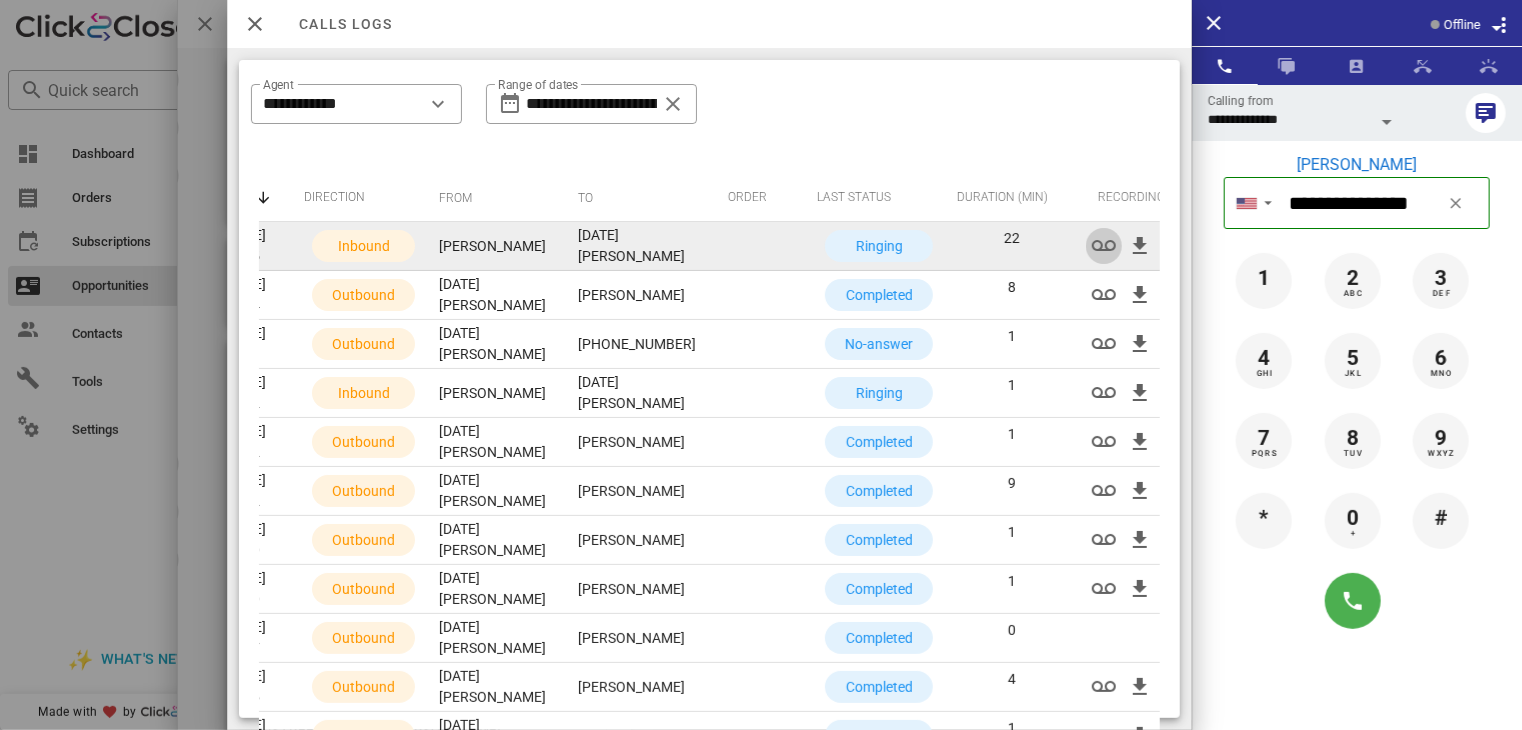 click at bounding box center (1104, 246) 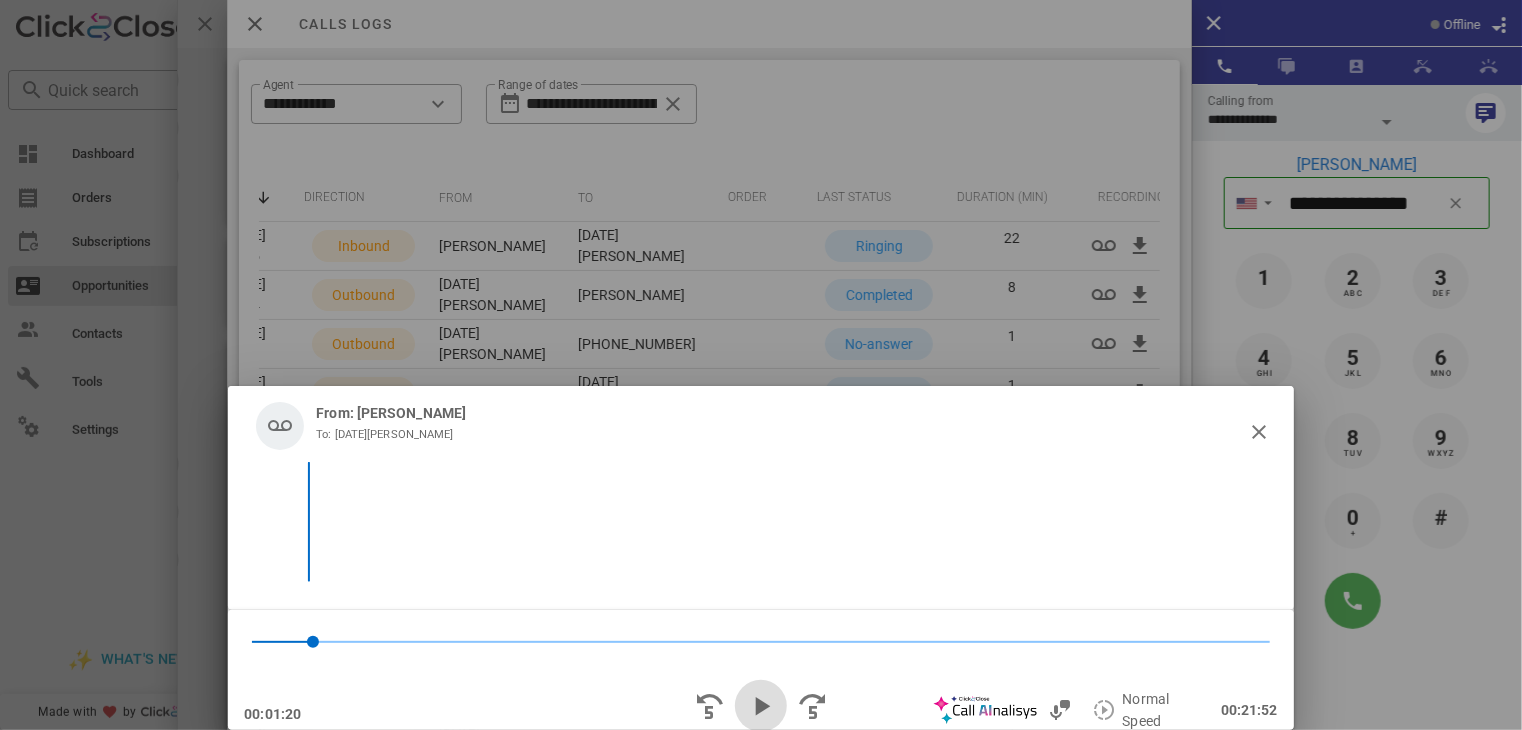 click at bounding box center [761, 706] 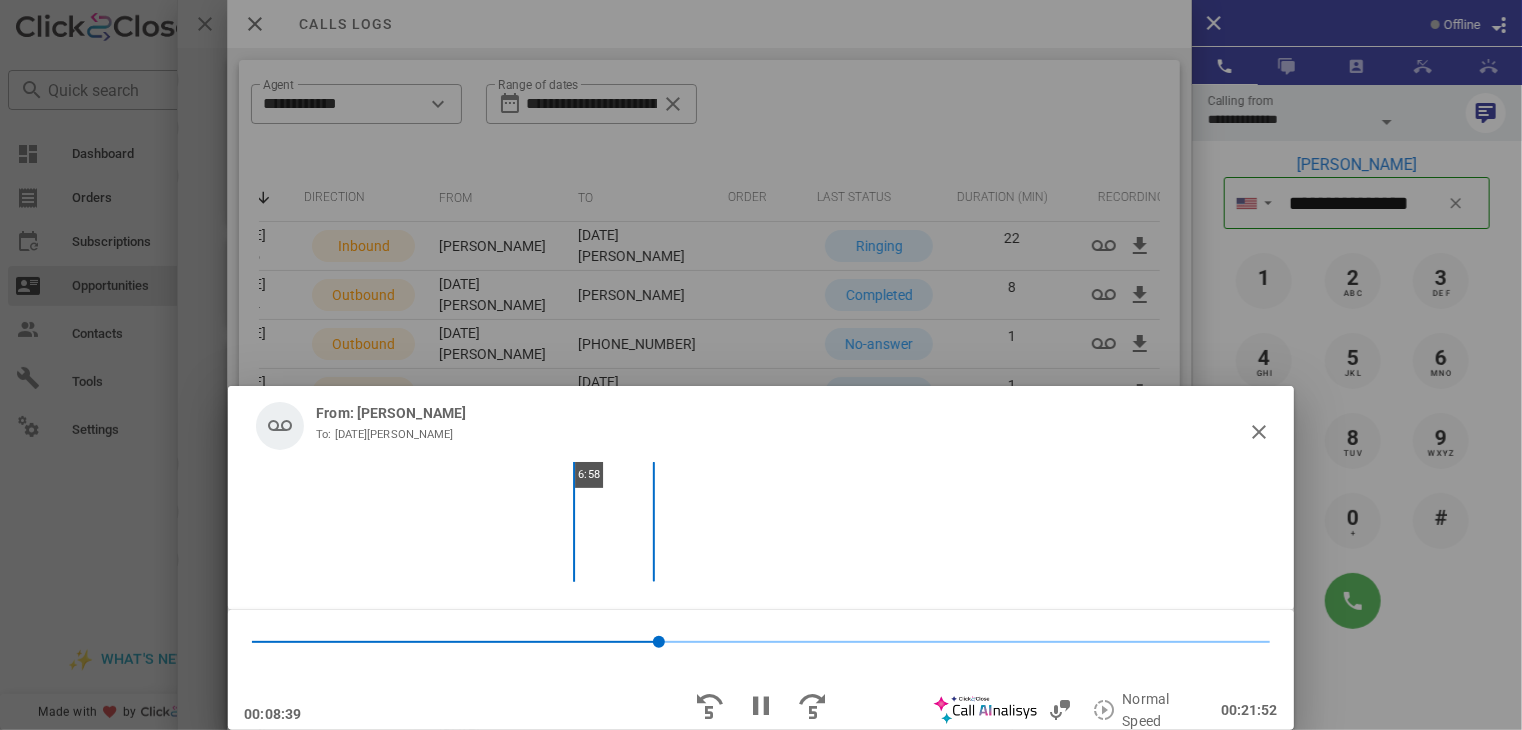 click on "6:58" at bounding box center [760, 522] 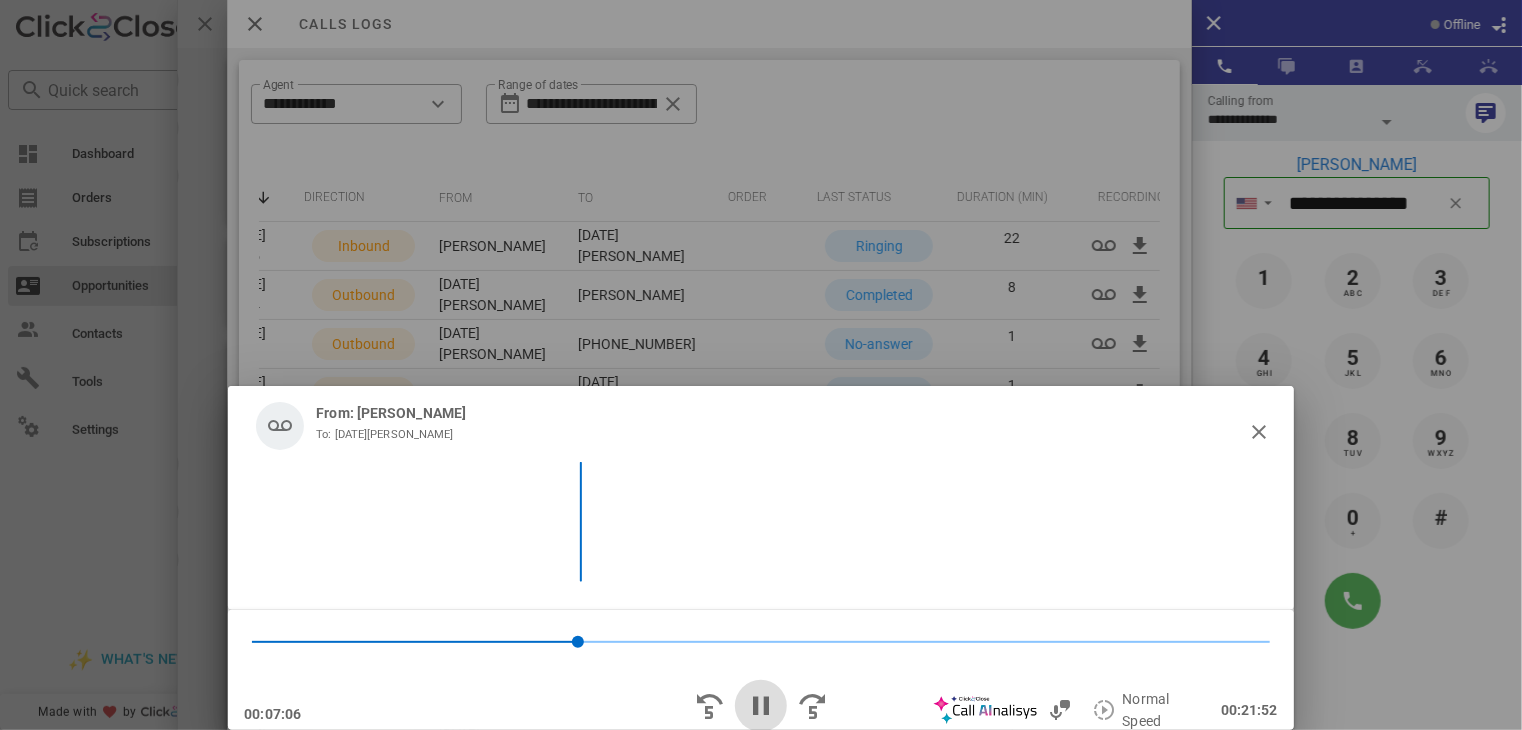 click at bounding box center [761, 706] 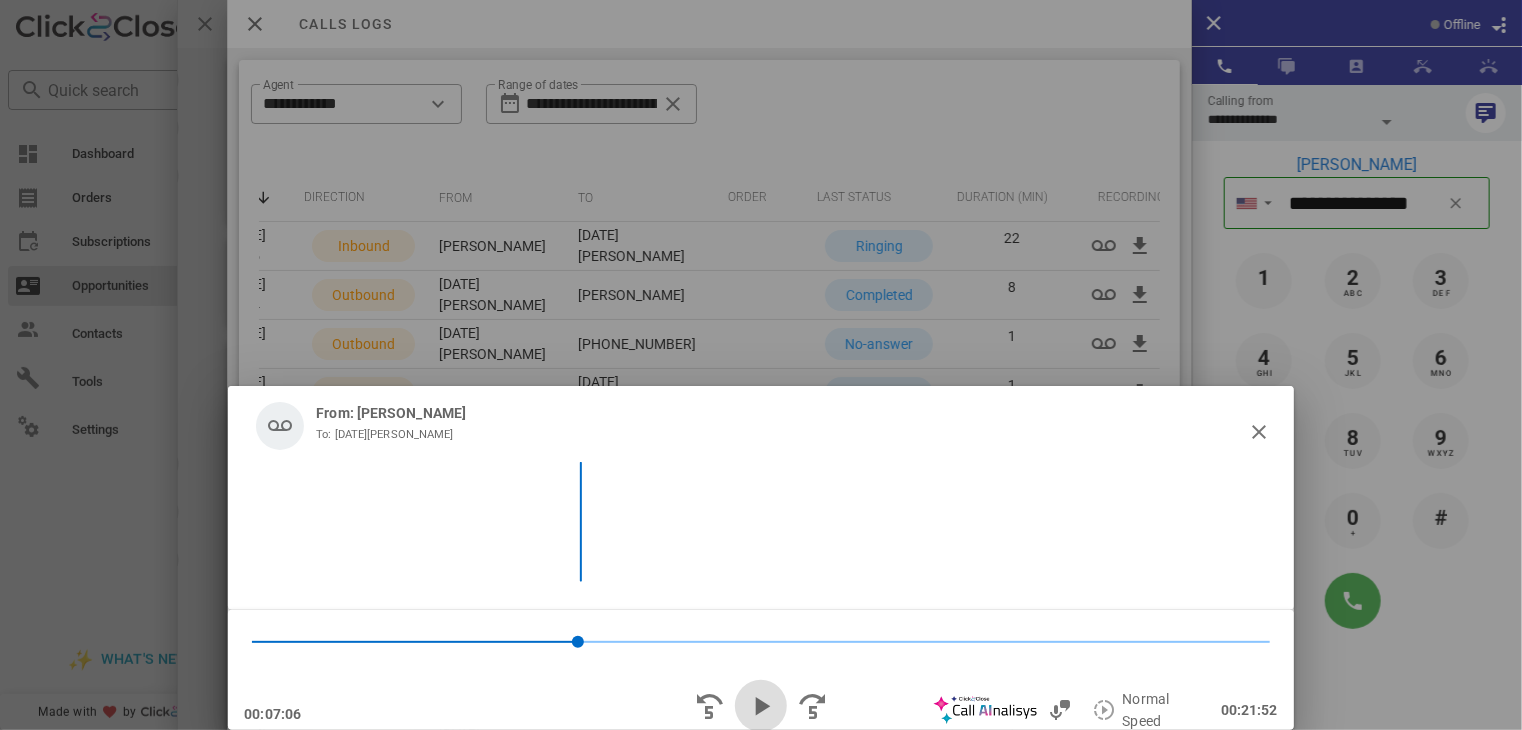 click at bounding box center (761, 706) 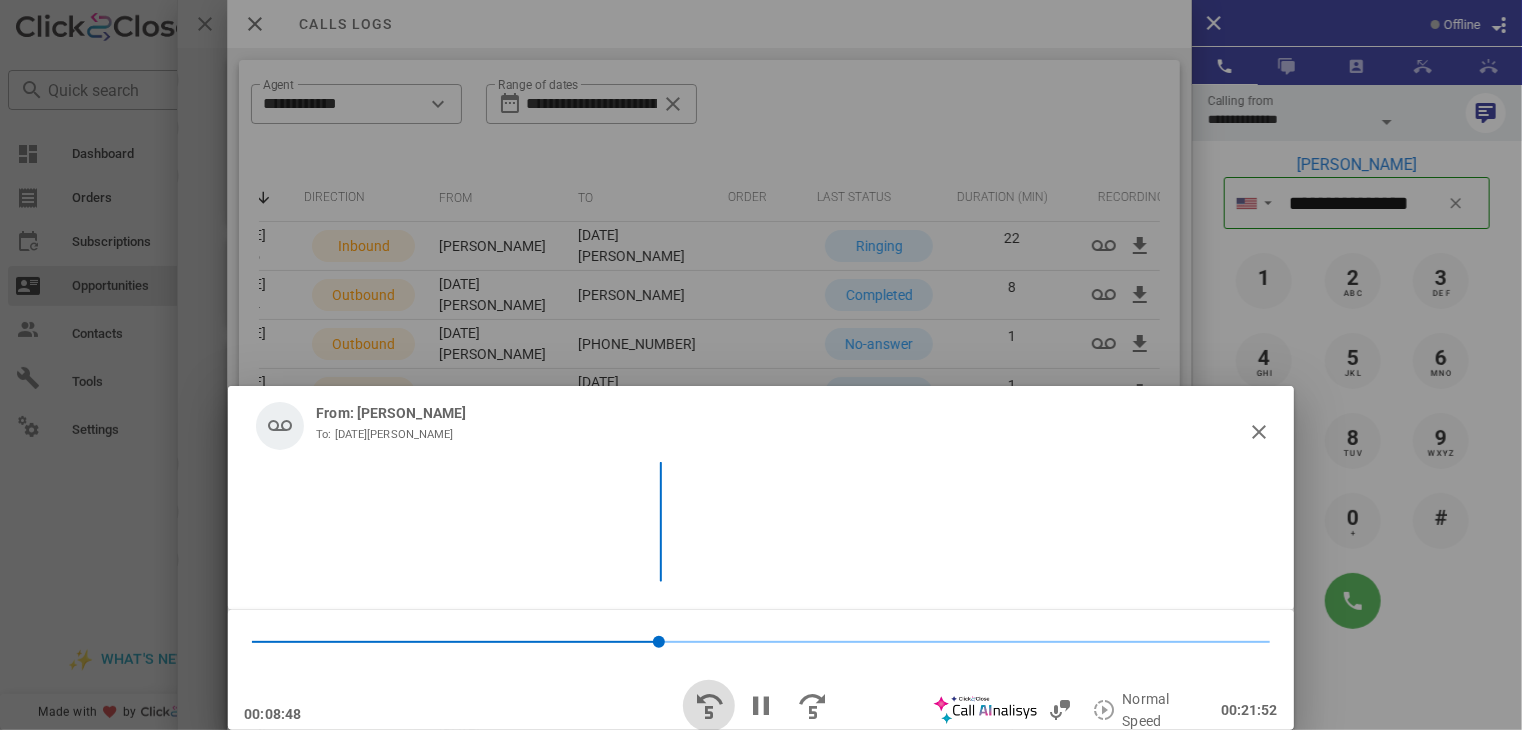 click at bounding box center (709, 706) 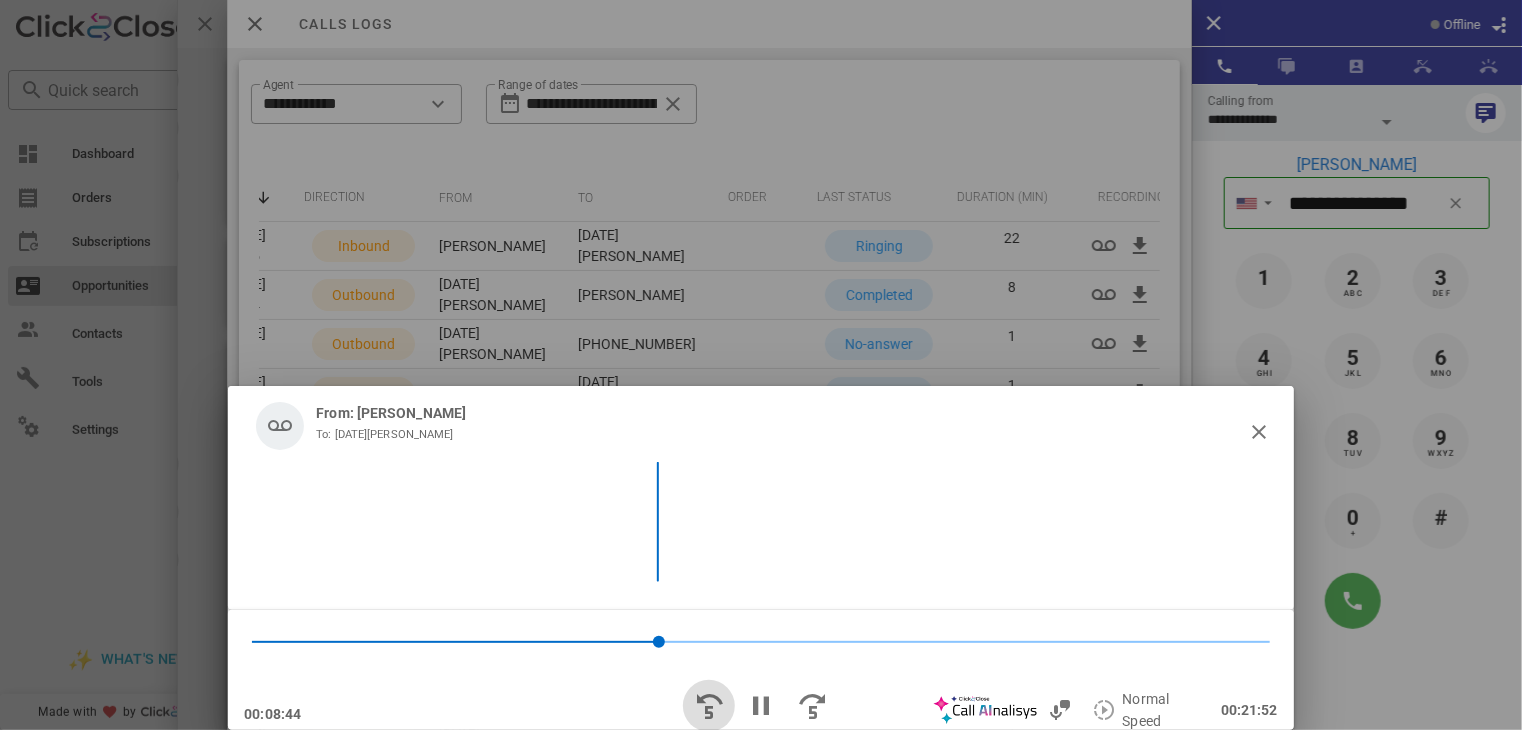 click at bounding box center [709, 706] 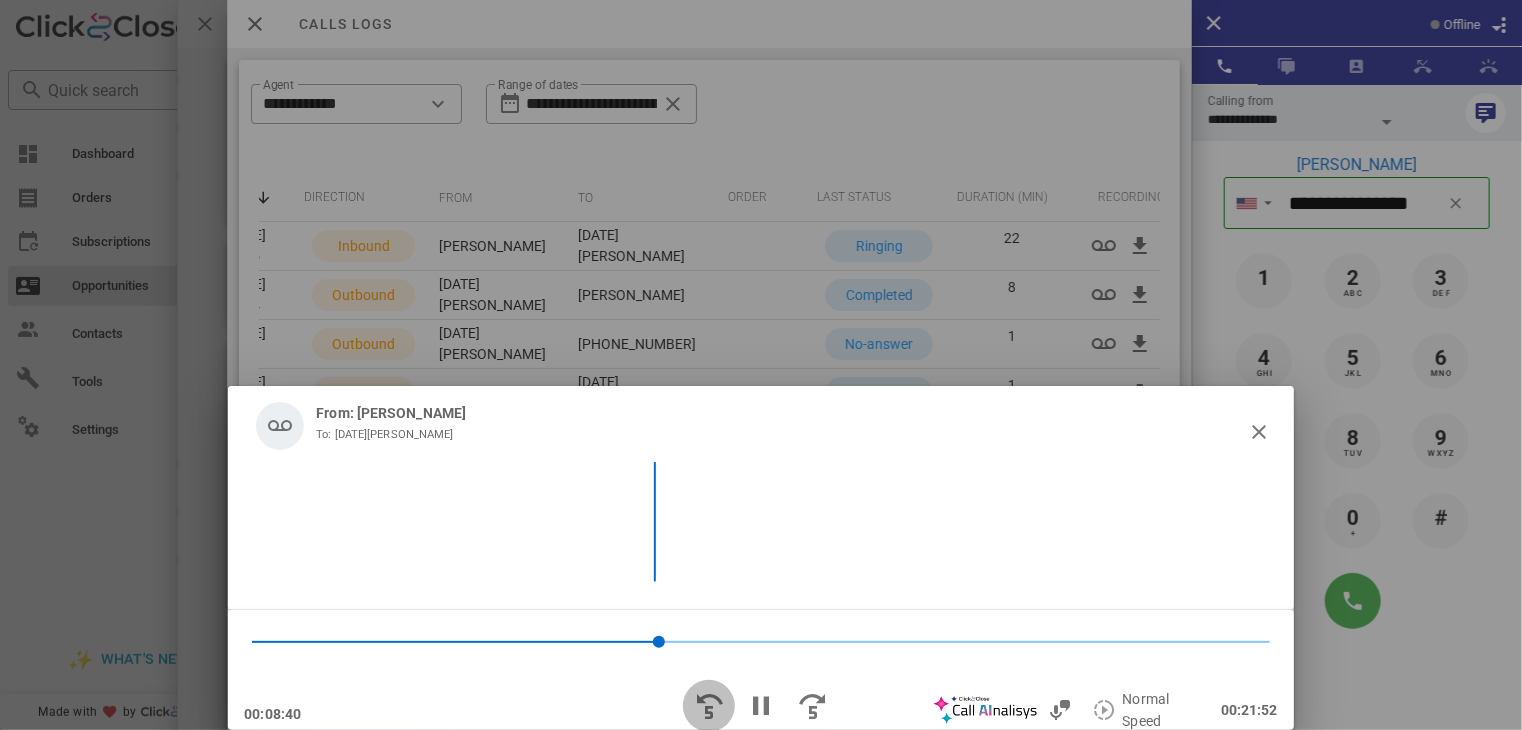 click at bounding box center [709, 706] 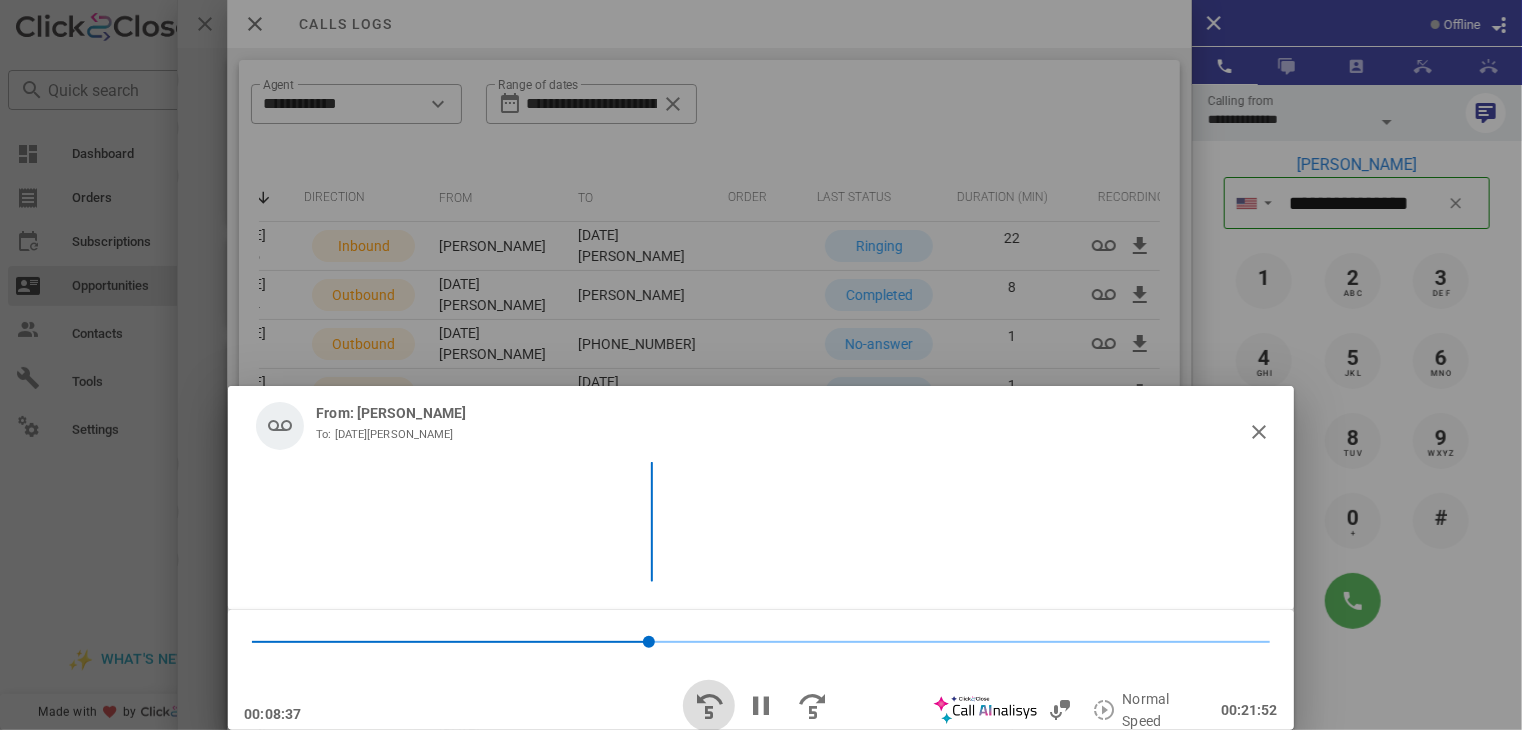 click at bounding box center (709, 706) 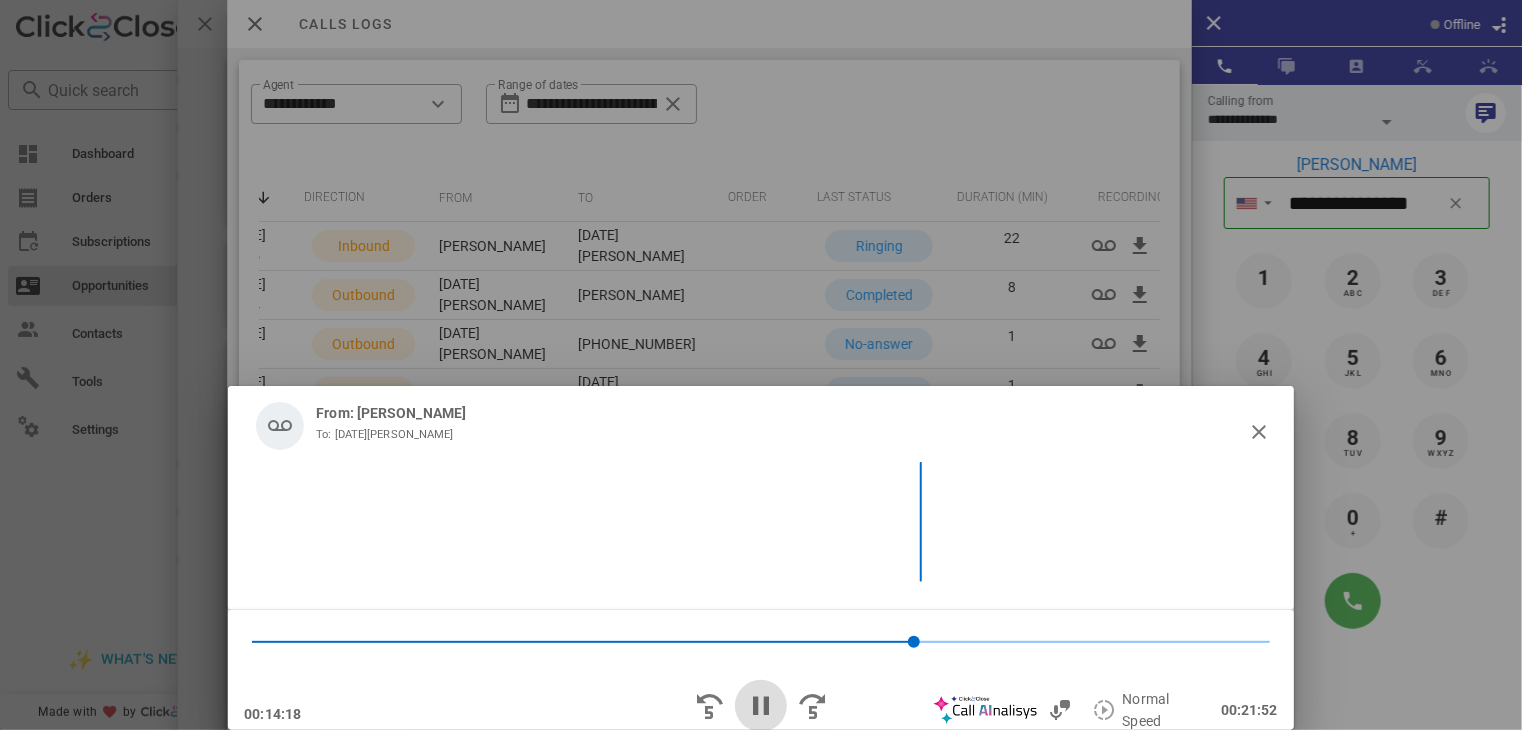 click at bounding box center [761, 706] 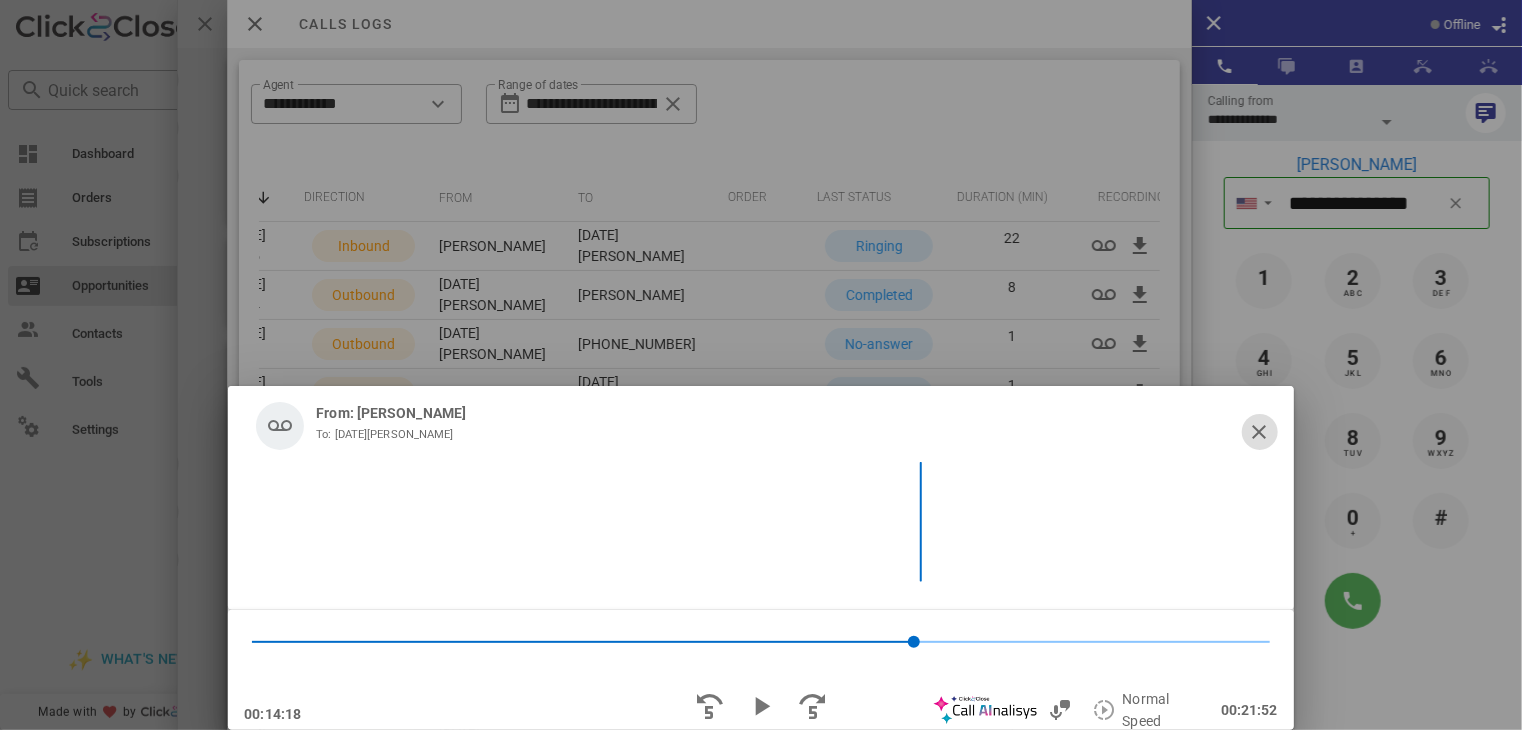 click at bounding box center (1260, 432) 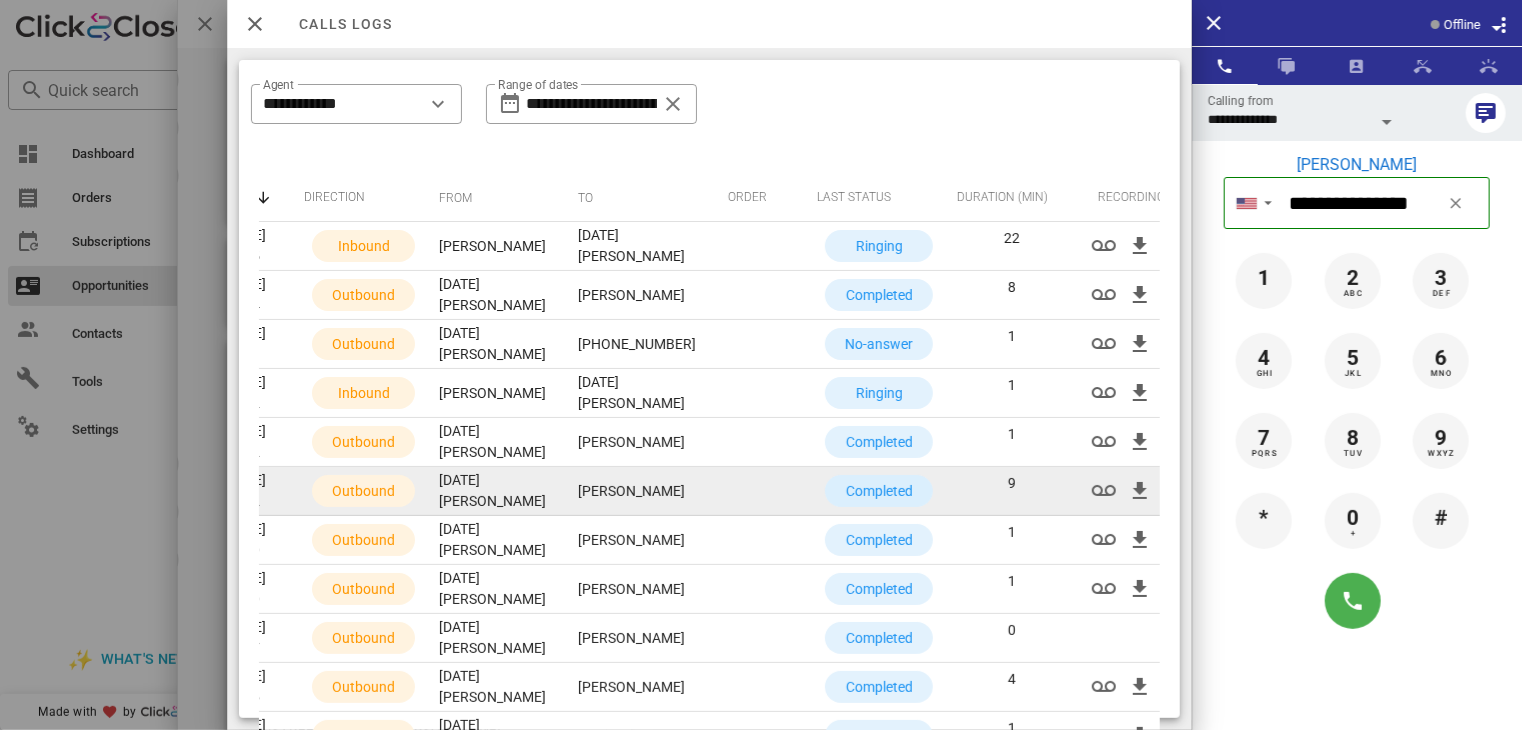 scroll, scrollTop: 297, scrollLeft: 0, axis: vertical 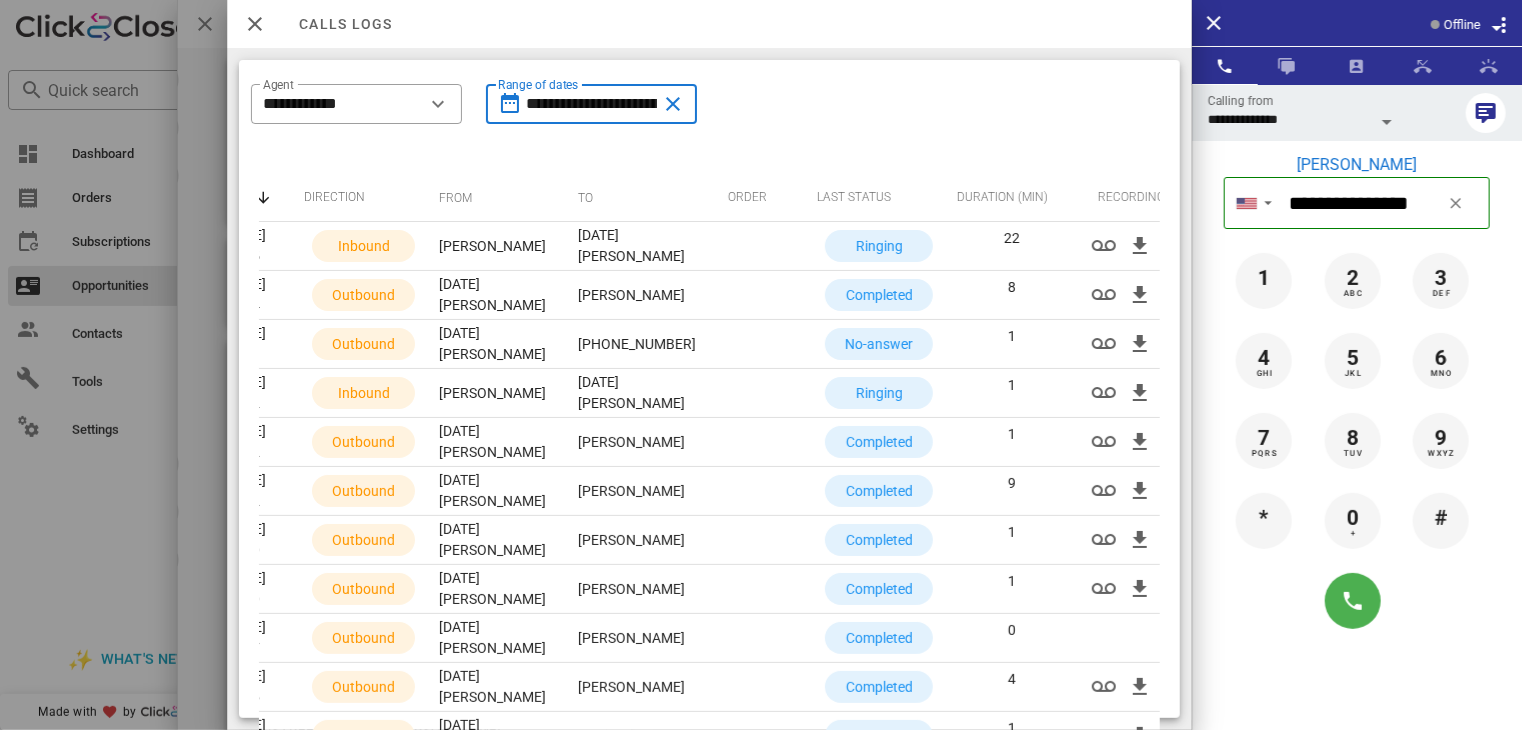 click on "**********" at bounding box center [591, 104] 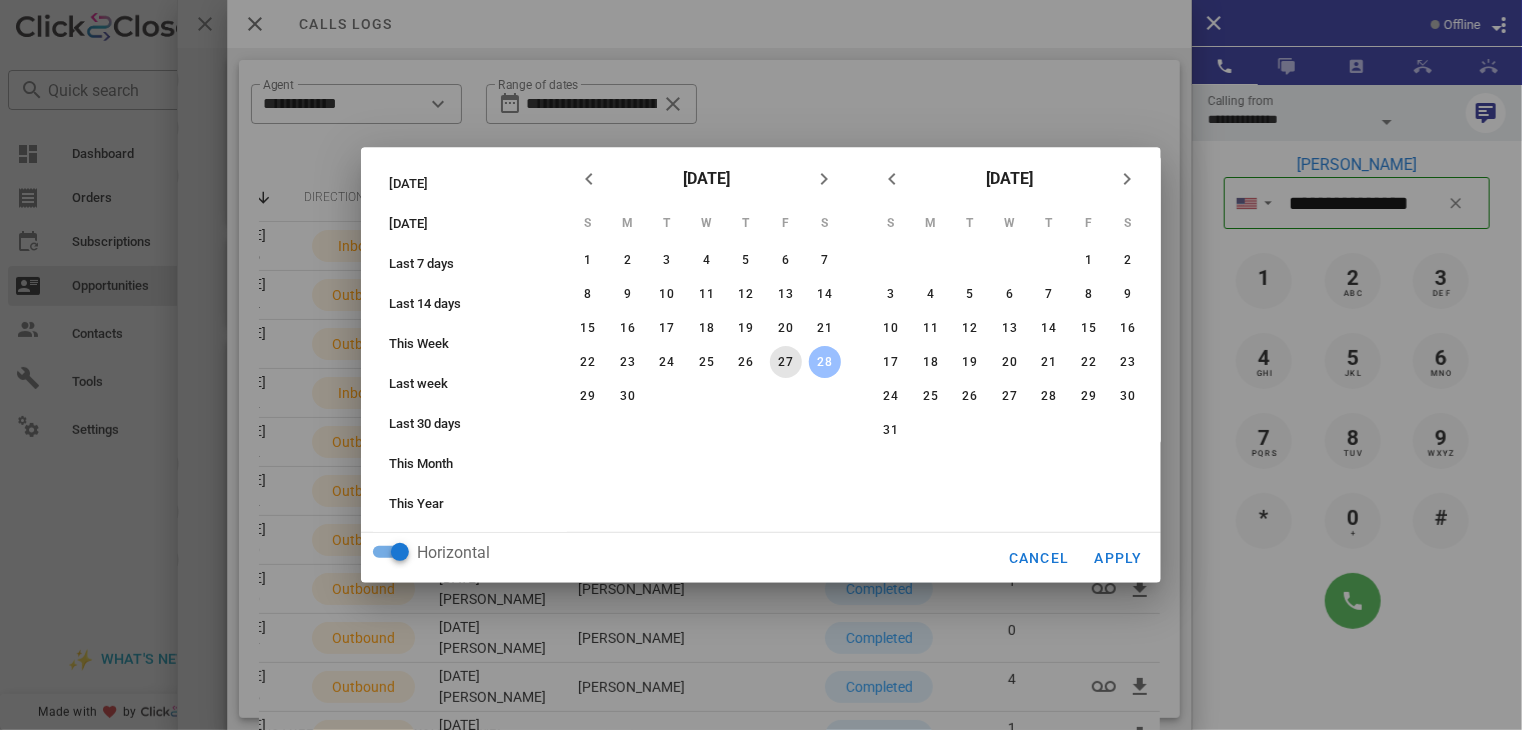 click on "27" at bounding box center (786, 362) 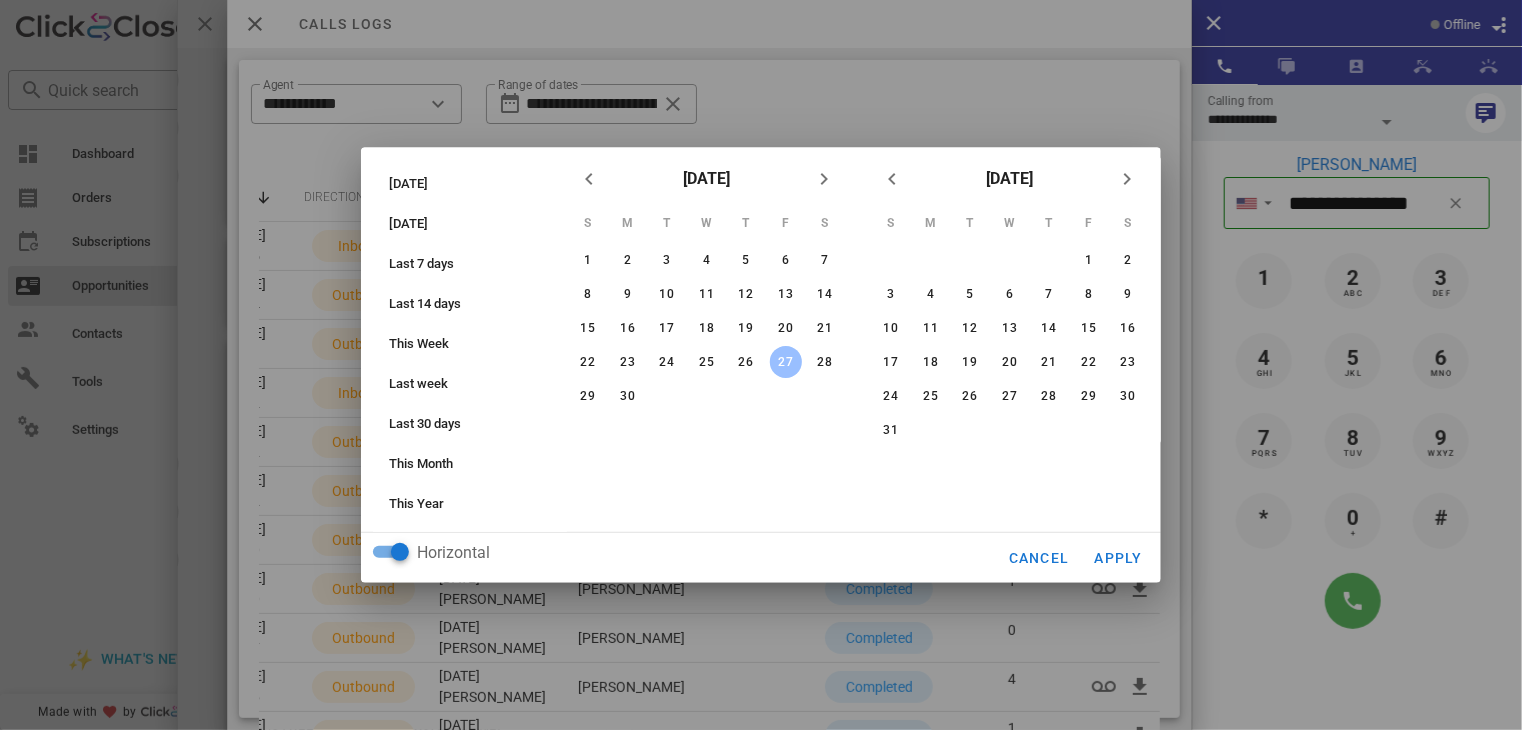 click on "Horizontal Cancel Apply" at bounding box center [761, 558] 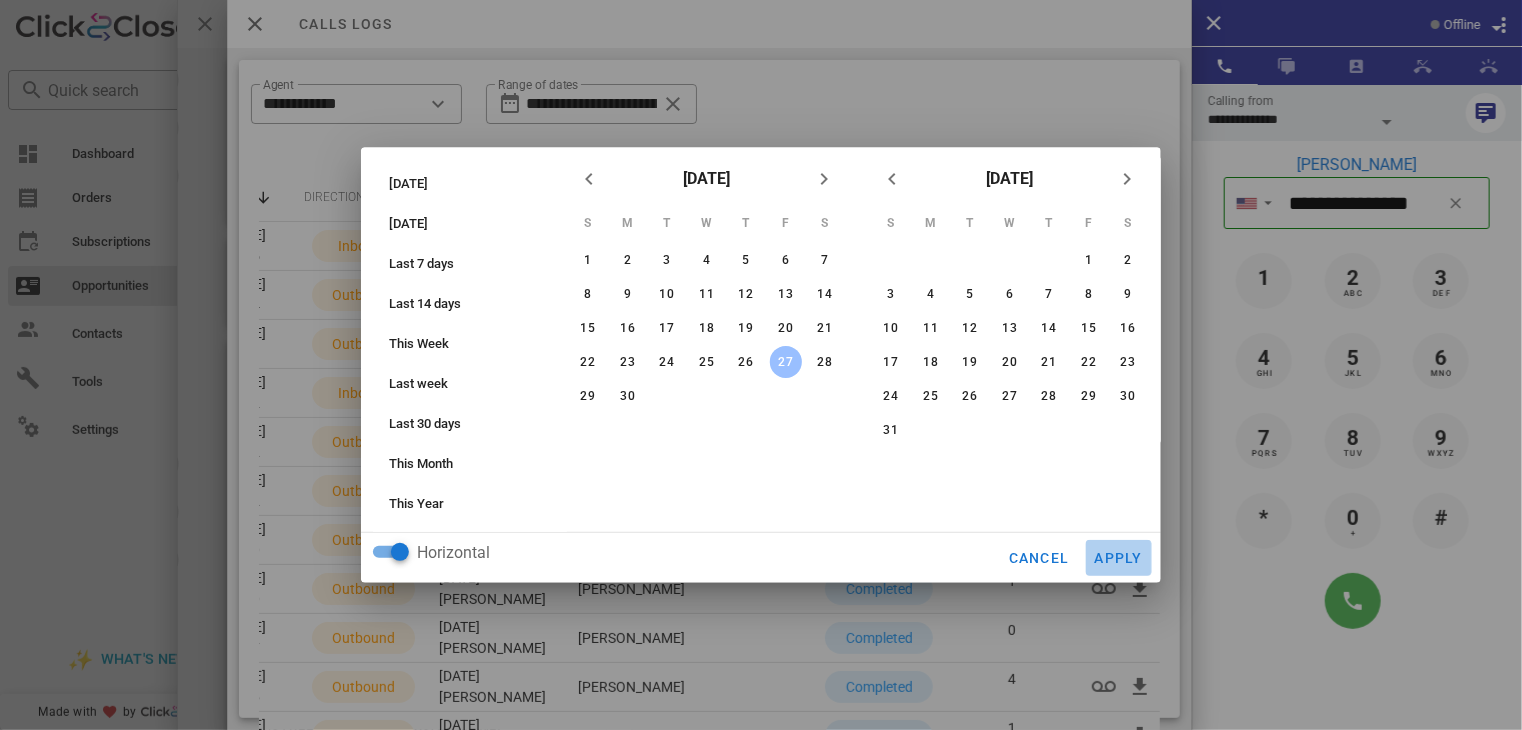 click on "Apply" at bounding box center [1119, 558] 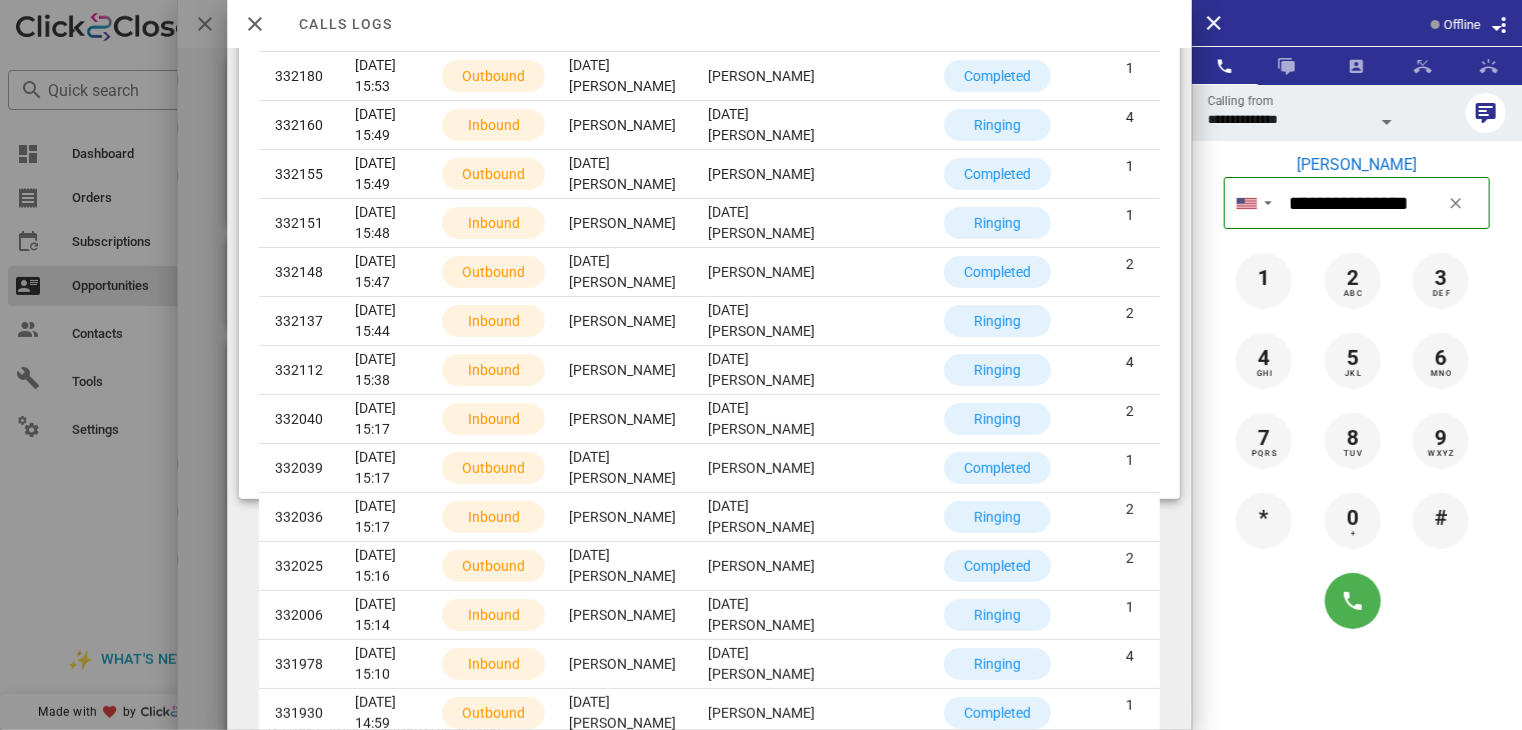 scroll, scrollTop: 297, scrollLeft: 0, axis: vertical 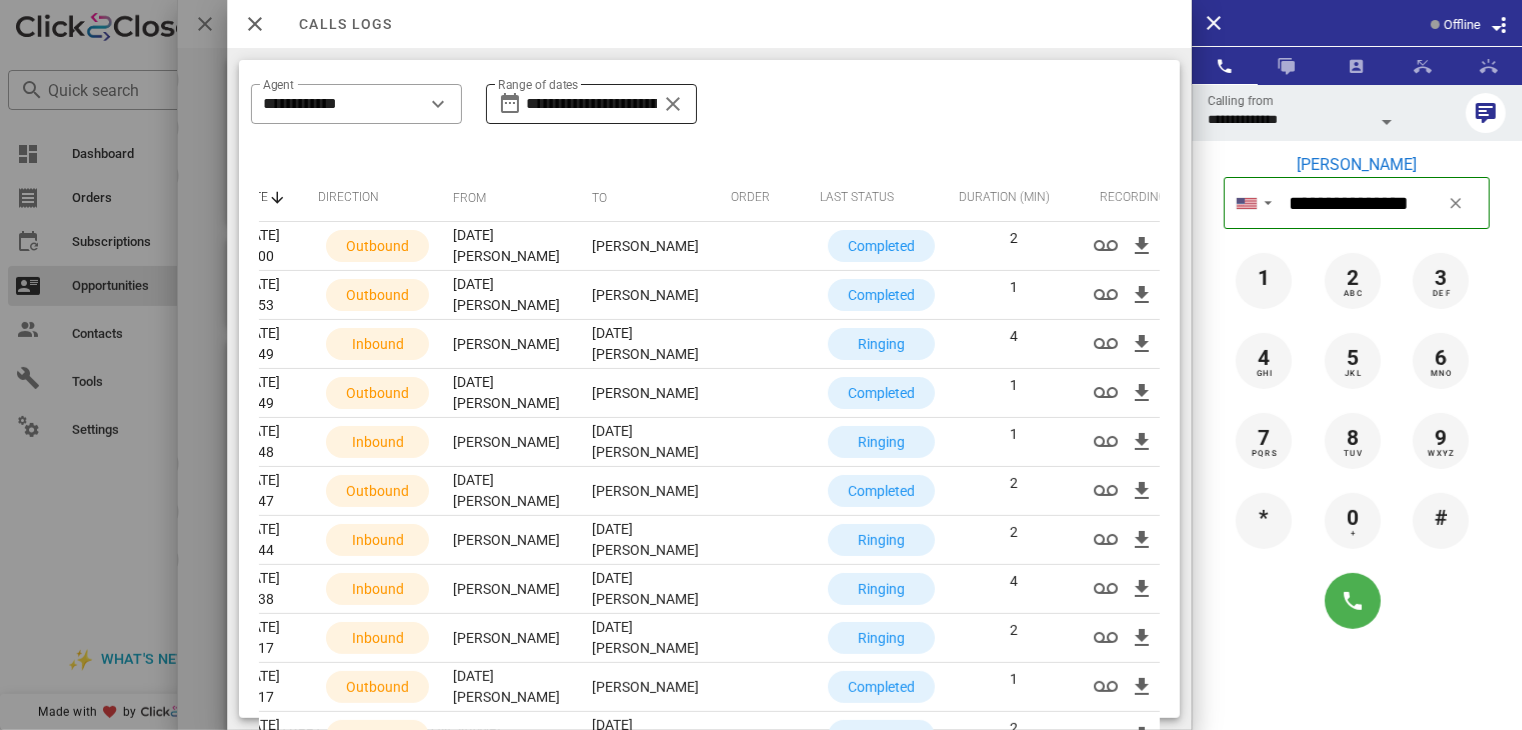 click on "**********" at bounding box center (591, 104) 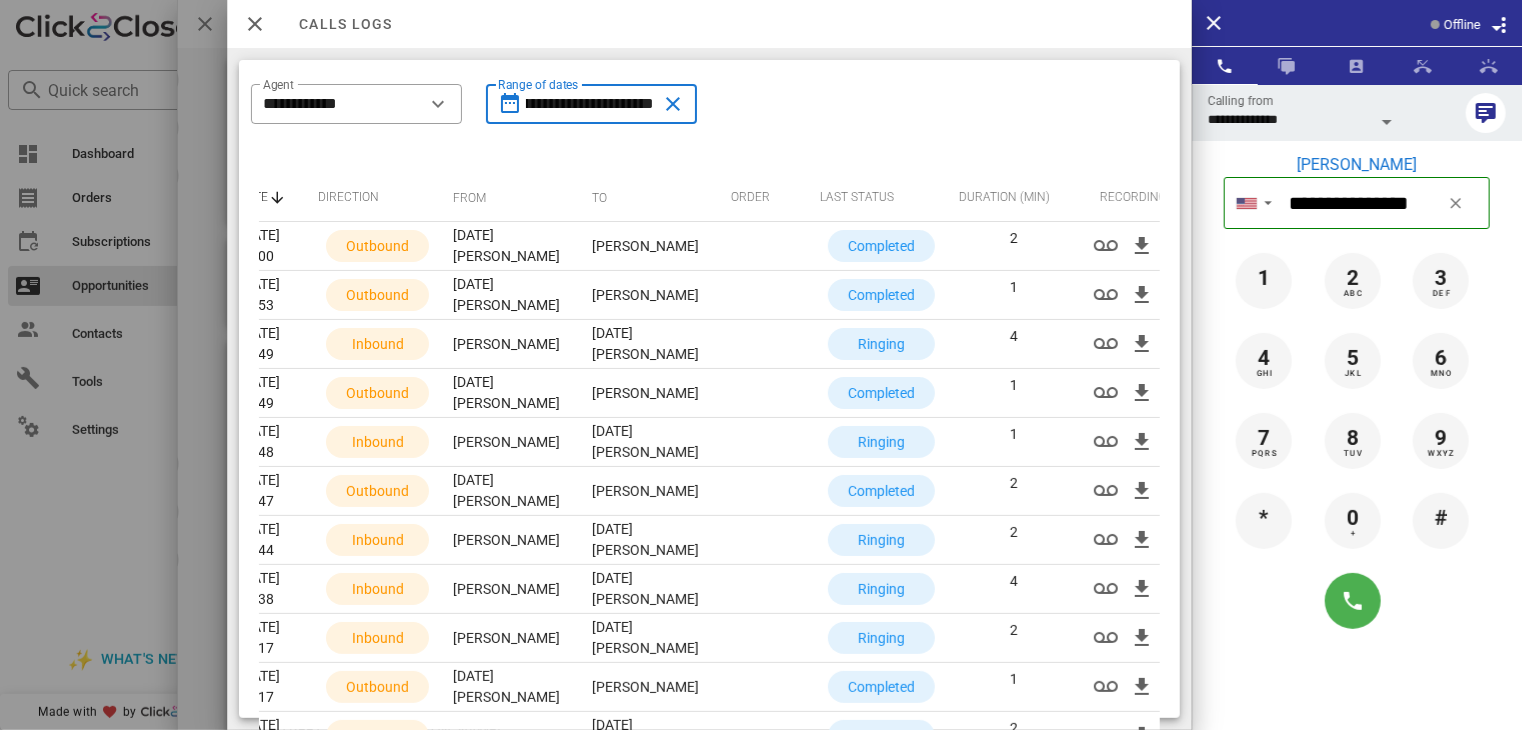 click on "**********" at bounding box center (590, 104) 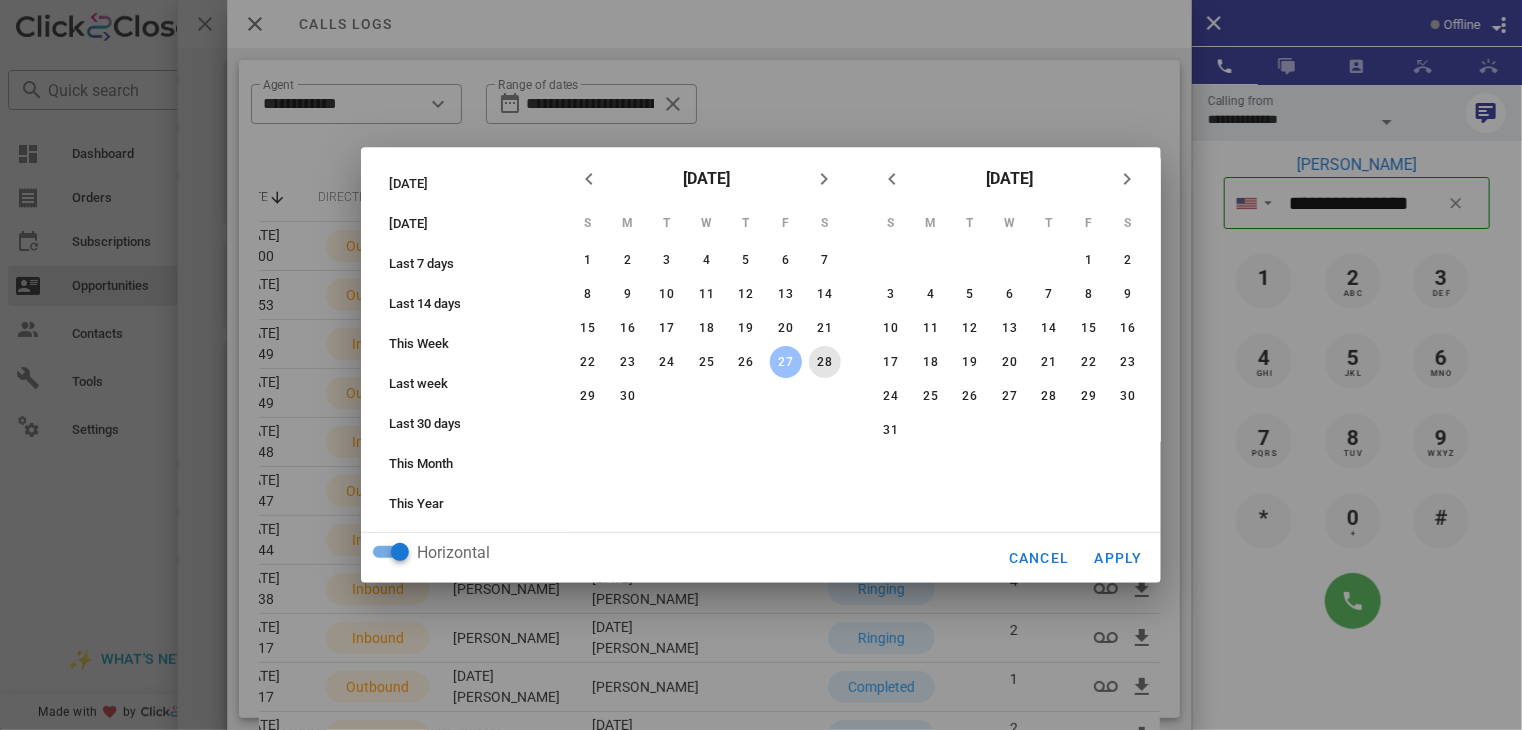 click on "28" at bounding box center [825, 362] 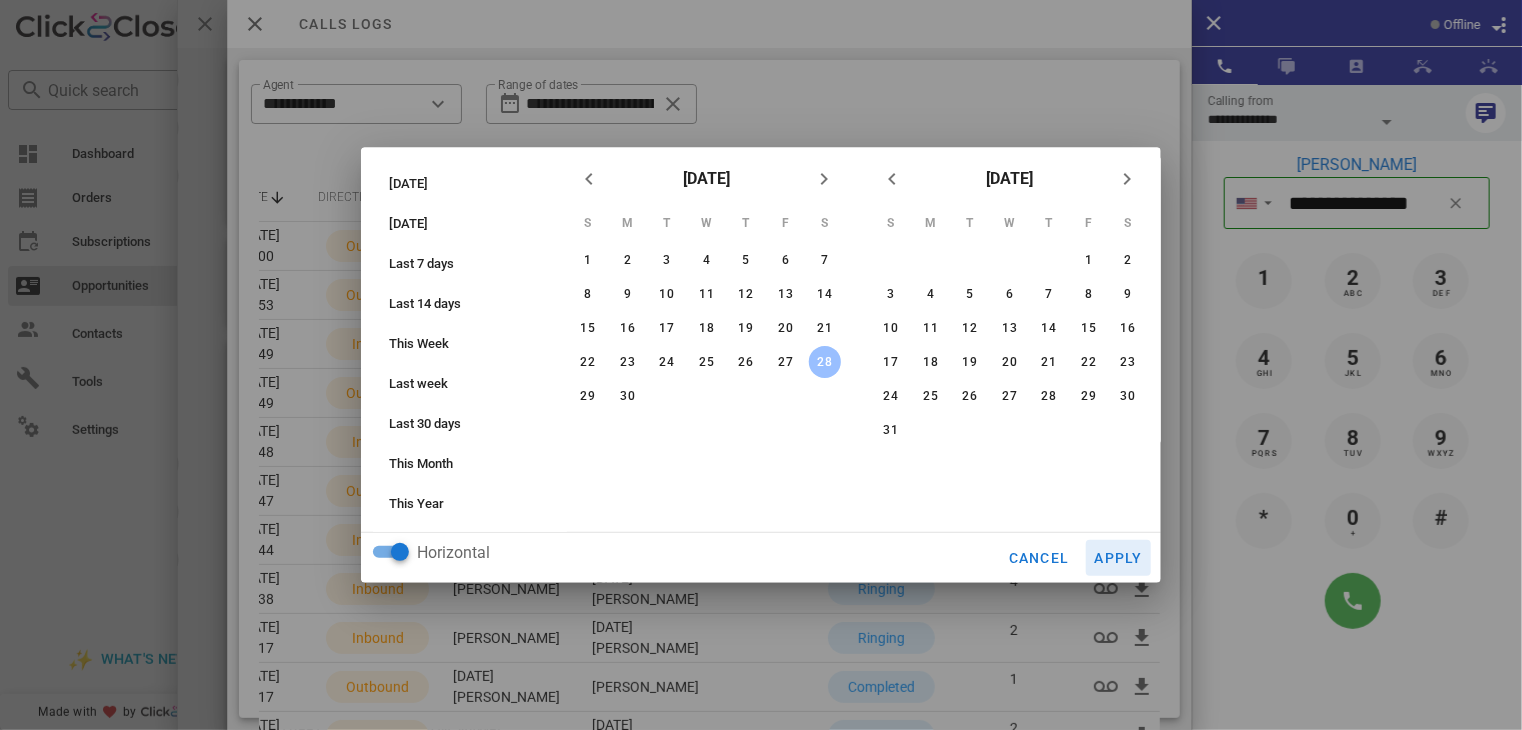 click on "Apply" at bounding box center (1119, 558) 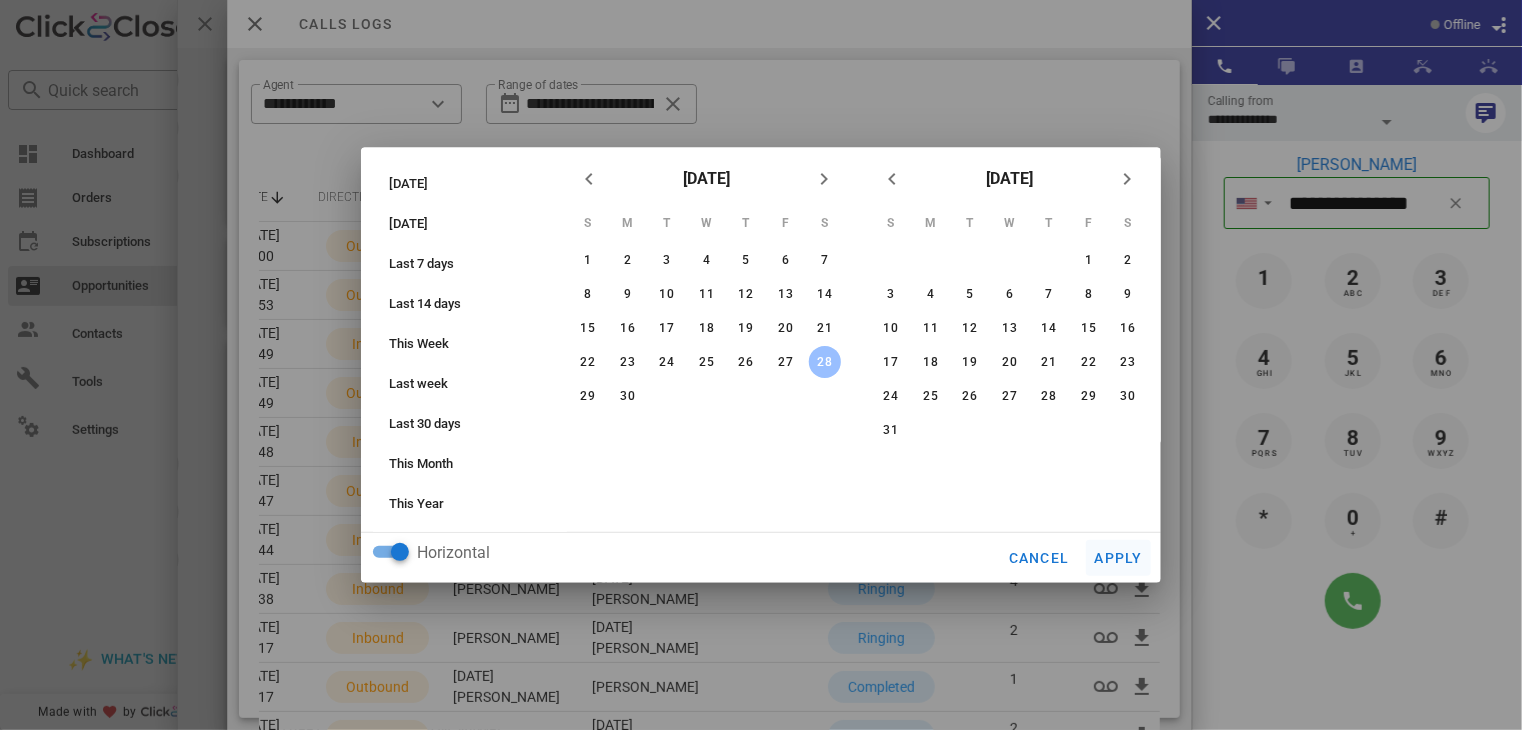 type on "**********" 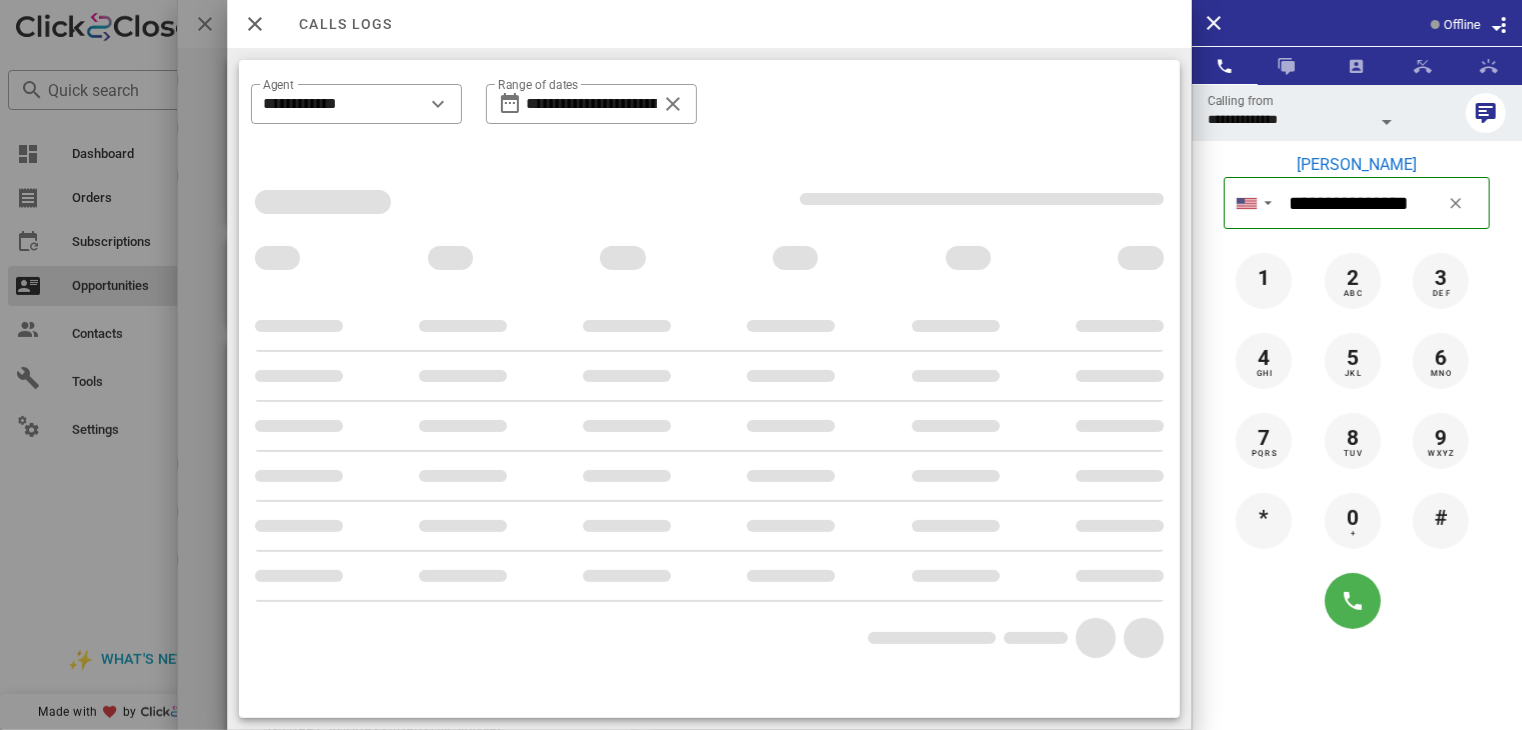 scroll, scrollTop: 376, scrollLeft: 0, axis: vertical 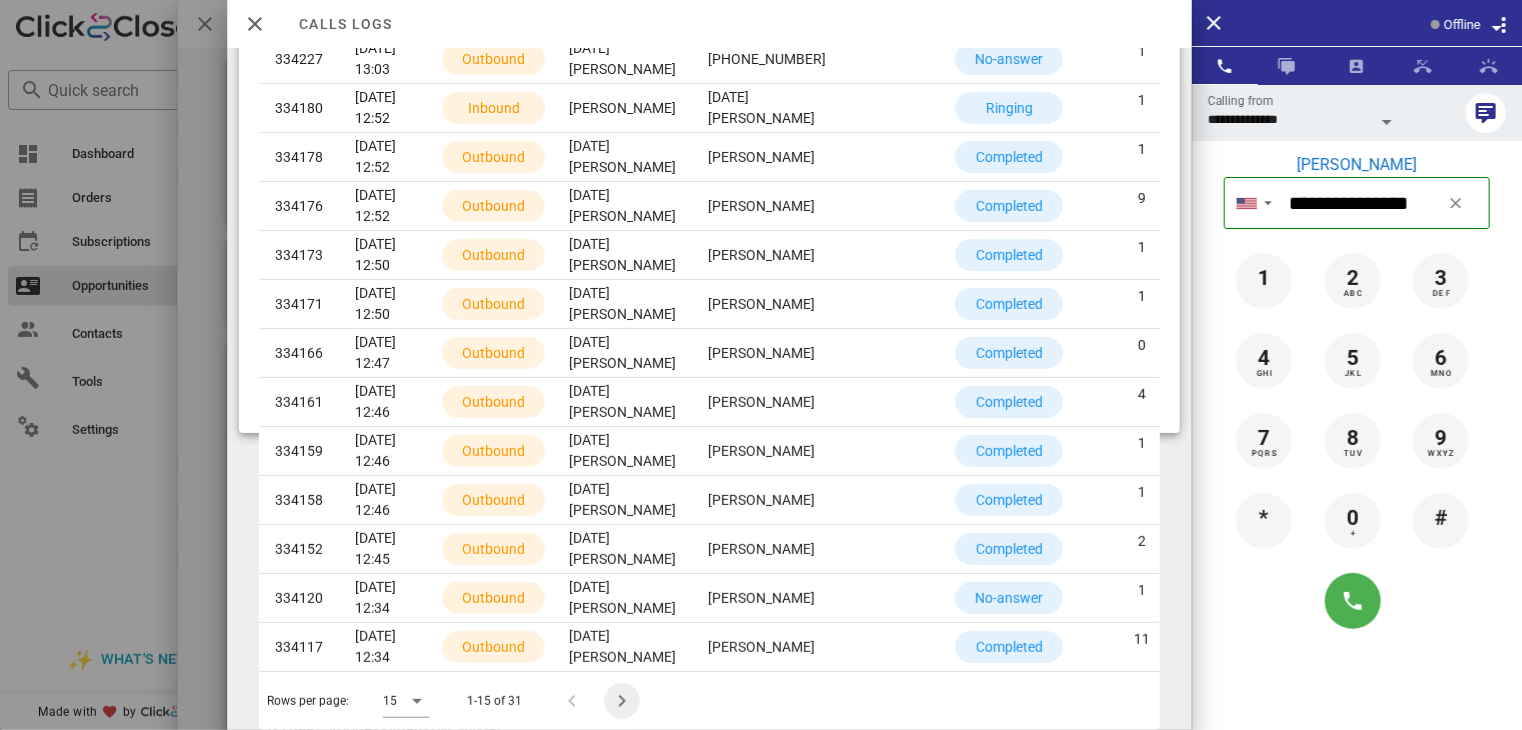 click at bounding box center [622, 701] 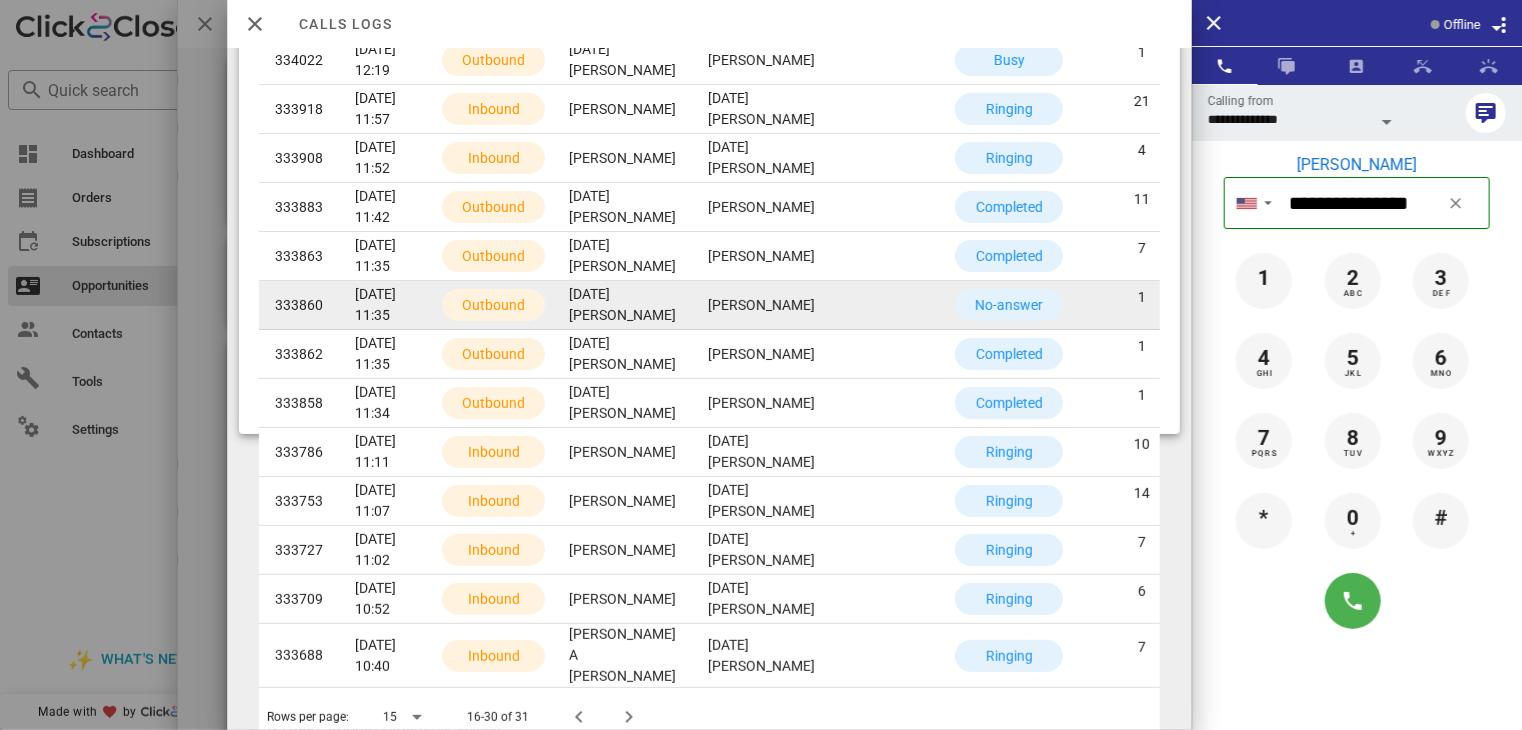 scroll, scrollTop: 297, scrollLeft: 0, axis: vertical 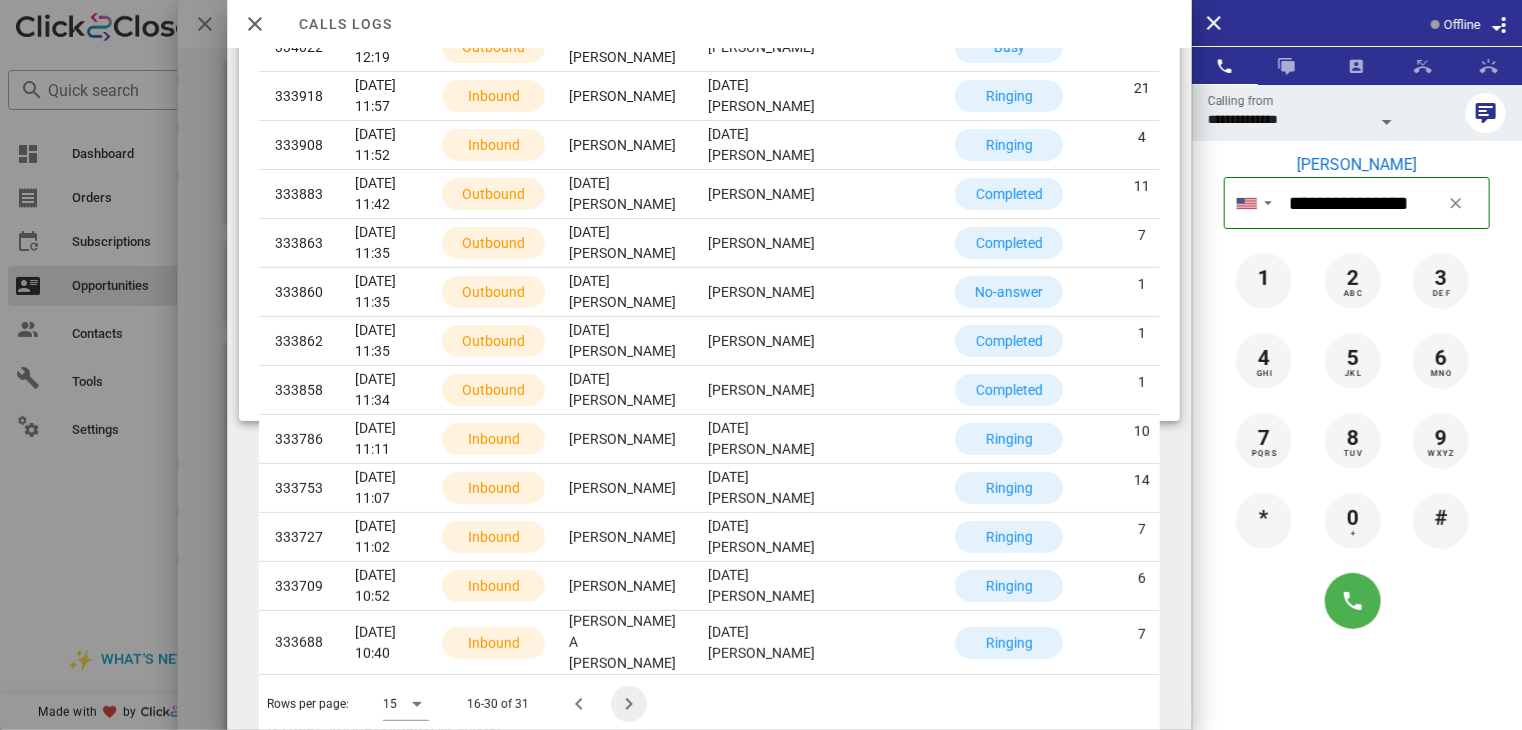 click at bounding box center [629, 704] 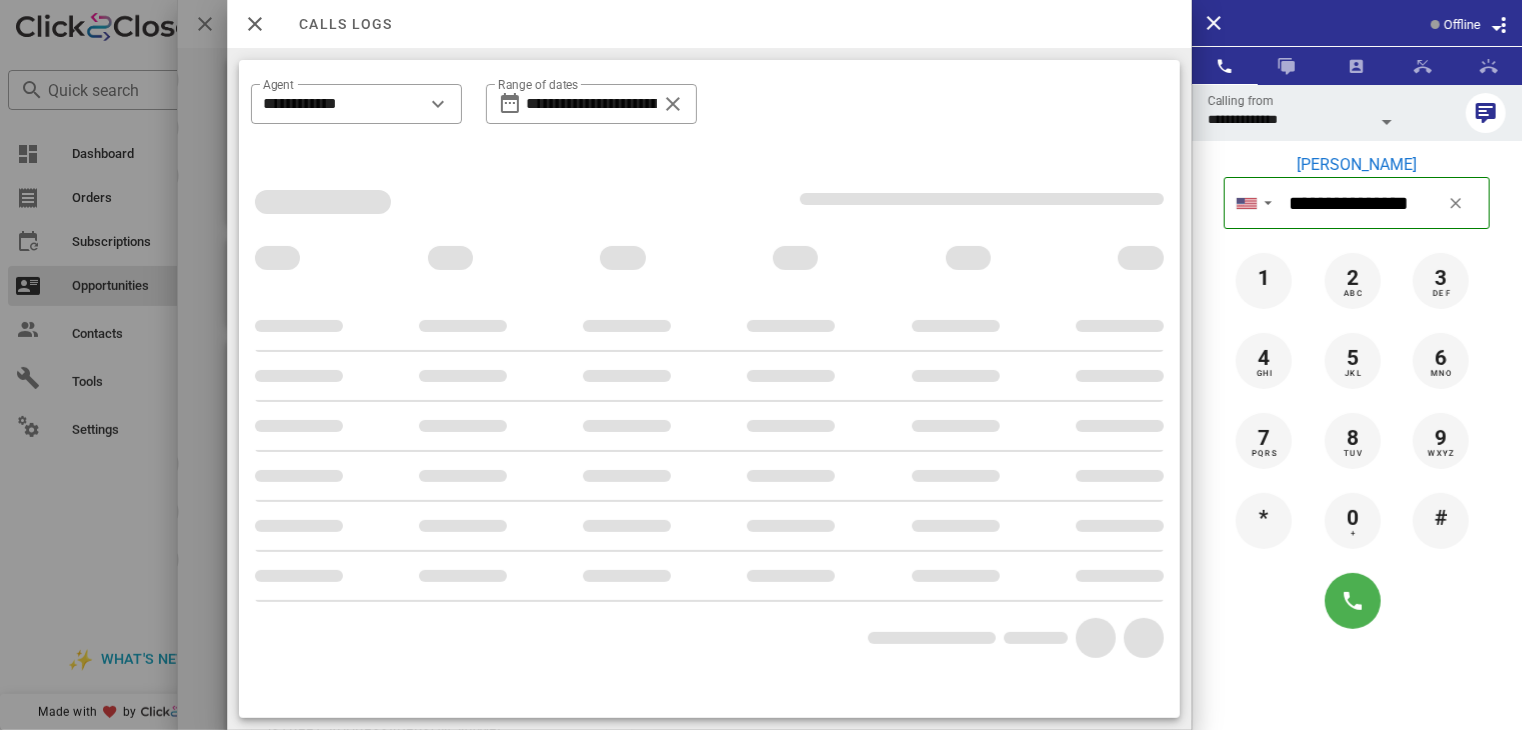 scroll, scrollTop: 0, scrollLeft: 0, axis: both 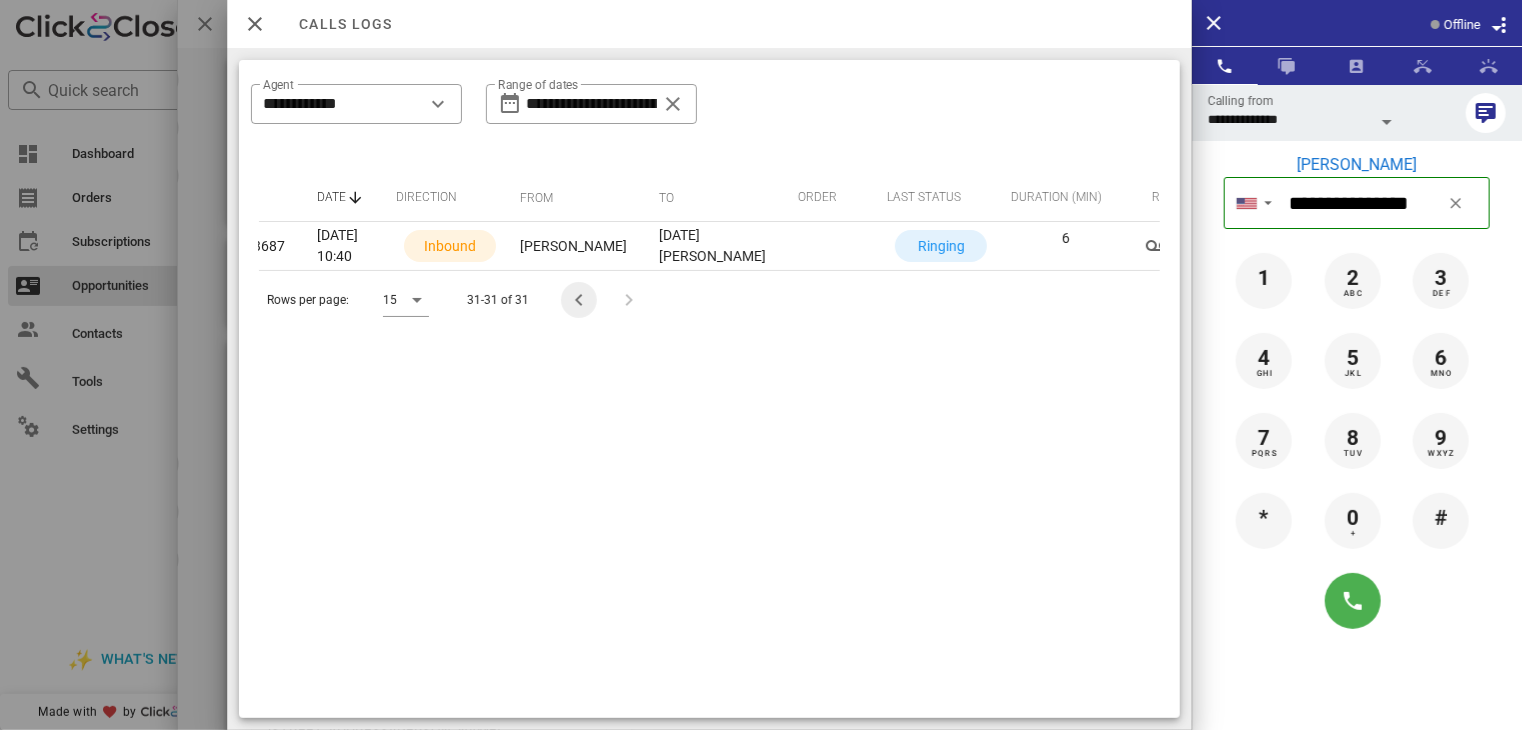 click at bounding box center (579, 300) 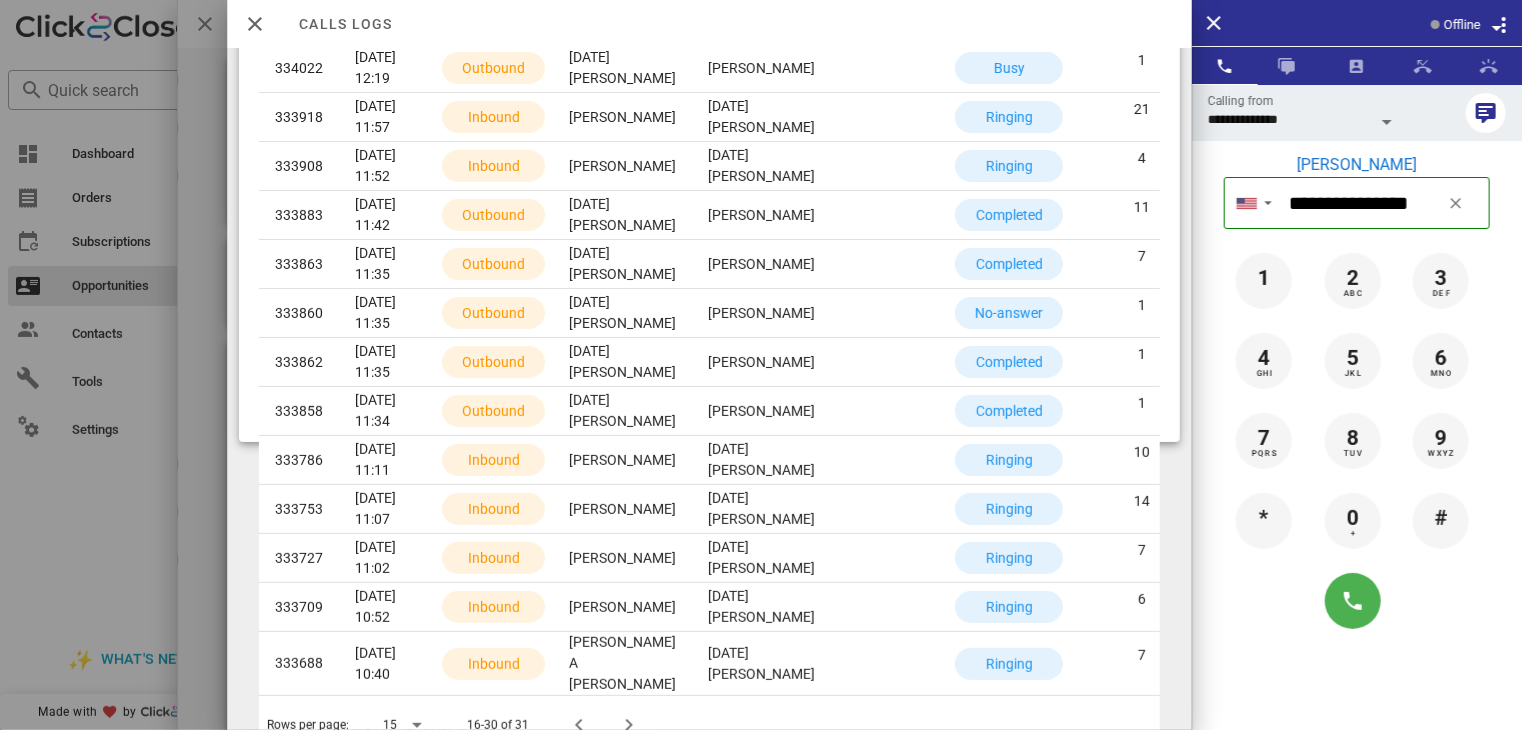 scroll, scrollTop: 297, scrollLeft: 0, axis: vertical 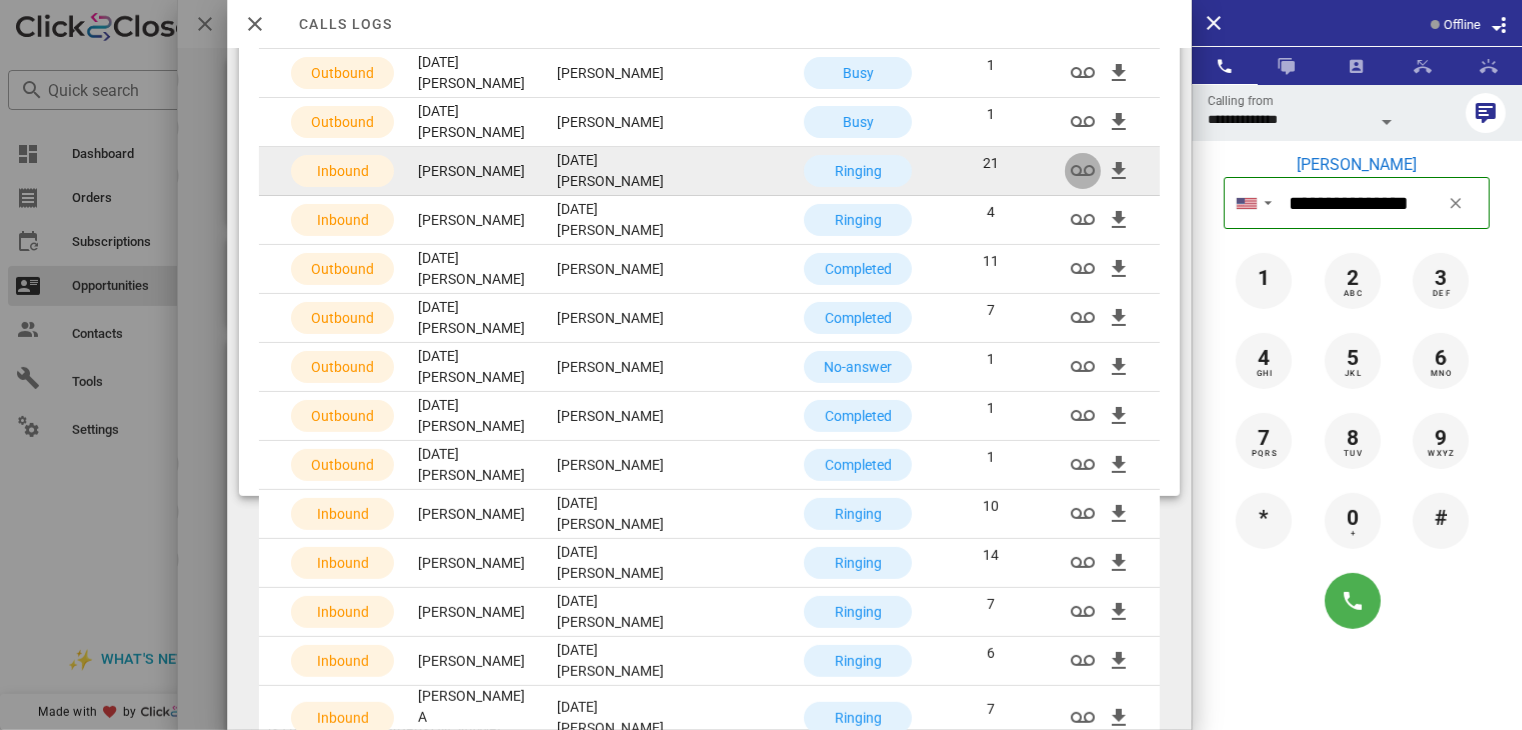click at bounding box center (1083, 171) 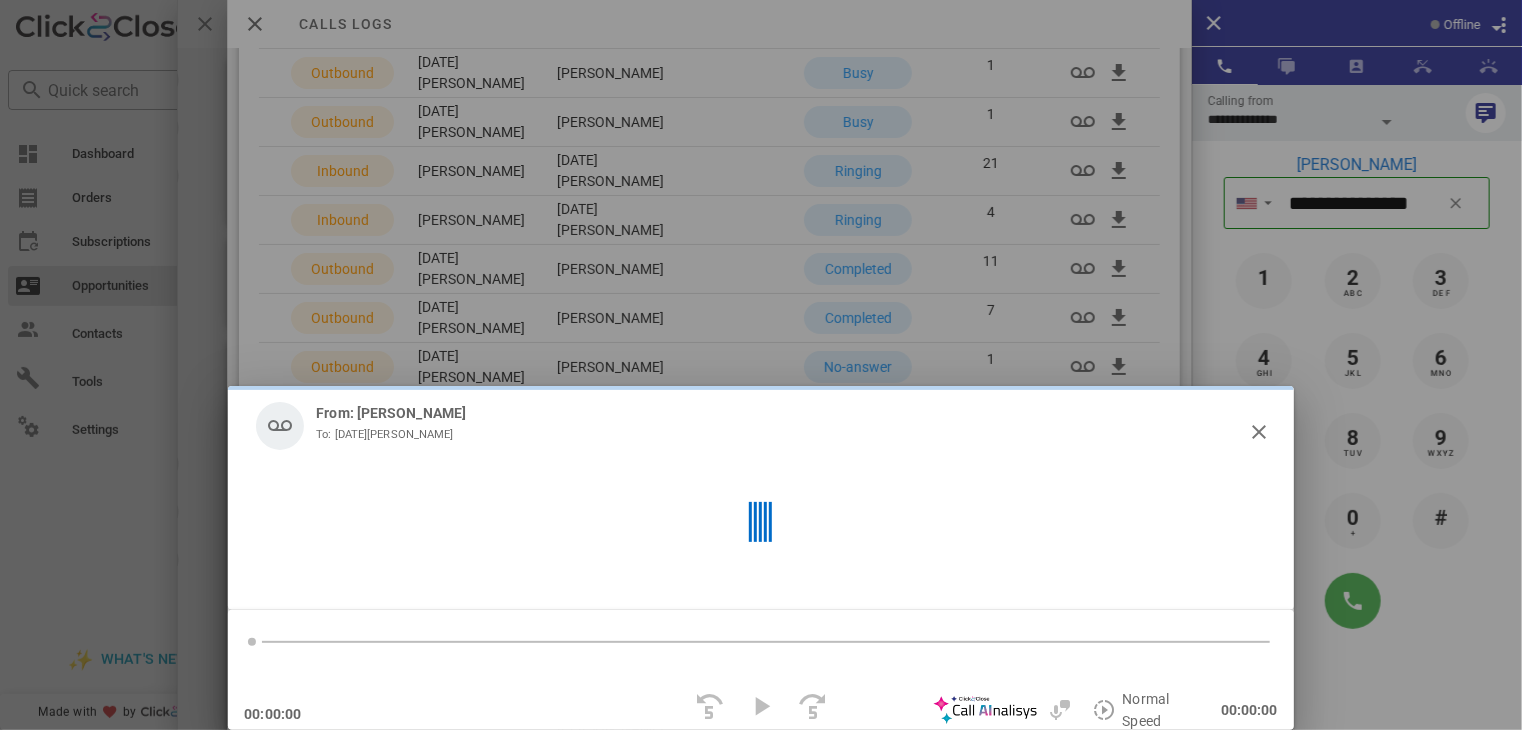 click at bounding box center [985, 710] 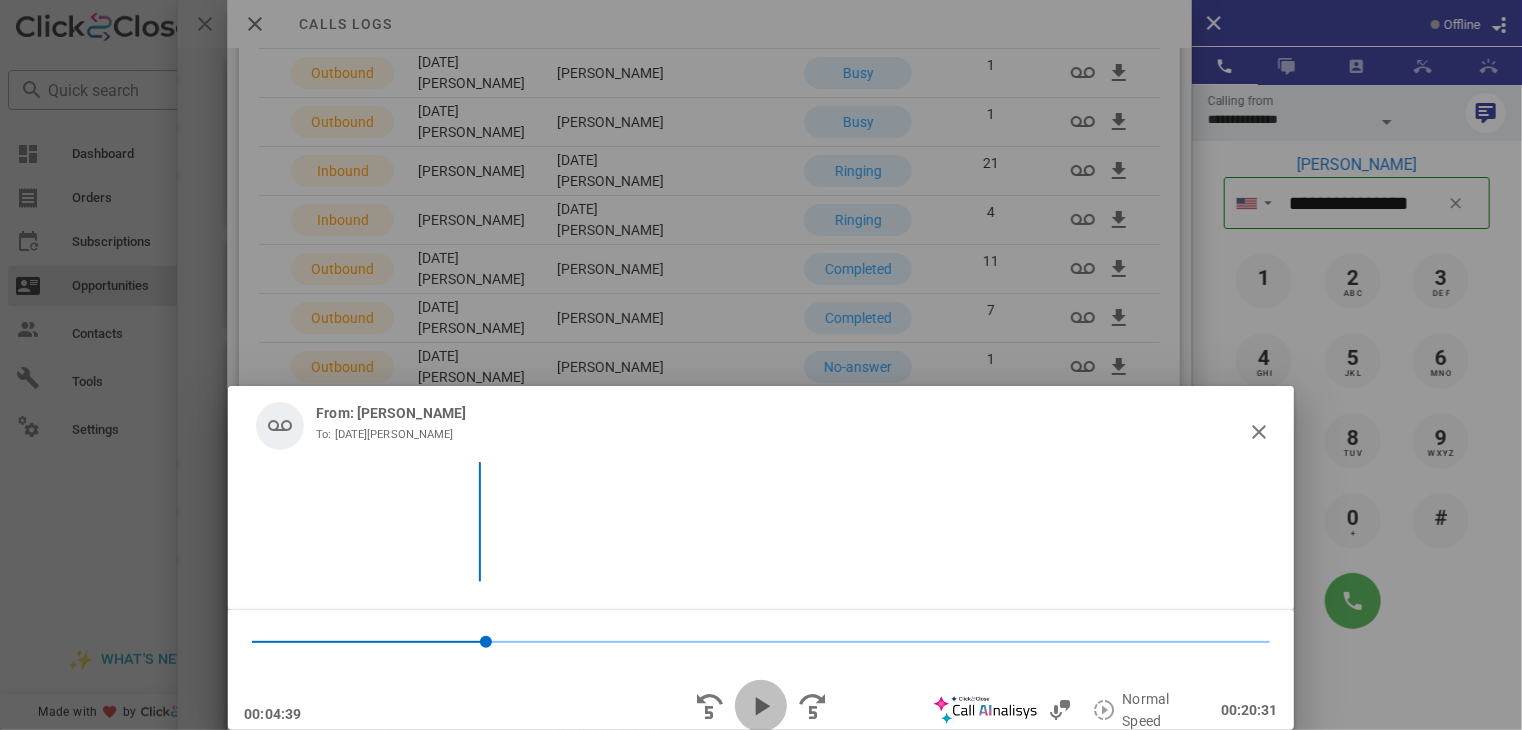 click at bounding box center (761, 706) 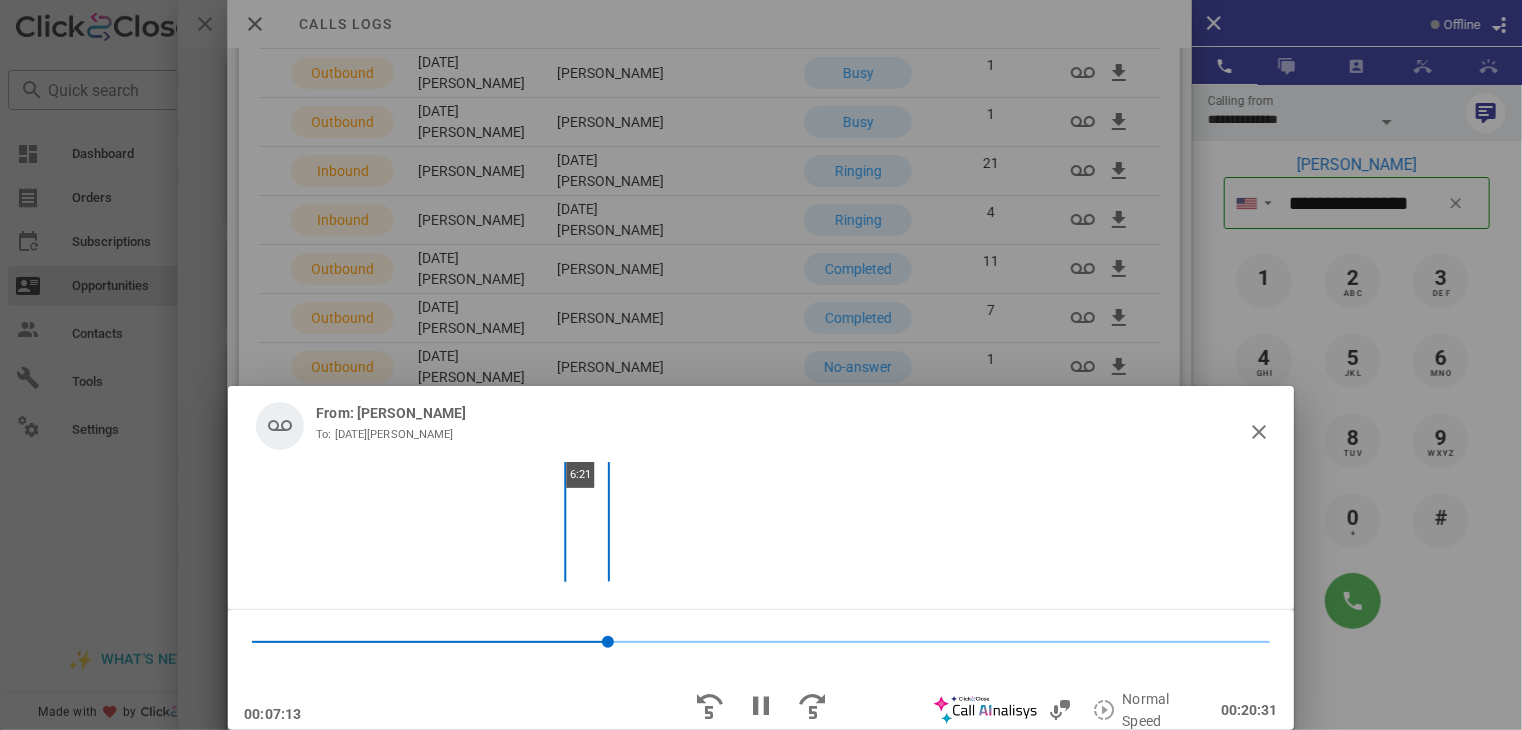 scroll, scrollTop: 3308, scrollLeft: 0, axis: vertical 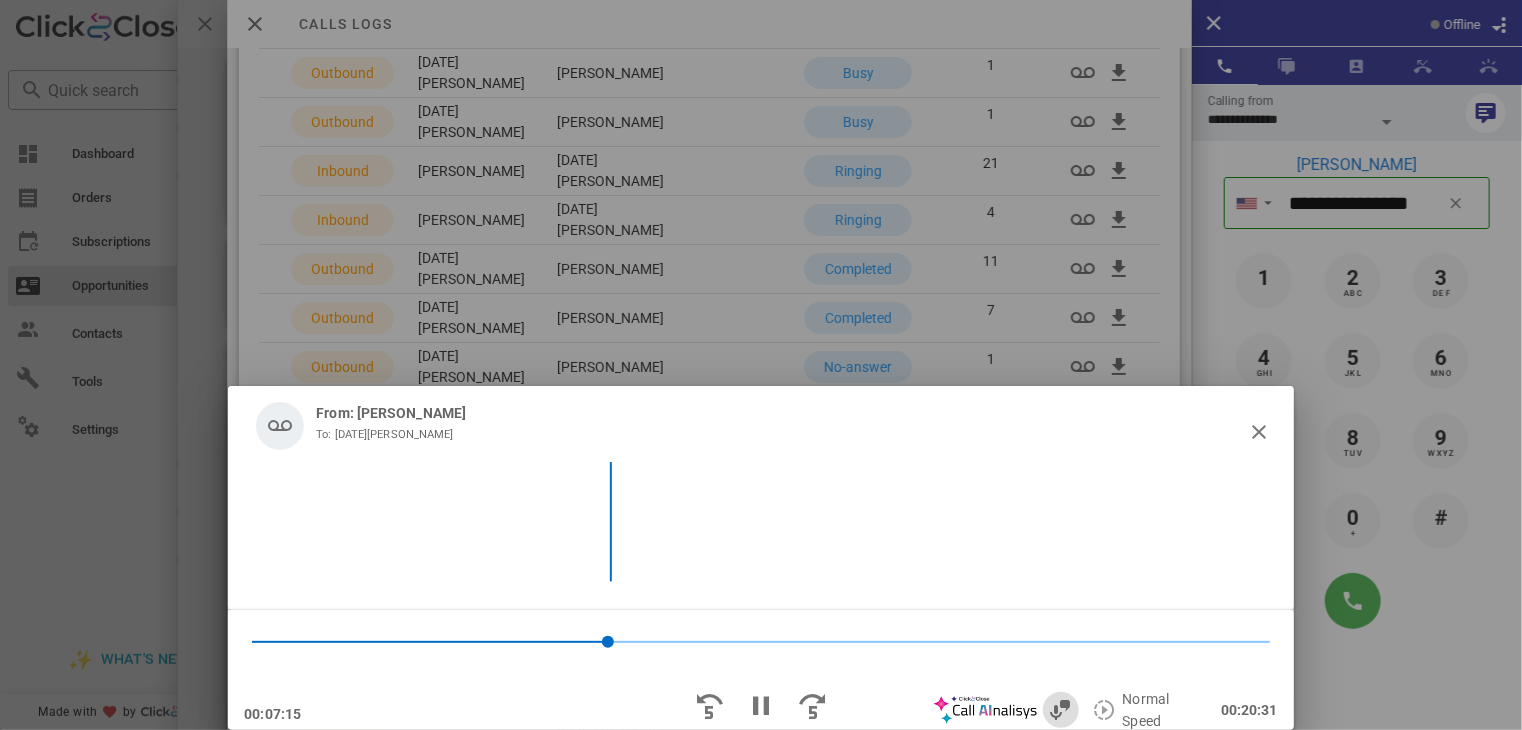 click at bounding box center (1061, 710) 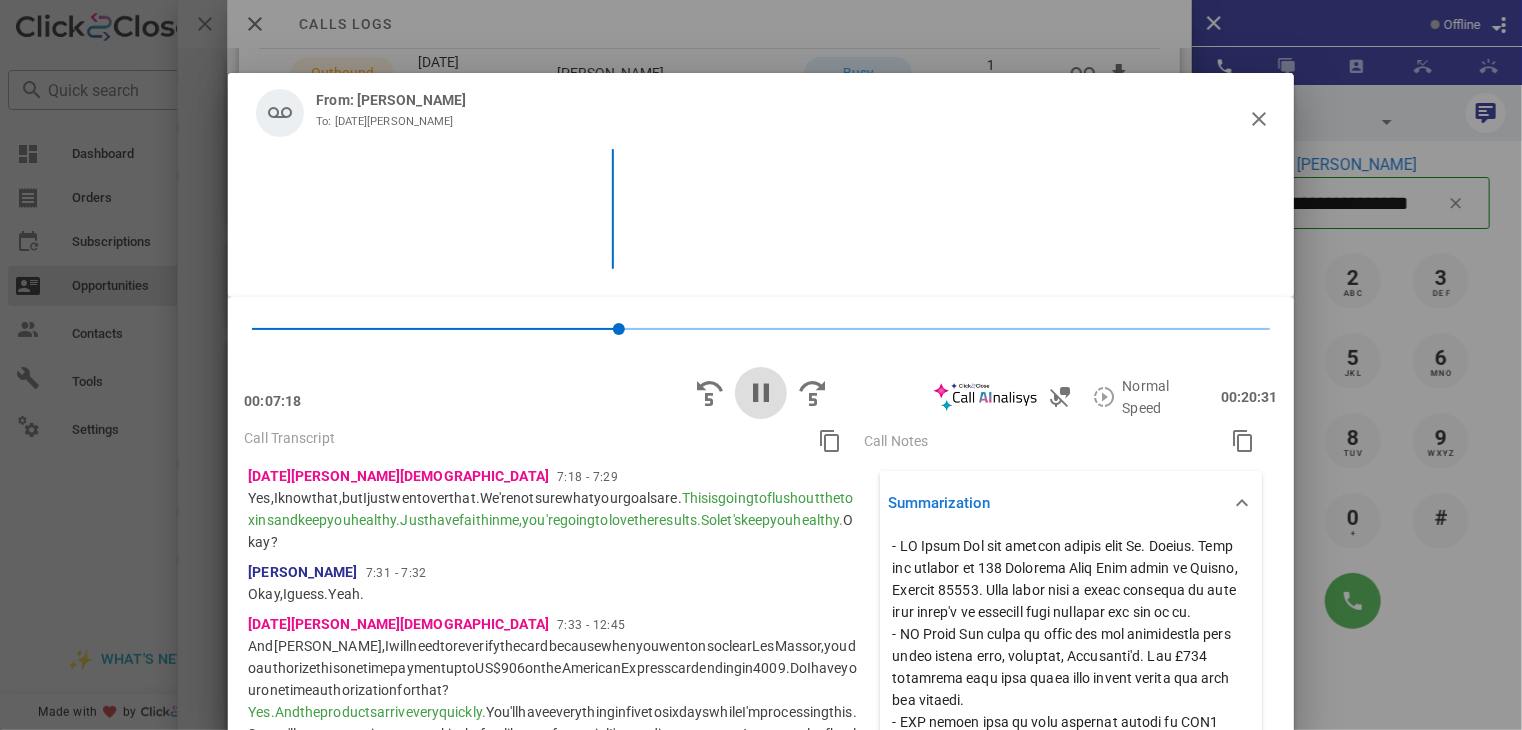 click at bounding box center (761, 393) 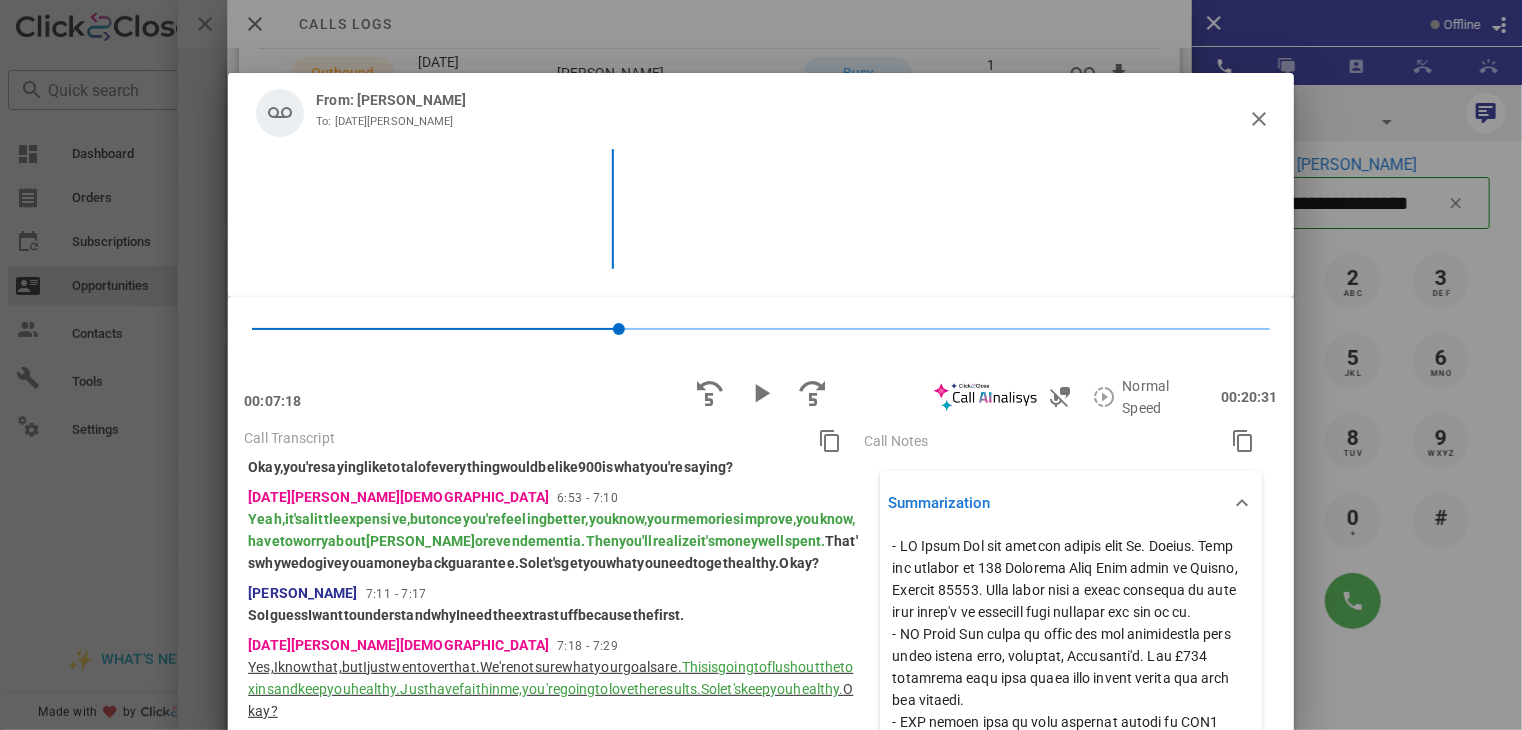scroll, scrollTop: 3137, scrollLeft: 0, axis: vertical 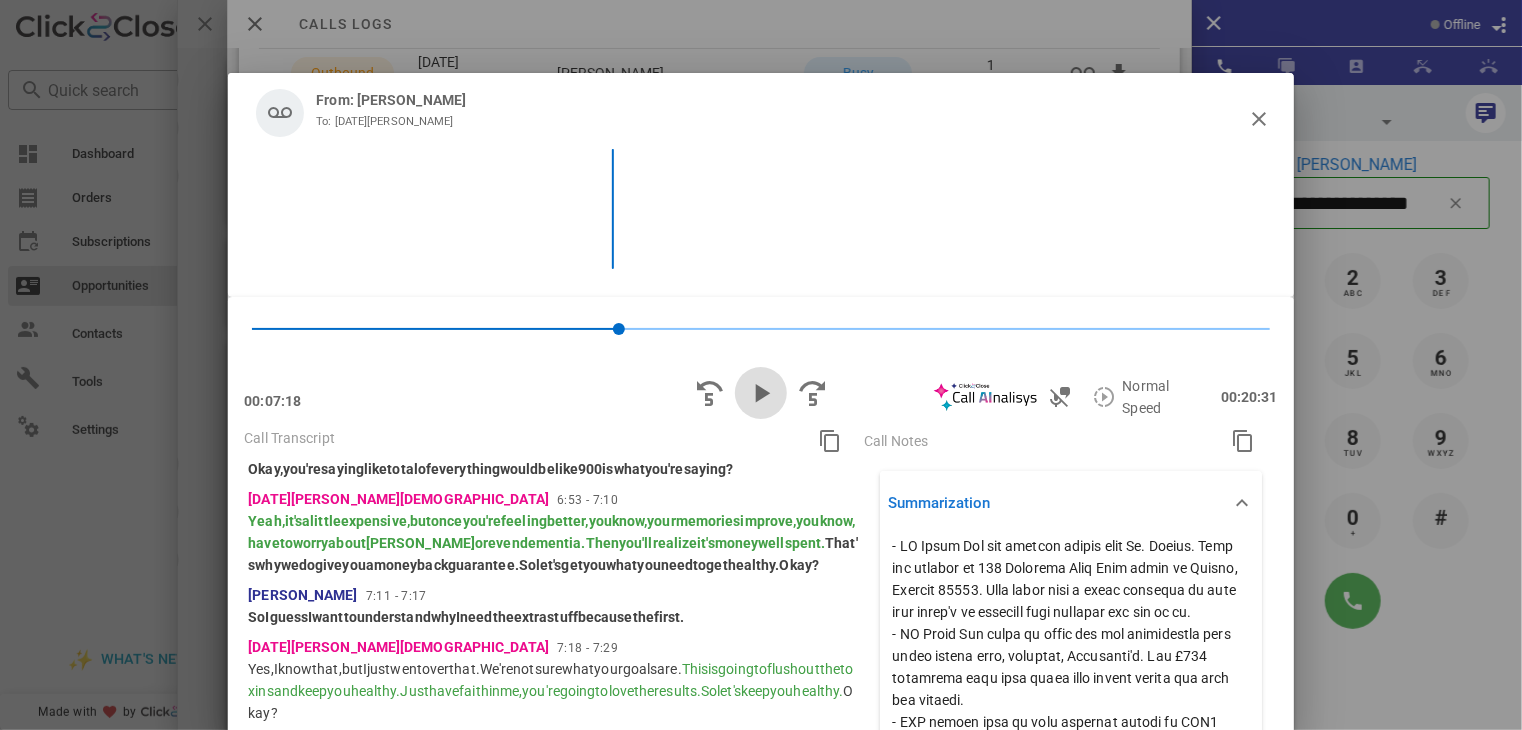 click at bounding box center (761, 393) 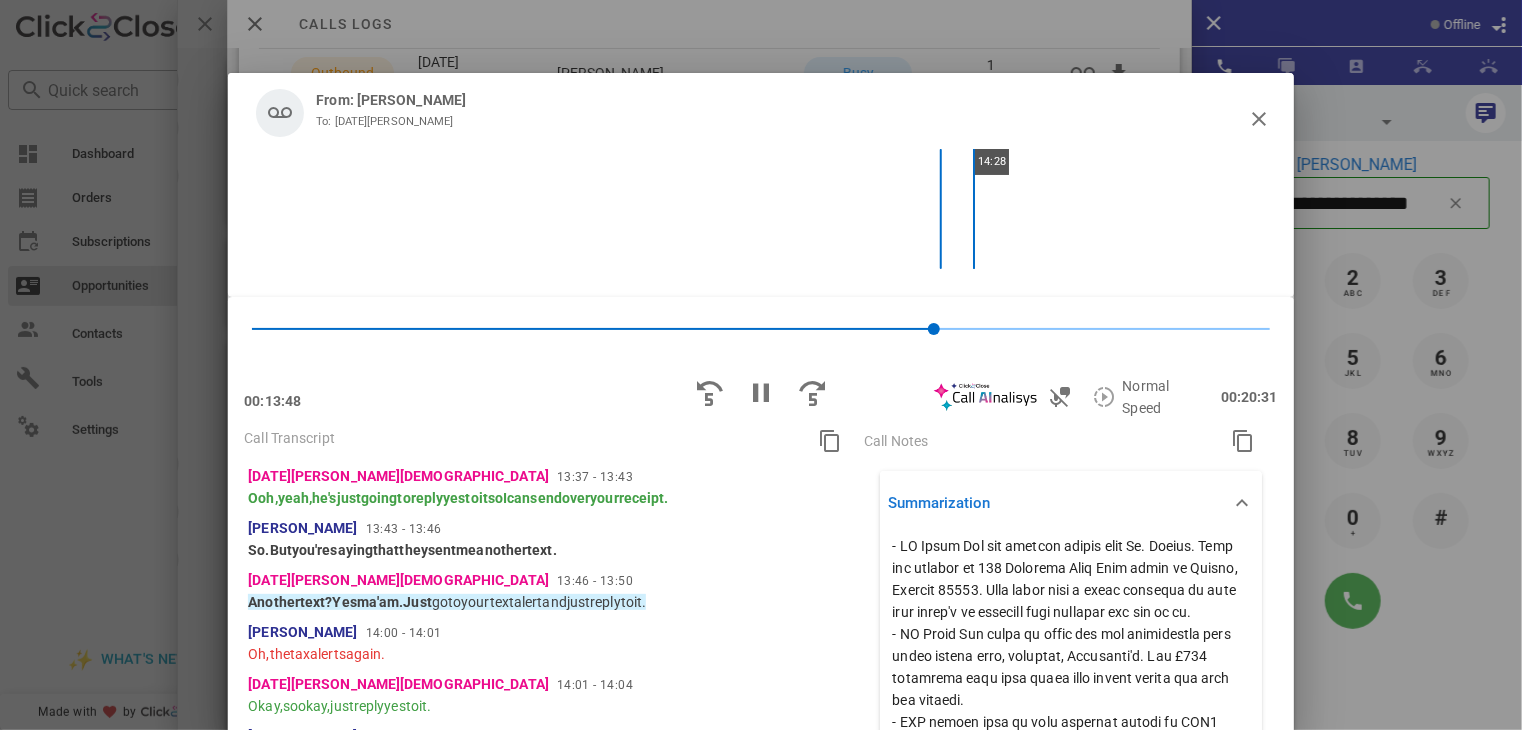 scroll, scrollTop: 4132, scrollLeft: 0, axis: vertical 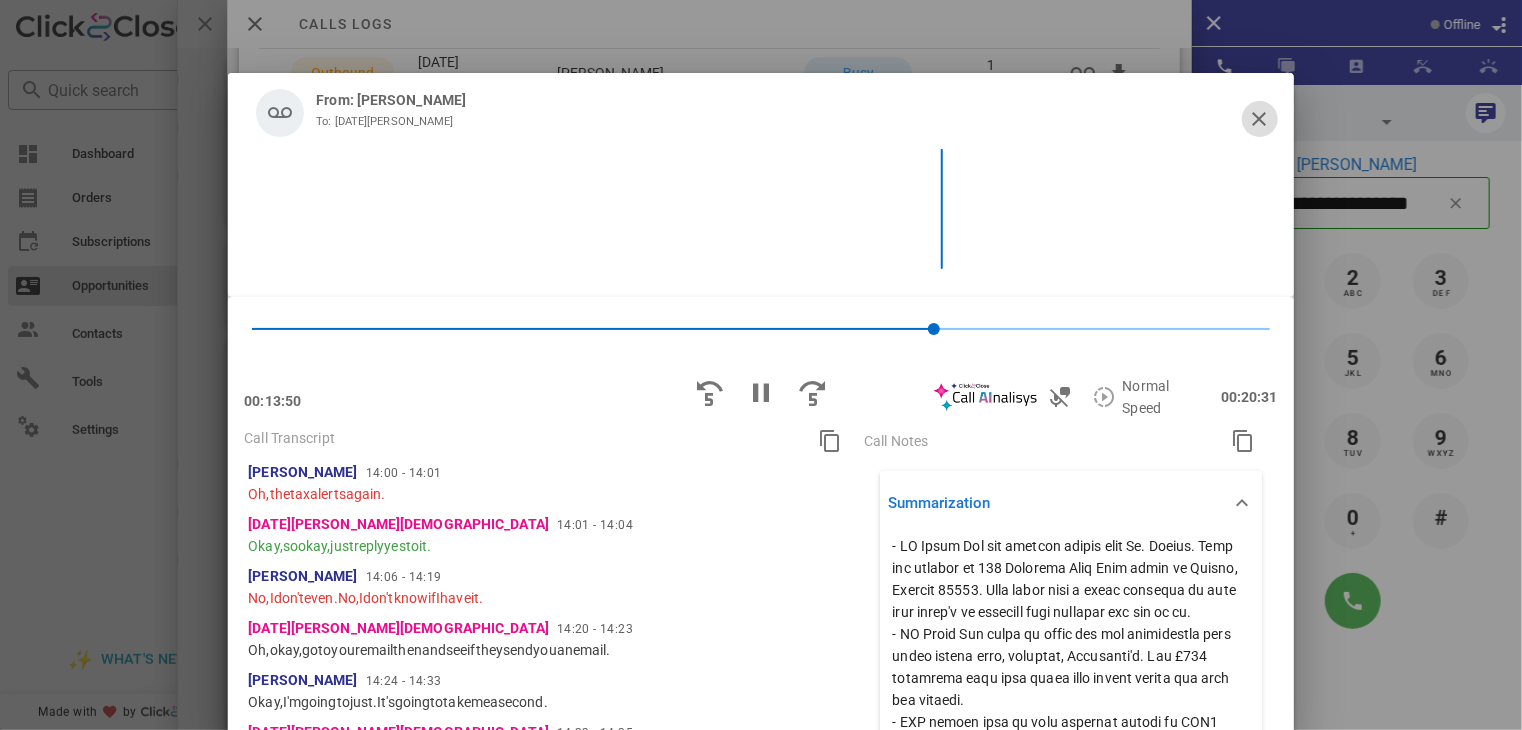 click at bounding box center (1260, 119) 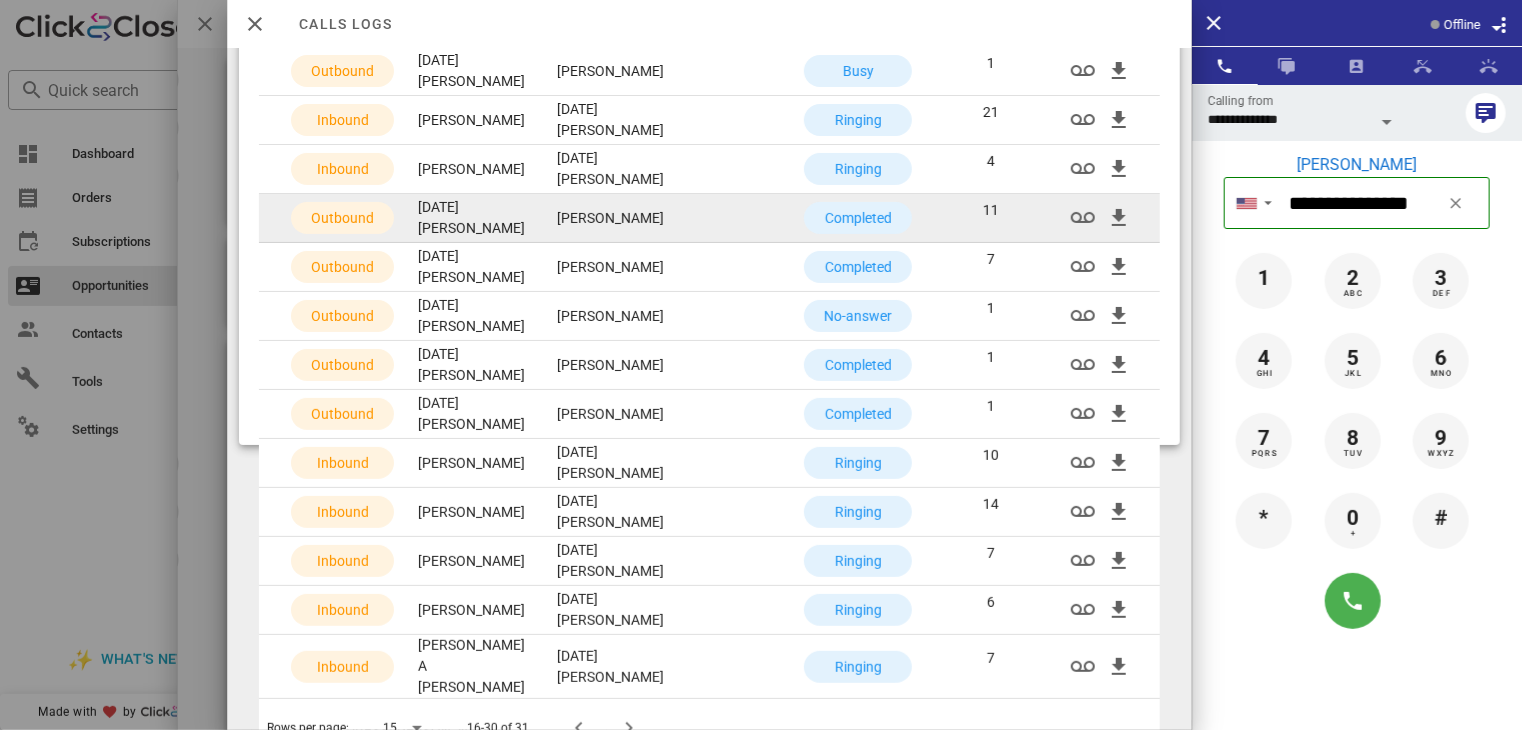 scroll, scrollTop: 280, scrollLeft: 0, axis: vertical 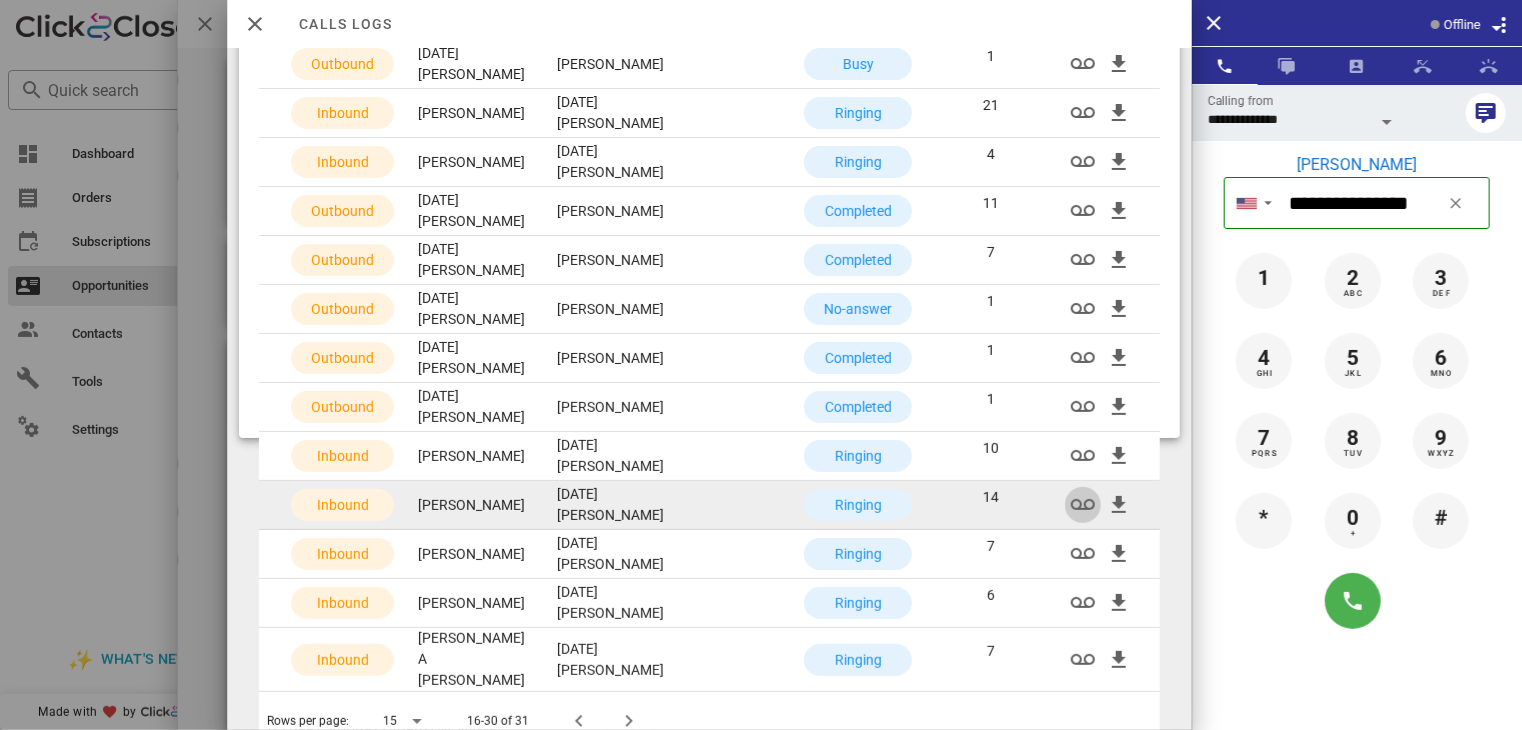 click at bounding box center (1083, 505) 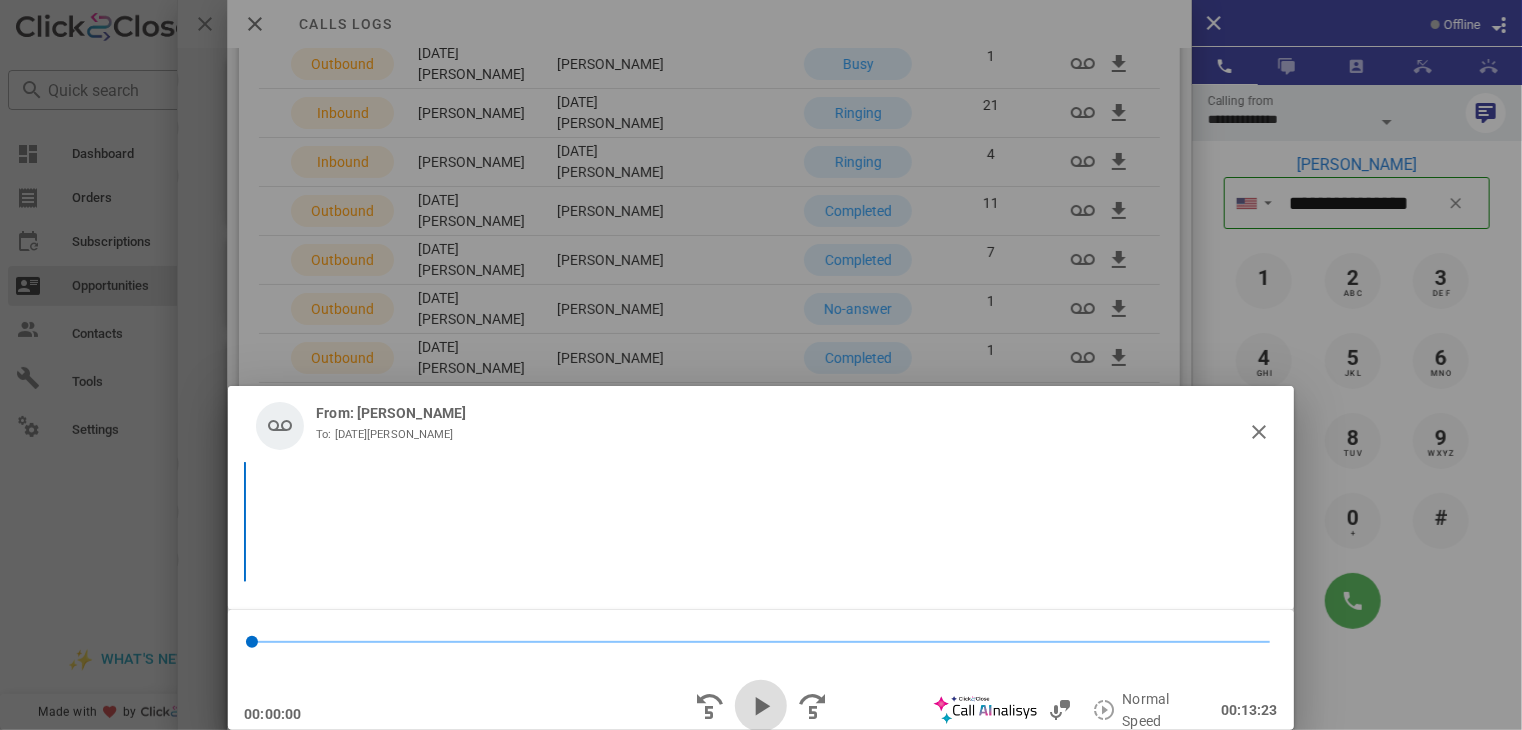 click at bounding box center [761, 706] 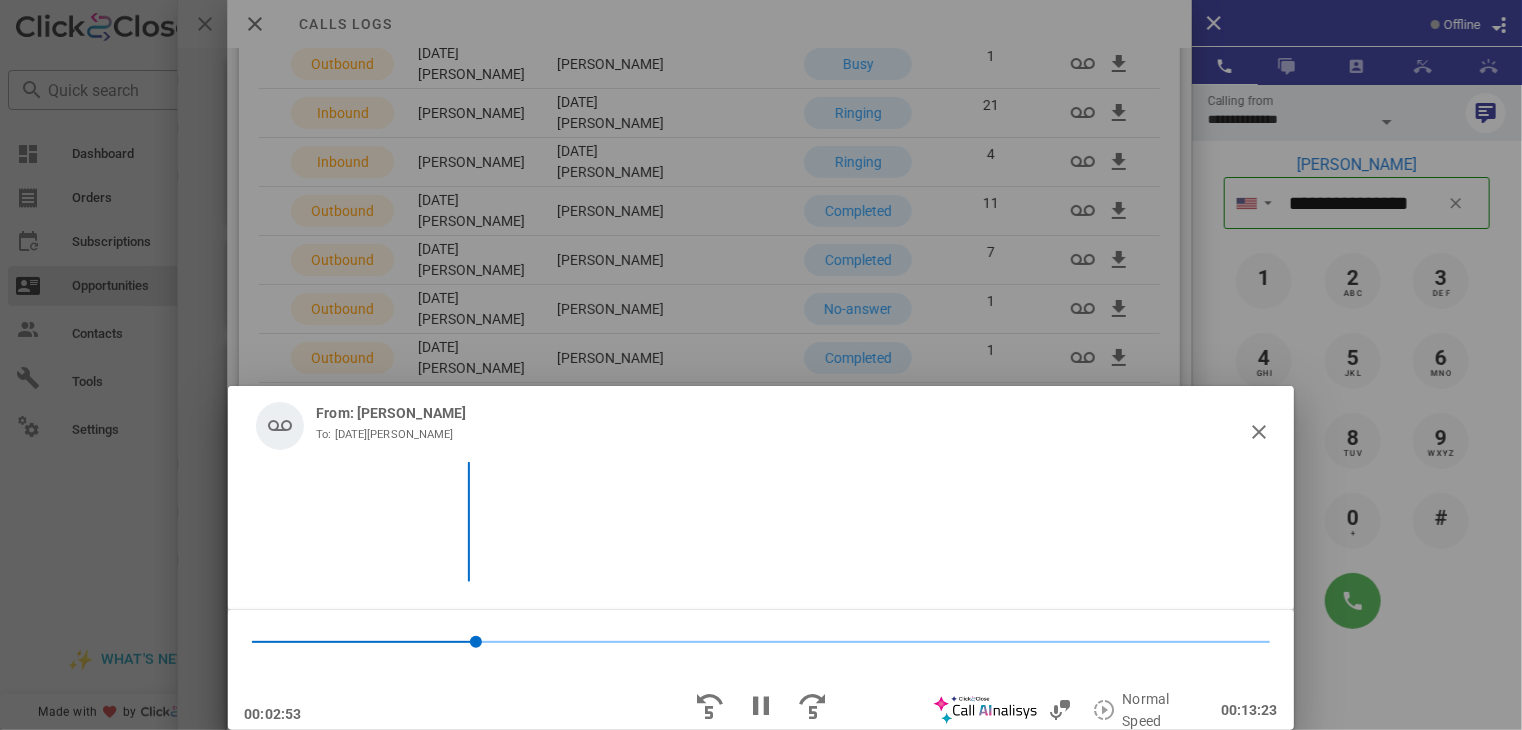 click at bounding box center [873, 642] 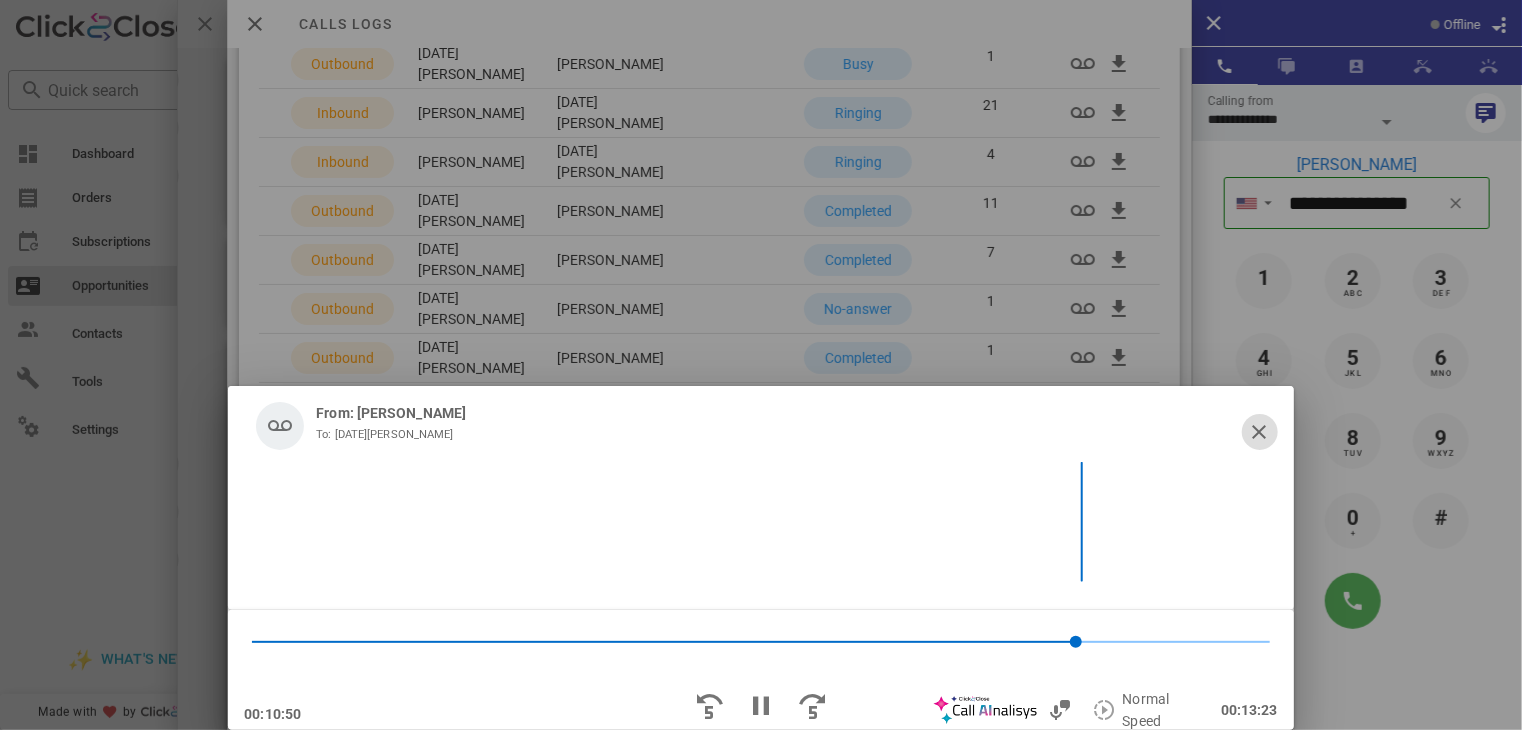 click at bounding box center (1260, 432) 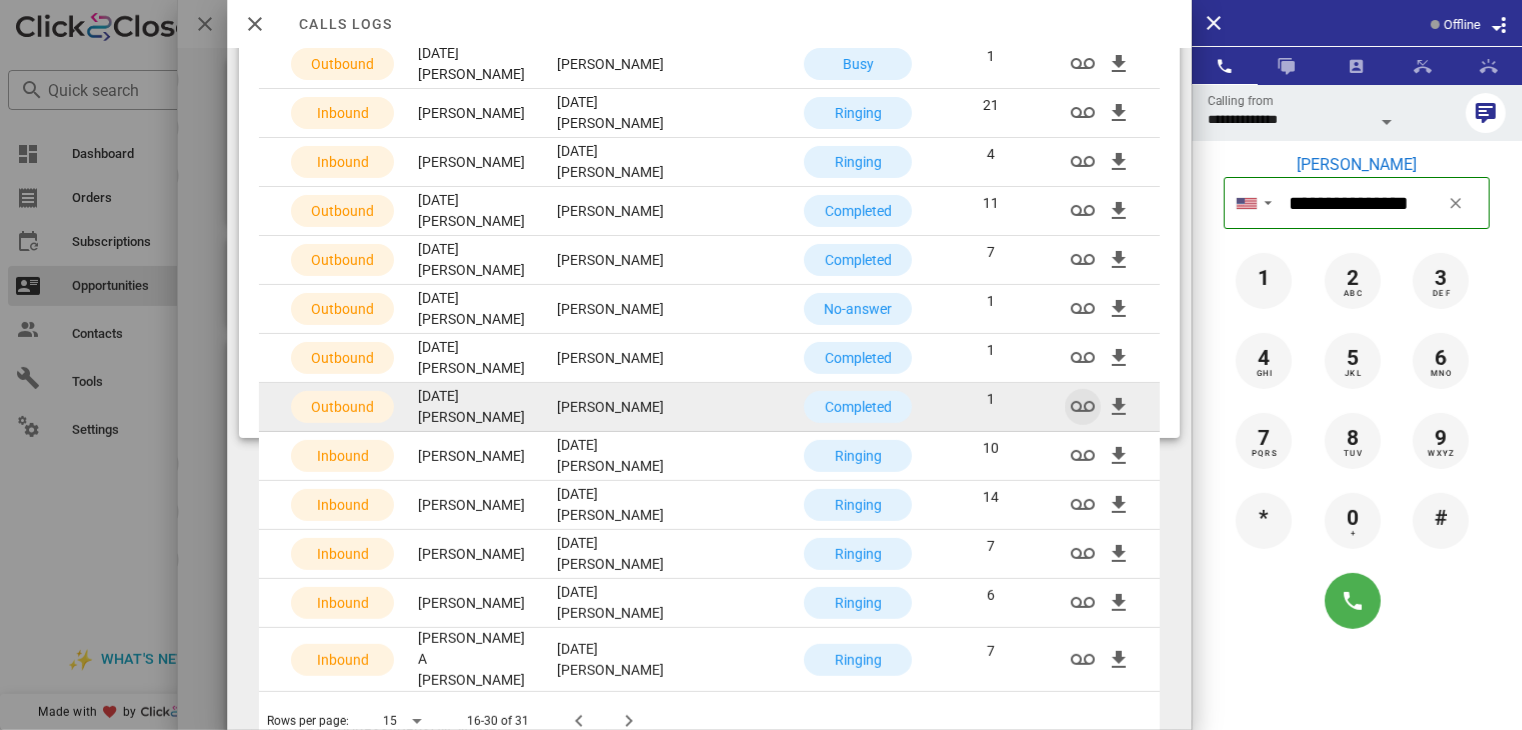 scroll, scrollTop: 297, scrollLeft: 0, axis: vertical 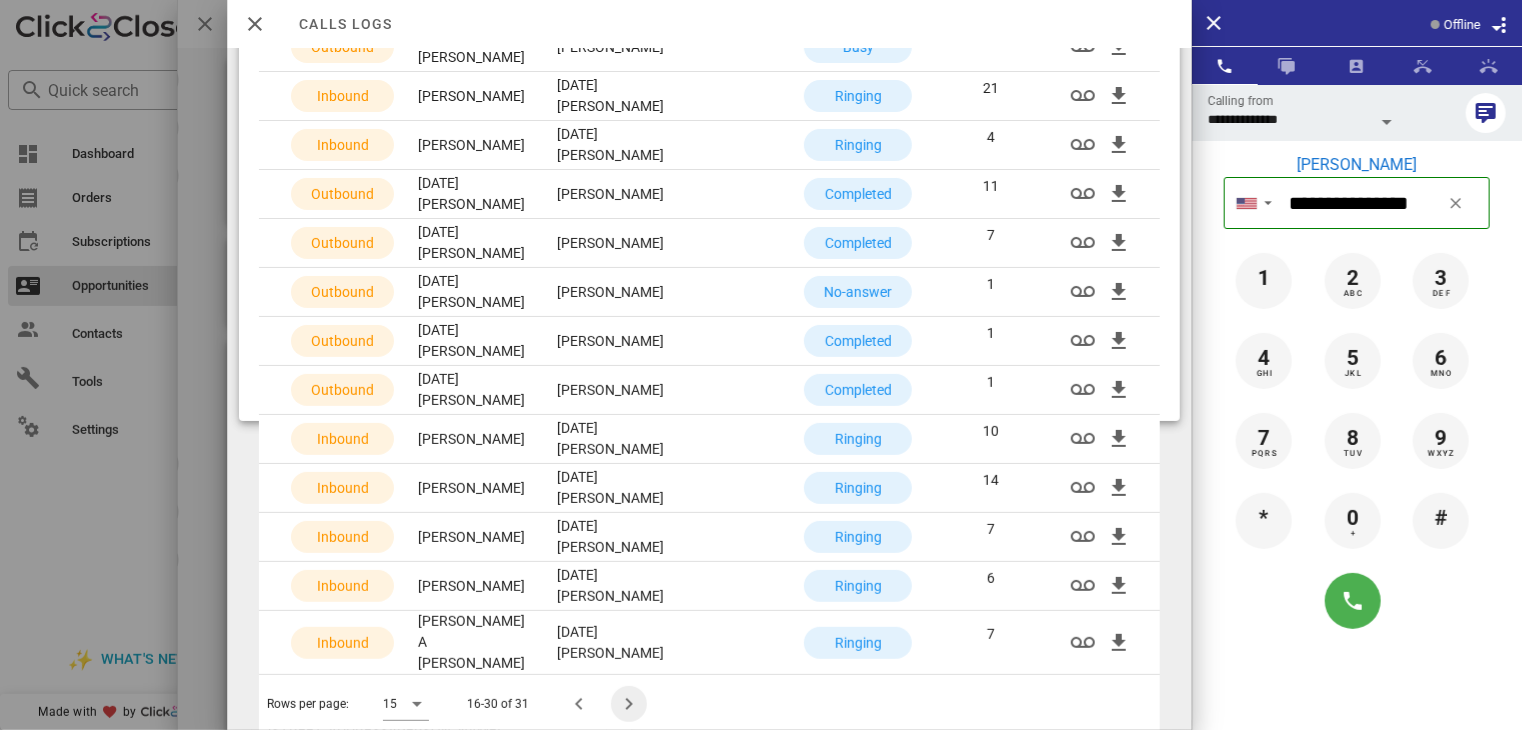 click at bounding box center [629, 704] 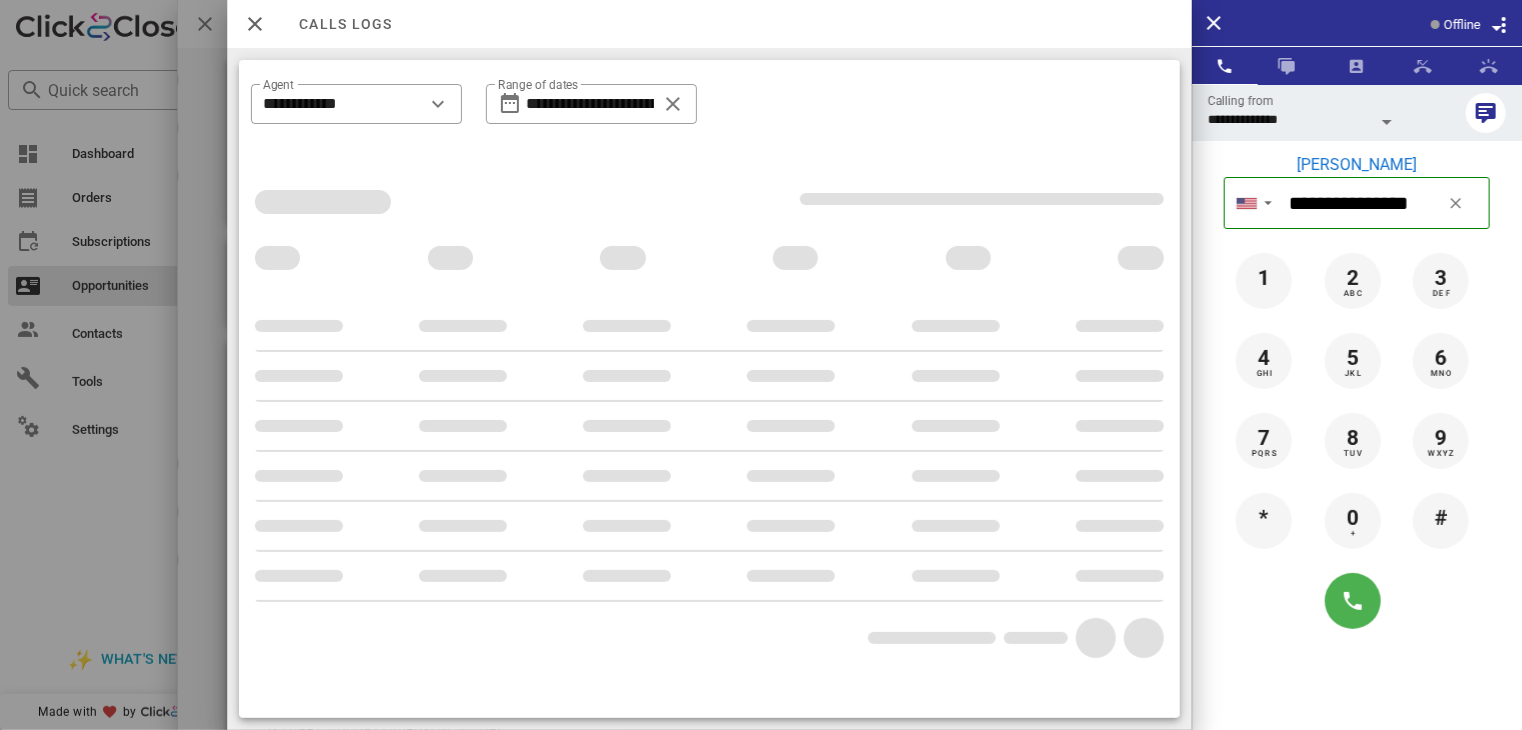 scroll, scrollTop: 0, scrollLeft: 0, axis: both 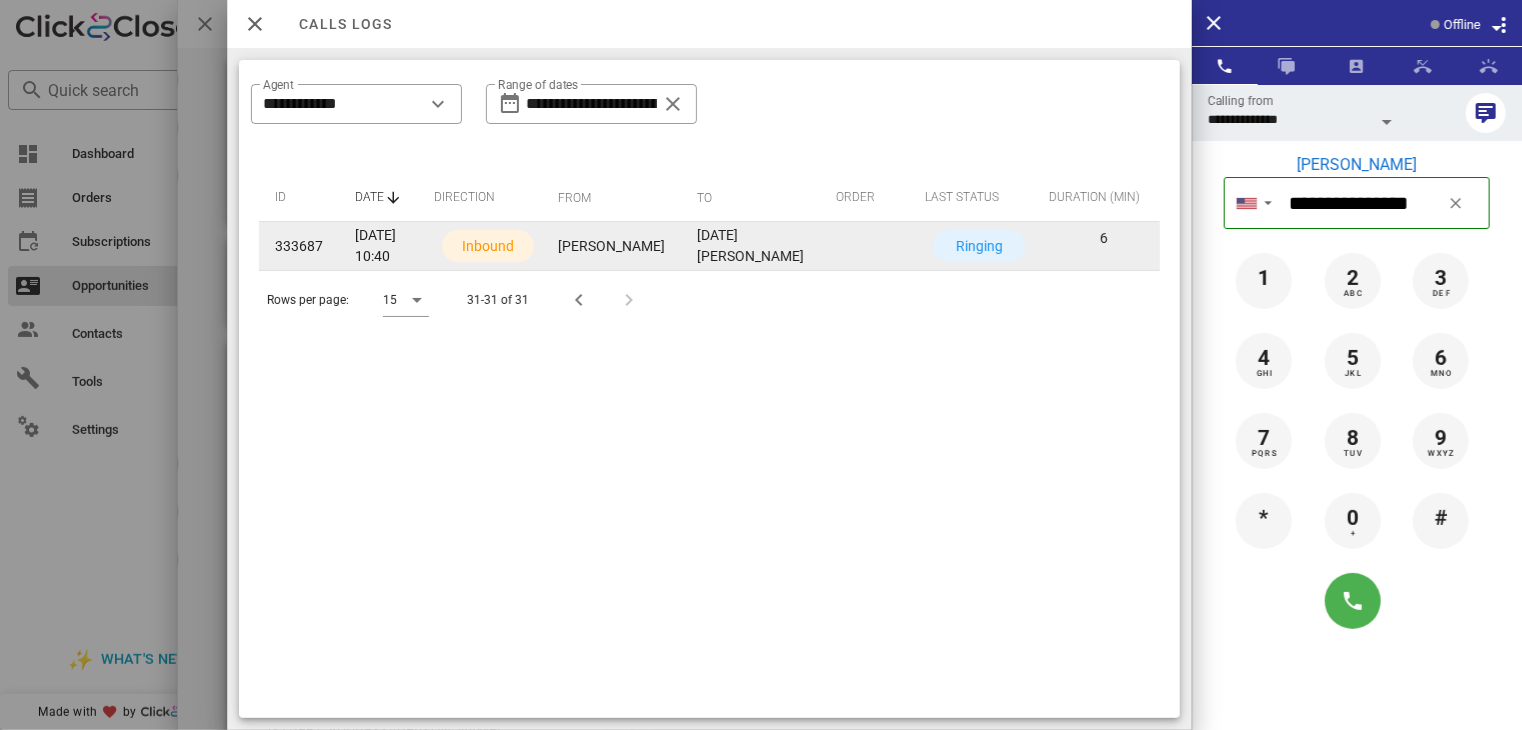 click at bounding box center (1196, 246) 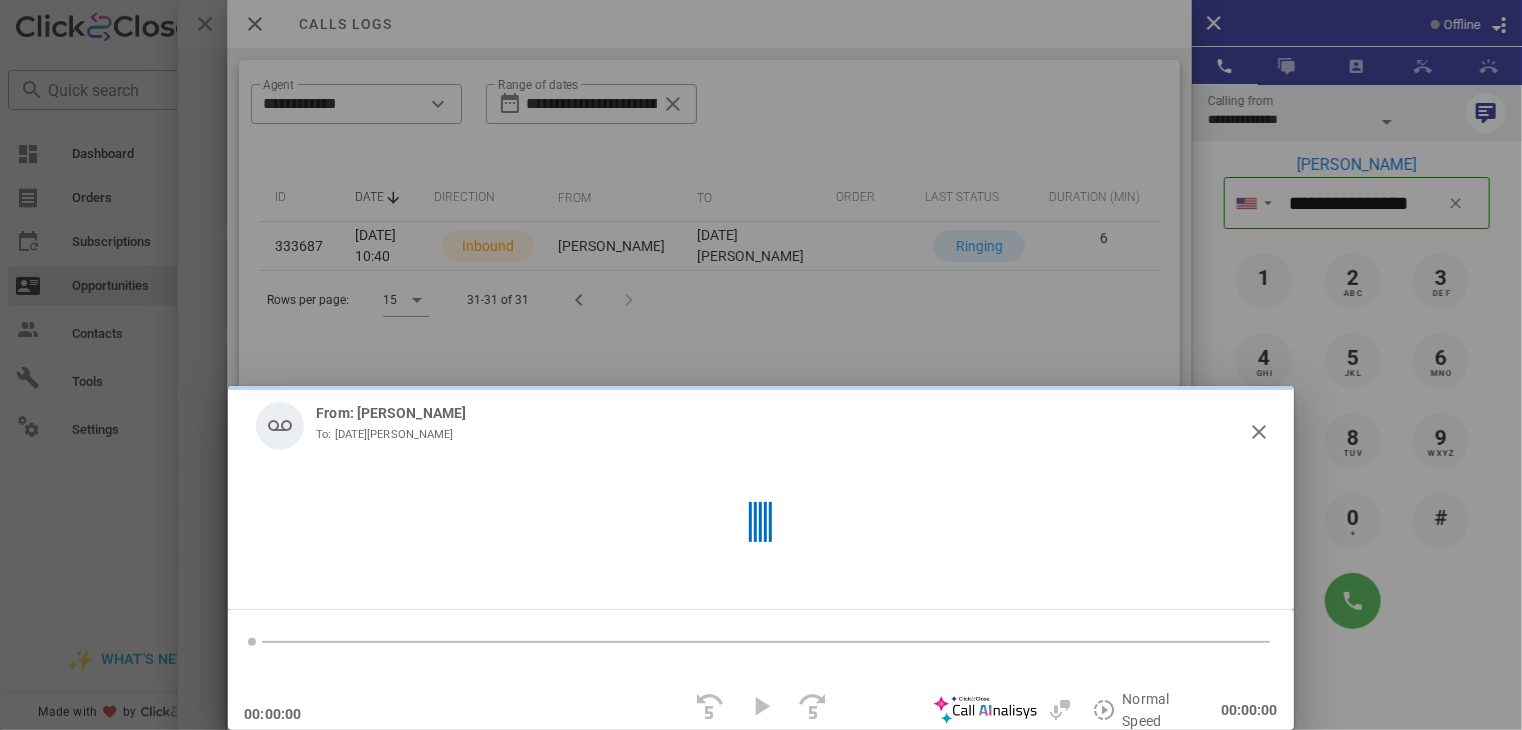 click at bounding box center [761, 522] 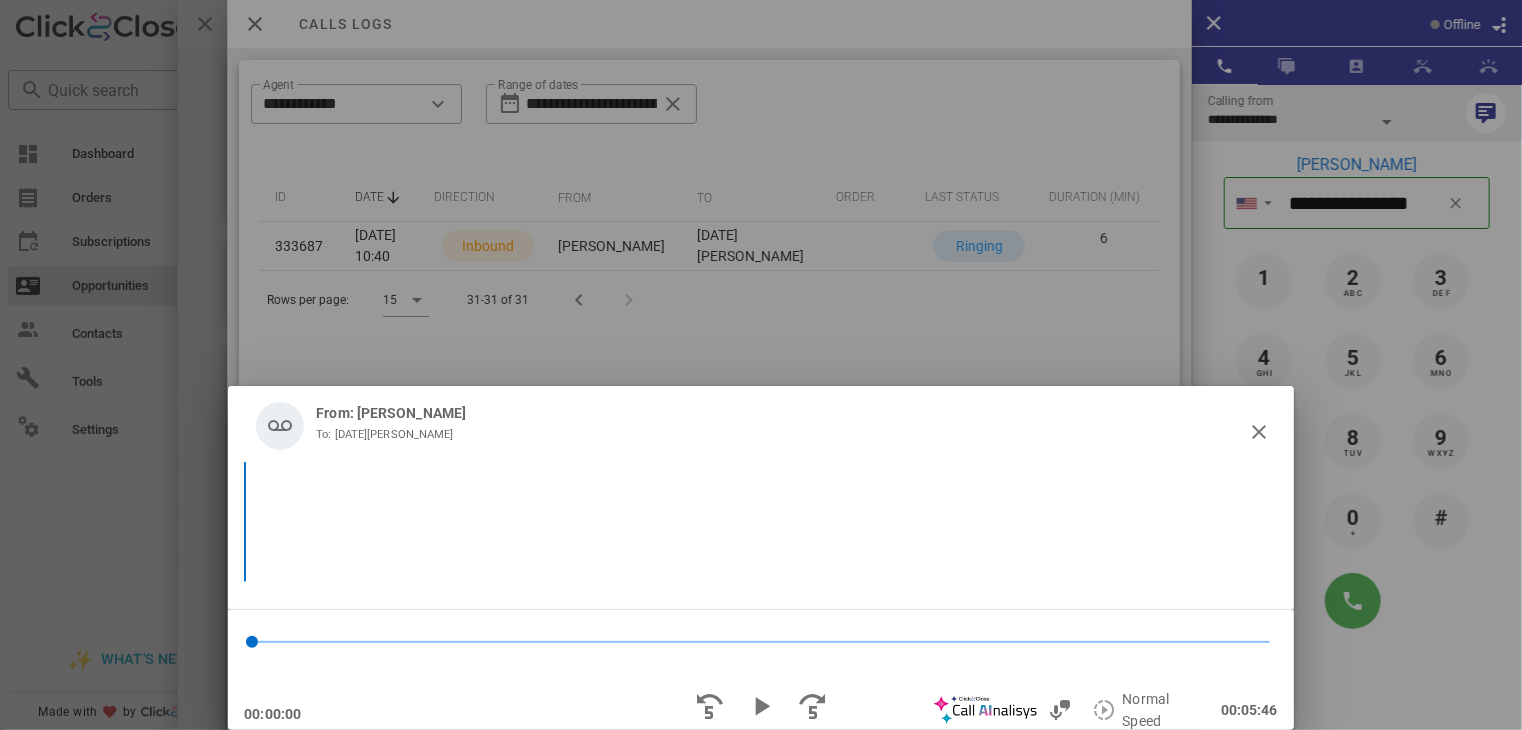 click at bounding box center [760, 522] 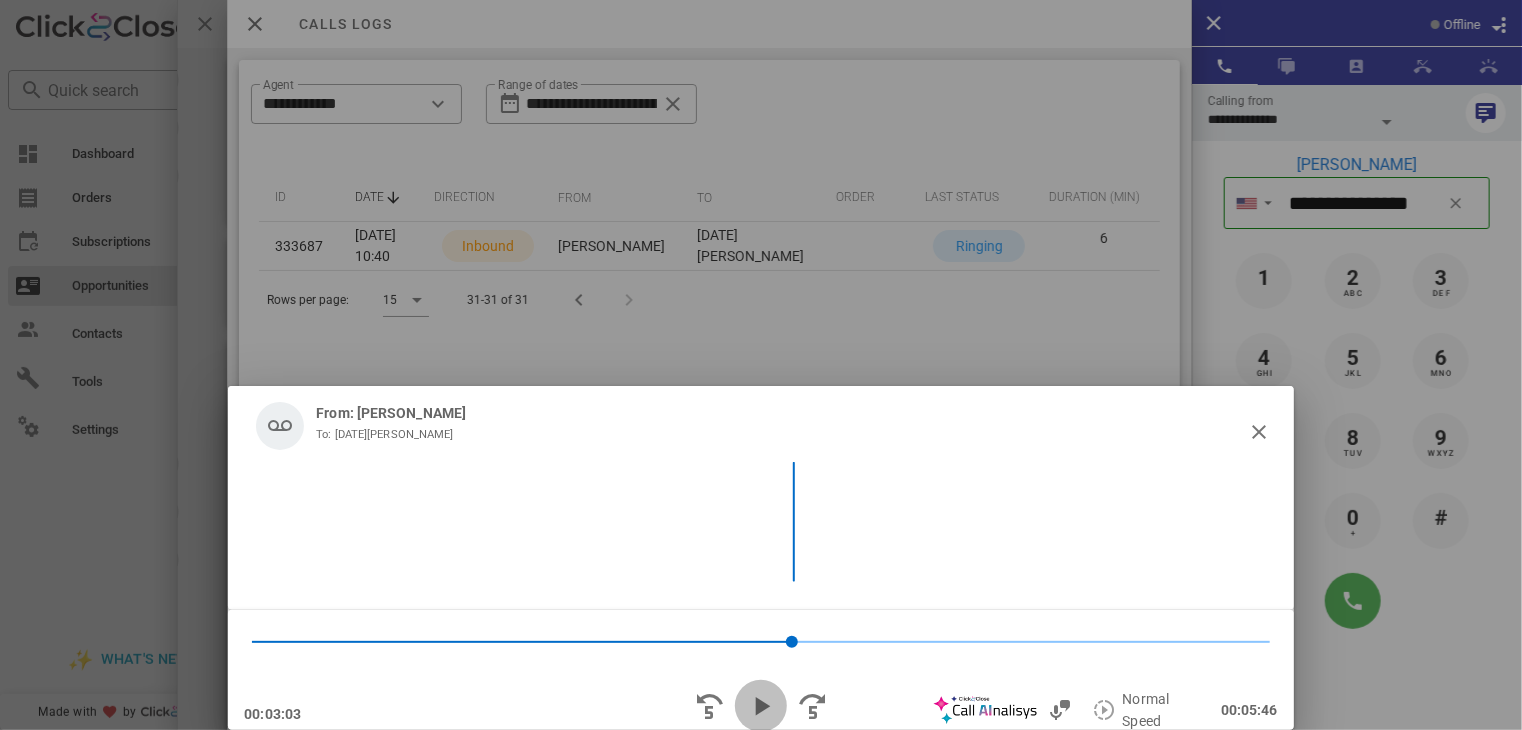 click at bounding box center (761, 706) 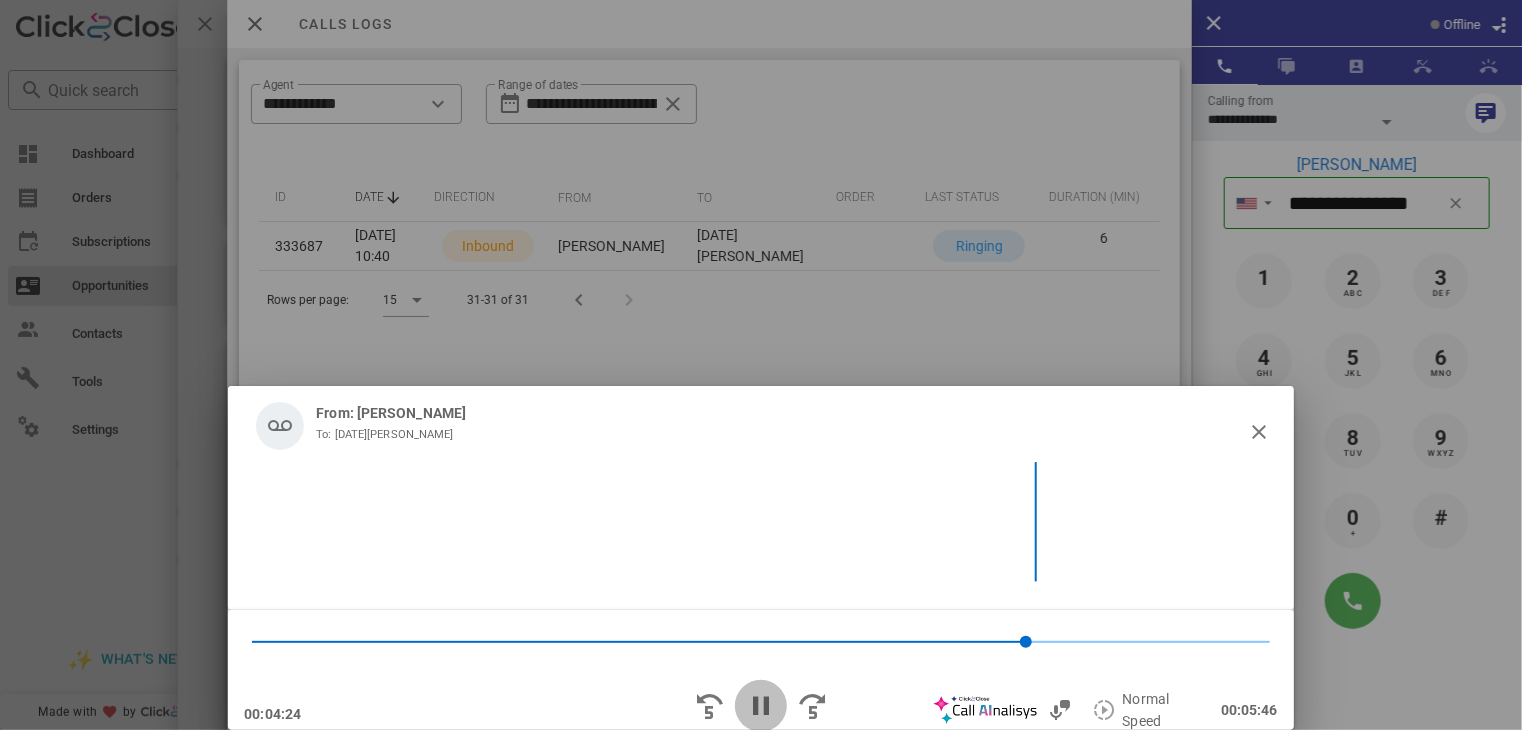 click at bounding box center (761, 706) 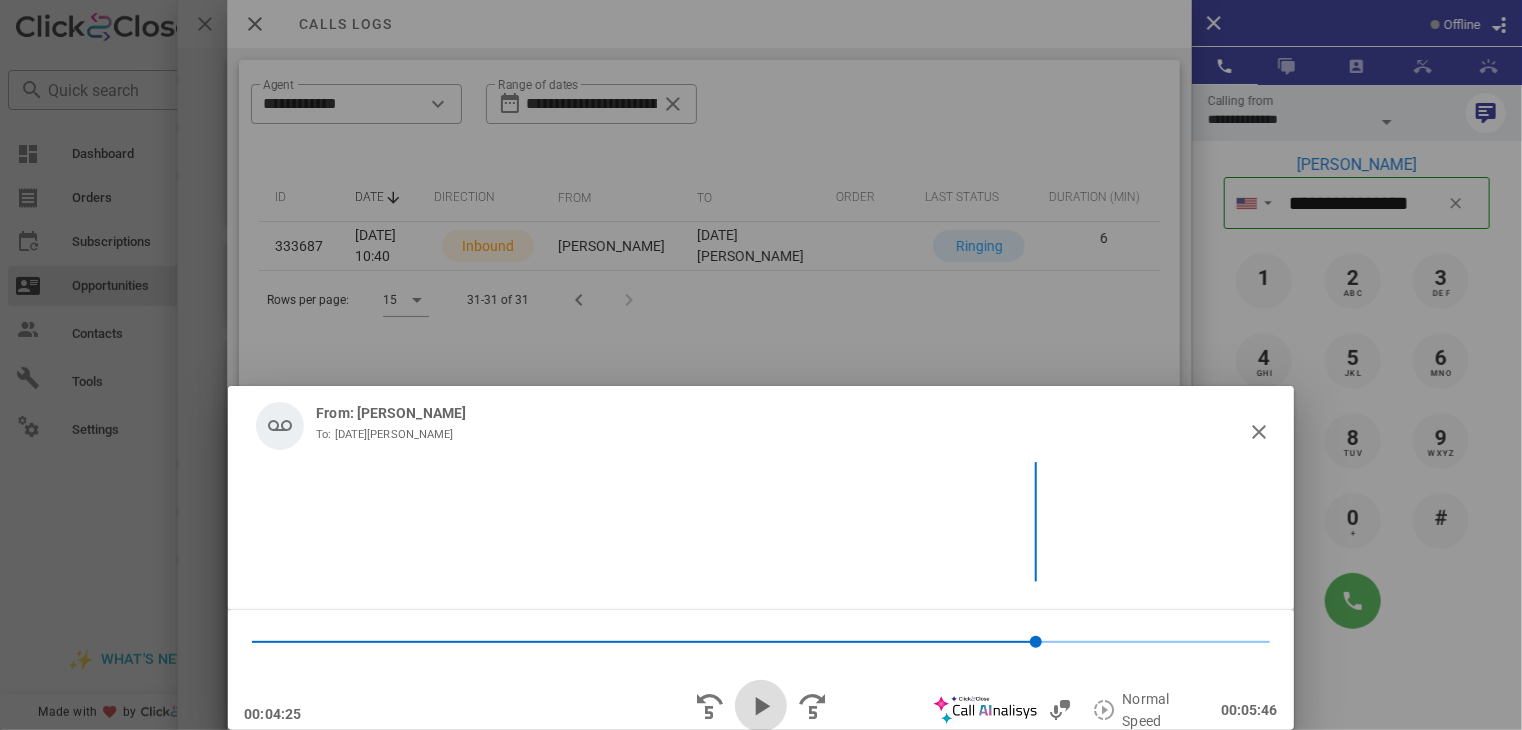 click at bounding box center (761, 706) 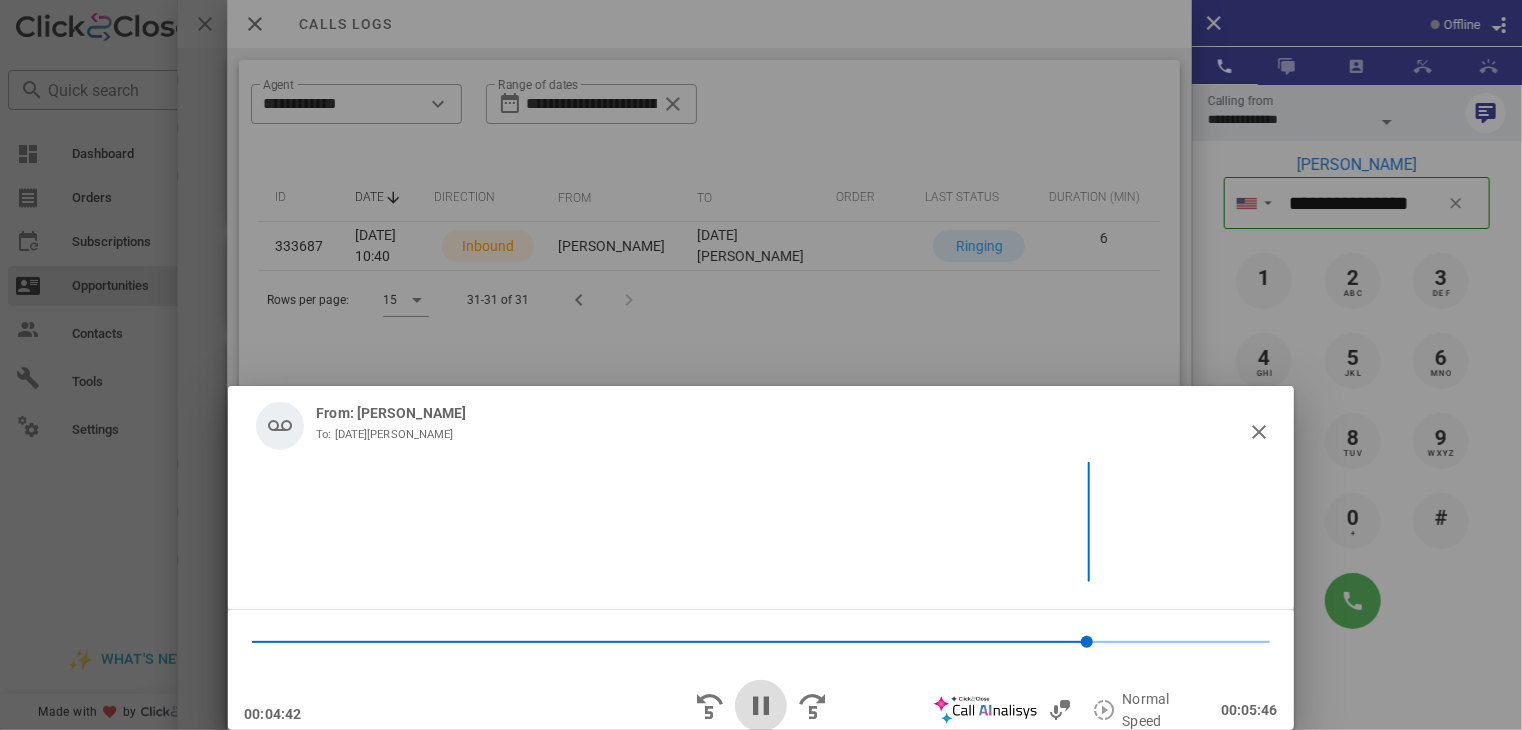 click at bounding box center (761, 706) 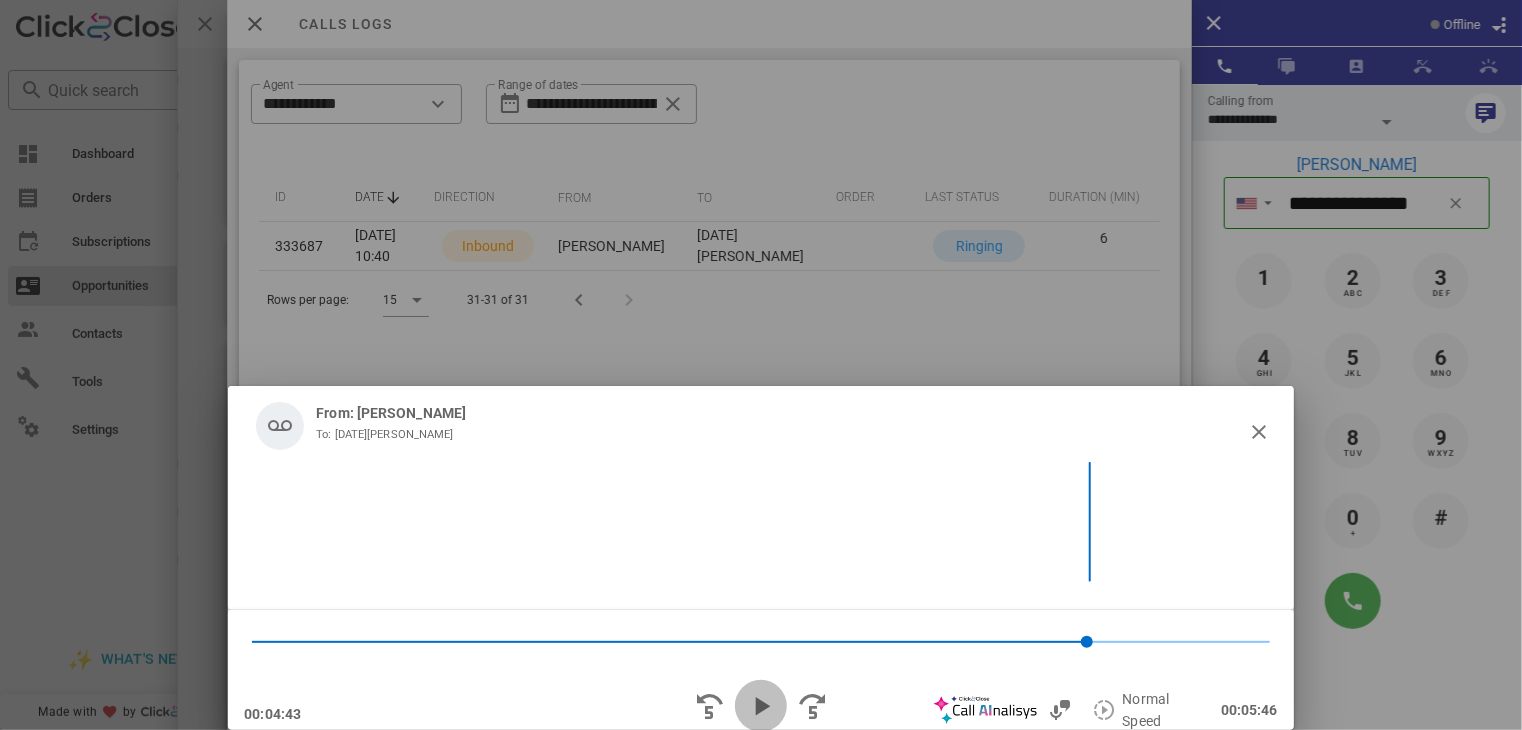 click at bounding box center [761, 706] 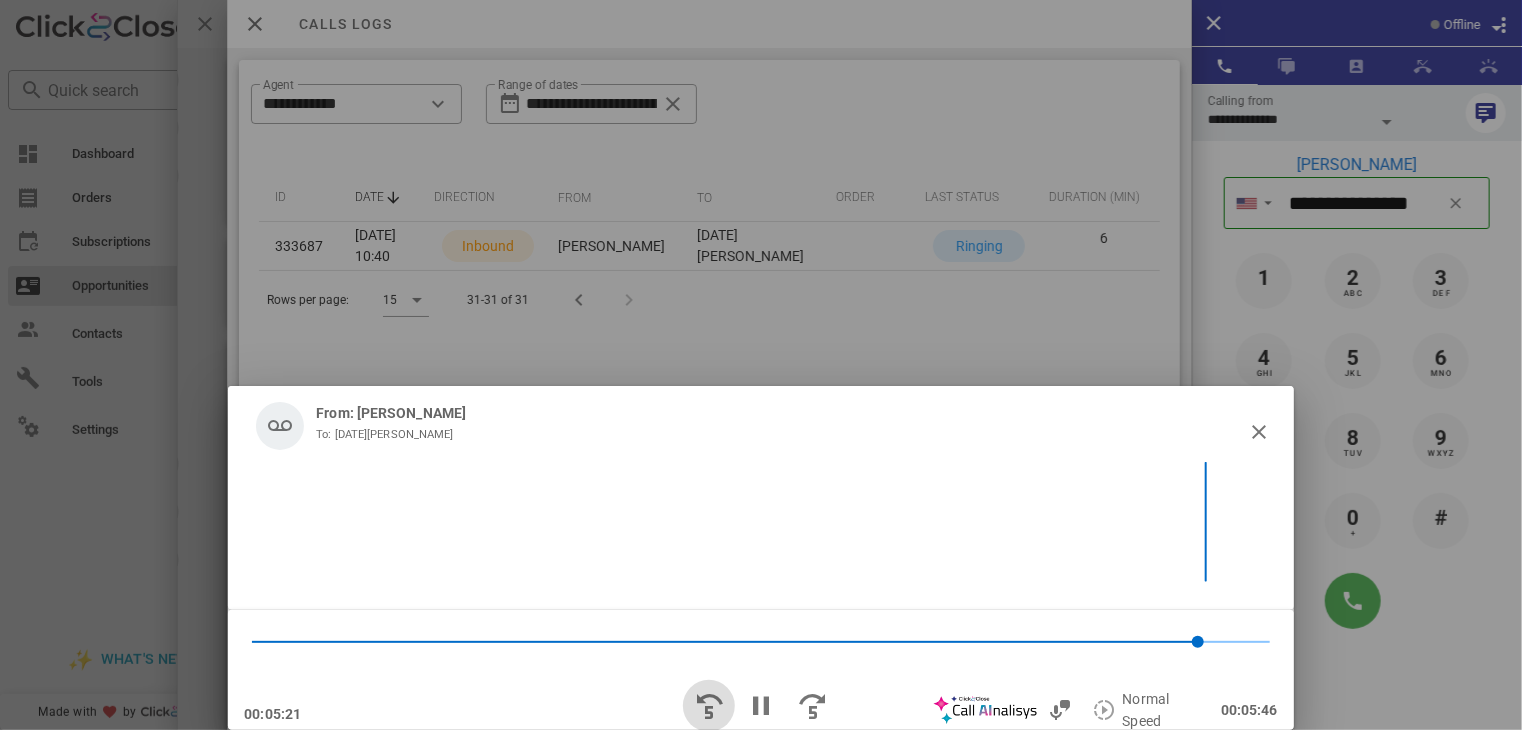 click at bounding box center (709, 706) 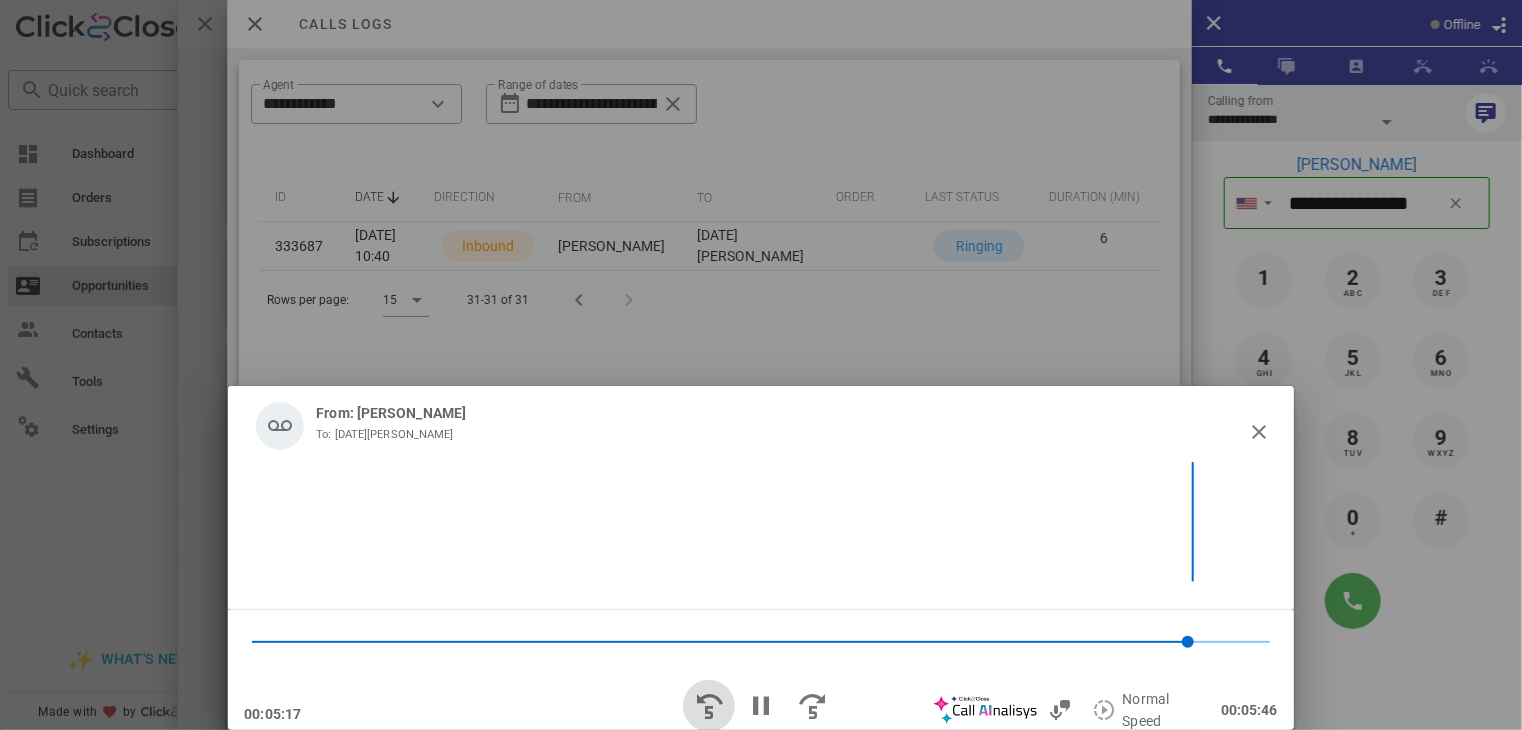 click at bounding box center [709, 706] 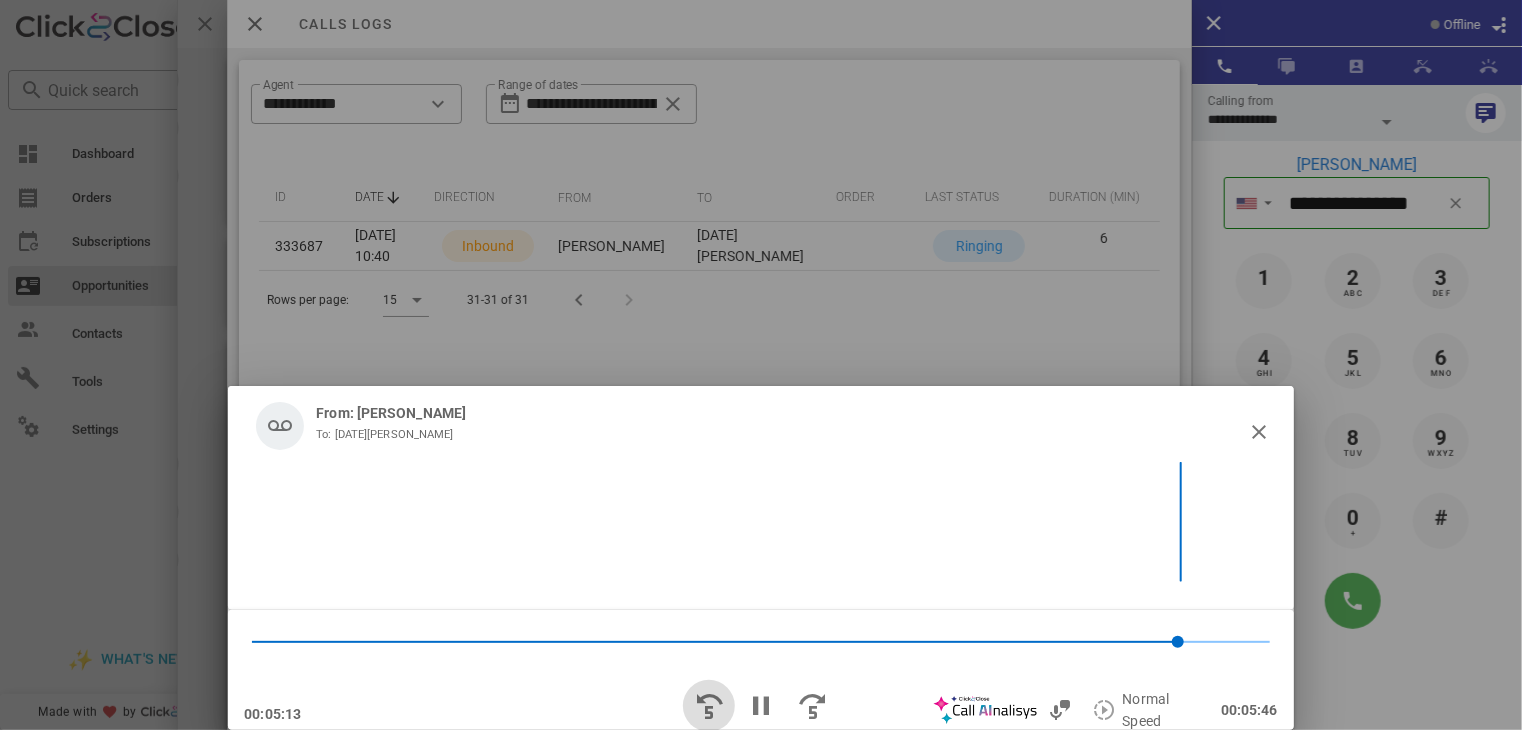 click at bounding box center [709, 706] 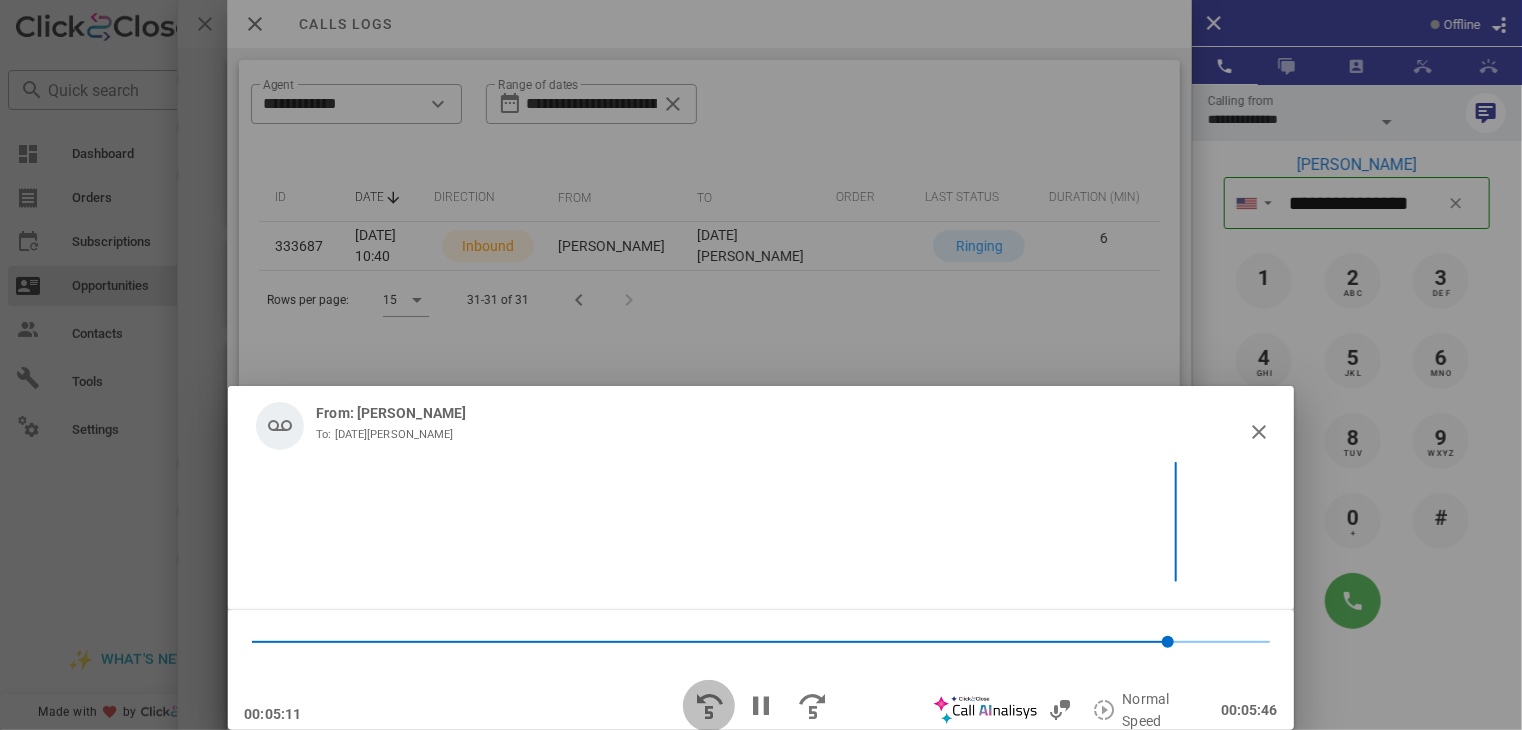 click at bounding box center [709, 706] 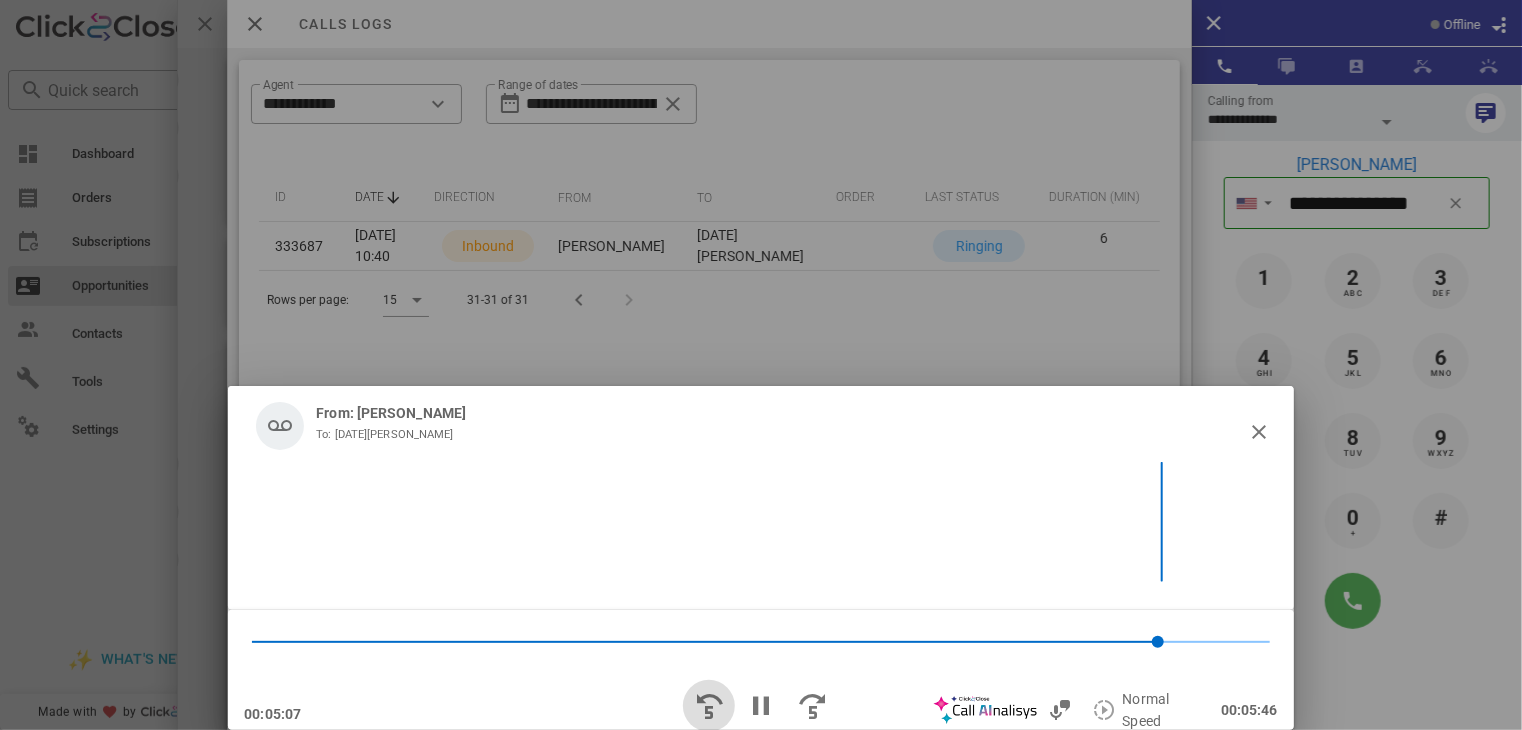 click at bounding box center (709, 706) 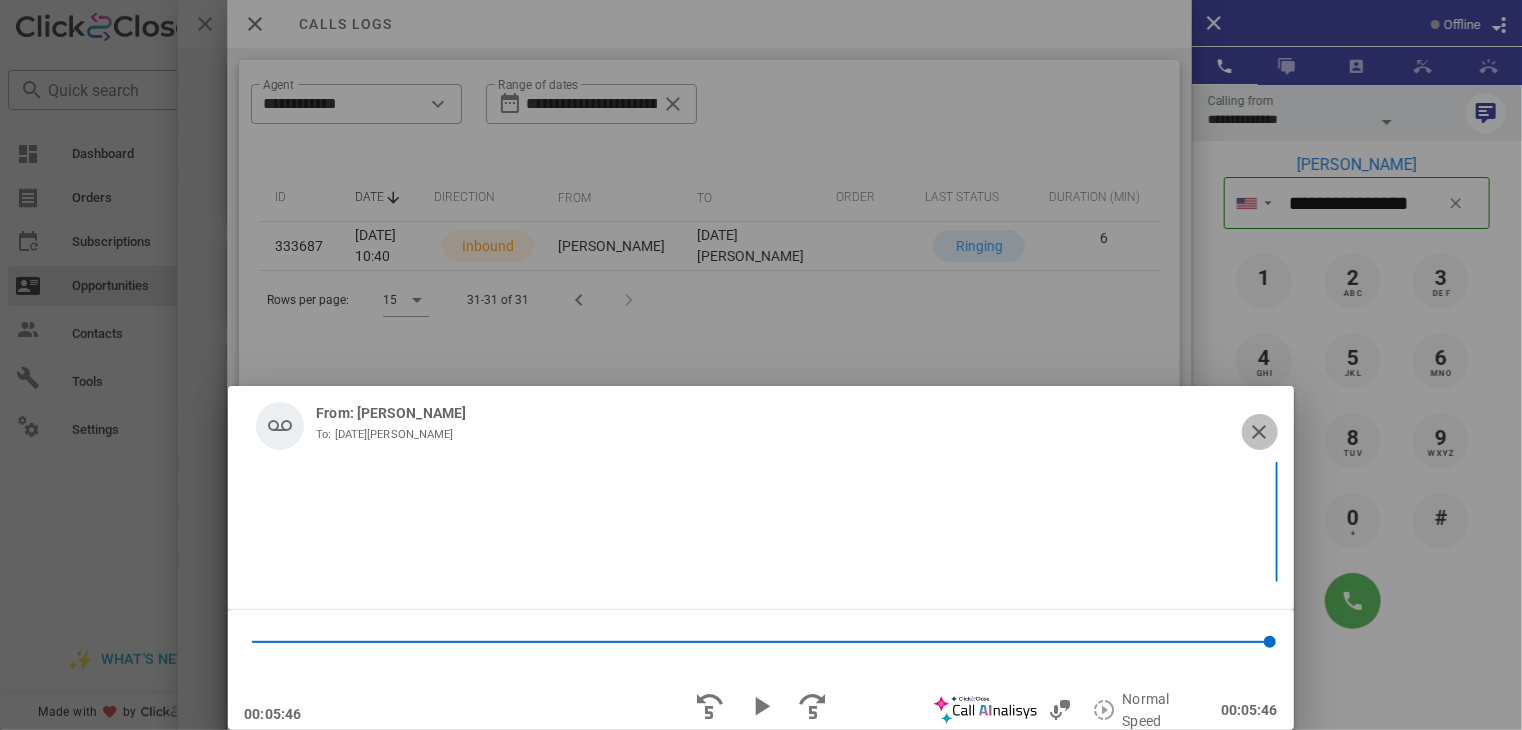 click at bounding box center (1260, 432) 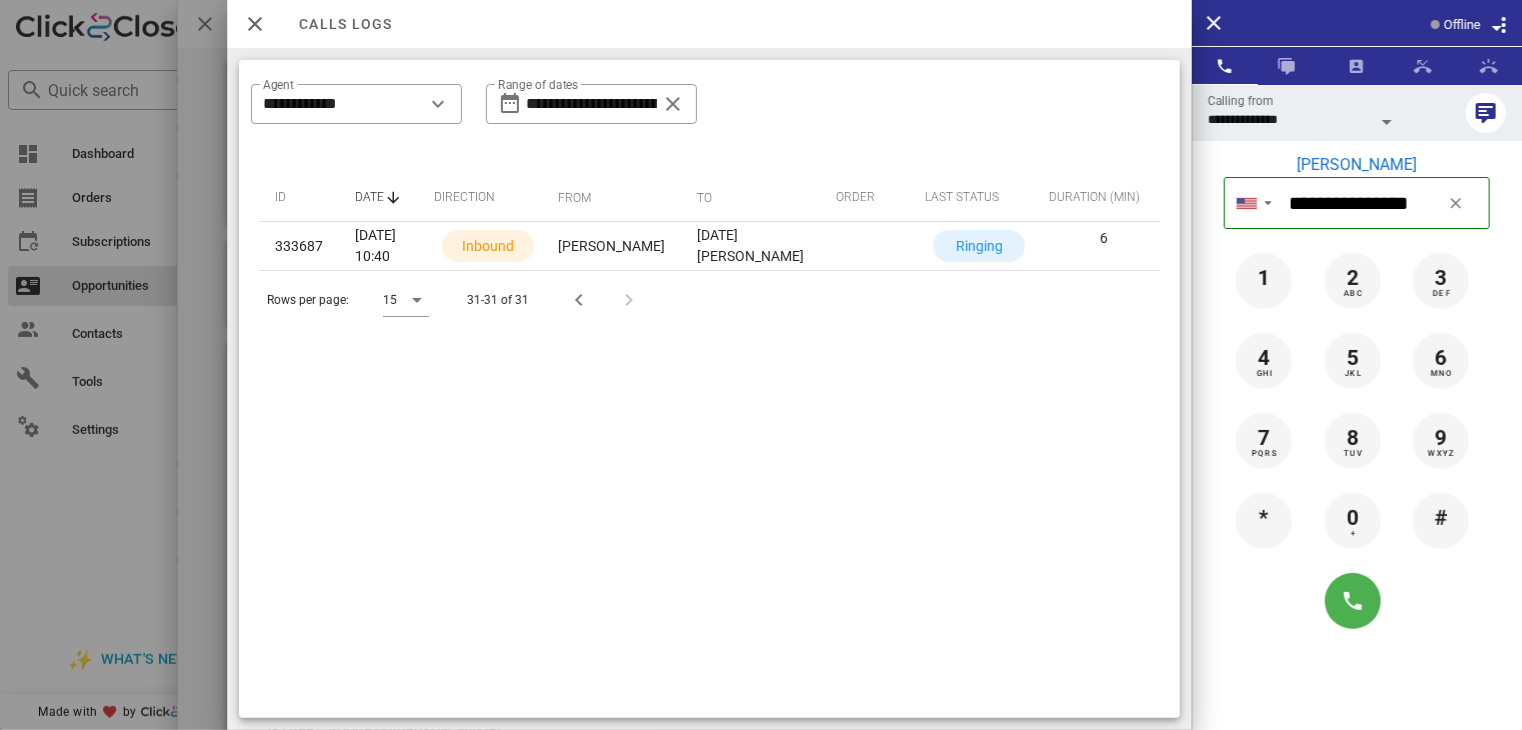scroll, scrollTop: 376, scrollLeft: 0, axis: vertical 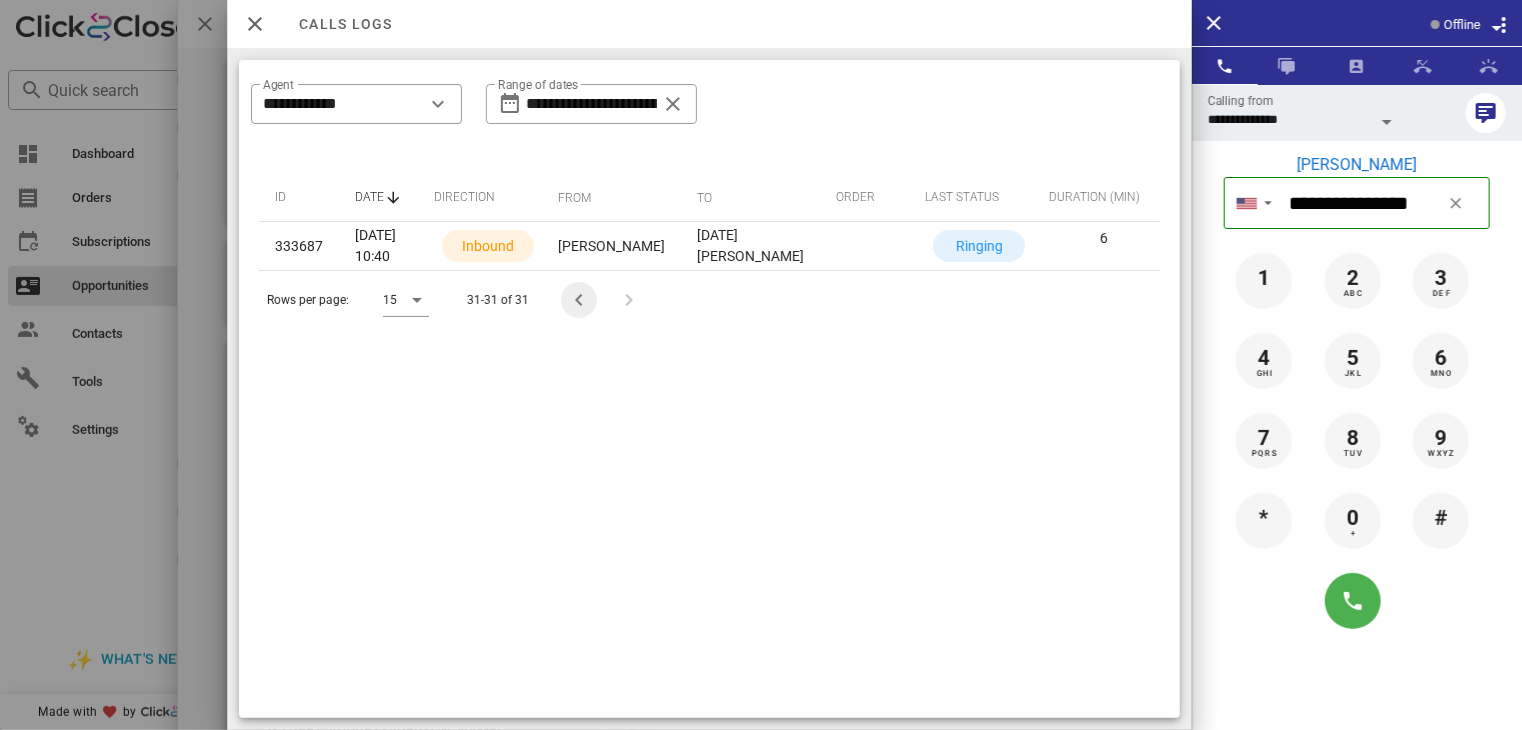 click at bounding box center [579, 300] 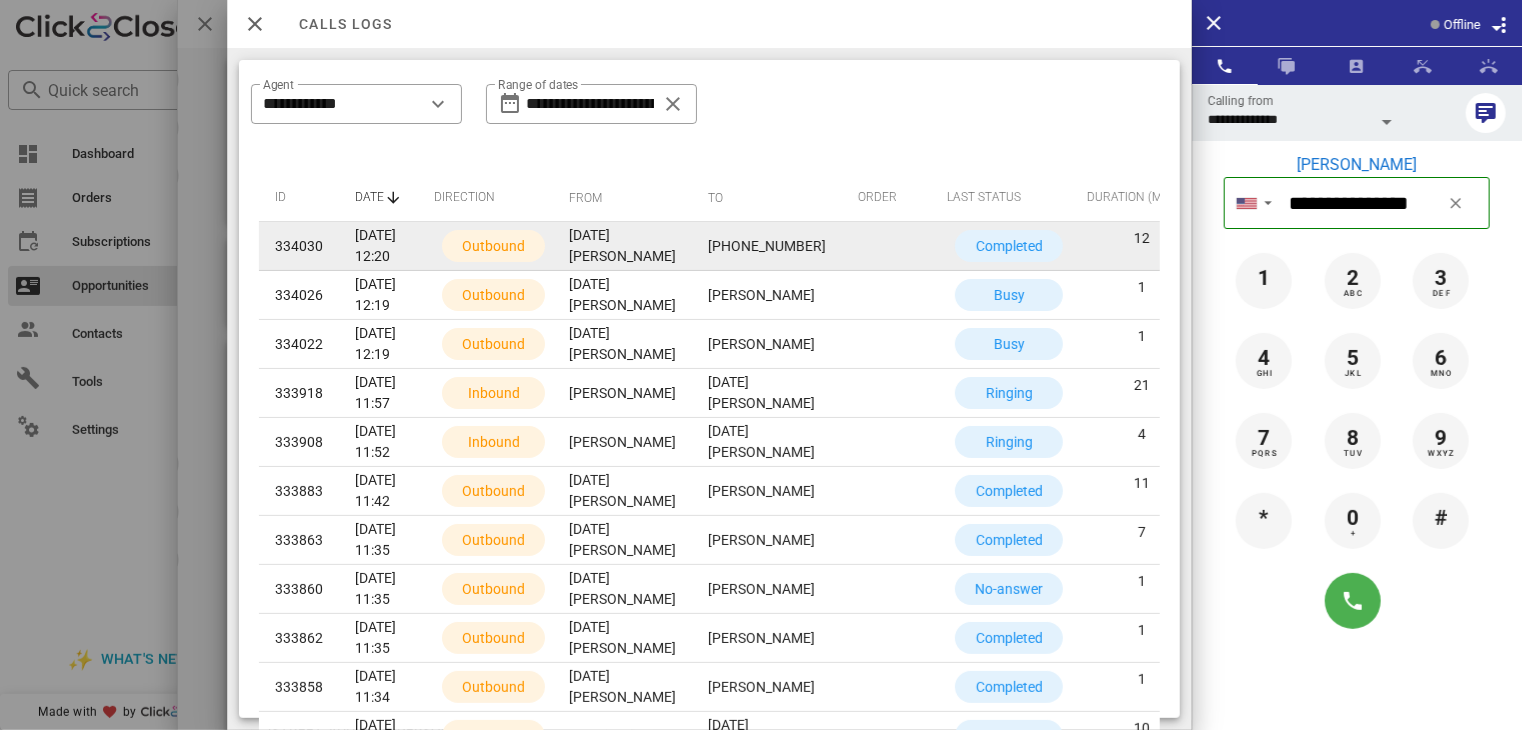 scroll, scrollTop: 297, scrollLeft: 0, axis: vertical 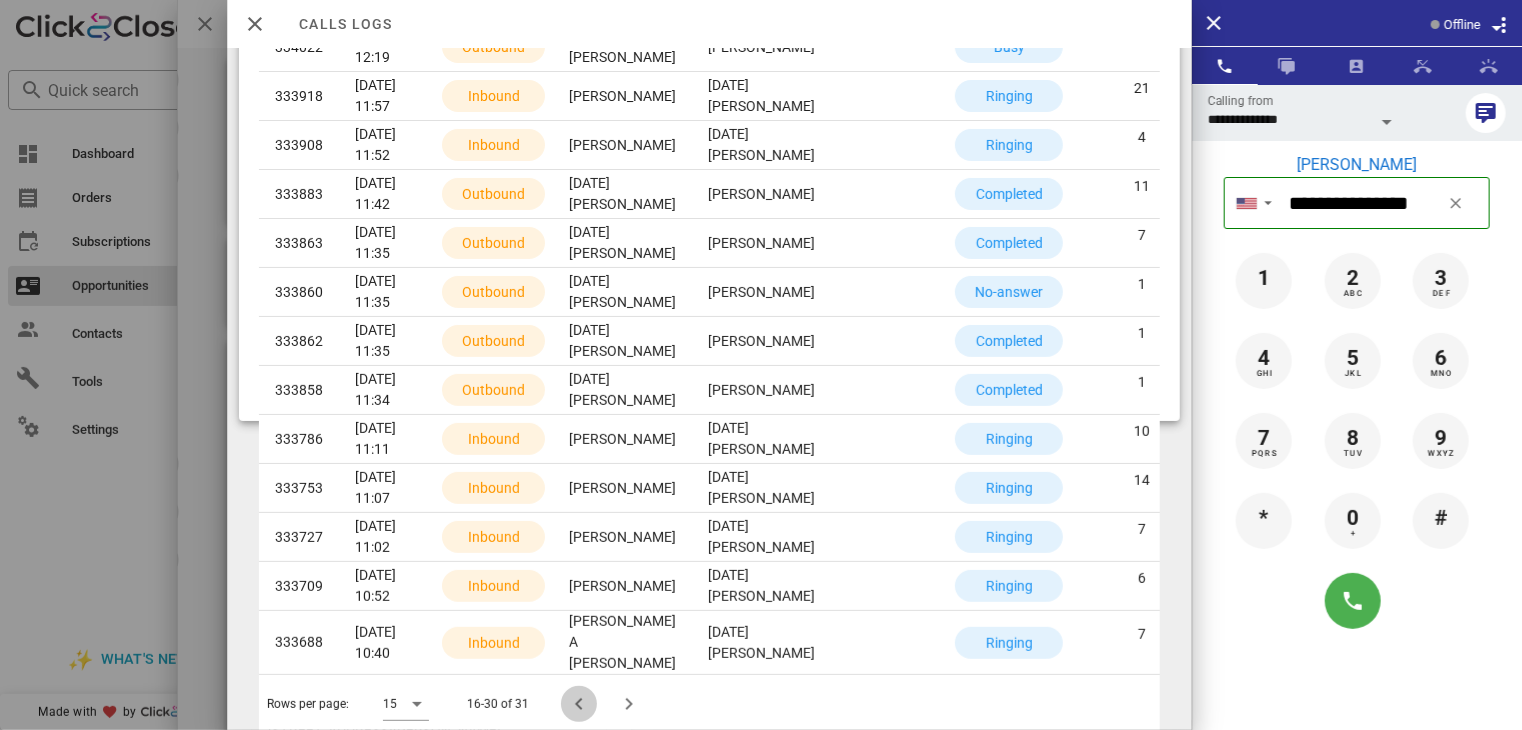 click at bounding box center (579, 704) 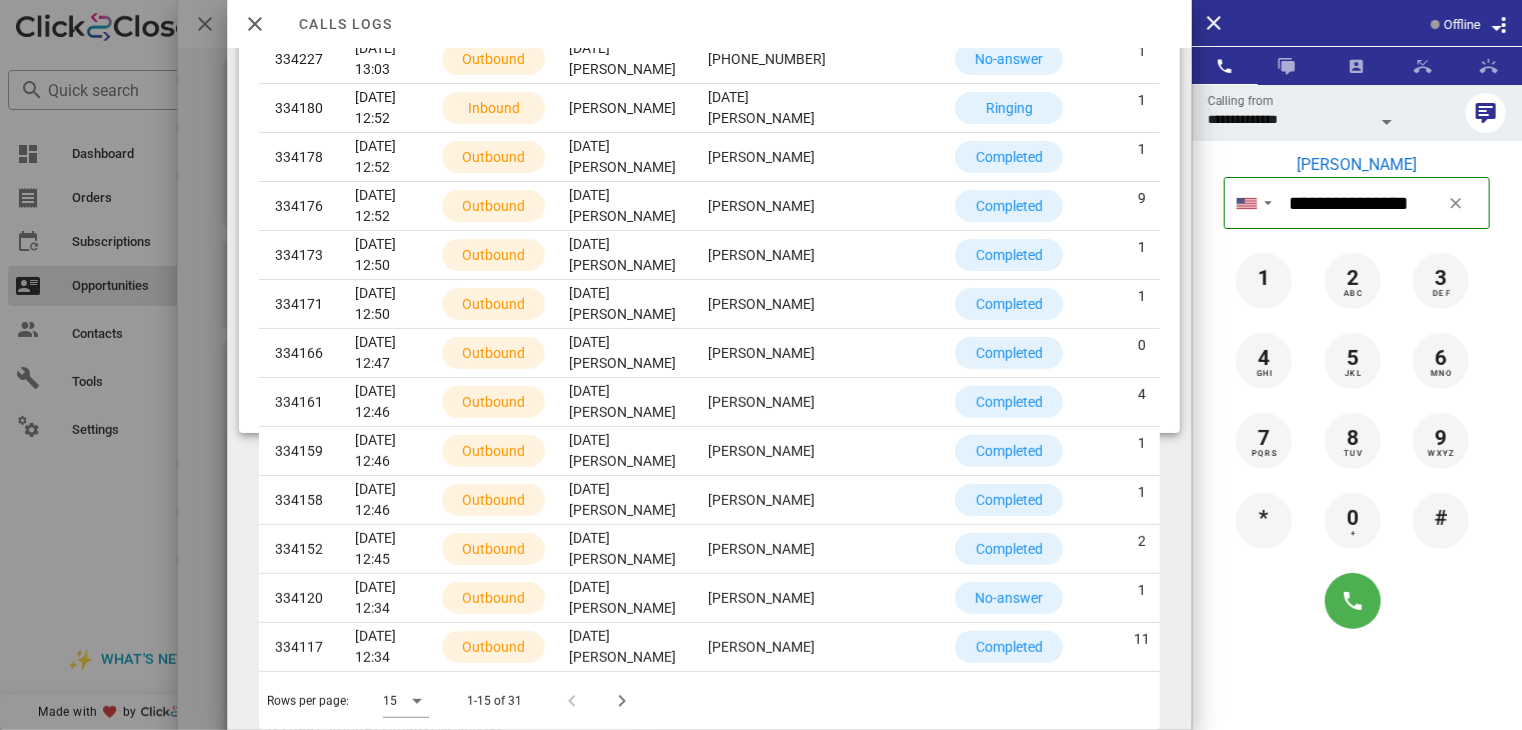 scroll, scrollTop: 297, scrollLeft: 0, axis: vertical 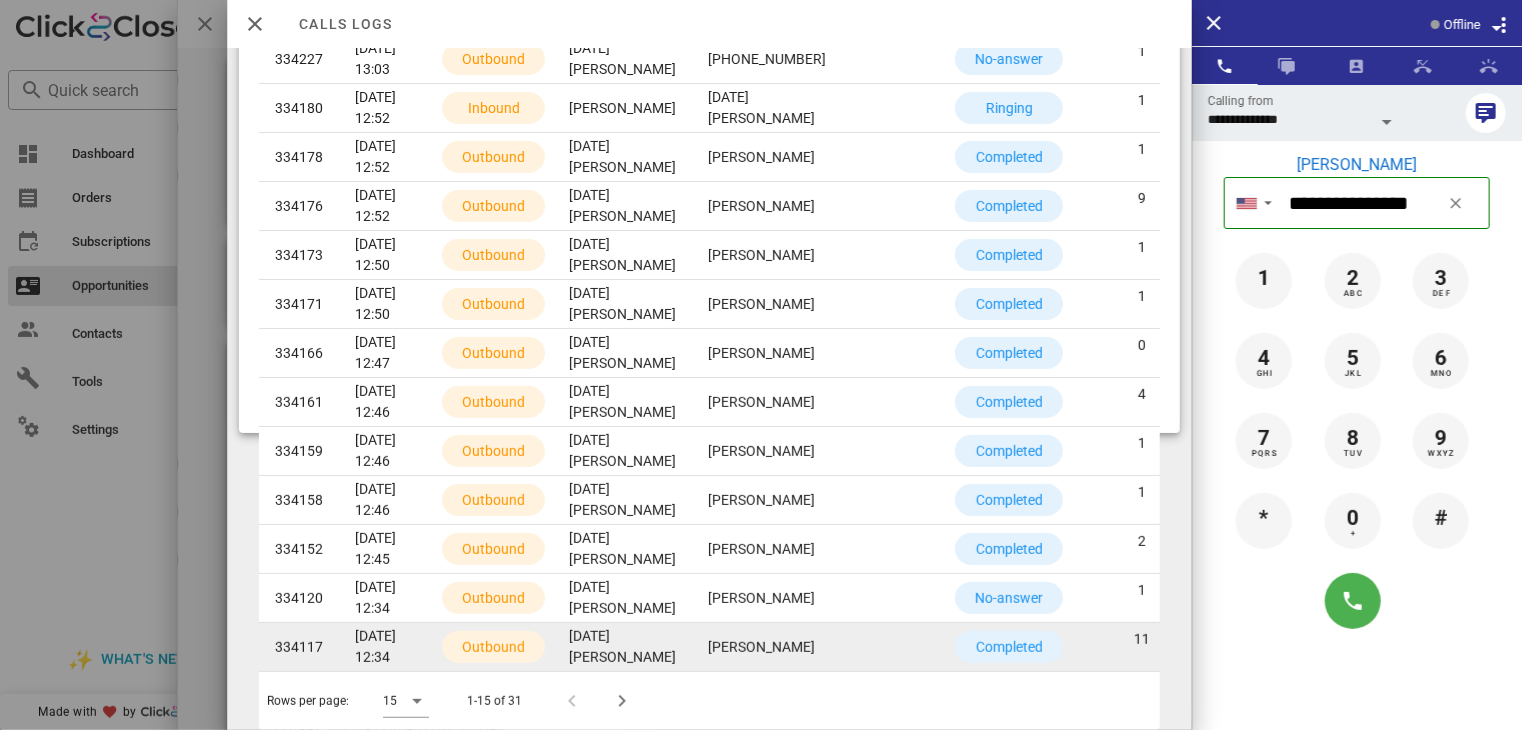 click on "[DATE][PERSON_NAME]" at bounding box center (622, 647) 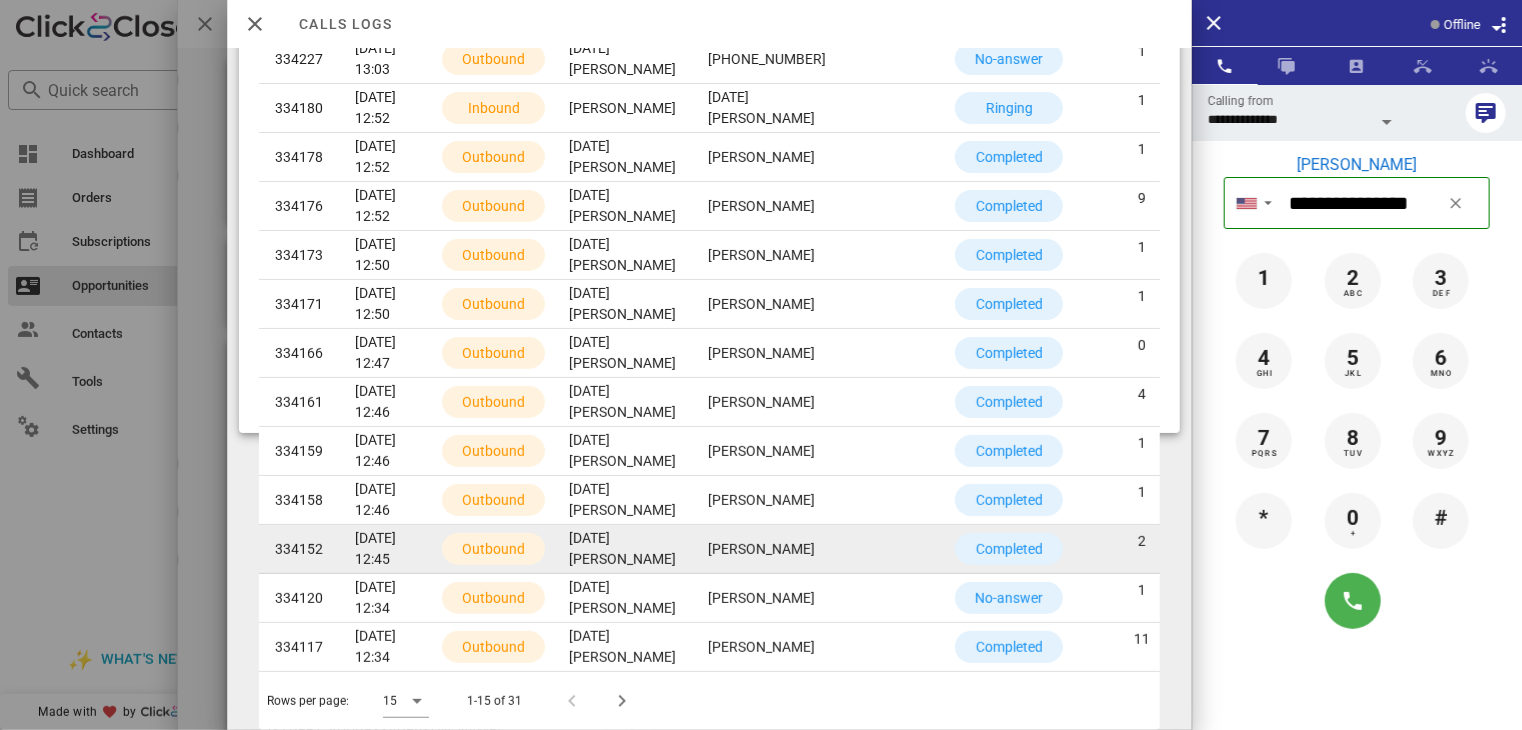 scroll, scrollTop: 0, scrollLeft: 130, axis: horizontal 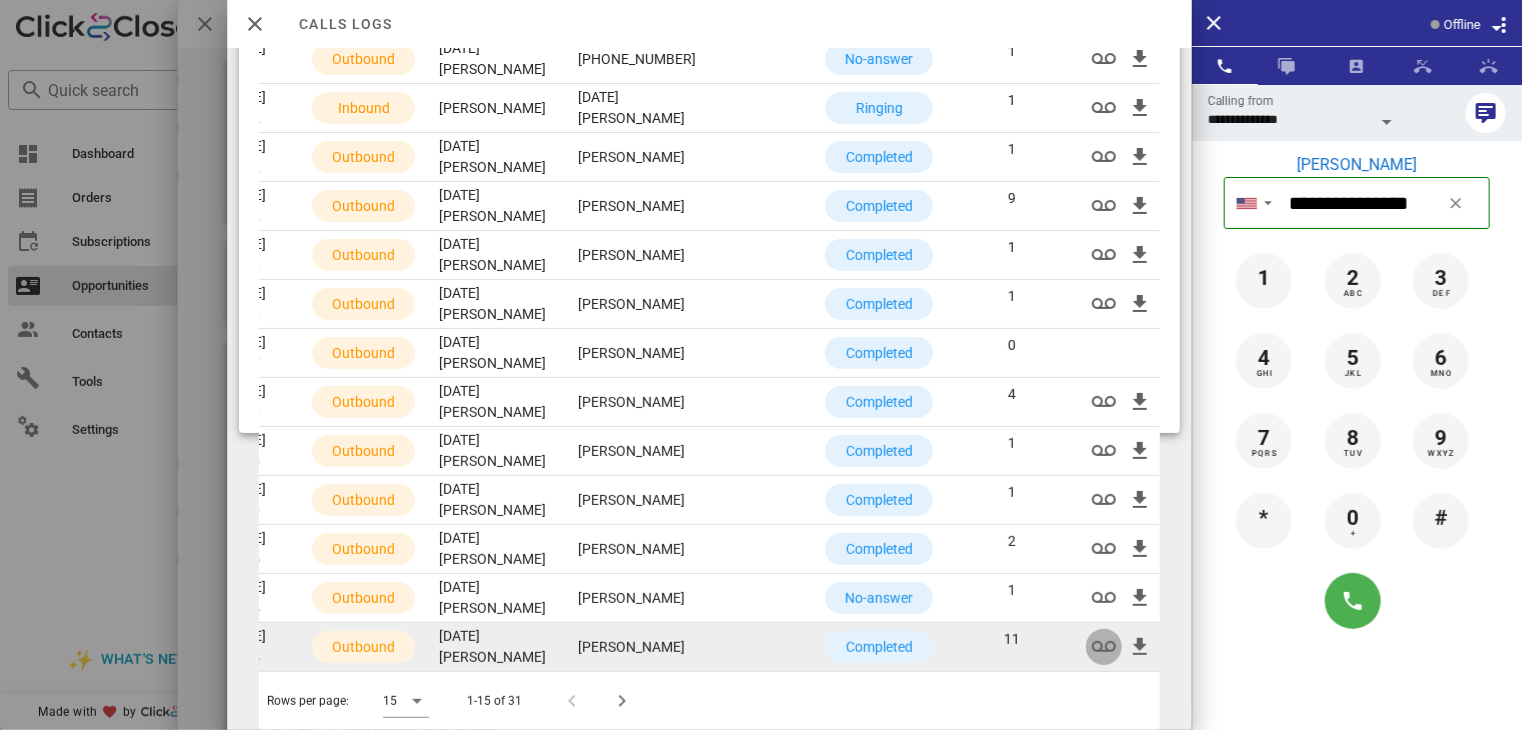 click at bounding box center (1104, 647) 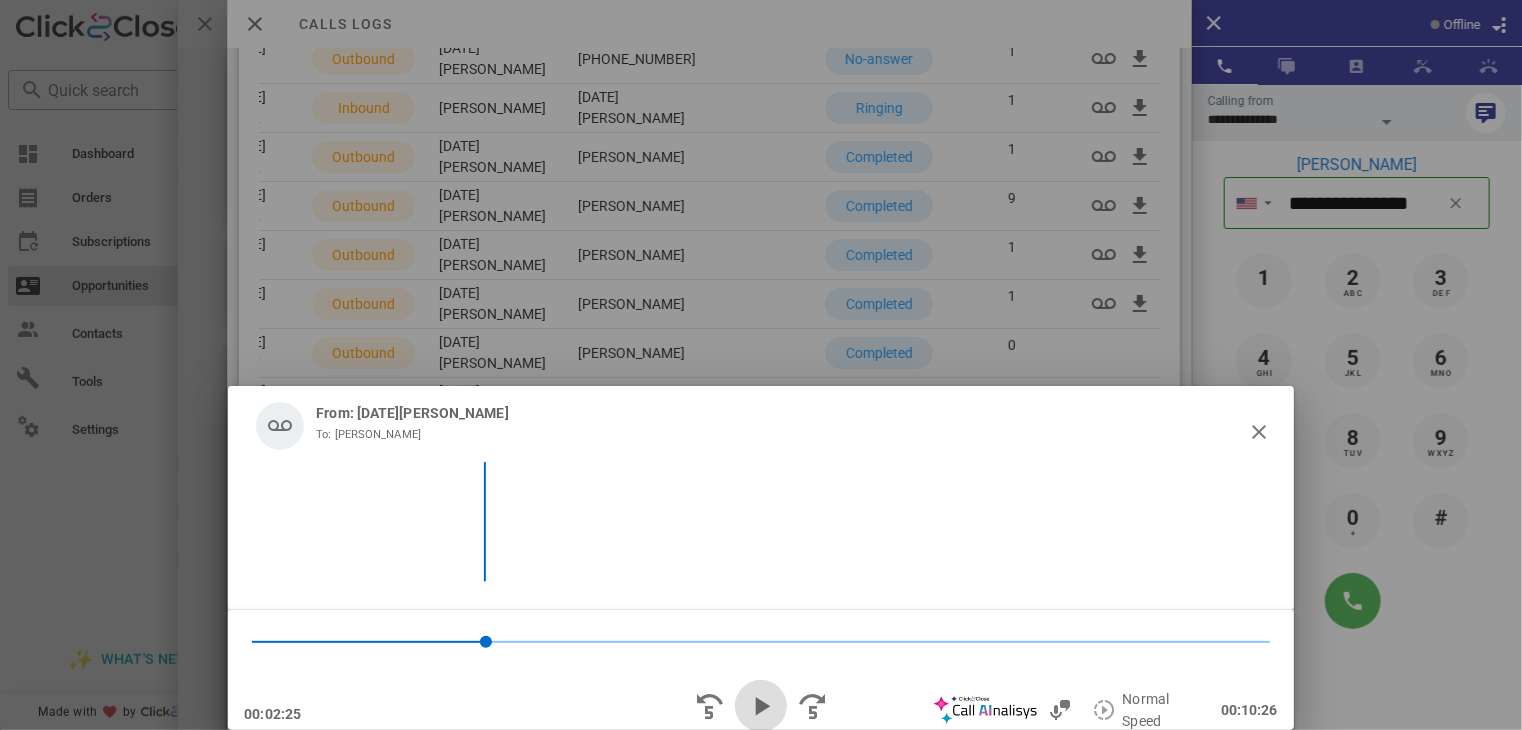 click at bounding box center (761, 706) 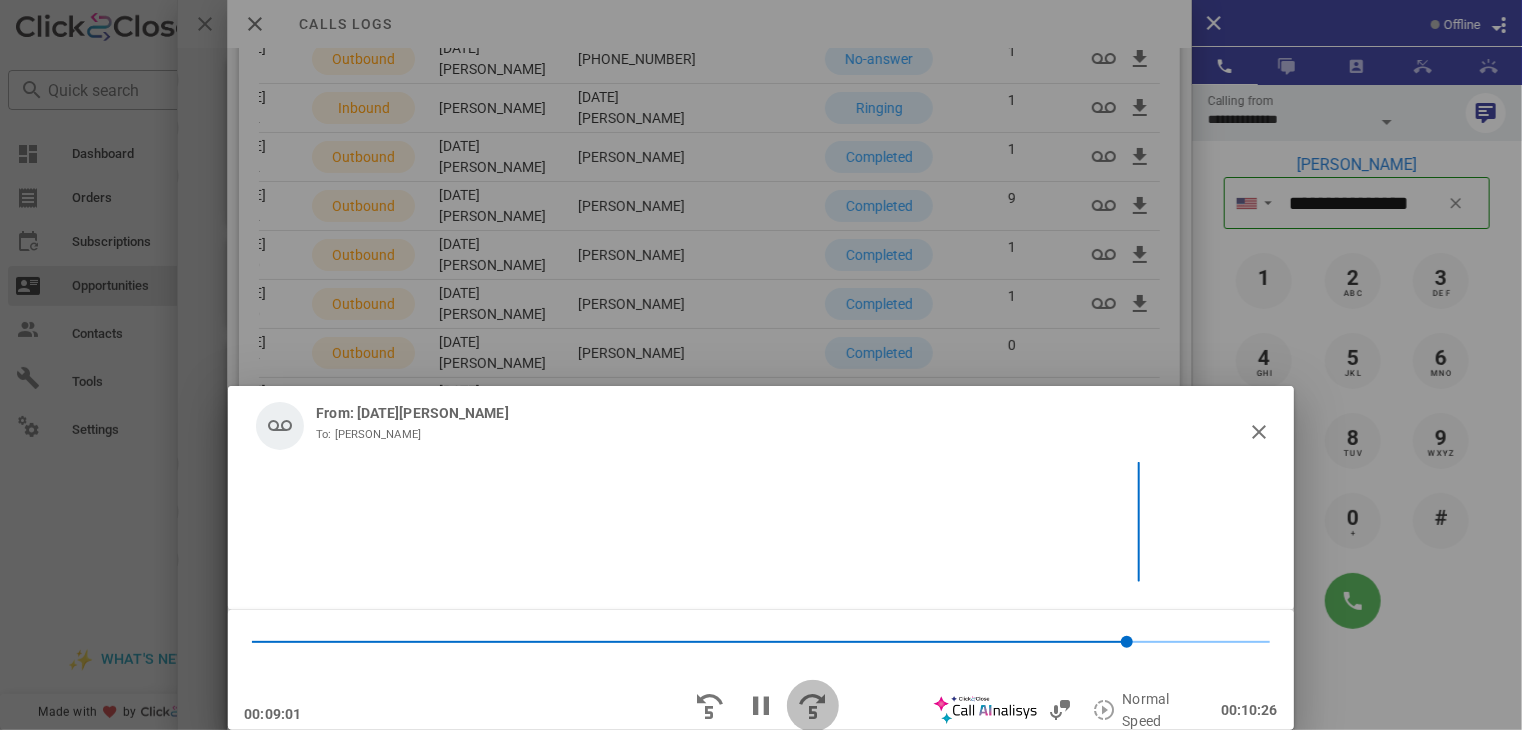 click at bounding box center [813, 706] 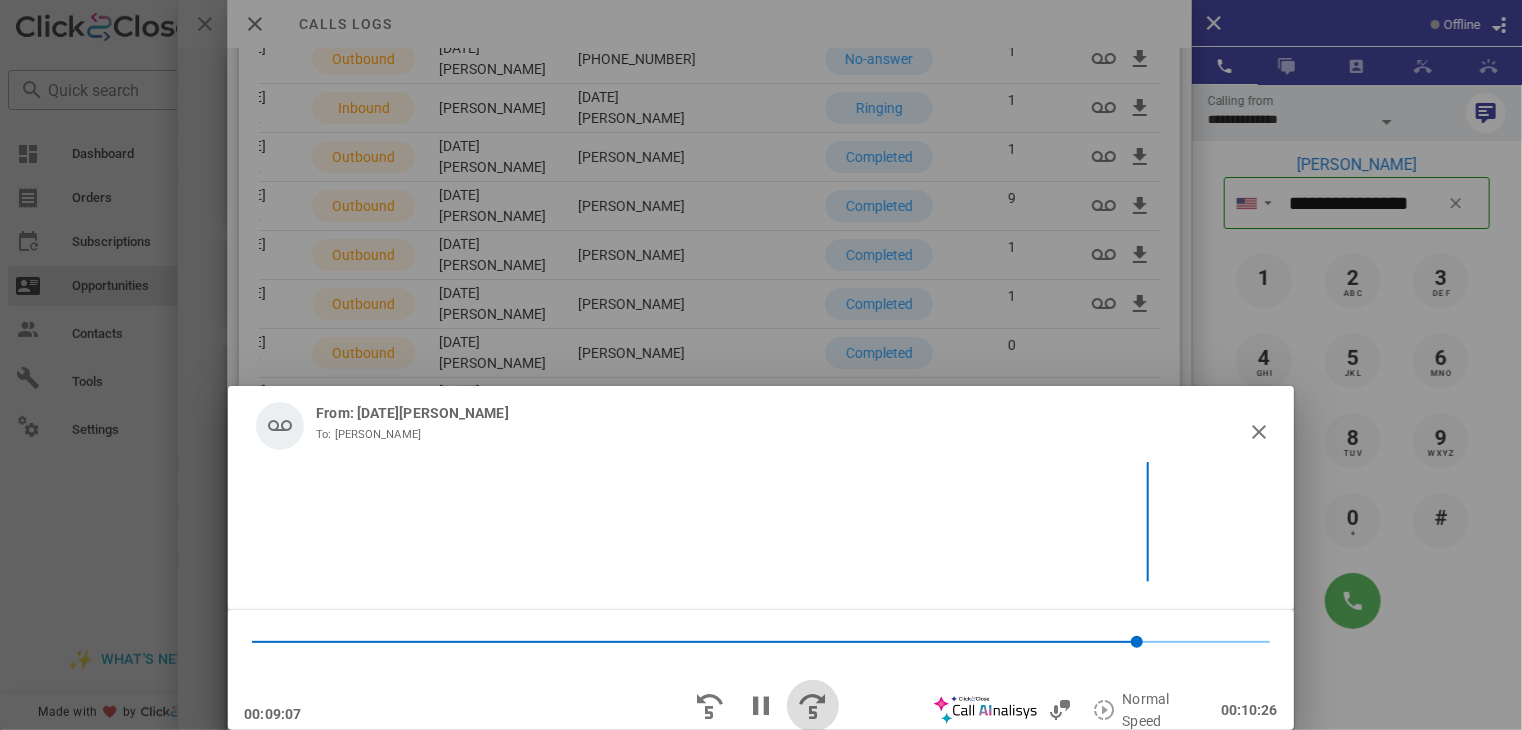 click at bounding box center (813, 706) 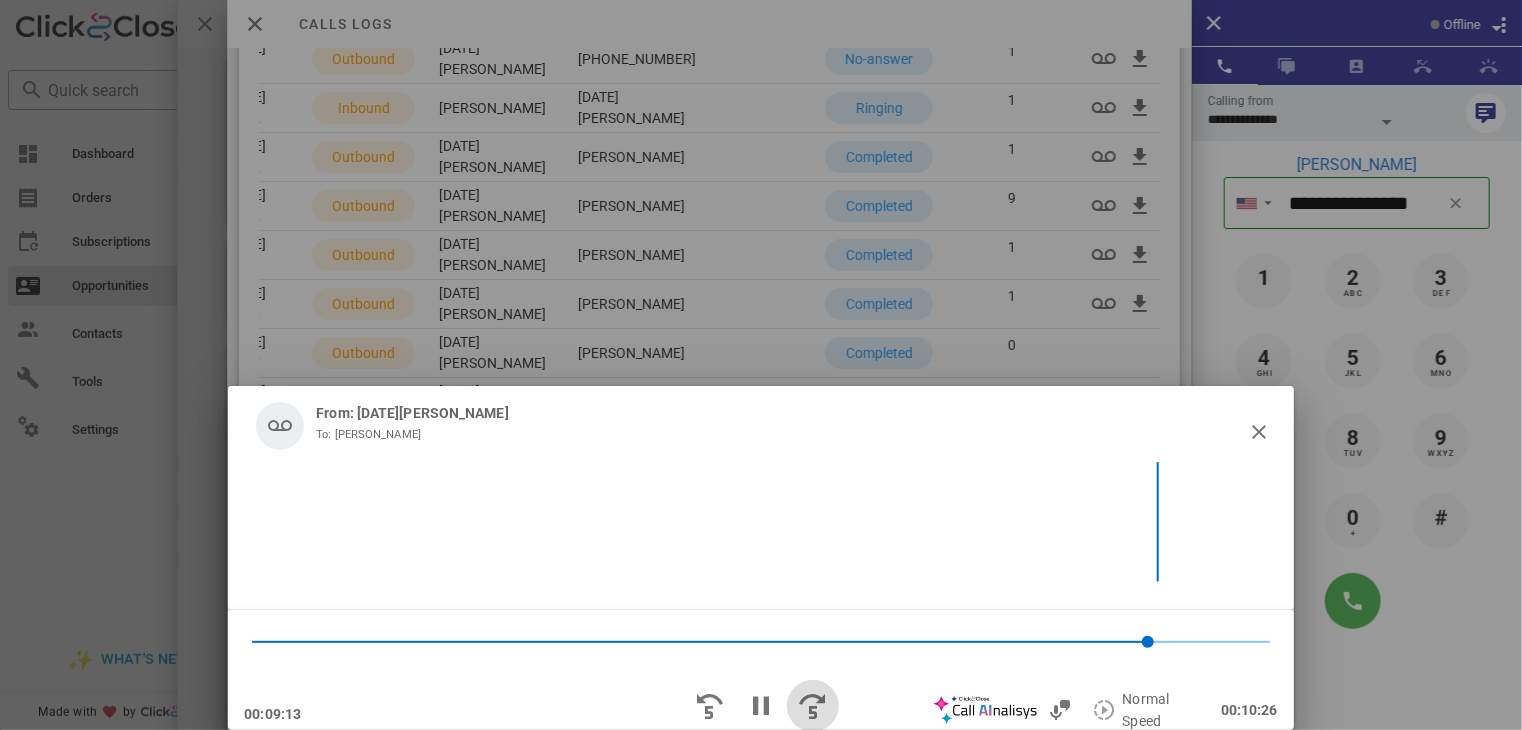 click at bounding box center (813, 706) 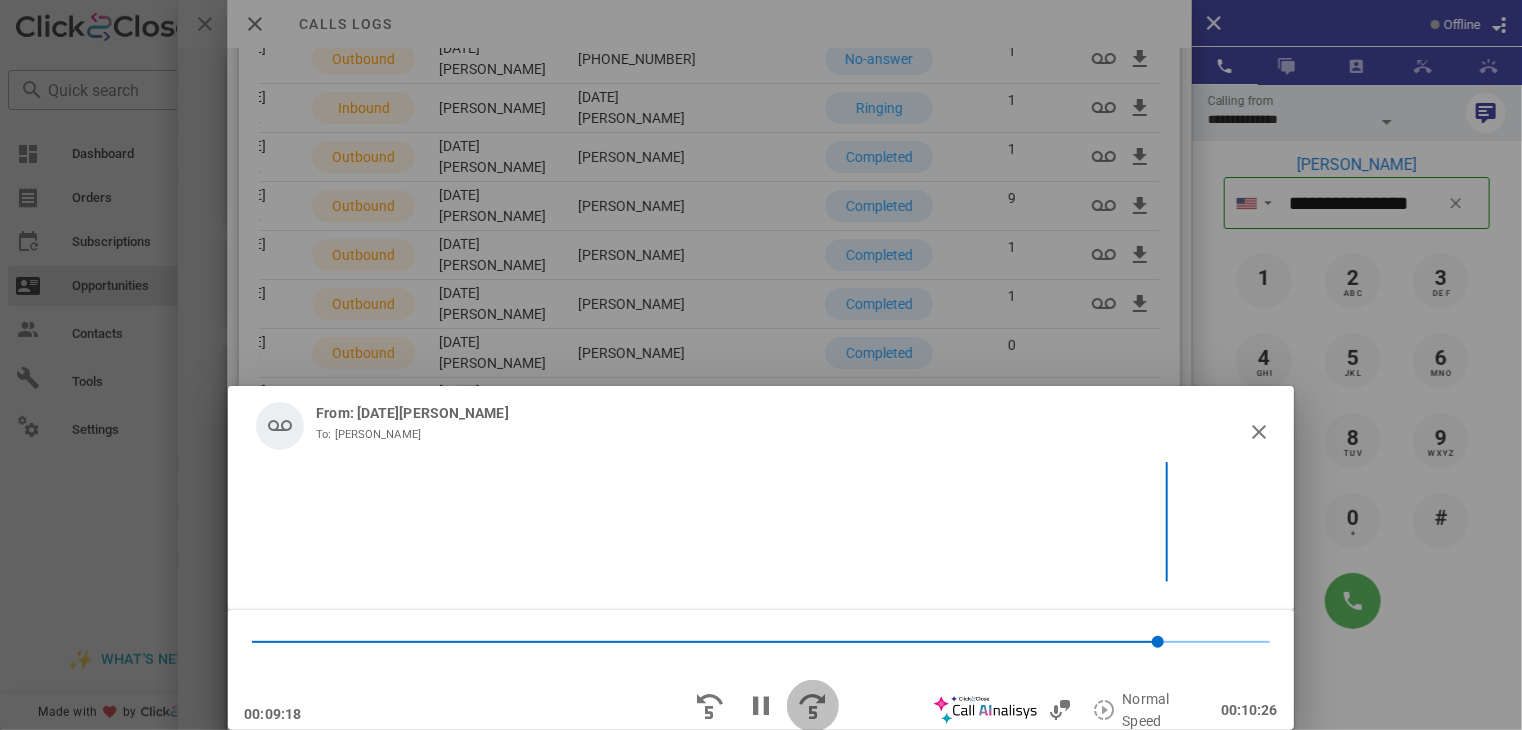 click at bounding box center [813, 706] 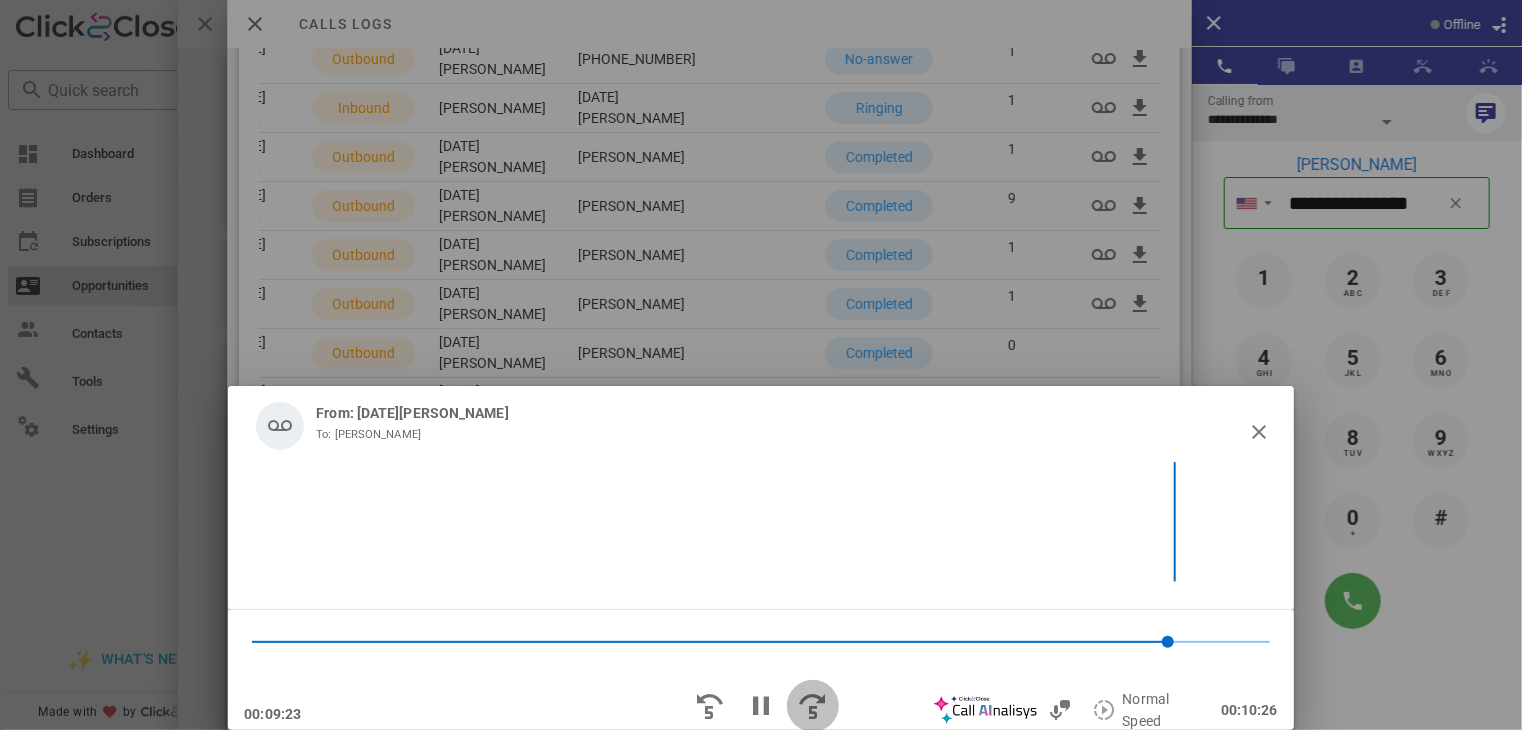 click at bounding box center [813, 706] 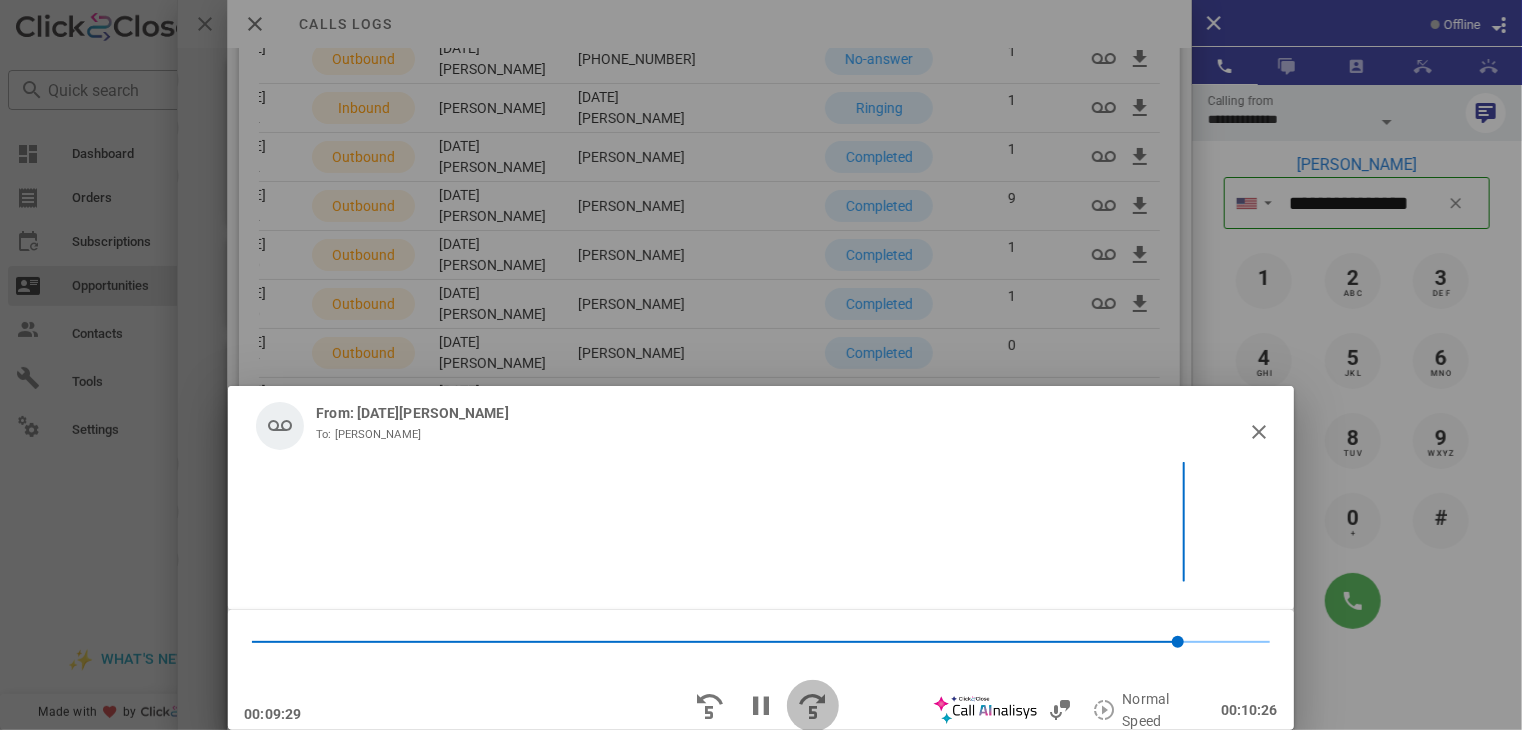 click at bounding box center [813, 706] 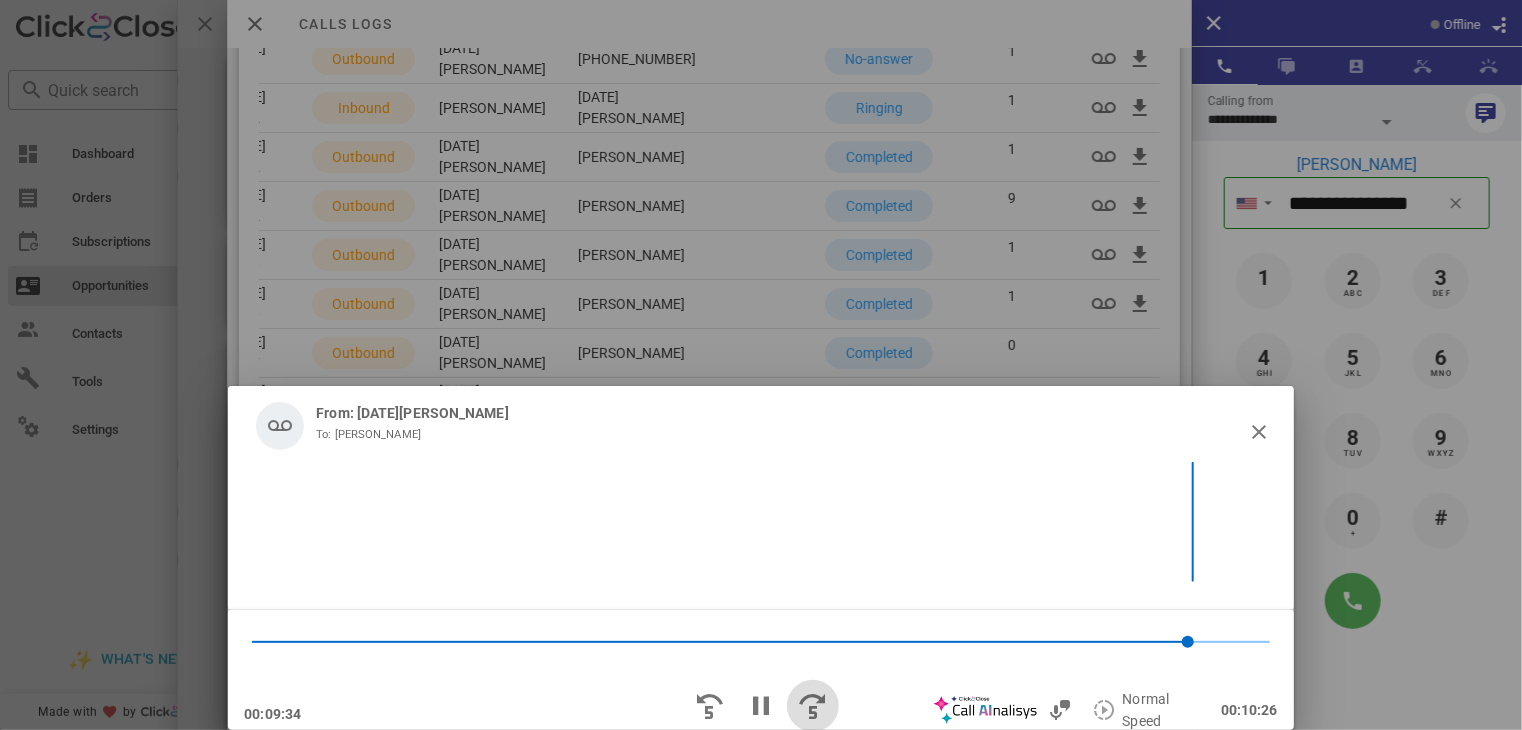 click at bounding box center (813, 706) 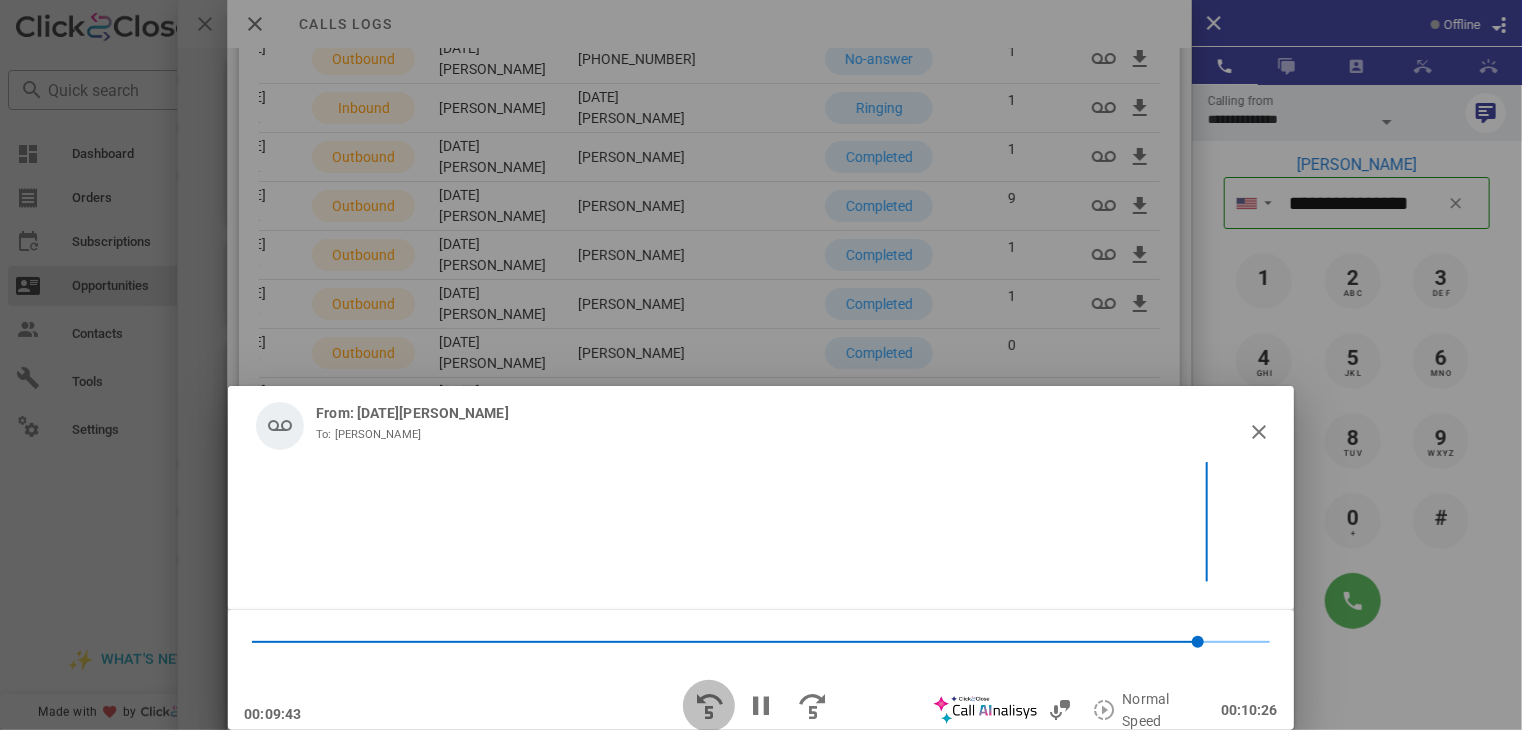 click at bounding box center [709, 706] 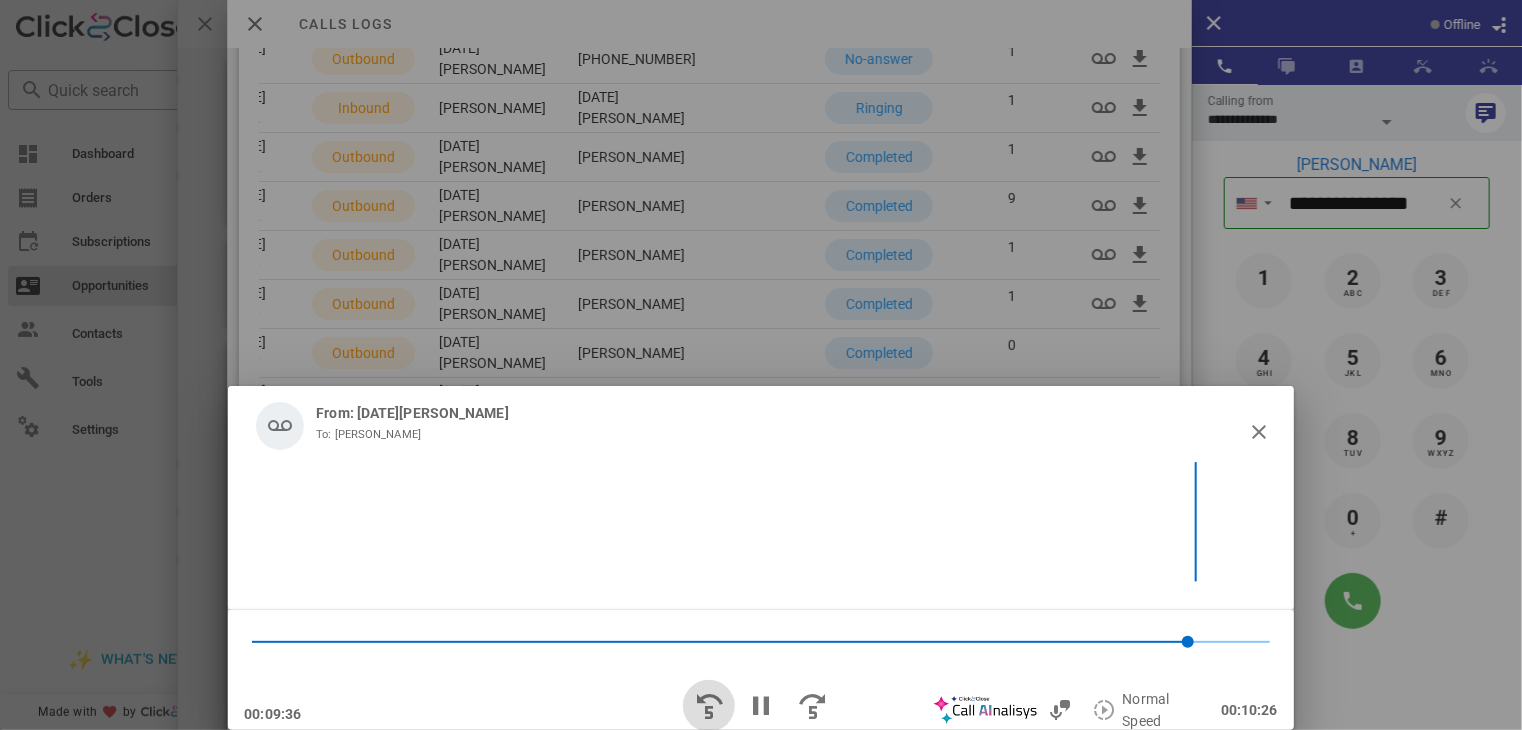 click at bounding box center [709, 706] 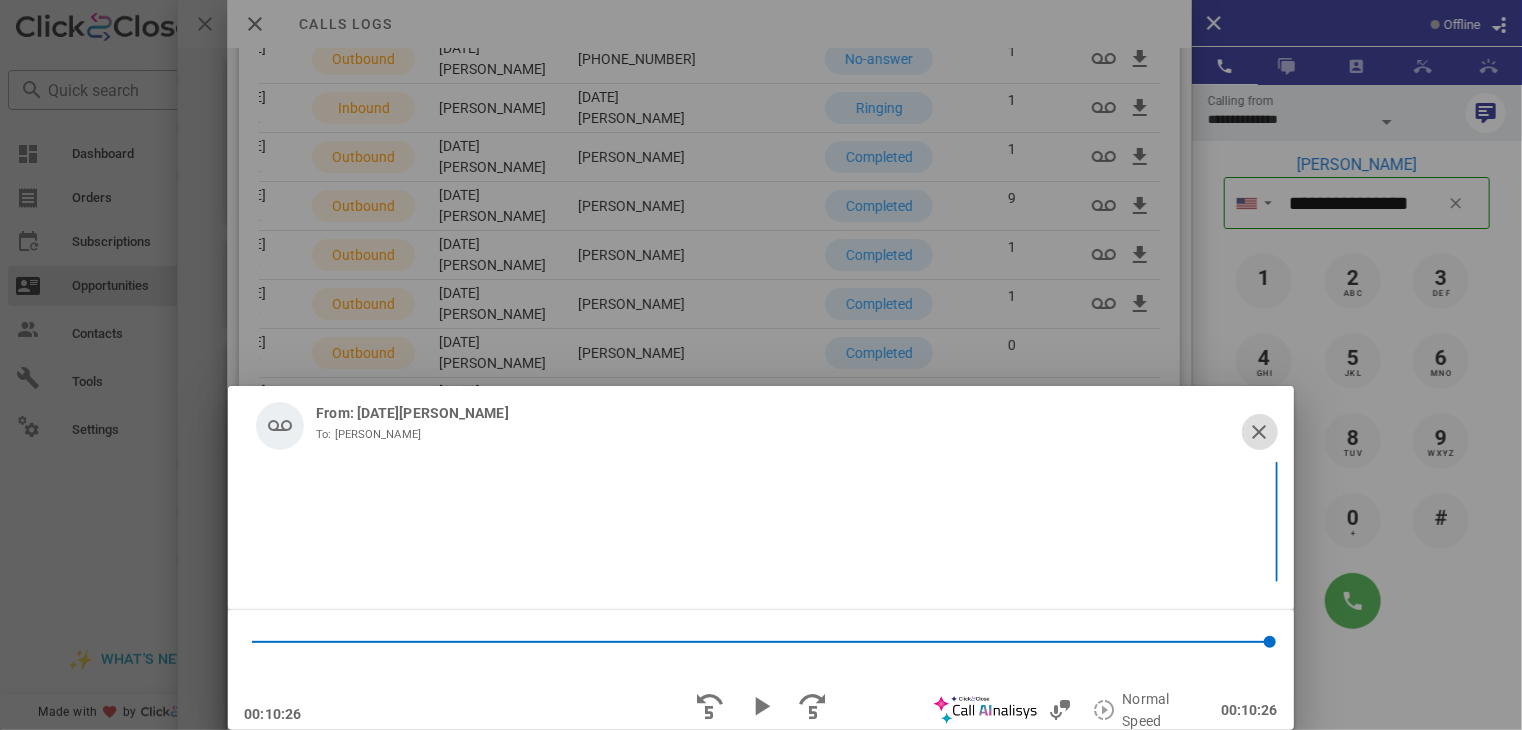 click at bounding box center (1260, 432) 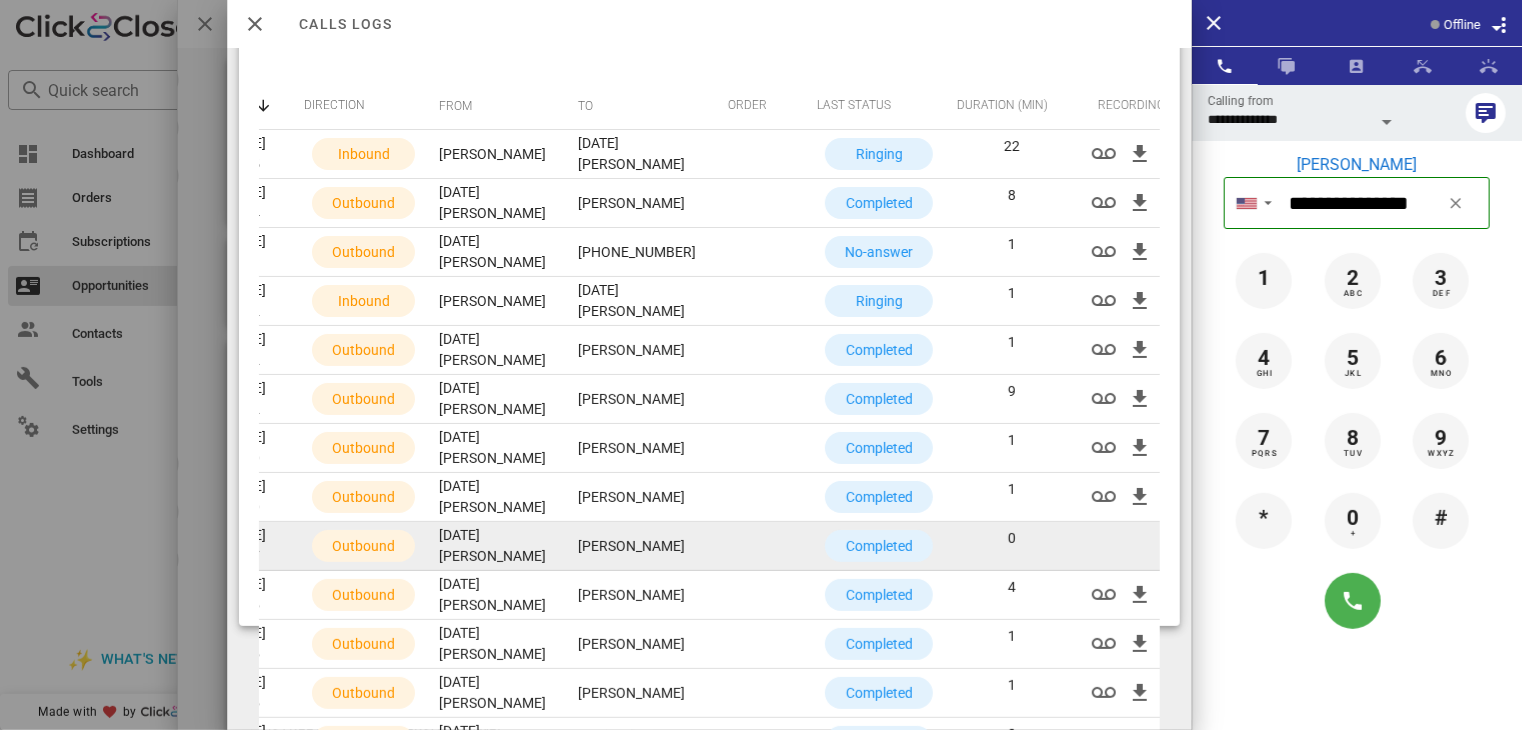 scroll, scrollTop: 297, scrollLeft: 0, axis: vertical 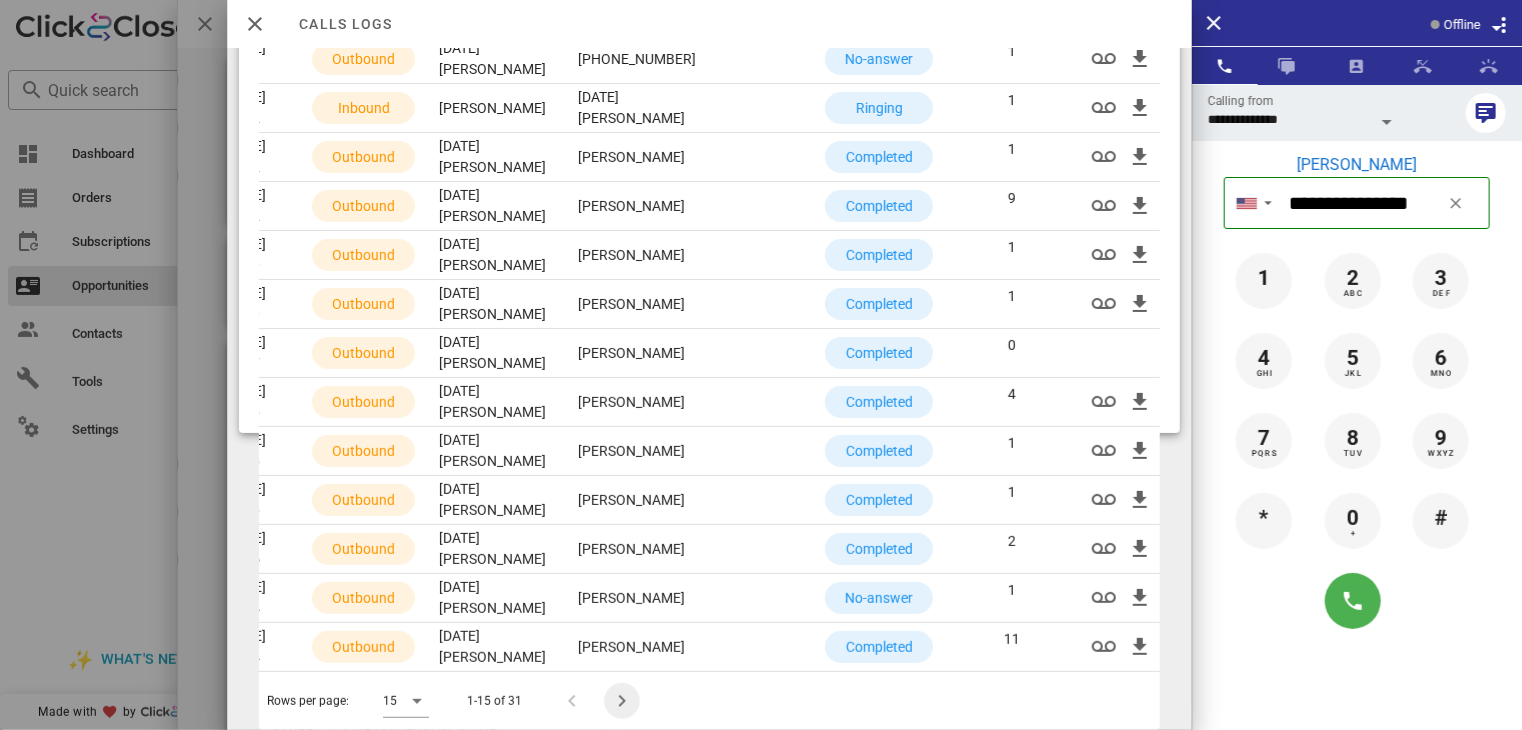 click at bounding box center [622, 701] 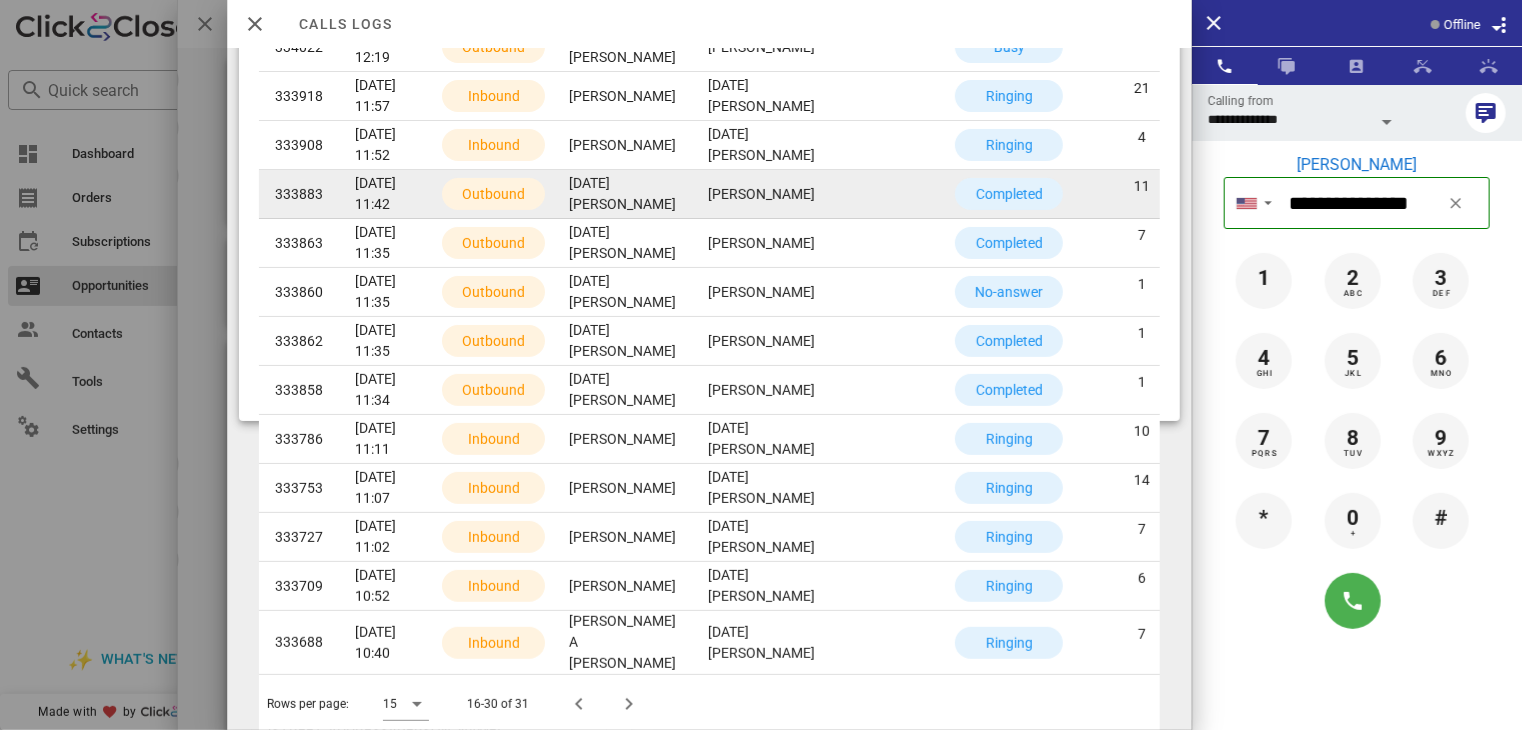 scroll, scrollTop: 296, scrollLeft: 0, axis: vertical 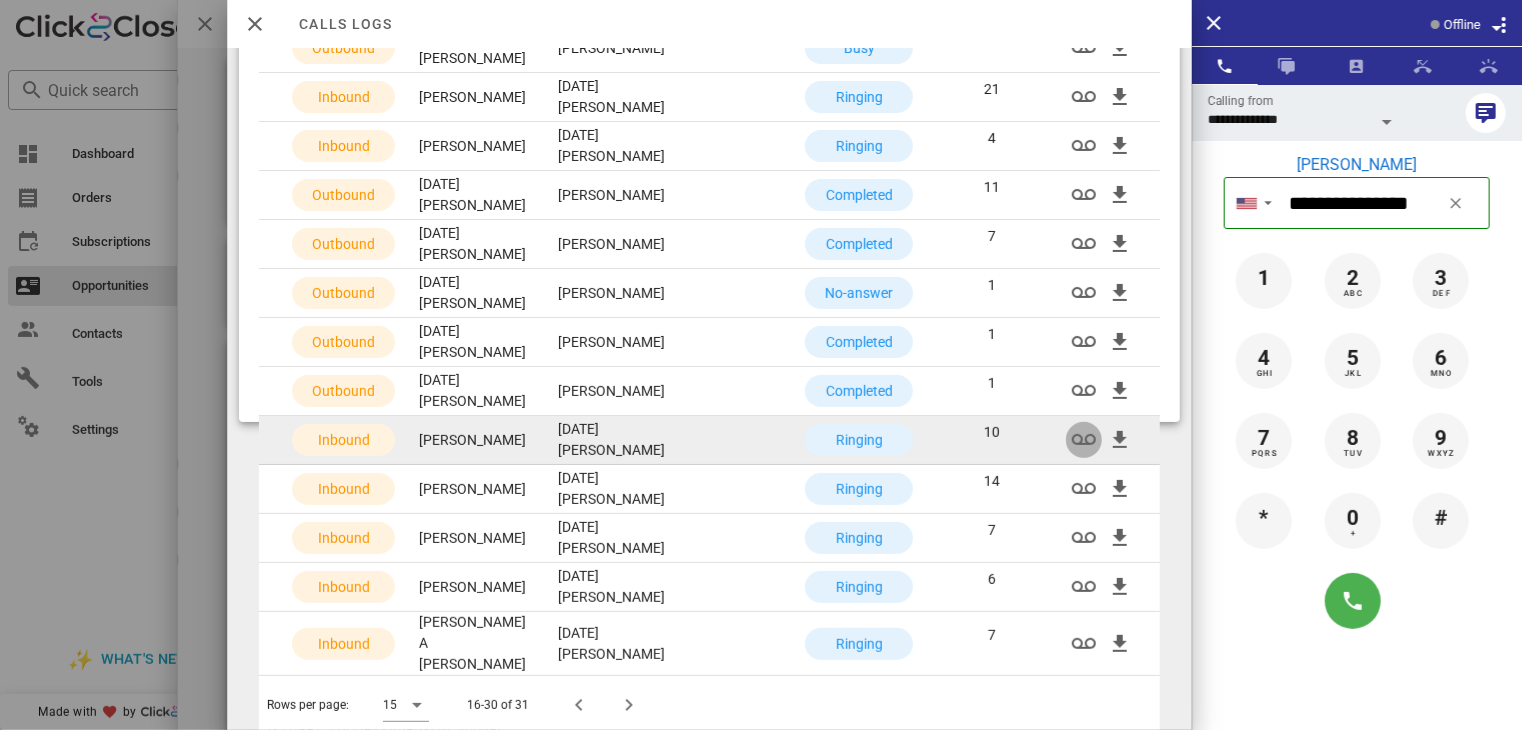 click at bounding box center [1084, 440] 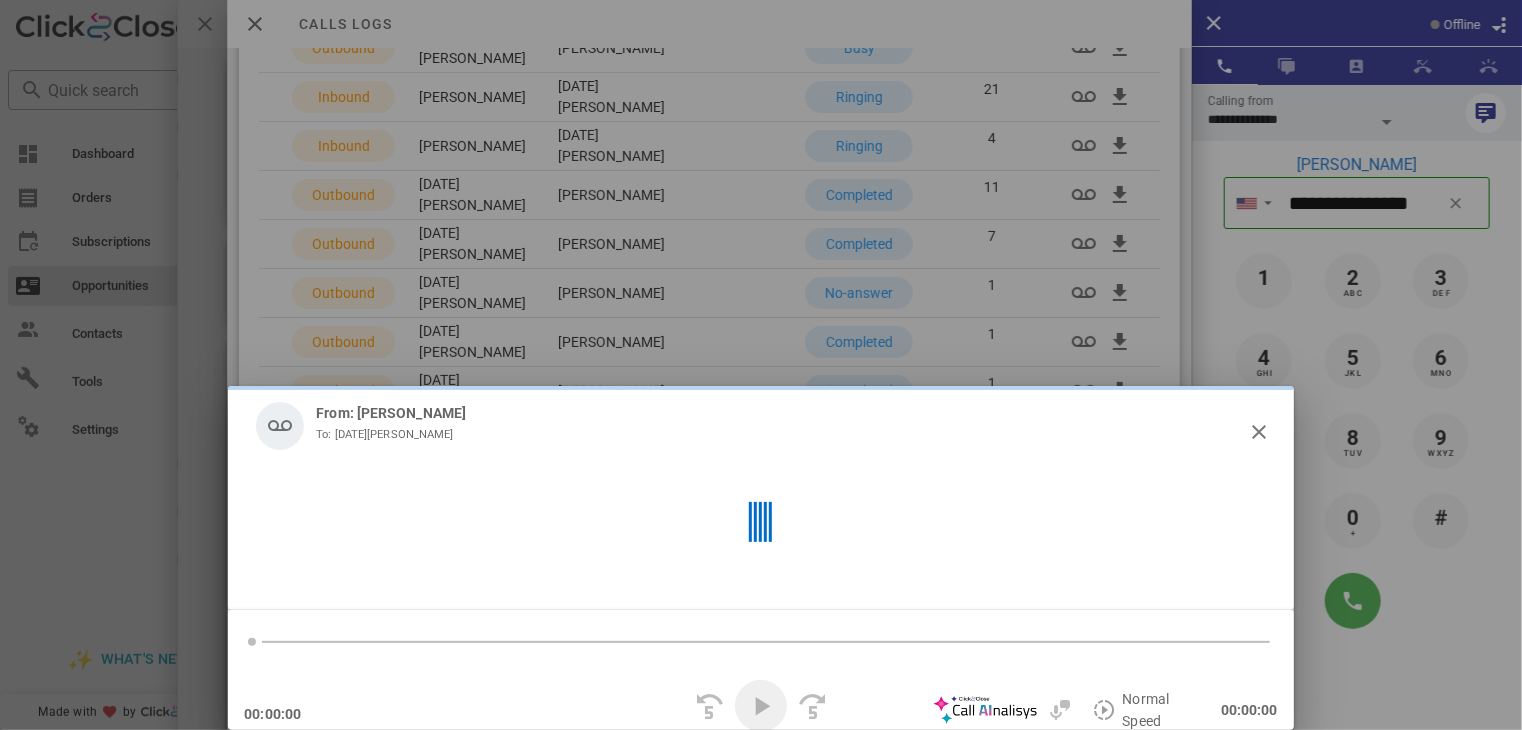 click at bounding box center (761, 706) 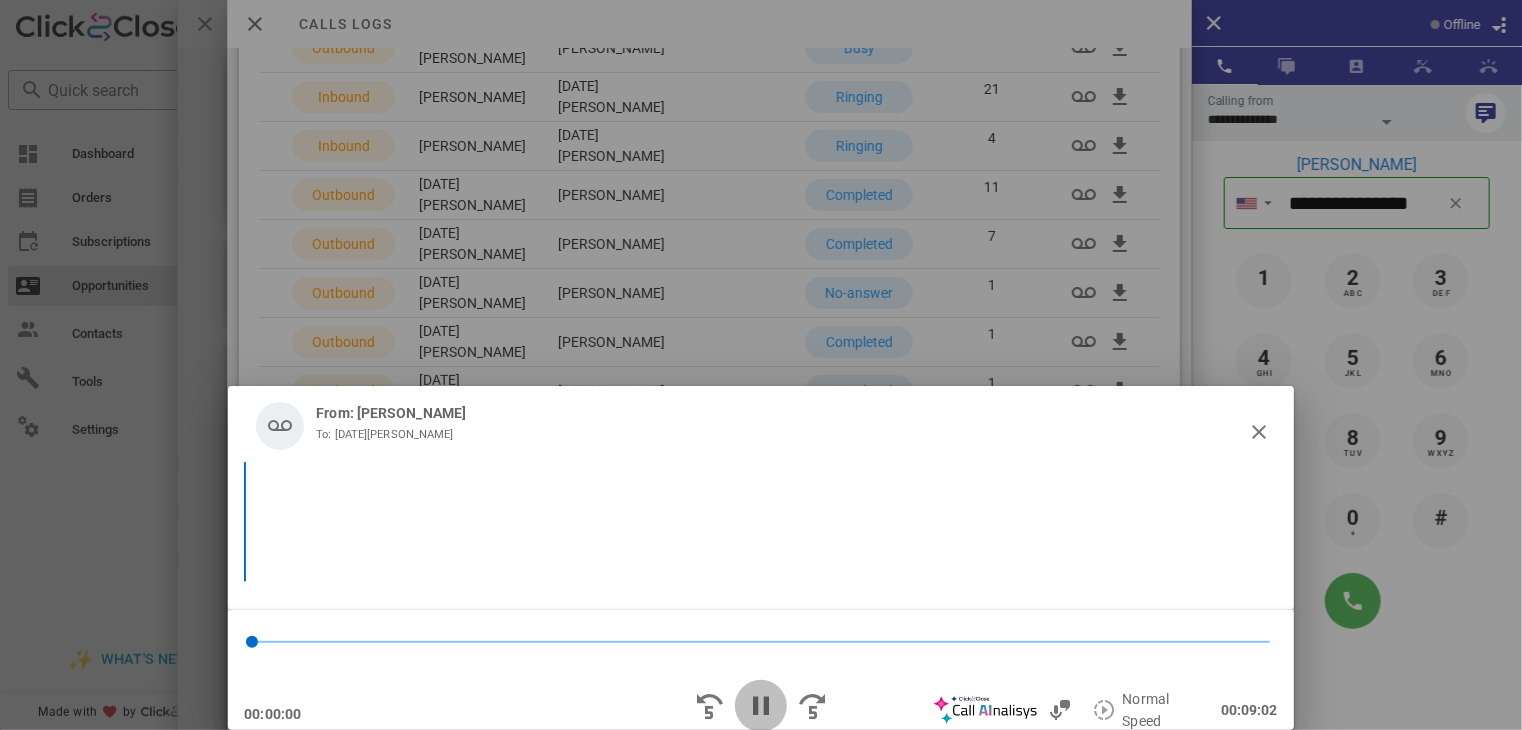 click at bounding box center [761, 706] 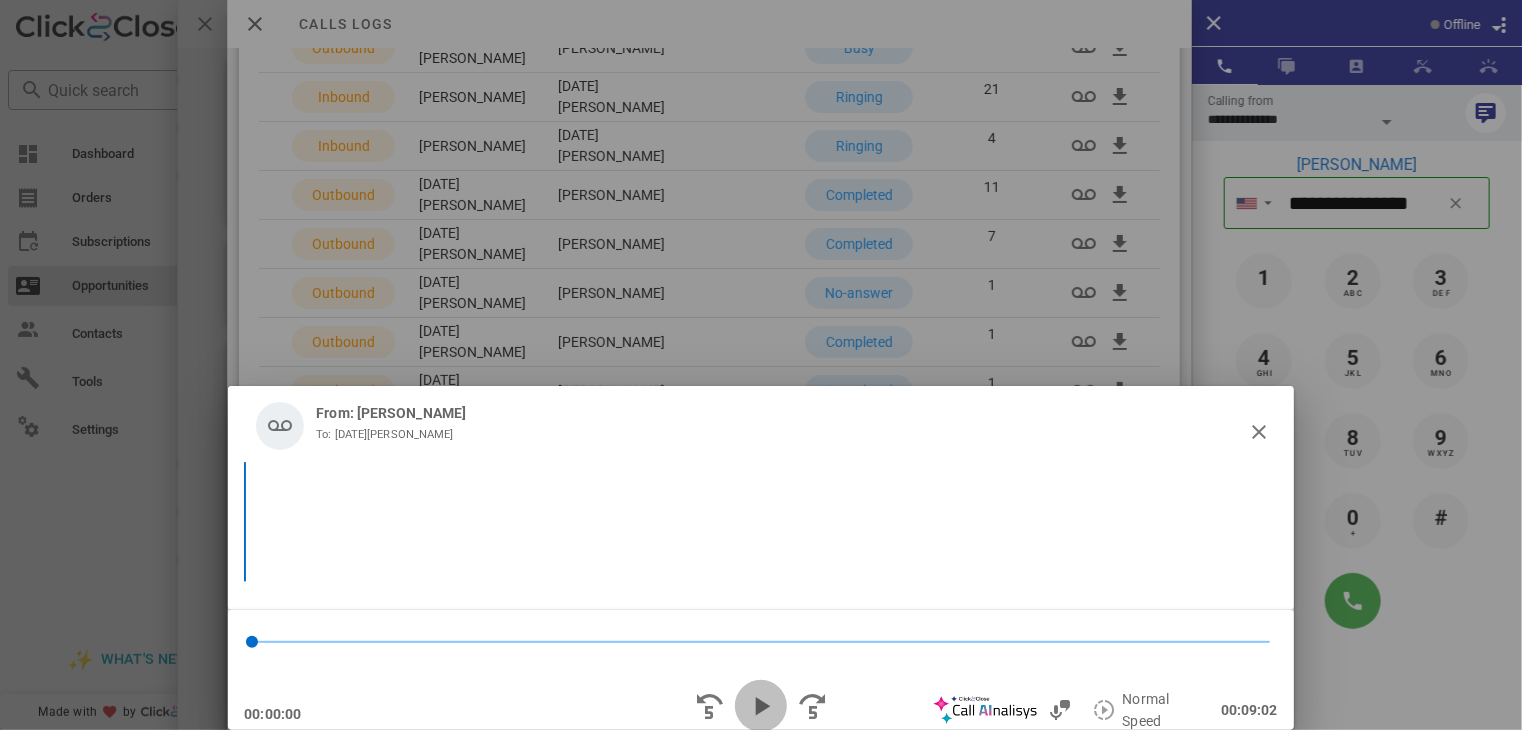 click at bounding box center (761, 706) 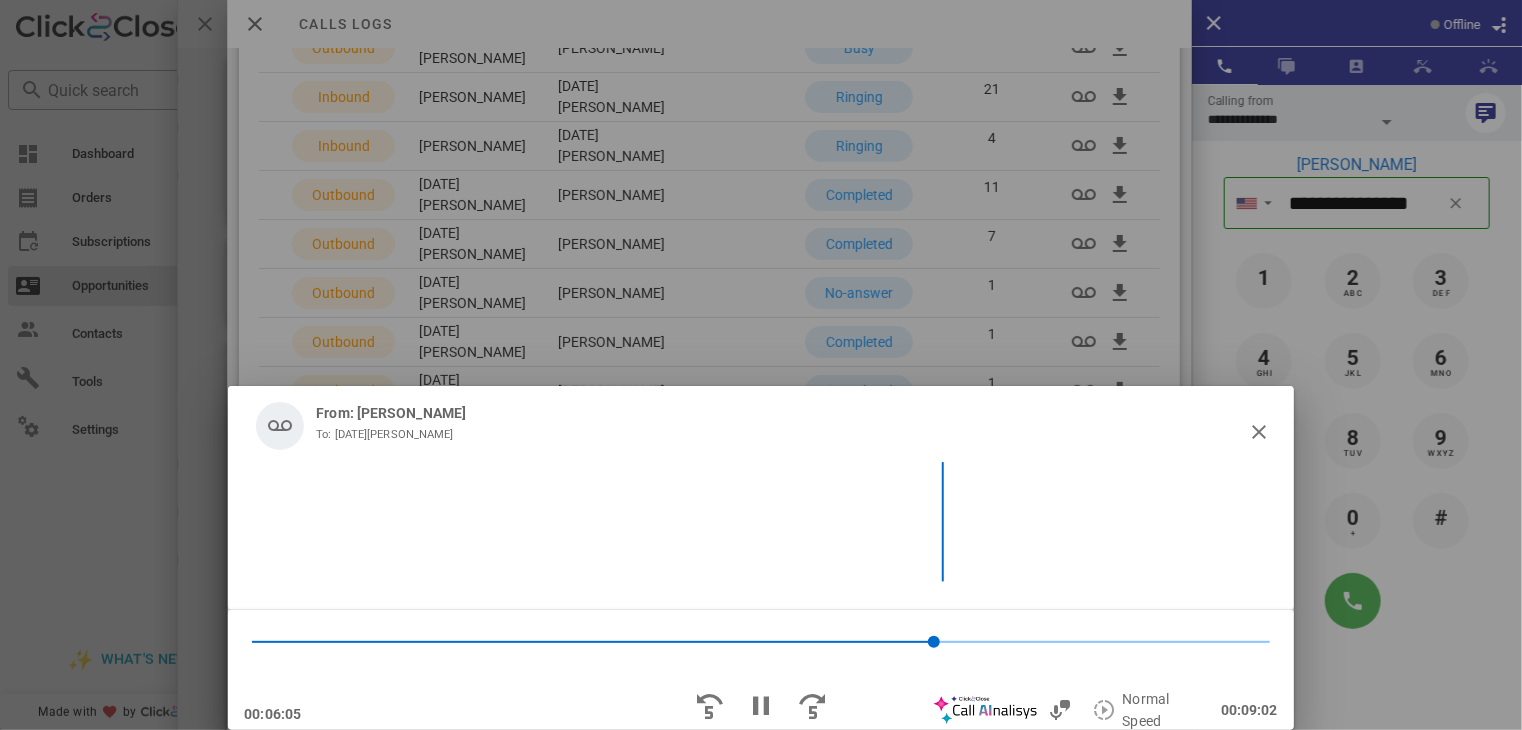 click on "From: [PERSON_NAME]   To: [DATE][PERSON_NAME]" at bounding box center (760, 426) 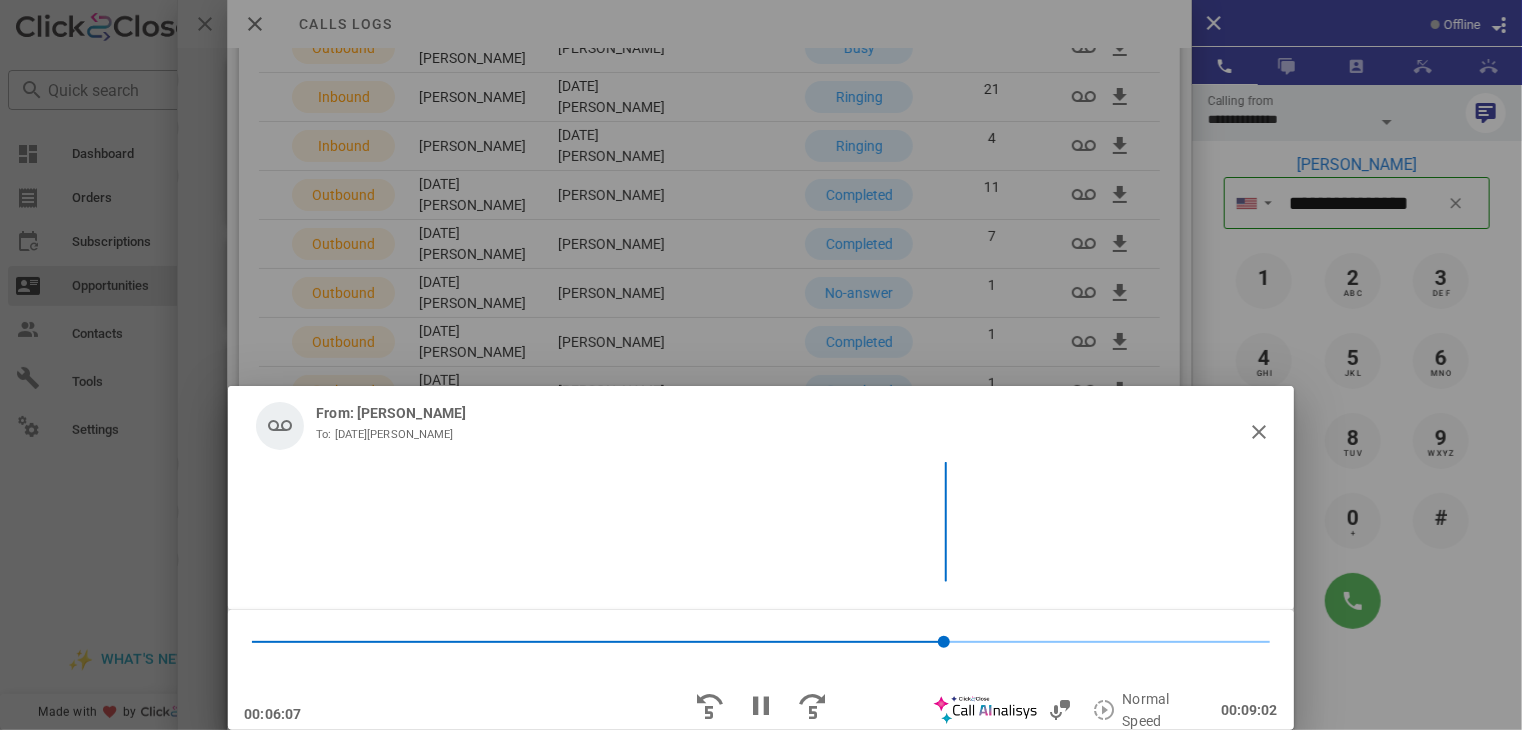 click on "From: [PERSON_NAME]   To: [DATE][PERSON_NAME]" at bounding box center (760, 498) 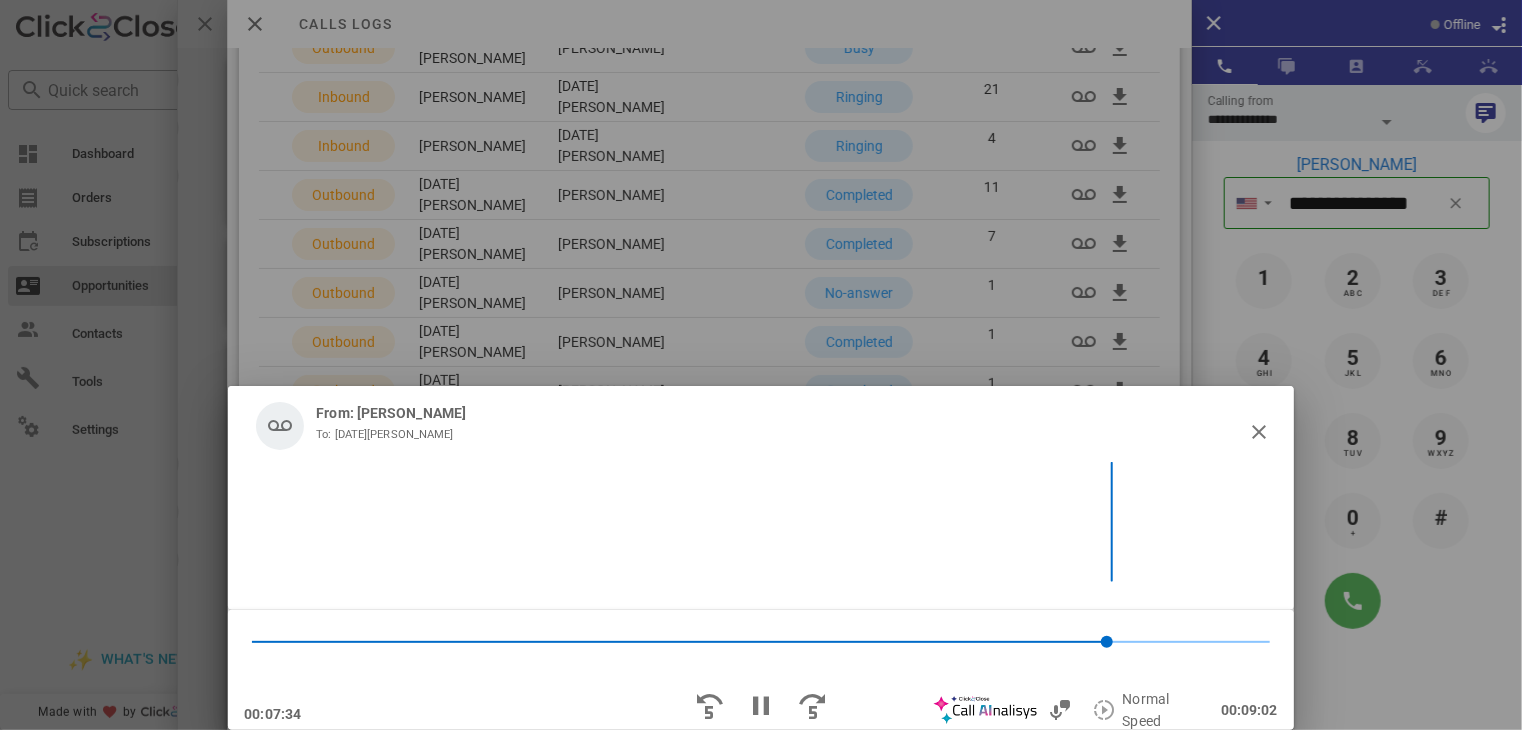 click on "From: [PERSON_NAME]" at bounding box center (391, 413) 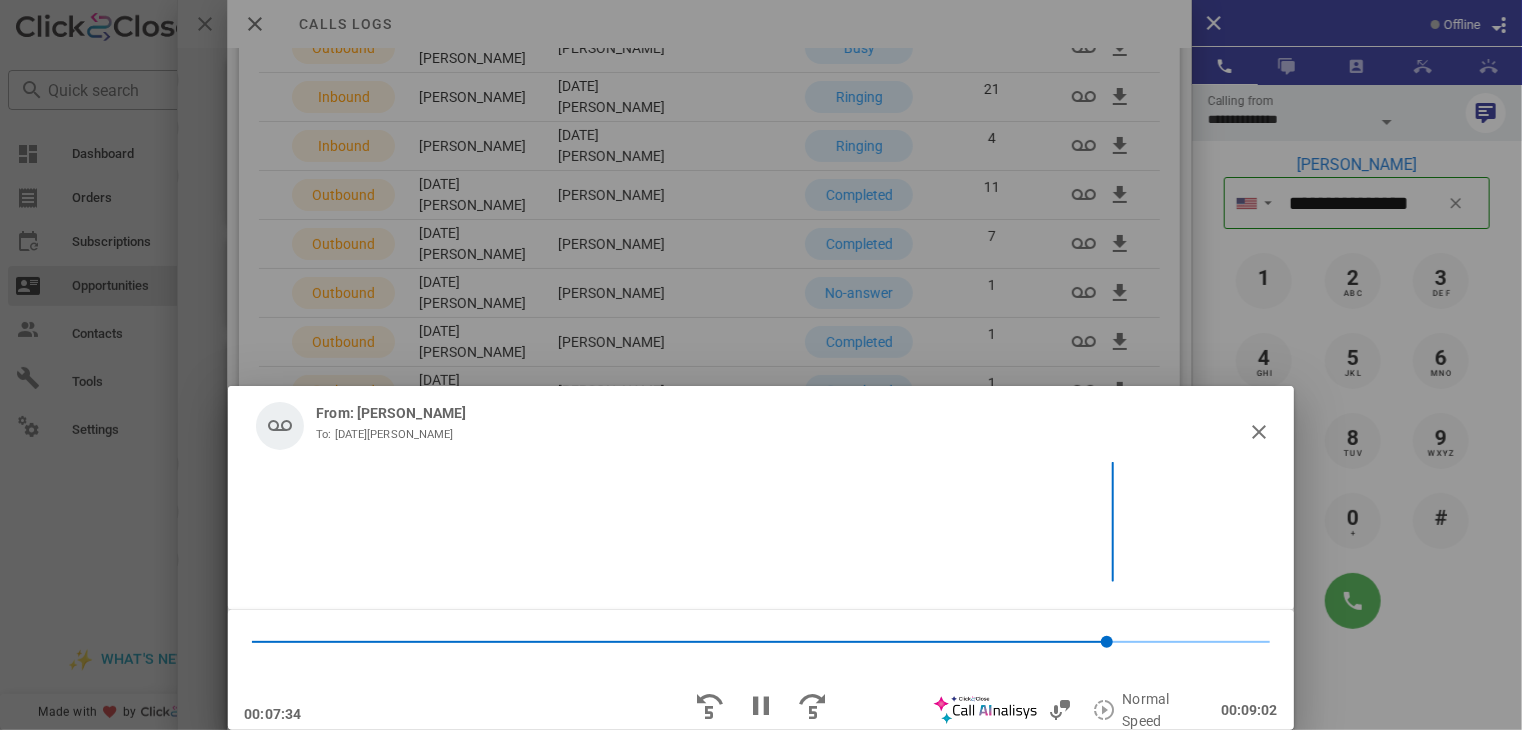 click on "From: [PERSON_NAME]" at bounding box center [391, 413] 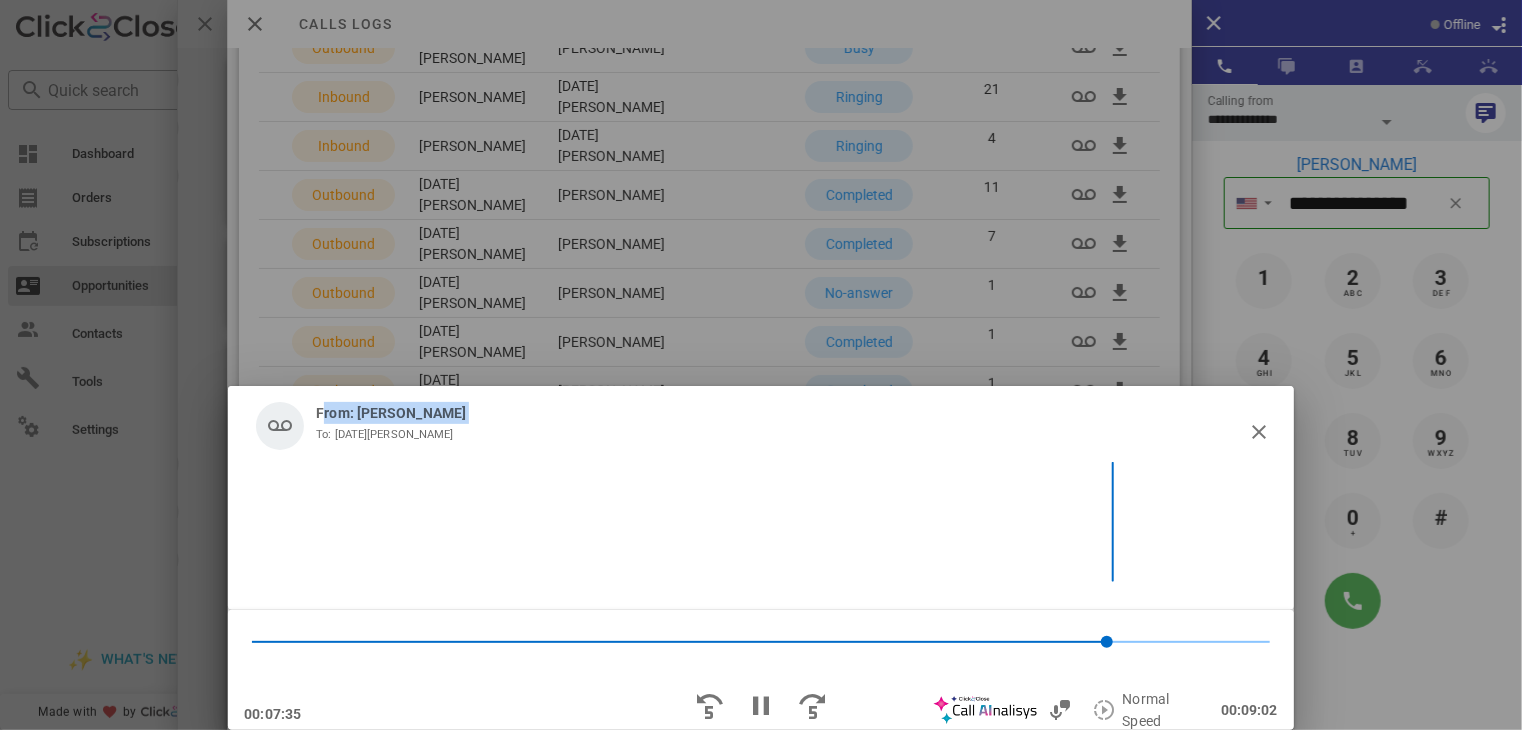 click on "From: [PERSON_NAME]" at bounding box center (391, 413) 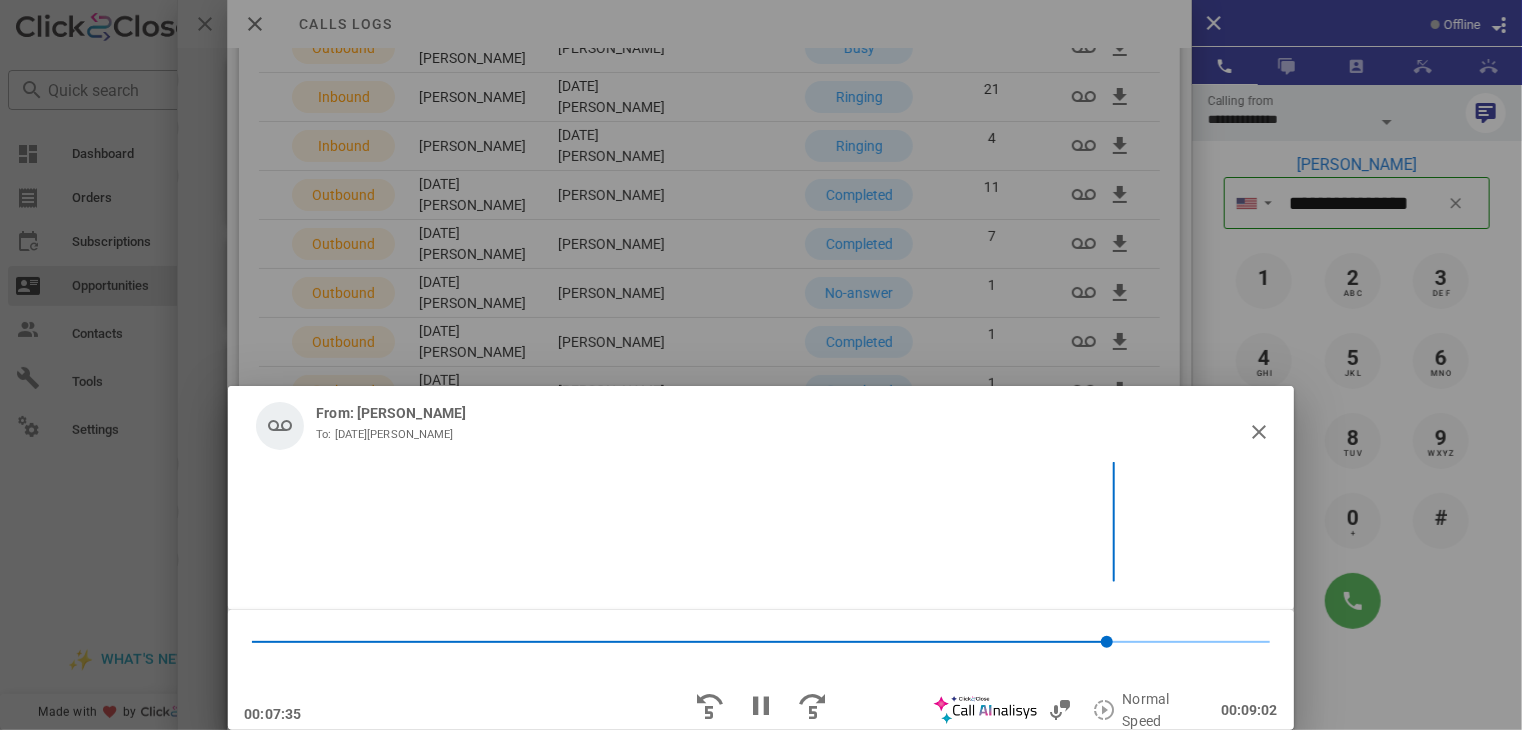 click at bounding box center (761, 365) 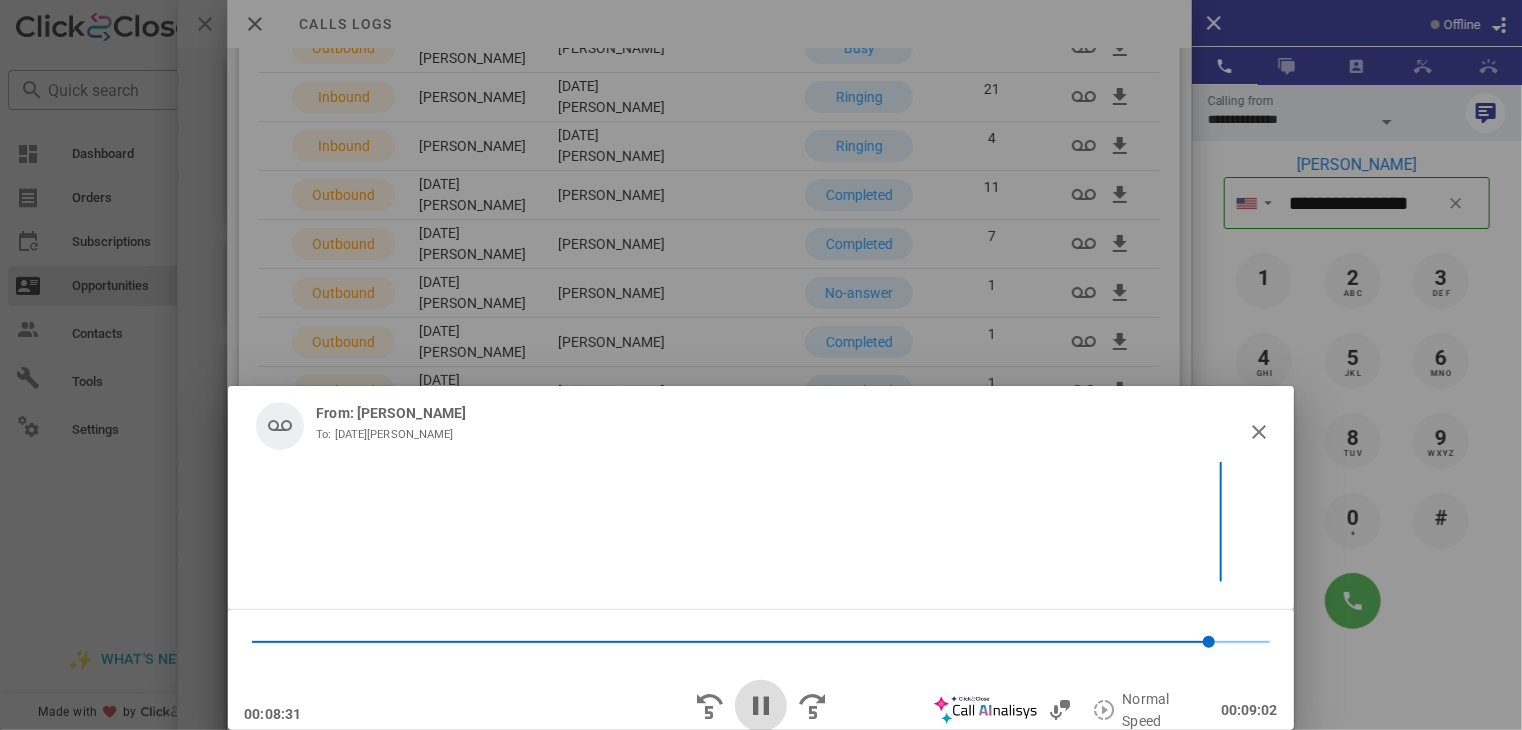 click at bounding box center (761, 706) 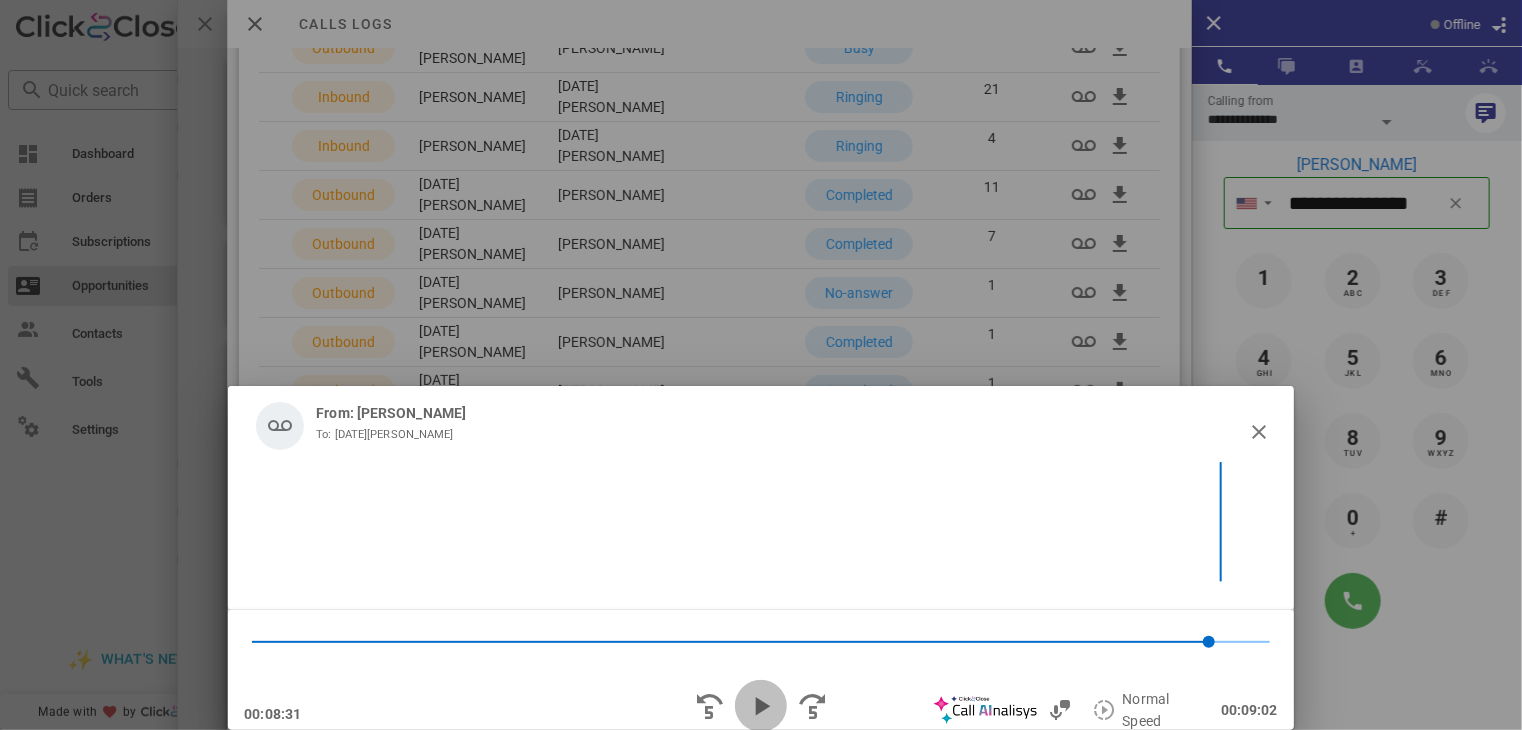 click at bounding box center [761, 706] 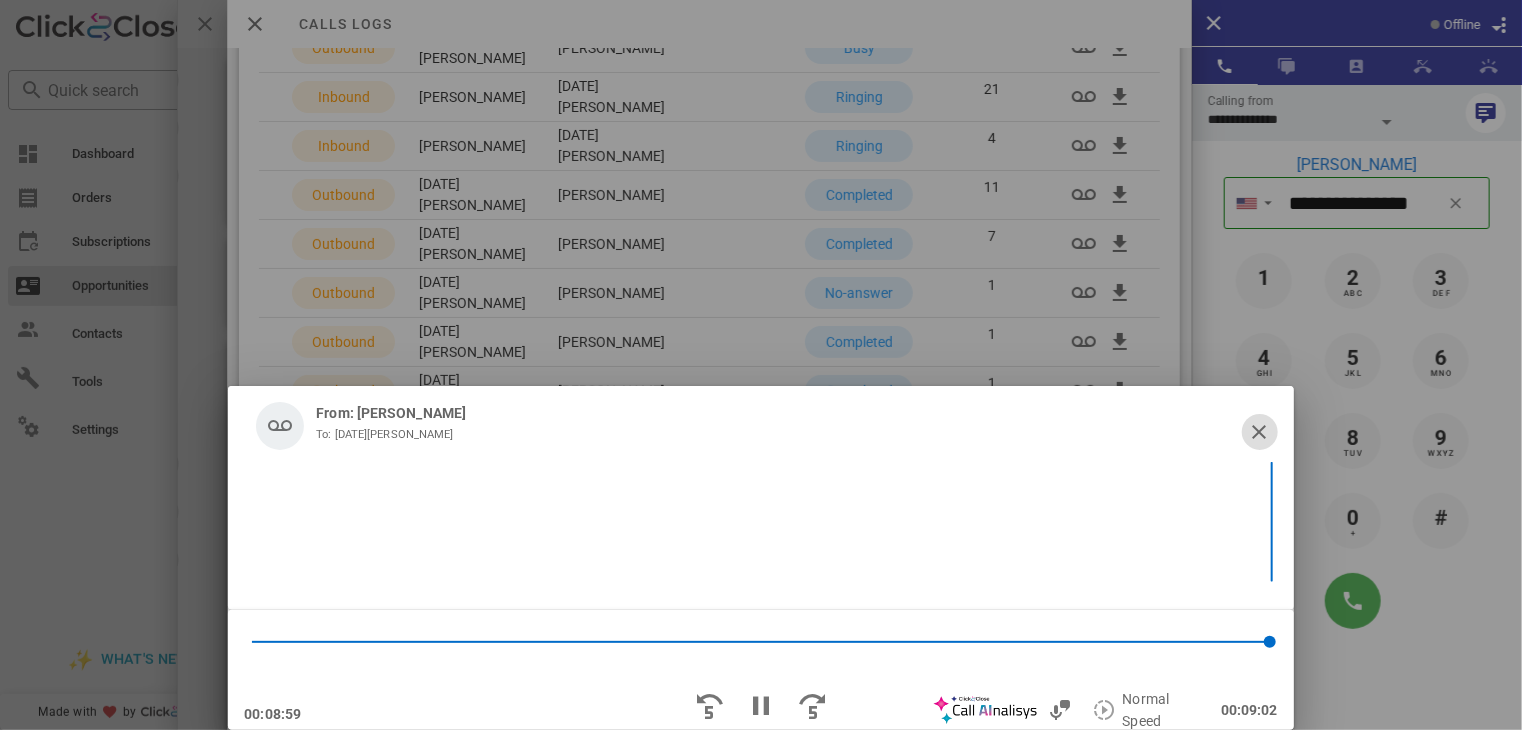 click at bounding box center (1260, 432) 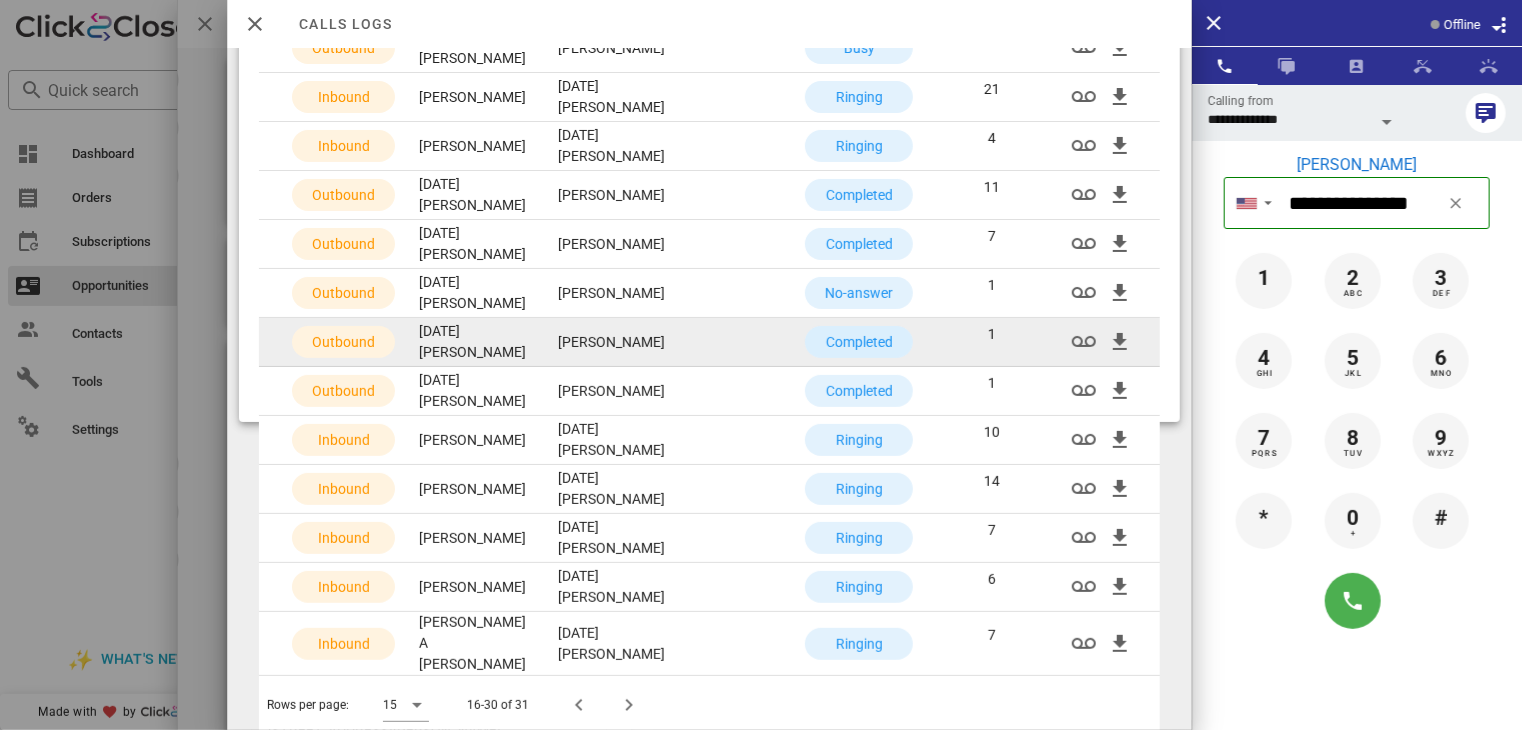 scroll, scrollTop: 297, scrollLeft: 0, axis: vertical 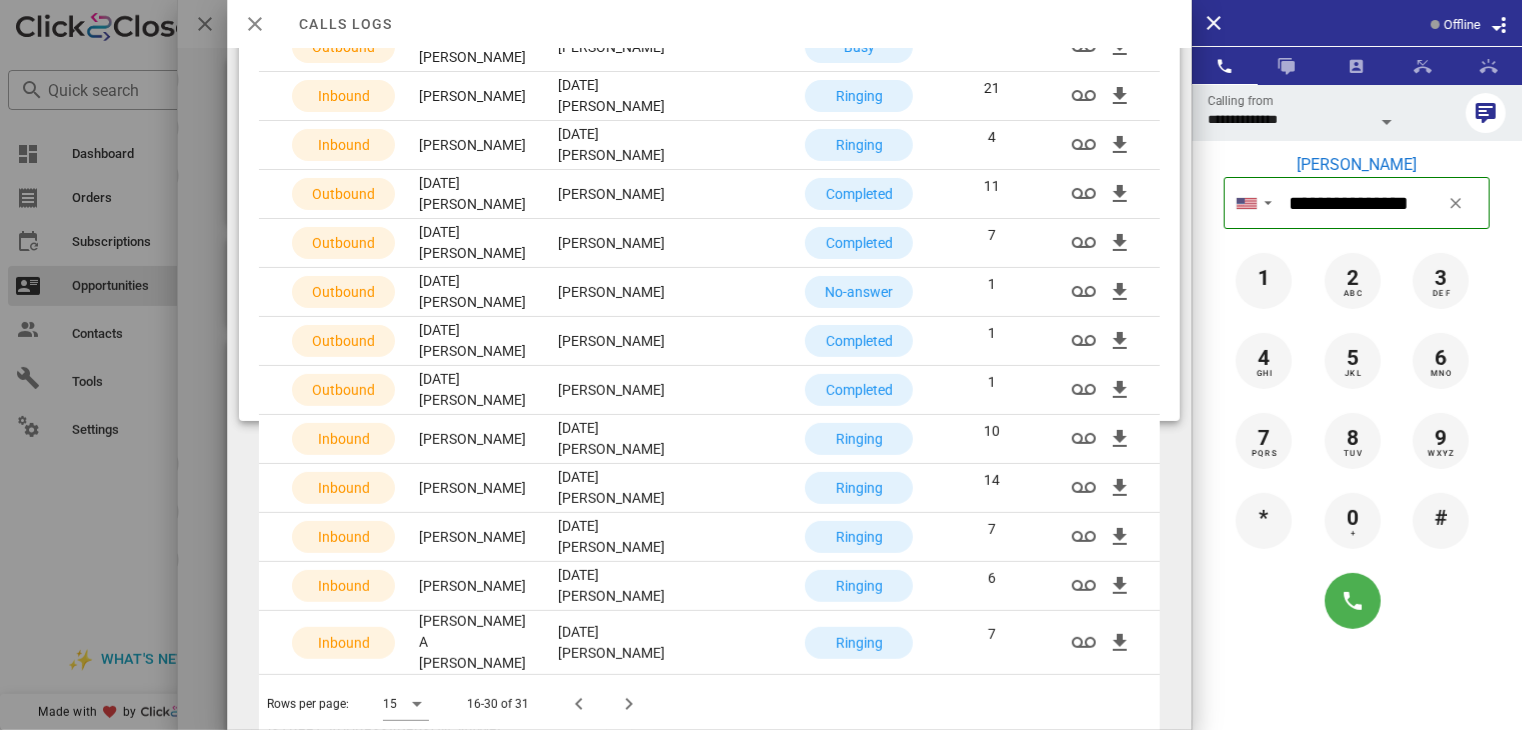 click at bounding box center [255, 24] 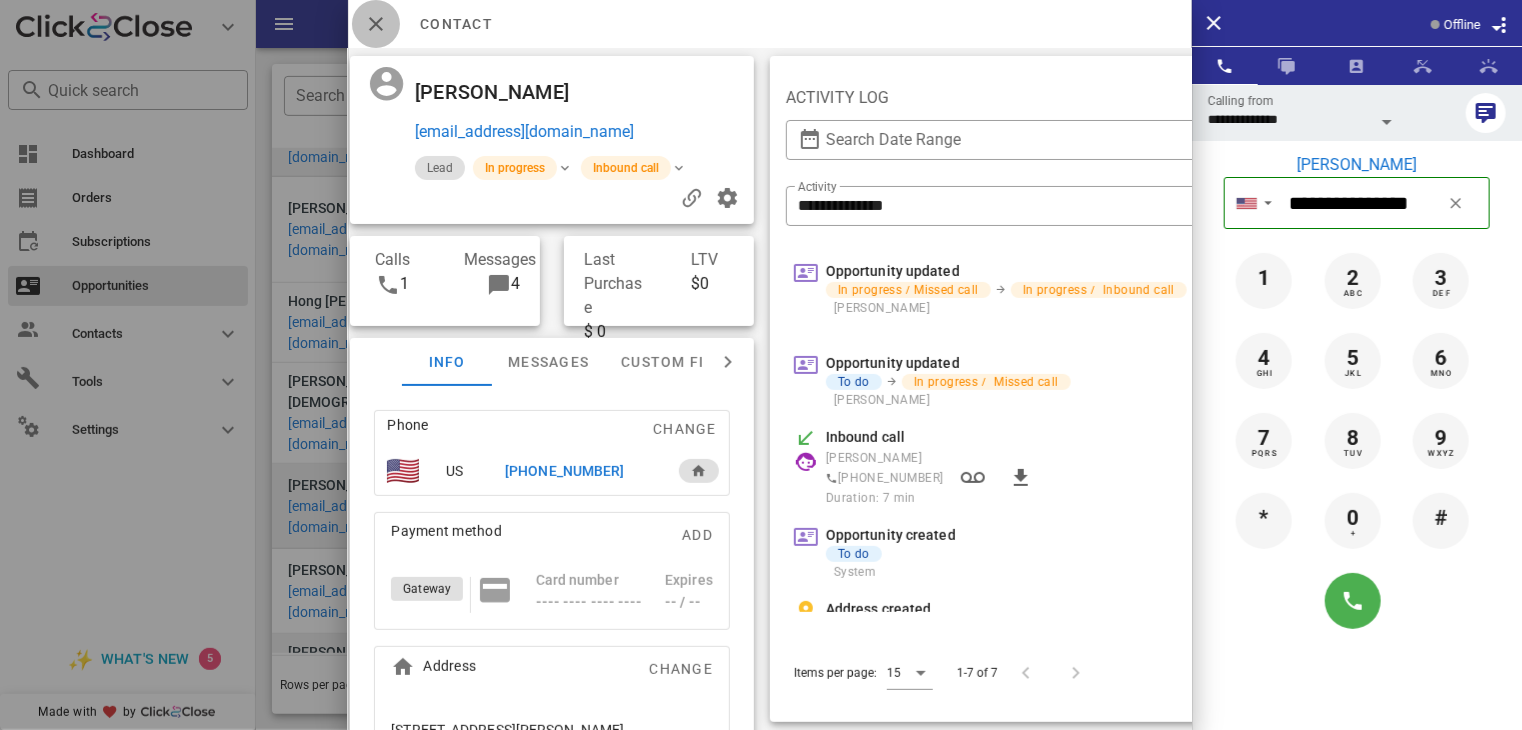 click at bounding box center [376, 24] 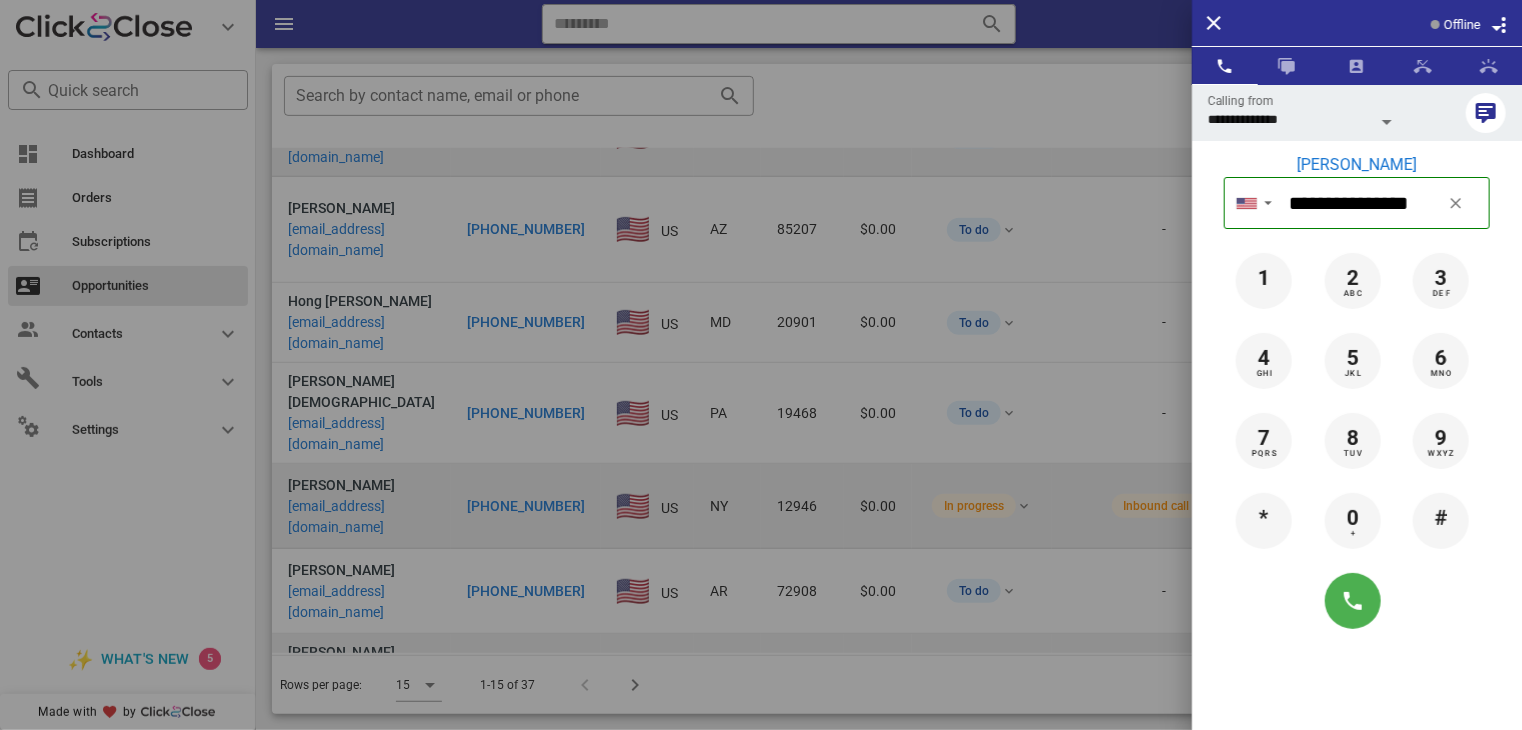 click at bounding box center [761, 365] 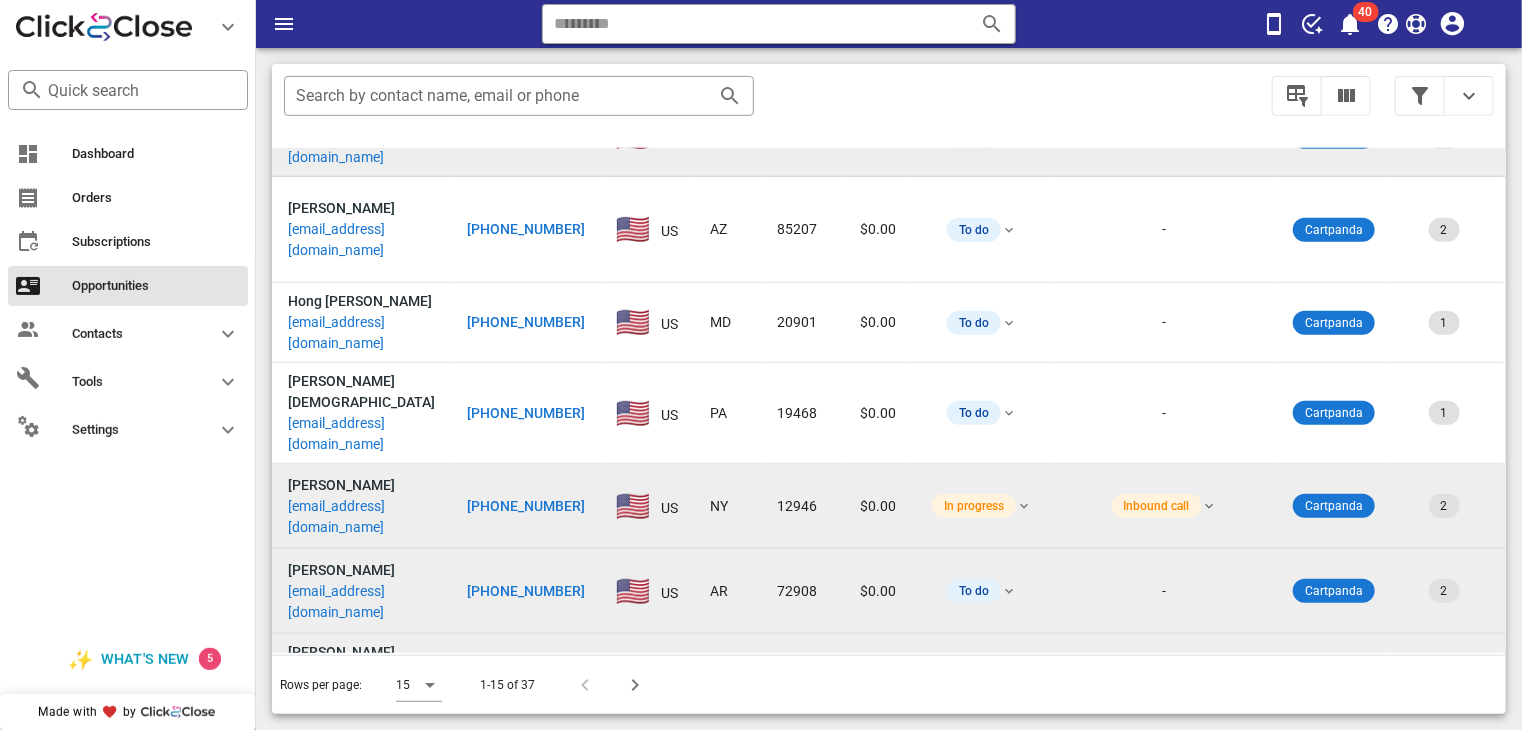 scroll, scrollTop: 564, scrollLeft: 0, axis: vertical 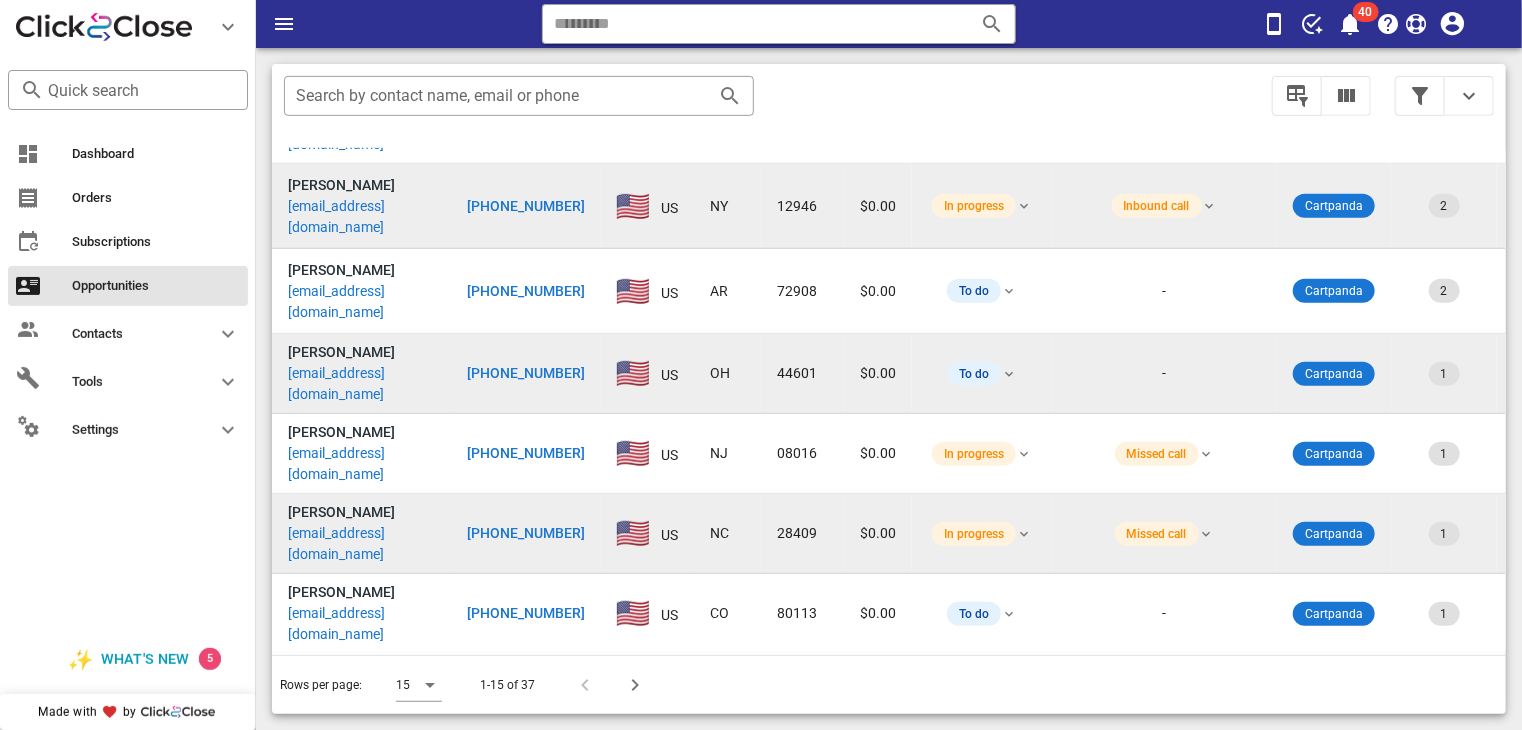 click on "Rows per page: 15  1-15 of 37" at bounding box center (889, 684) 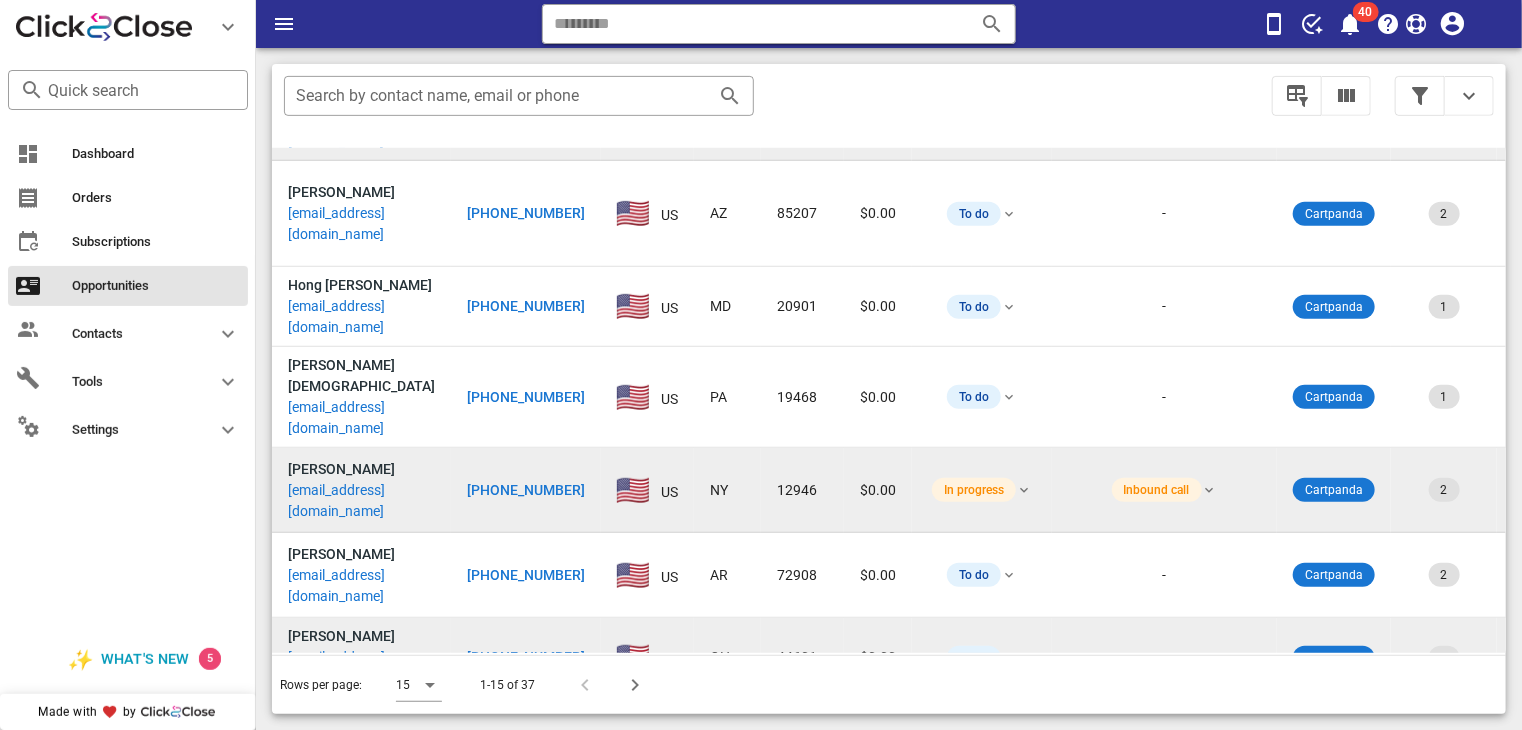 scroll, scrollTop: 276, scrollLeft: 0, axis: vertical 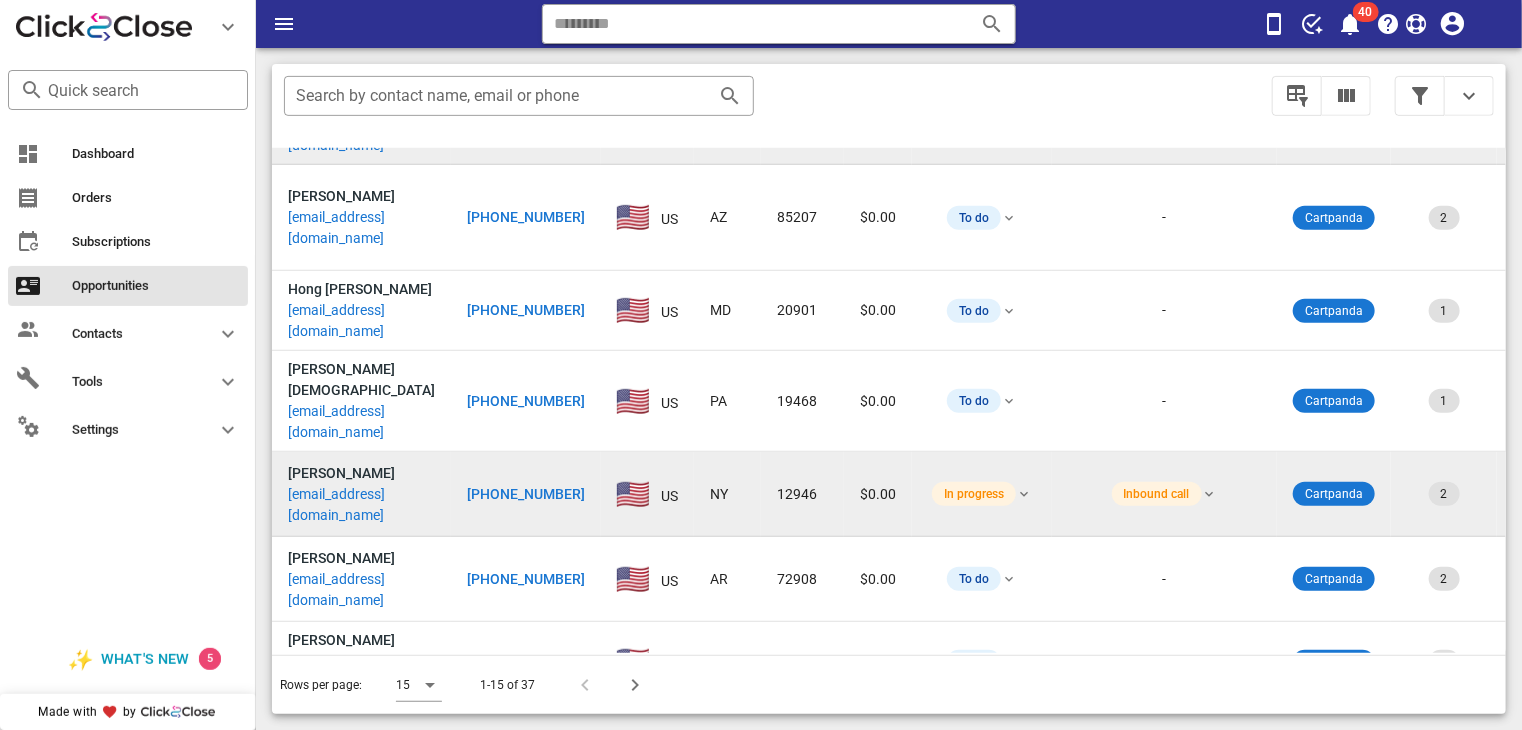 click on "[PHONE_NUMBER]" at bounding box center [526, 494] 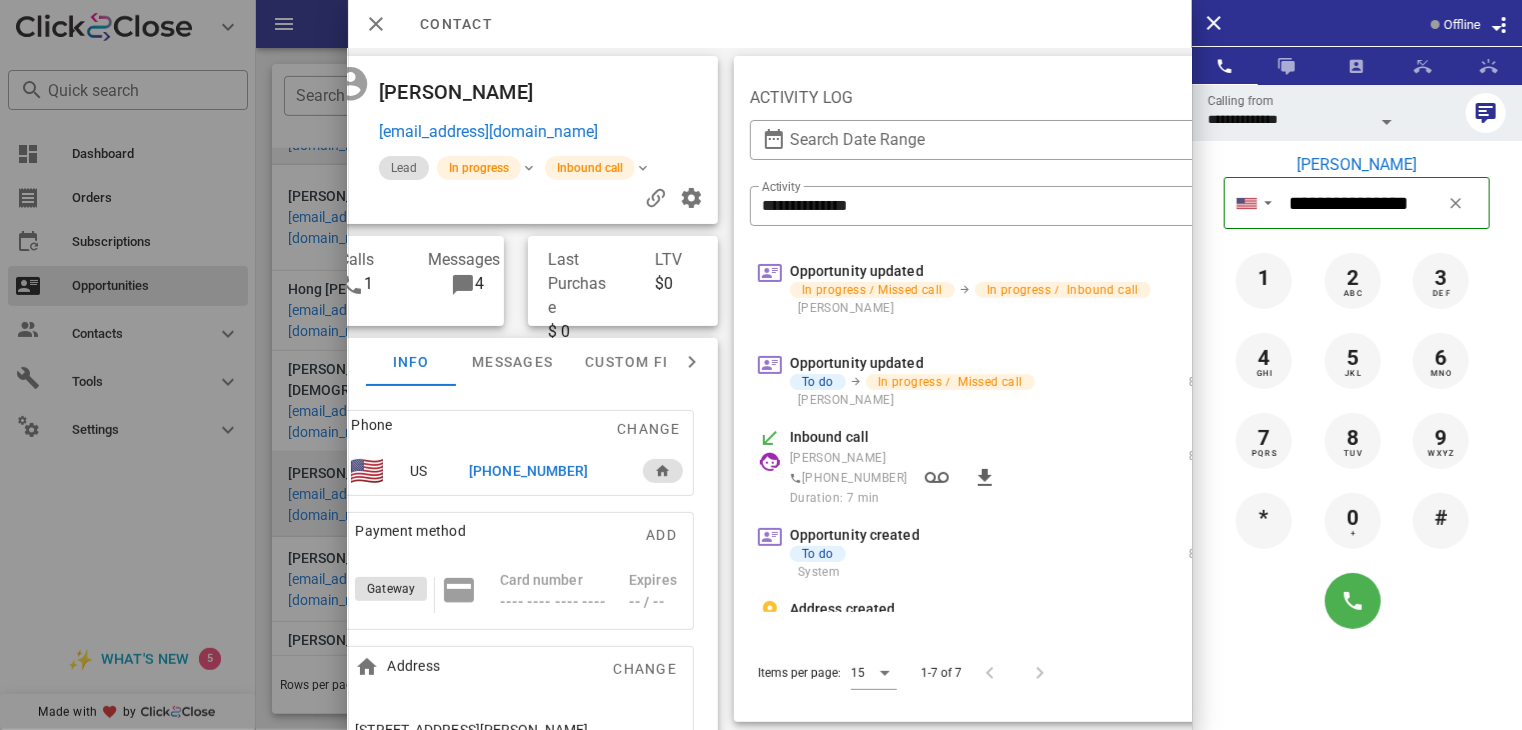 scroll, scrollTop: 0, scrollLeft: 304, axis: horizontal 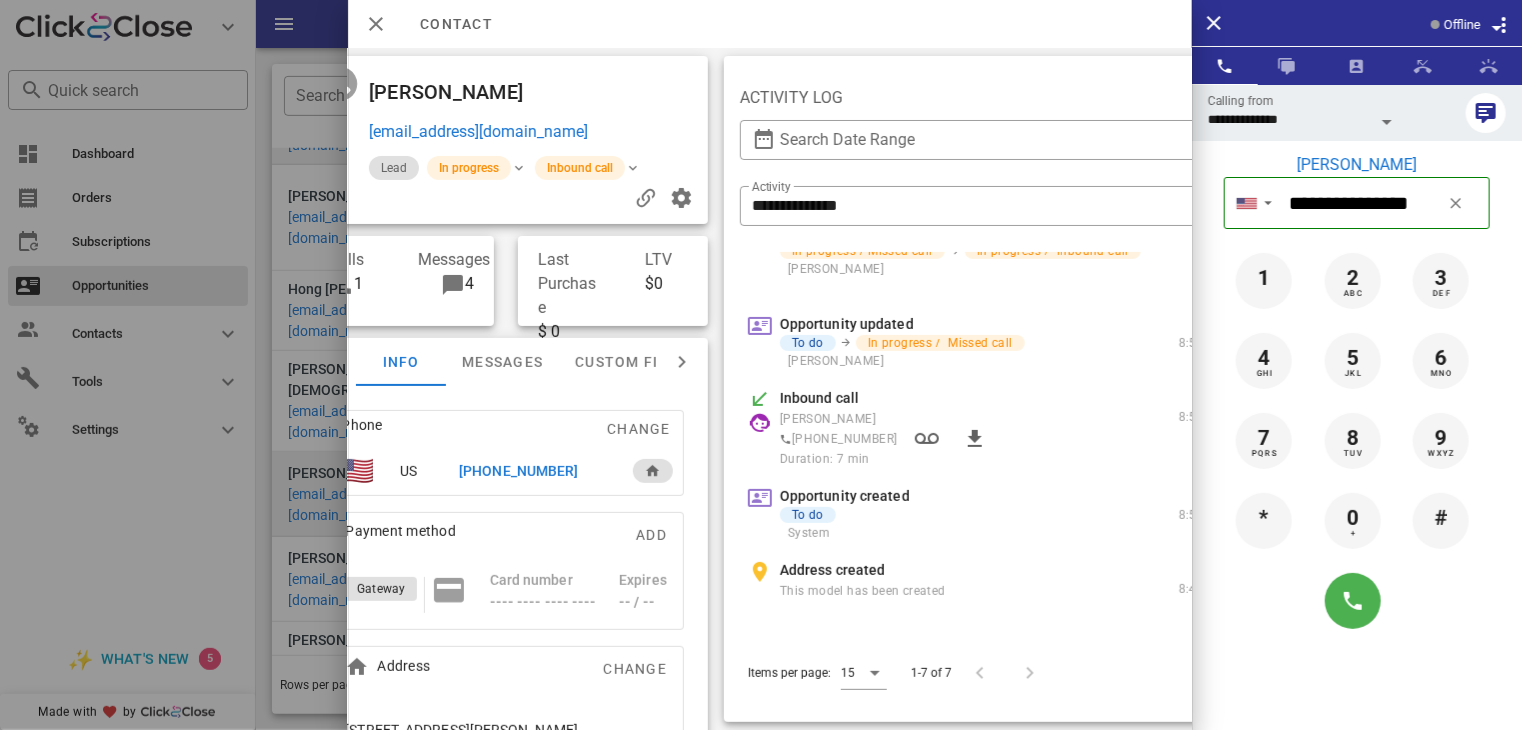 click on "Inbound call" at bounding box center (819, 398) 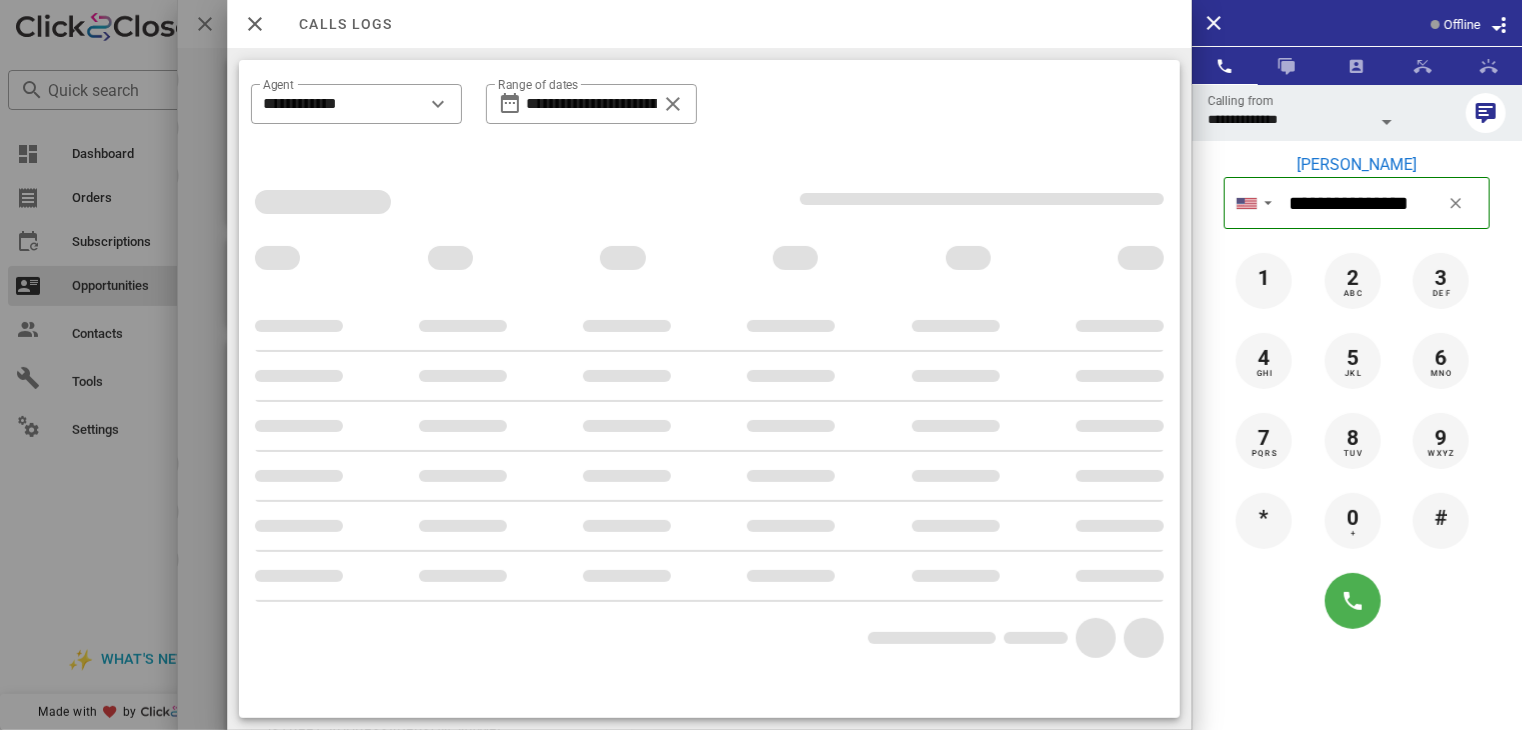 scroll, scrollTop: 0, scrollLeft: 258, axis: horizontal 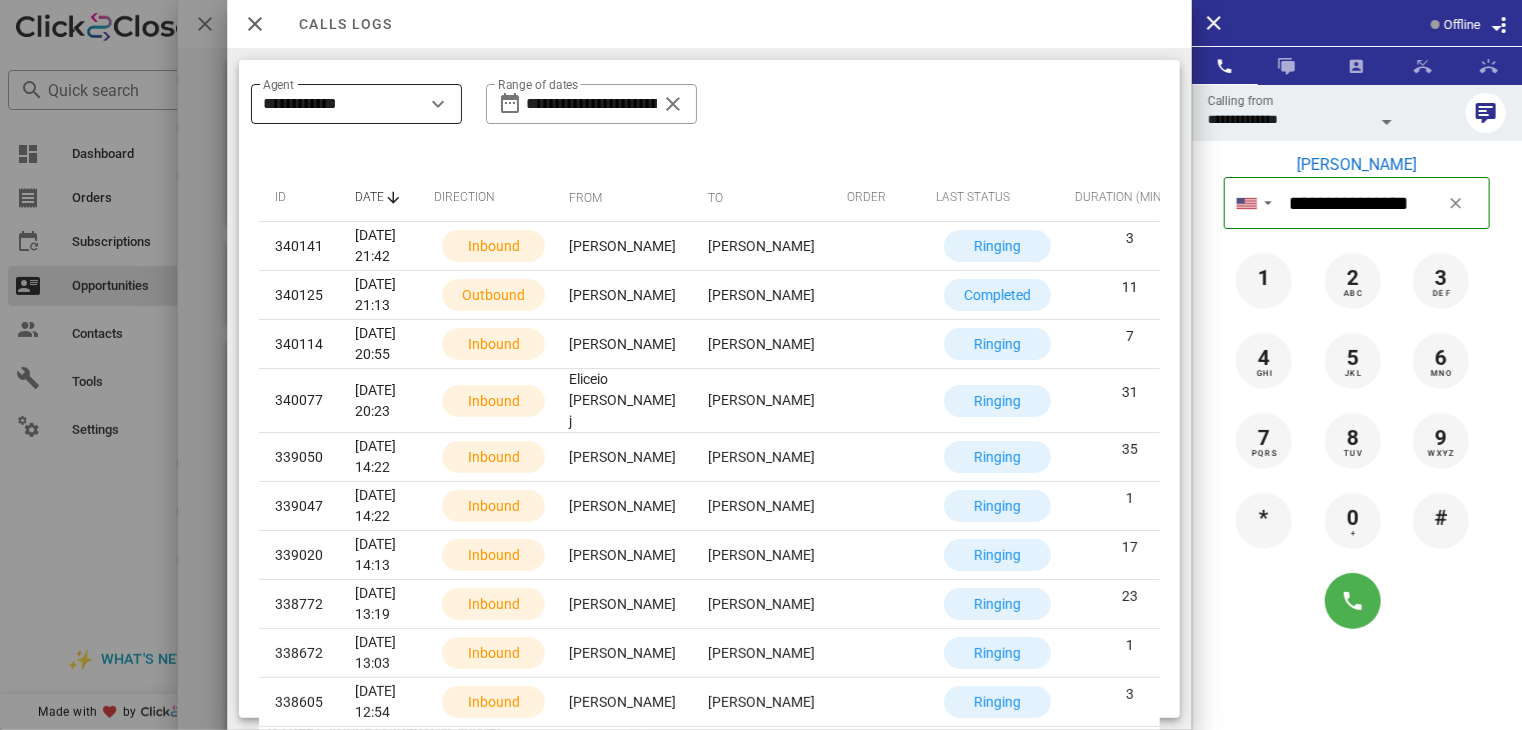 click on "**********" at bounding box center [342, 104] 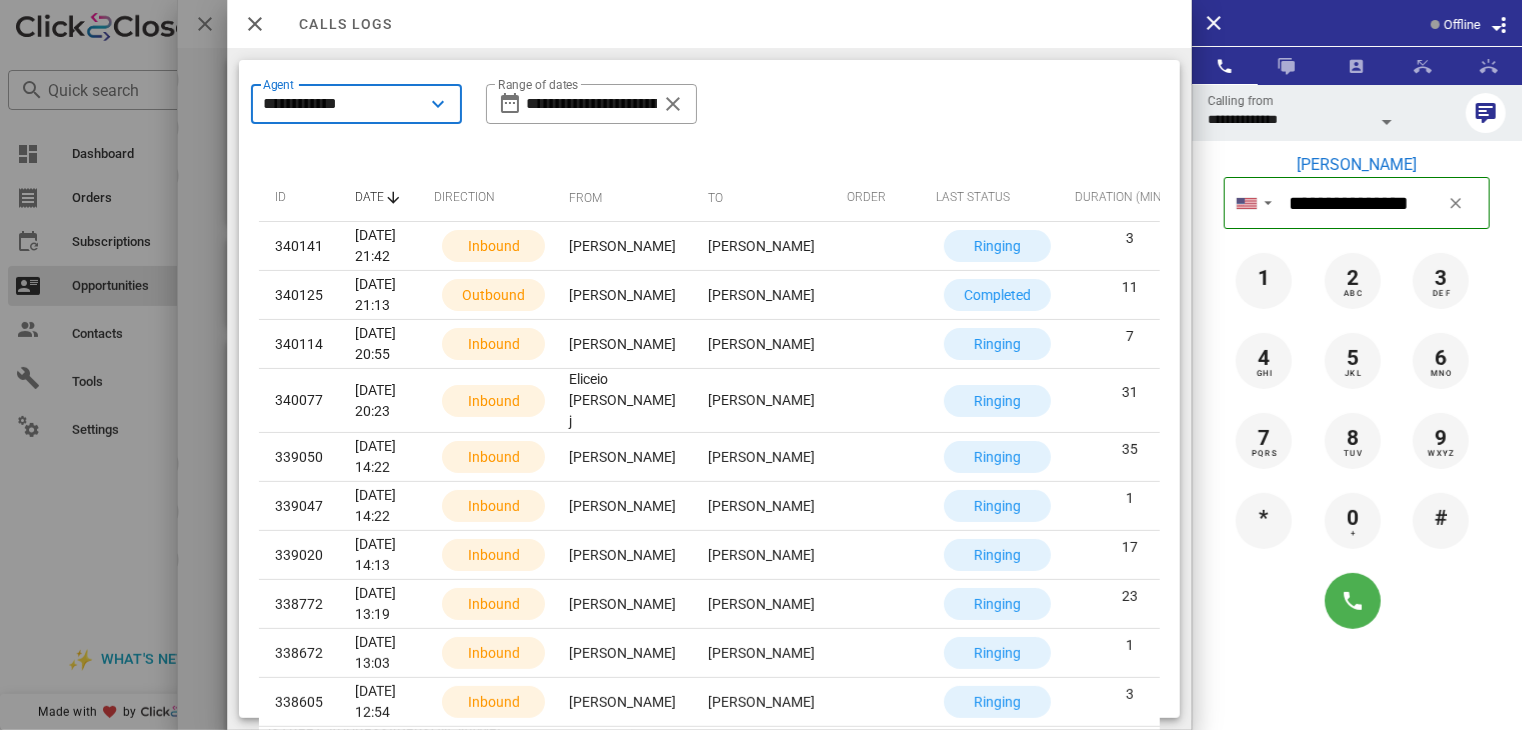 click on "**********" at bounding box center [342, 104] 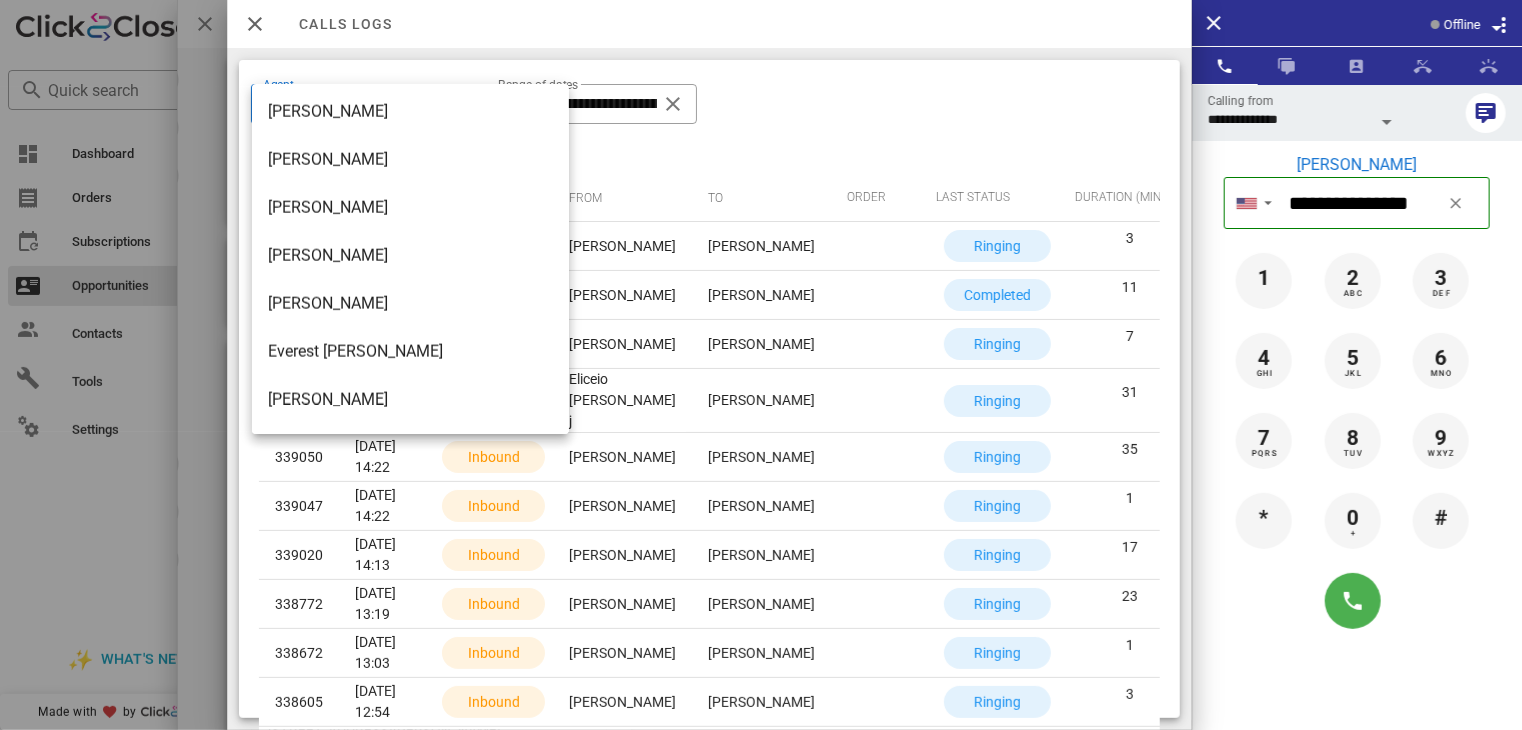 scroll, scrollTop: 1220, scrollLeft: 0, axis: vertical 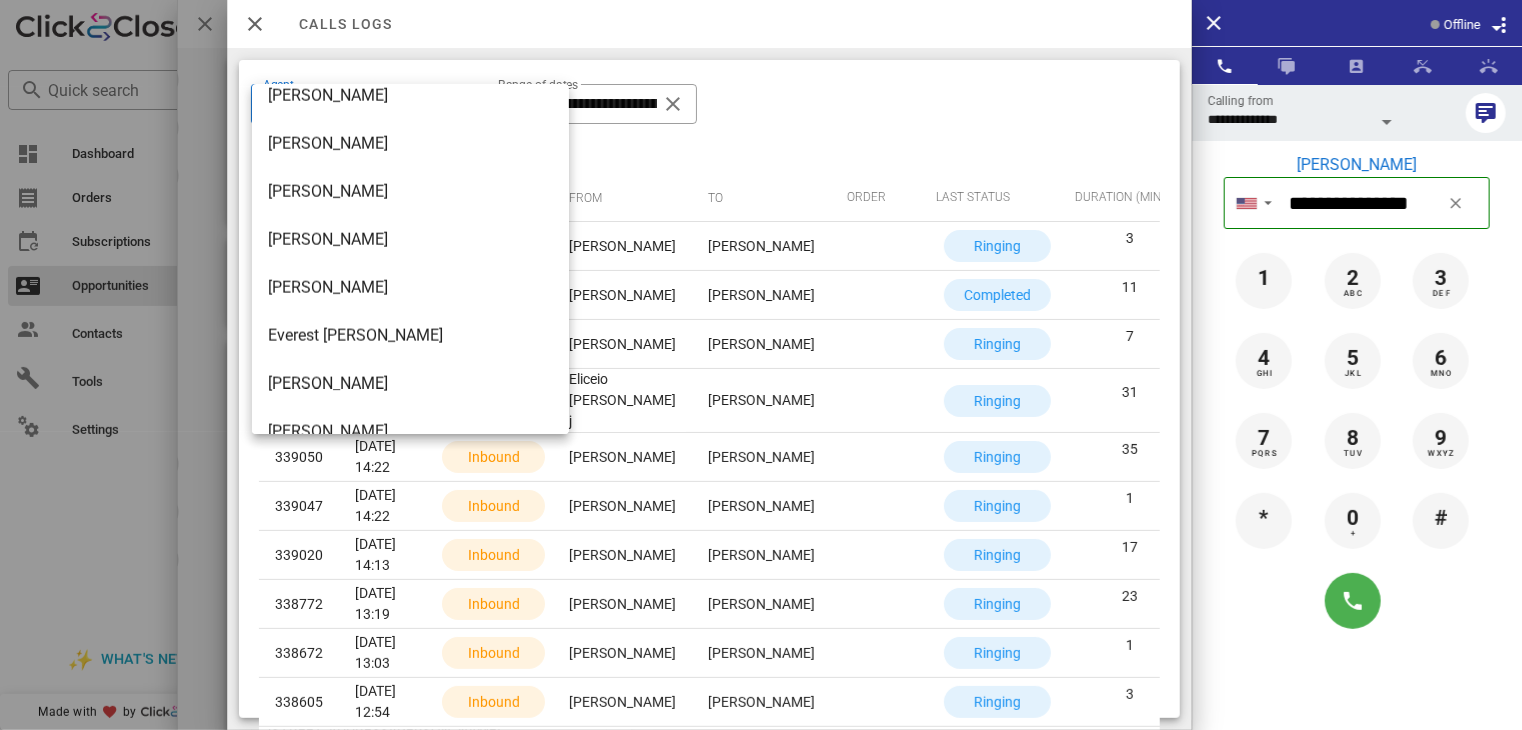 click on "Everest [PERSON_NAME]" at bounding box center (410, 335) 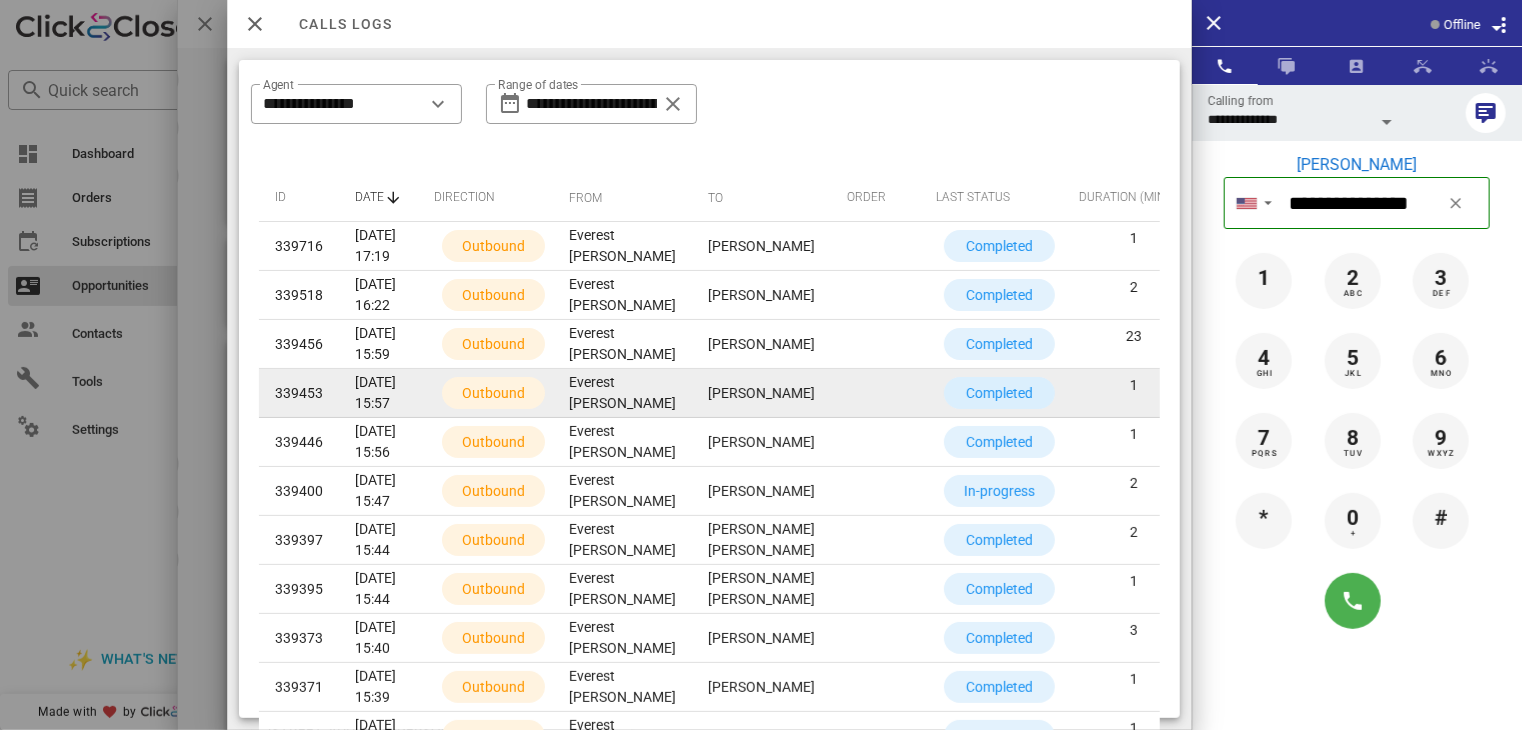 scroll, scrollTop: 0, scrollLeft: 88, axis: horizontal 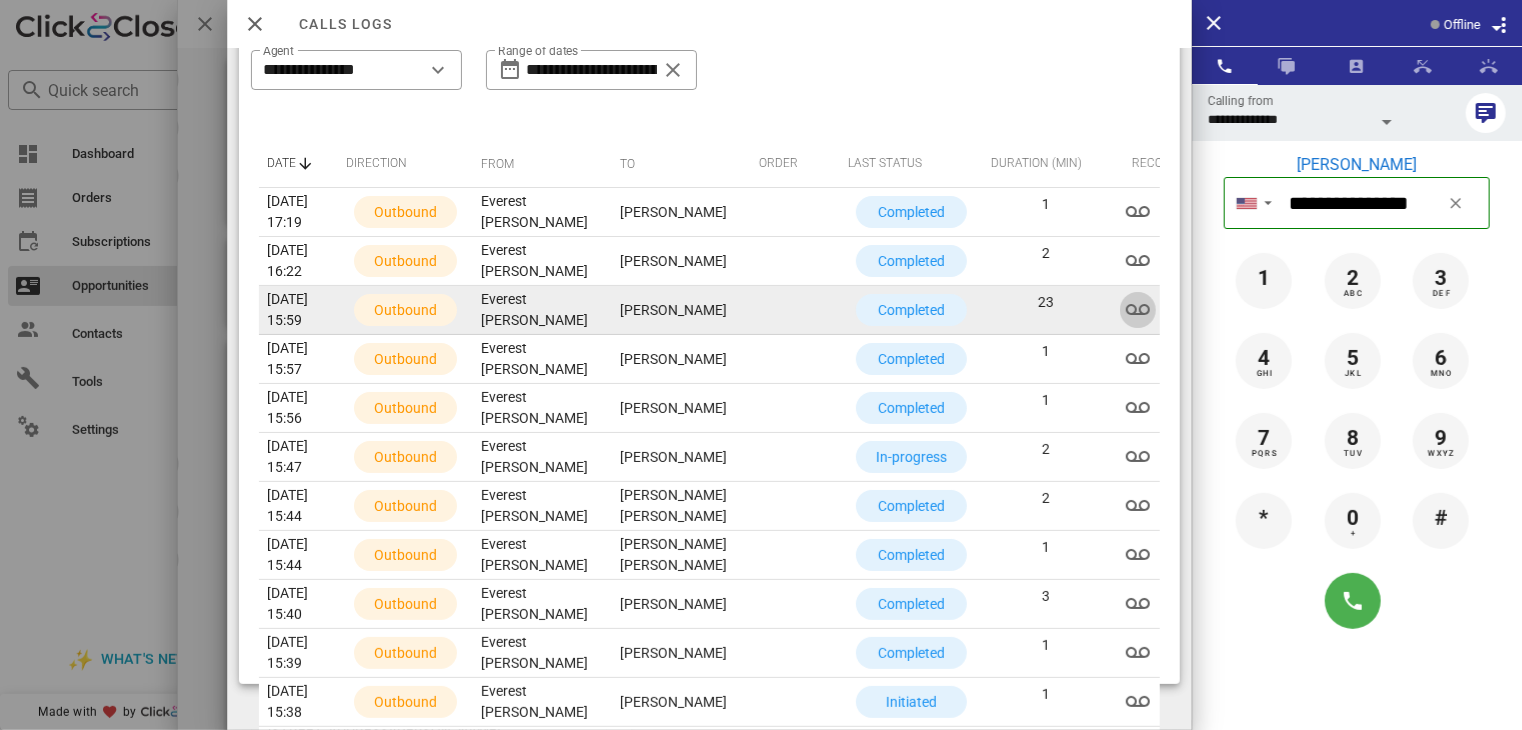 click at bounding box center (1138, 310) 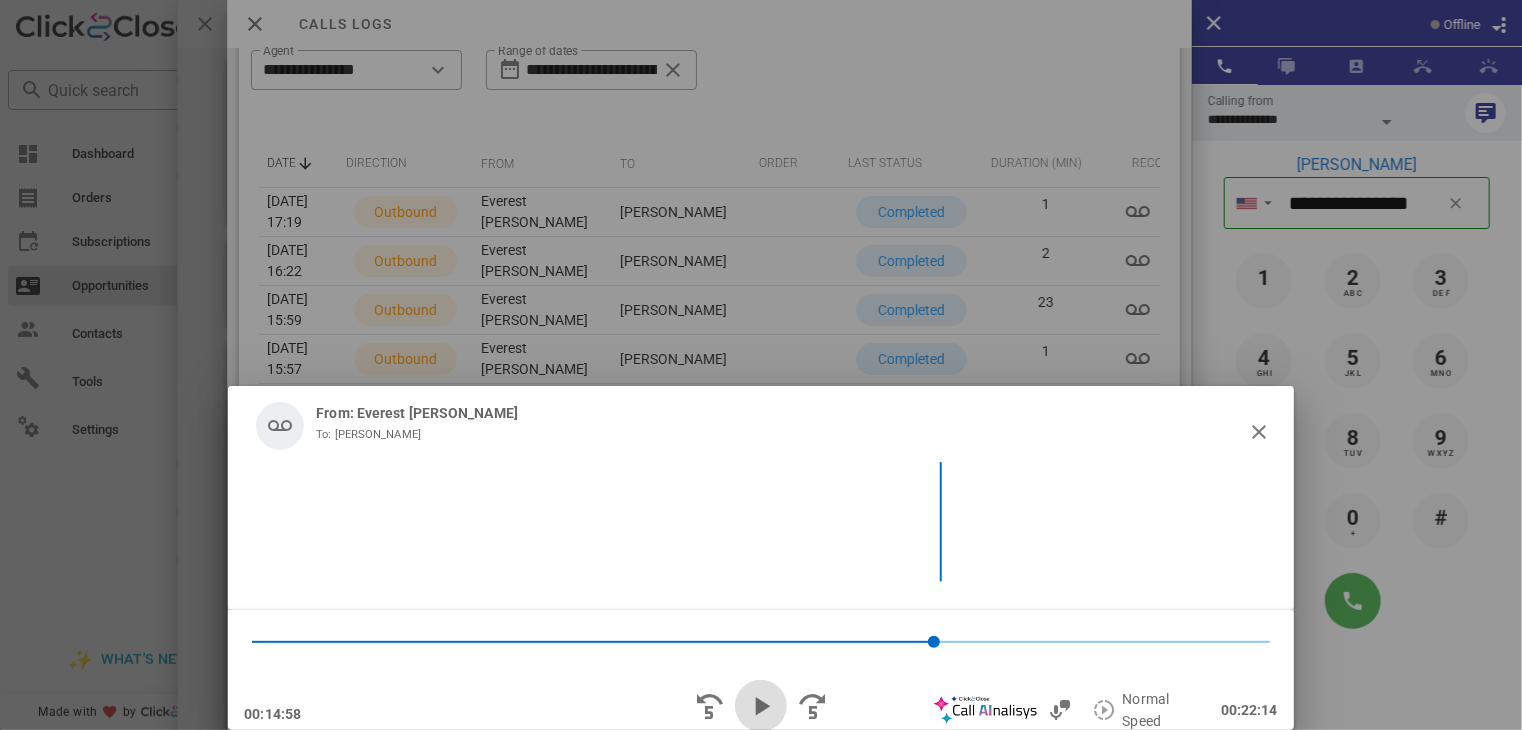 click at bounding box center [761, 706] 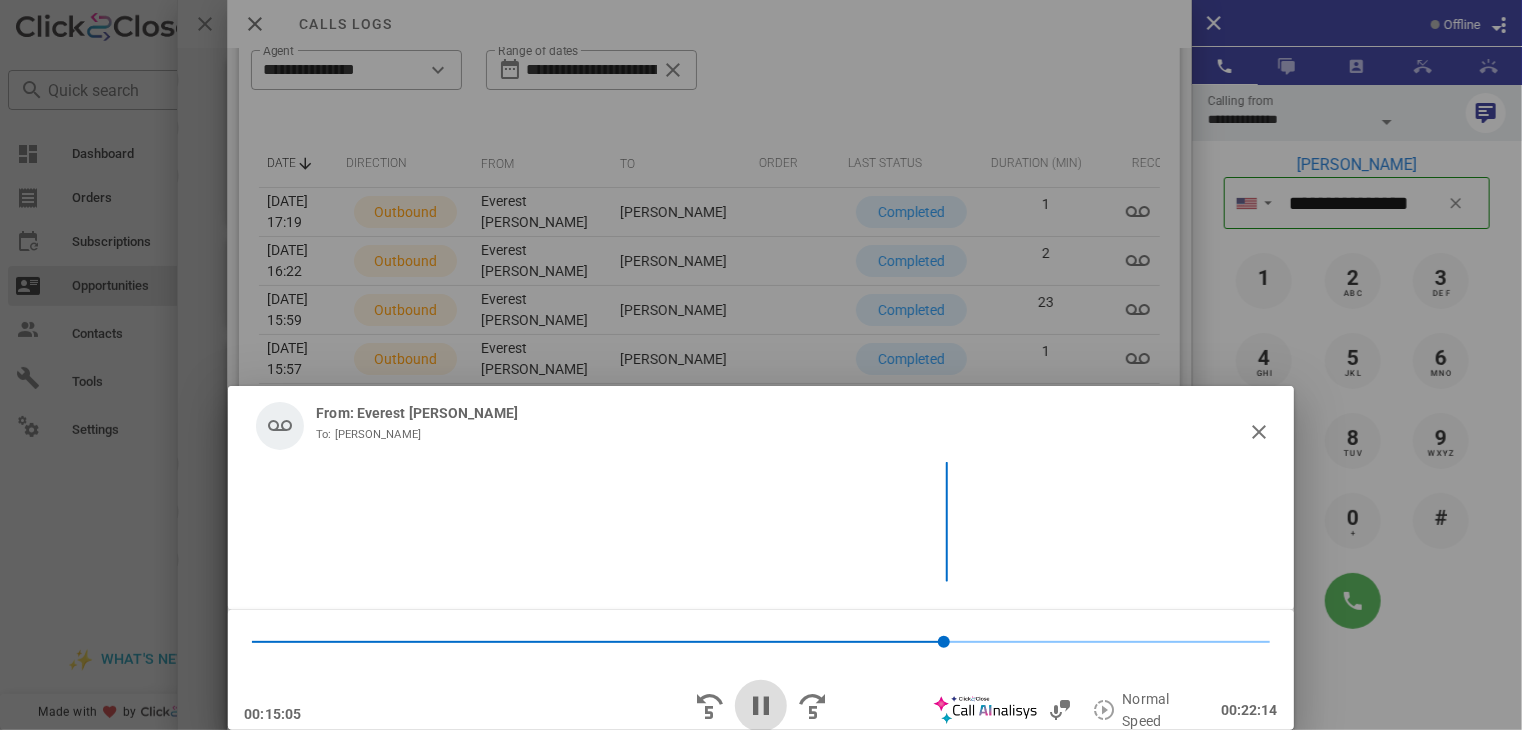 click at bounding box center [761, 706] 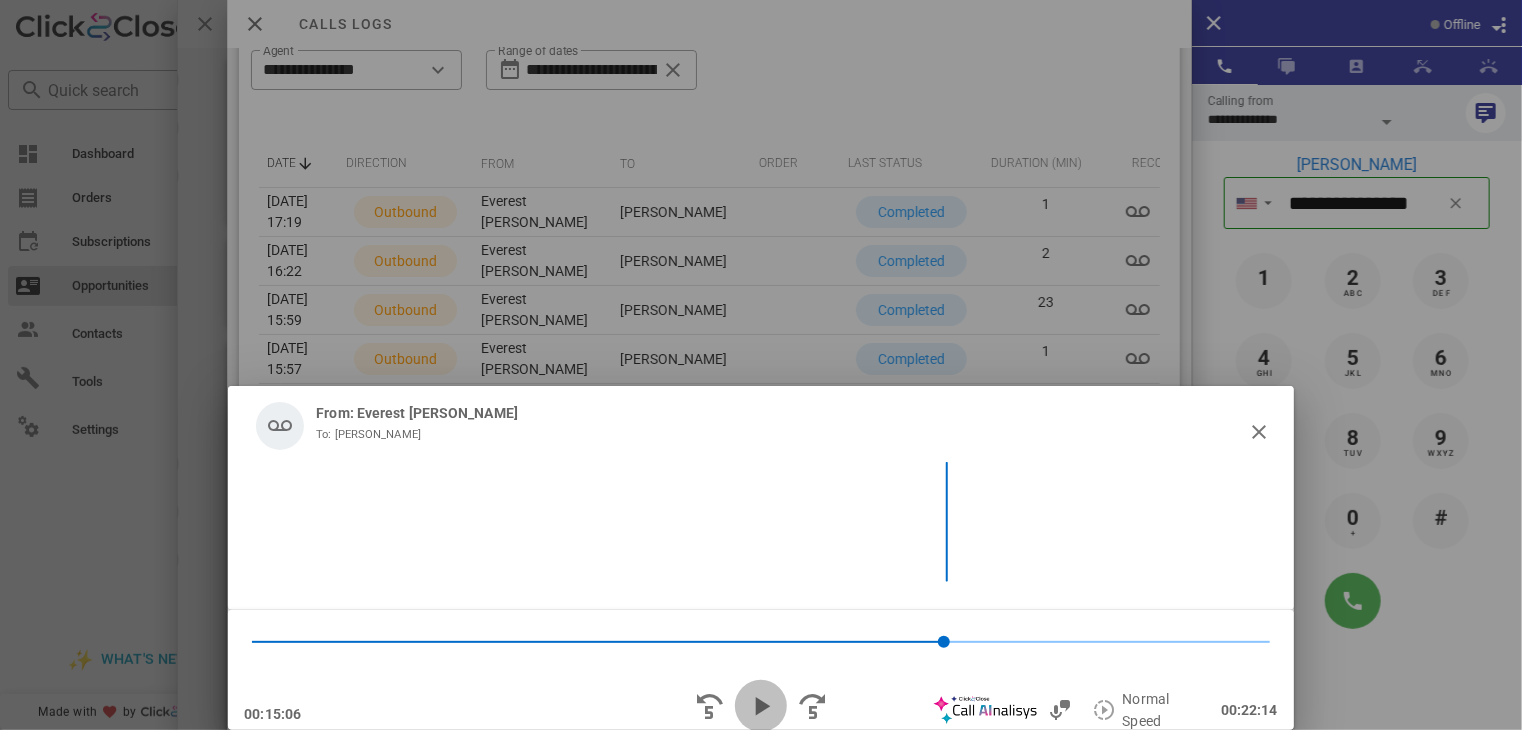 click at bounding box center [761, 706] 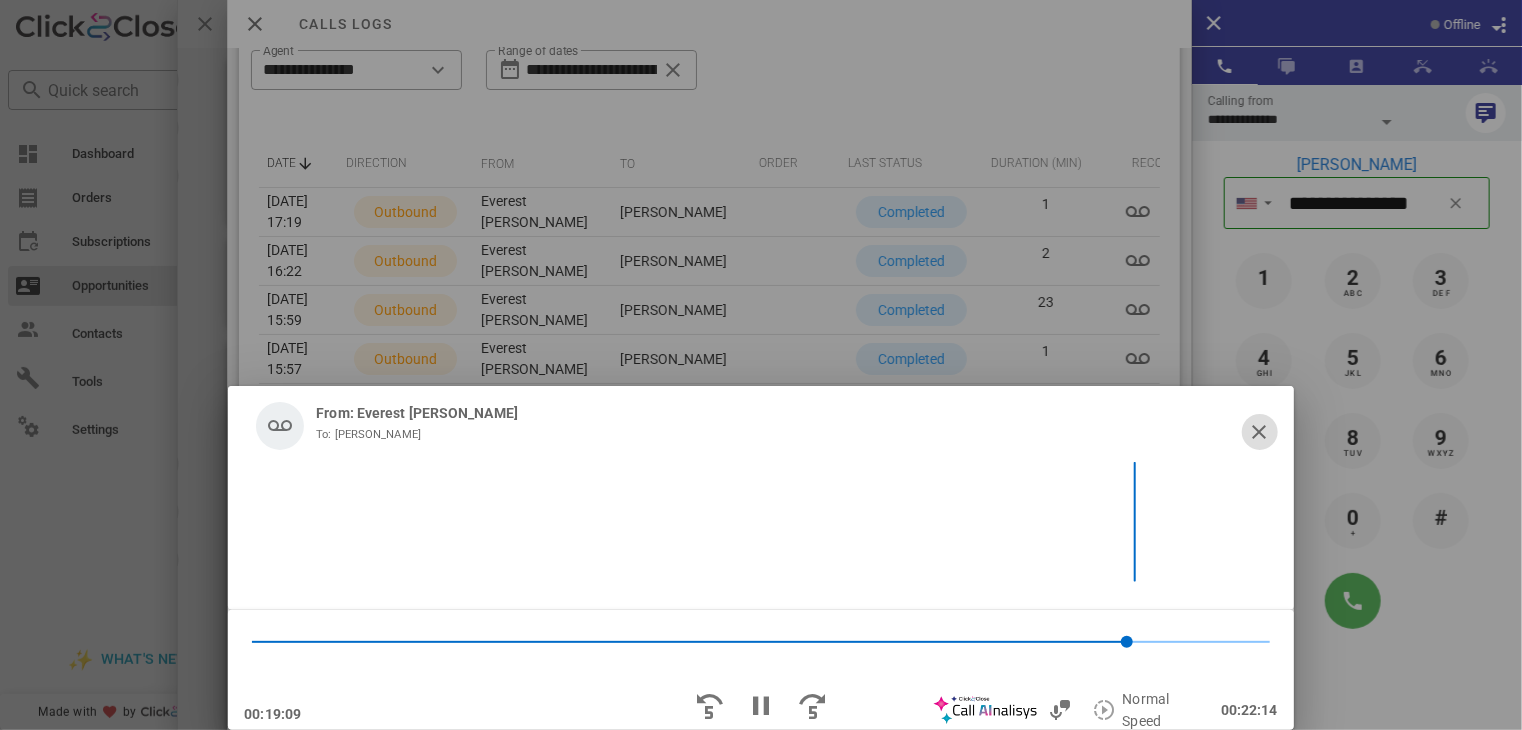 click at bounding box center [1260, 432] 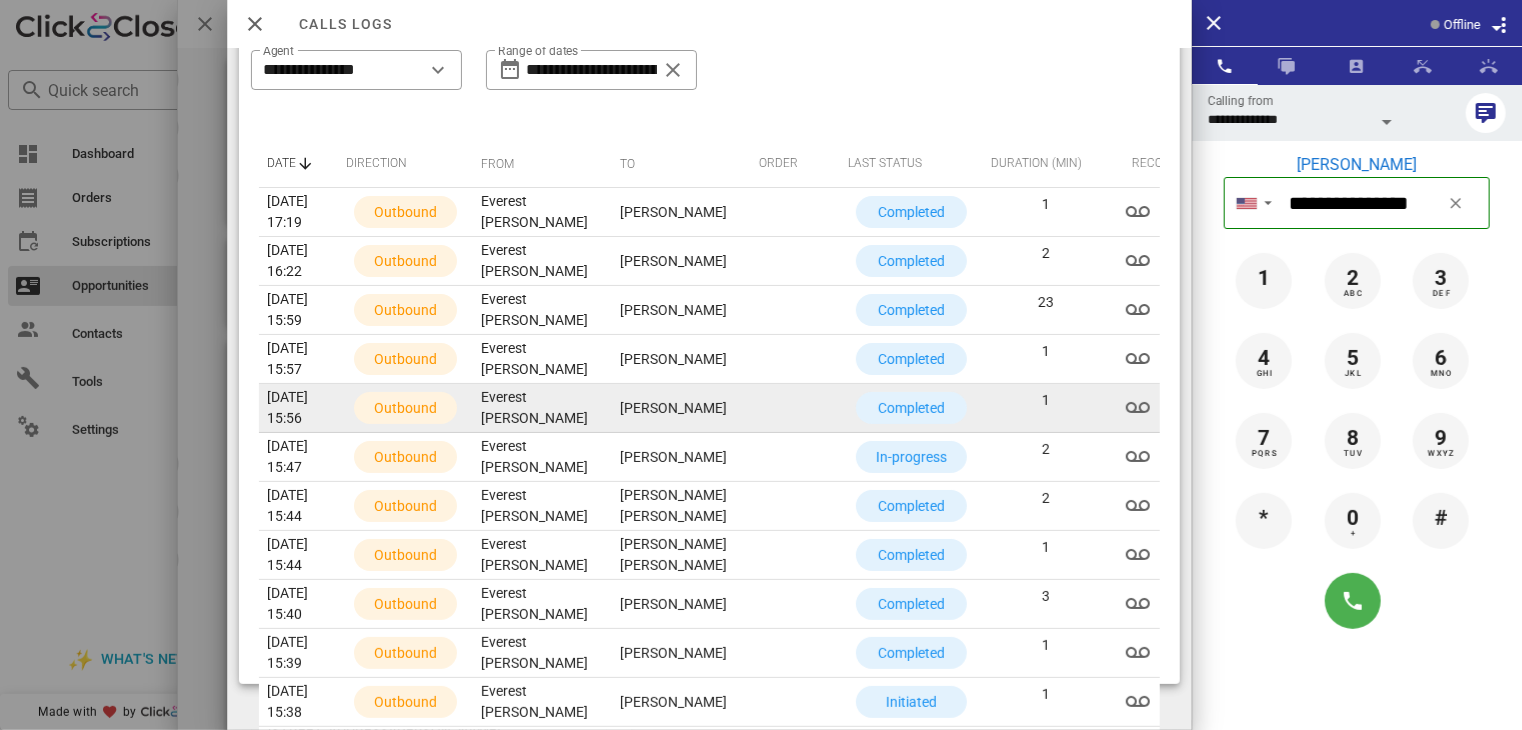 scroll, scrollTop: 328, scrollLeft: 0, axis: vertical 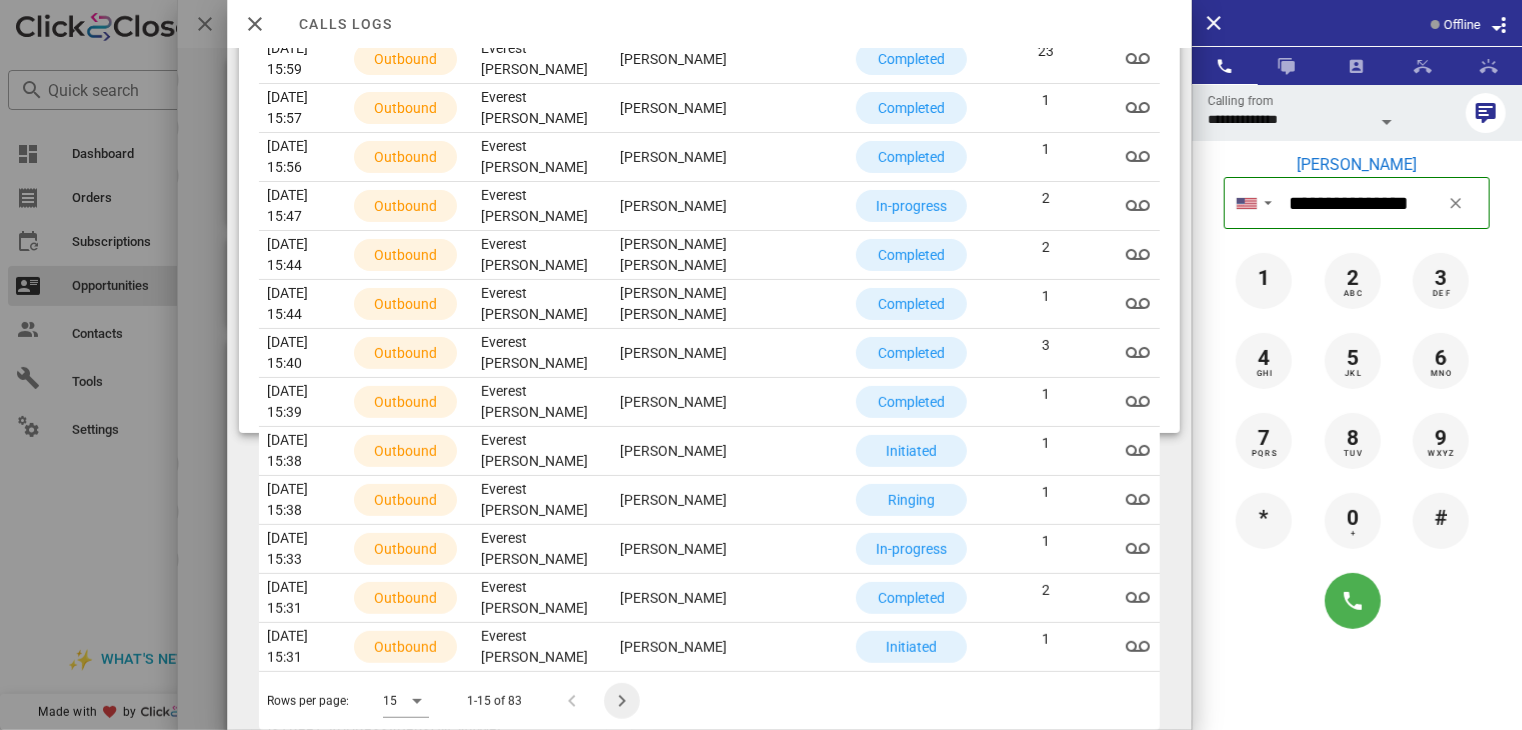 click at bounding box center [622, 701] 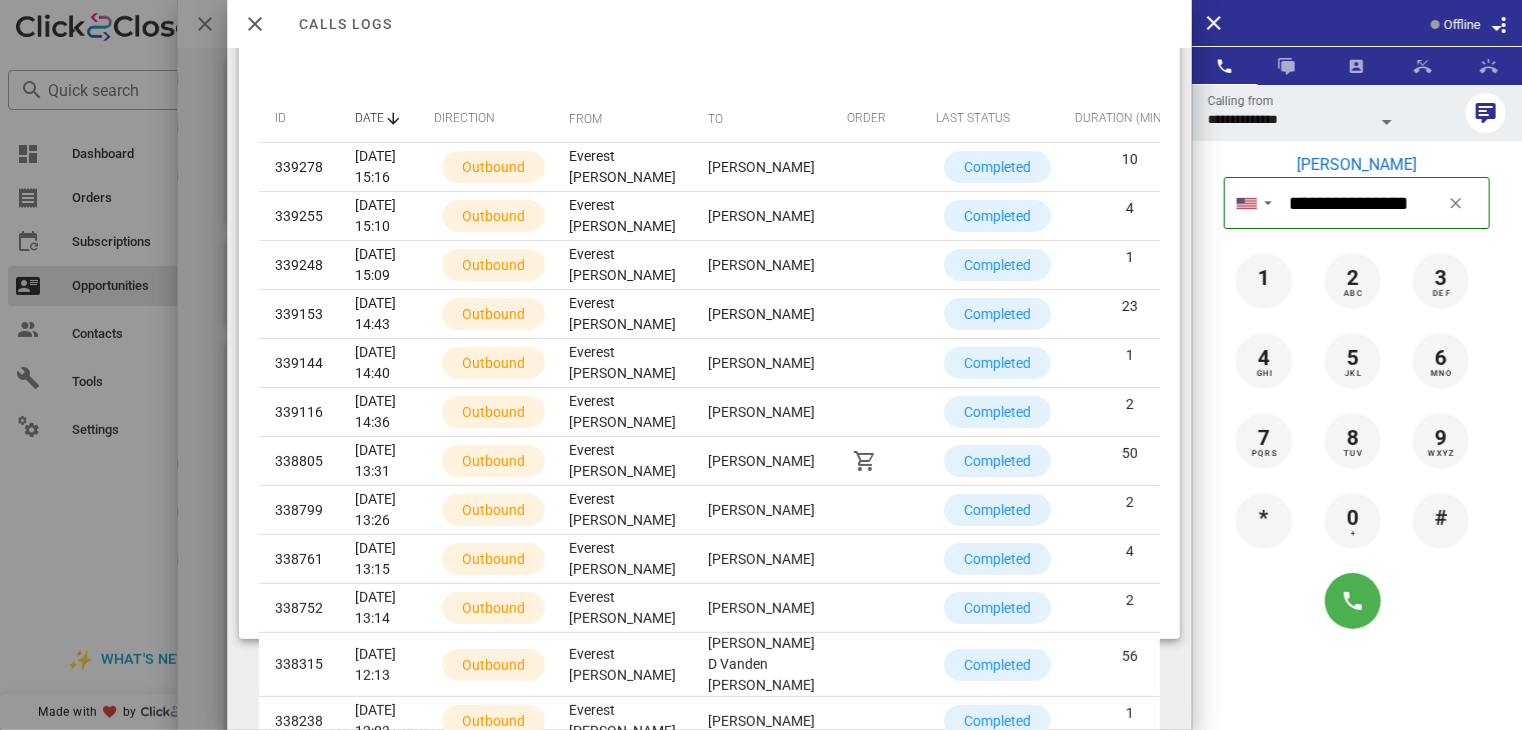 scroll, scrollTop: 80, scrollLeft: 0, axis: vertical 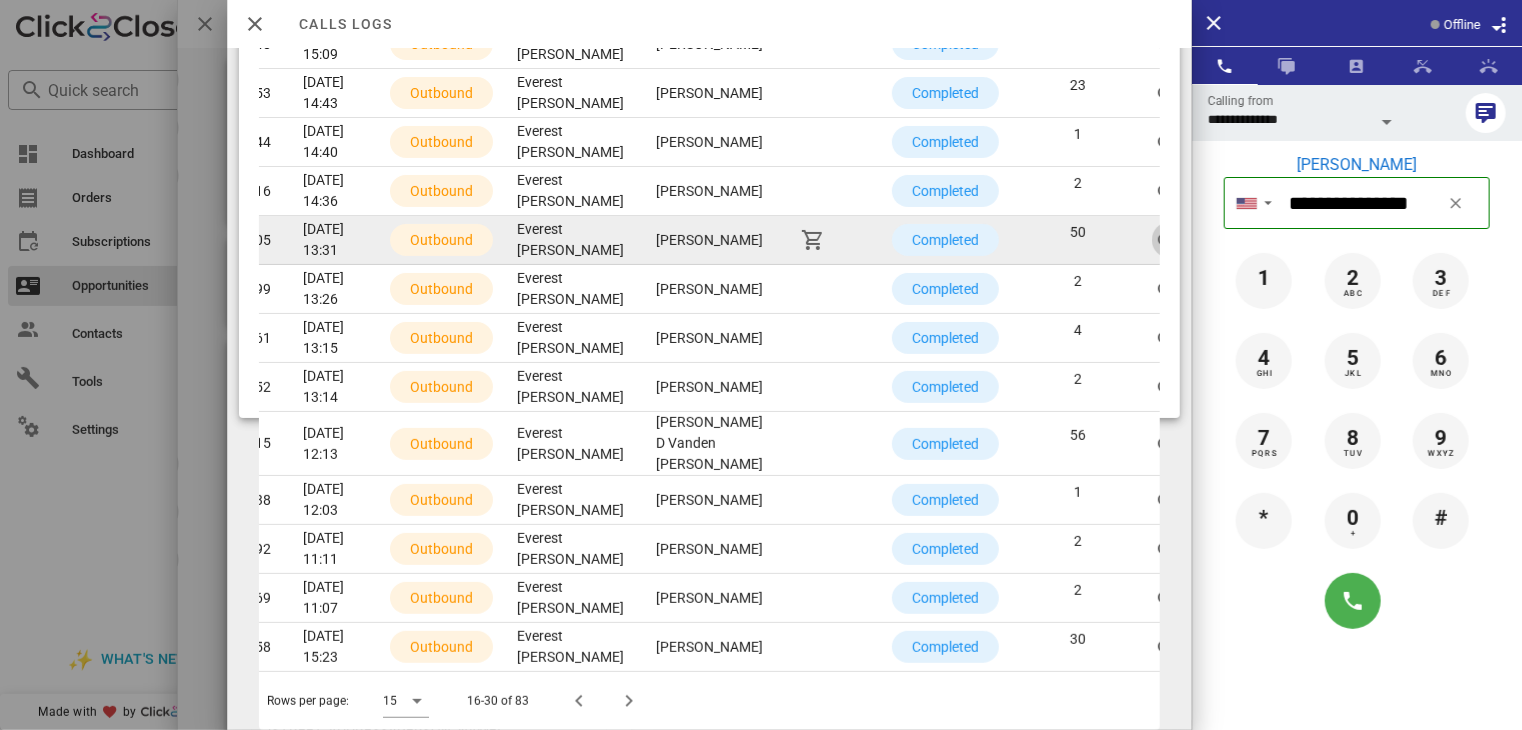 click at bounding box center [1170, 240] 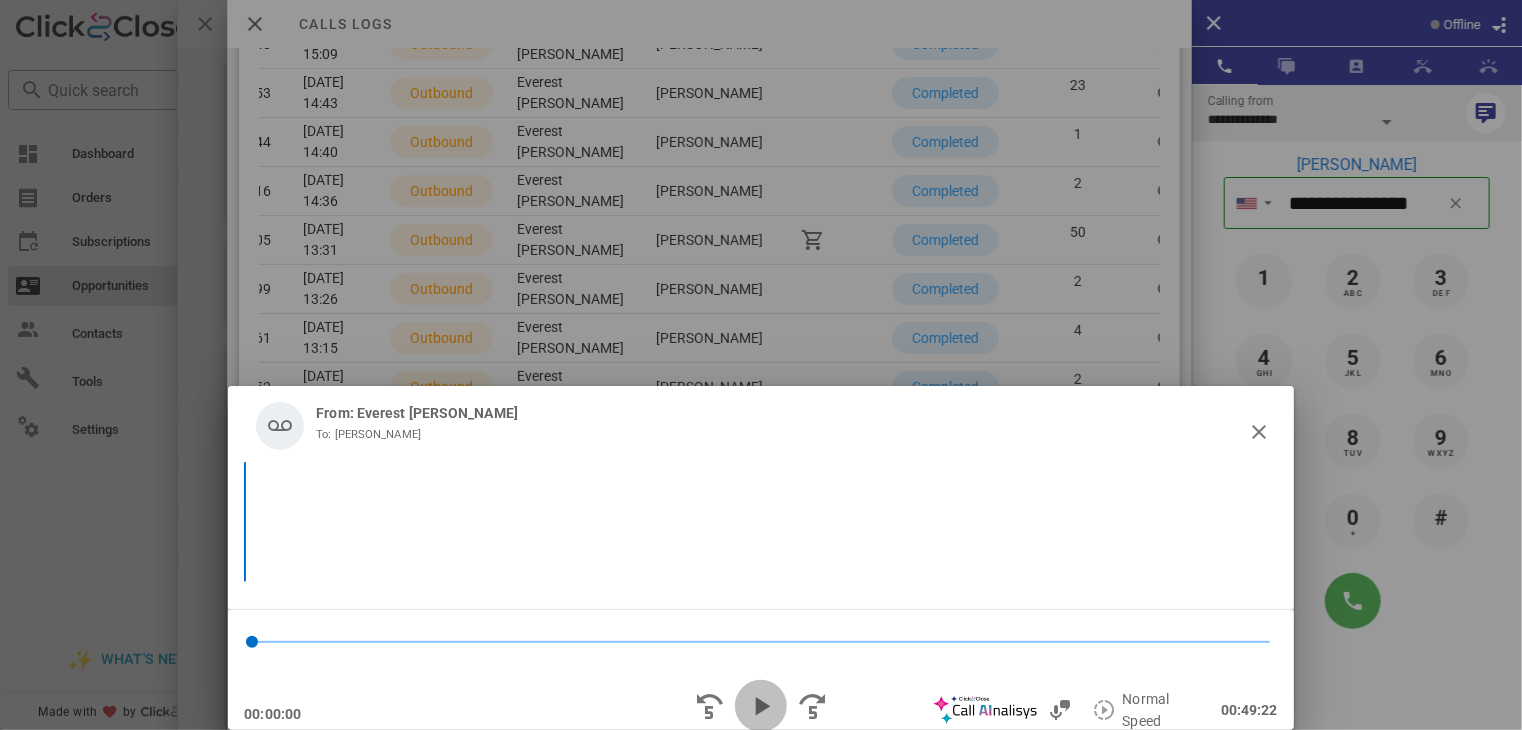 click at bounding box center (761, 706) 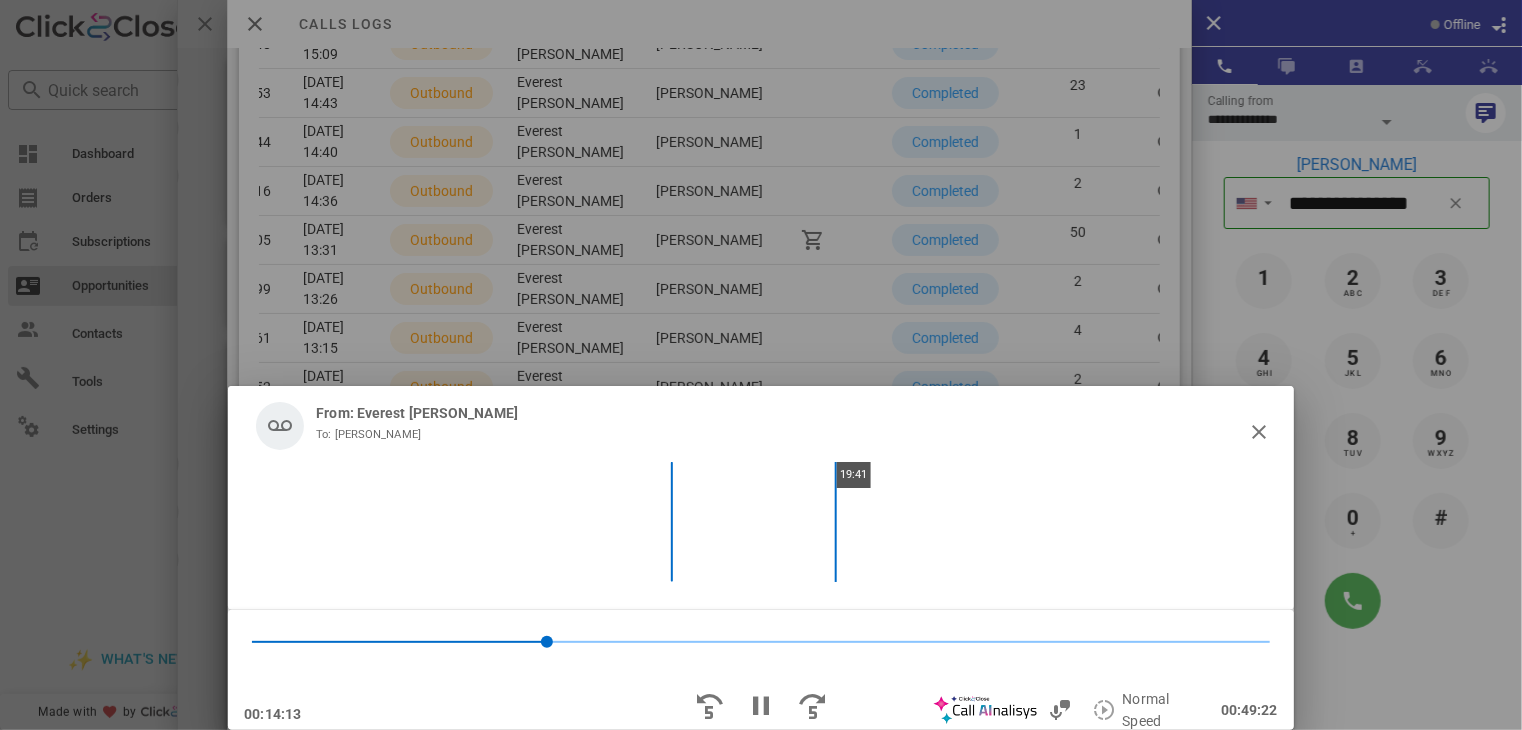 scroll, scrollTop: 4759, scrollLeft: 0, axis: vertical 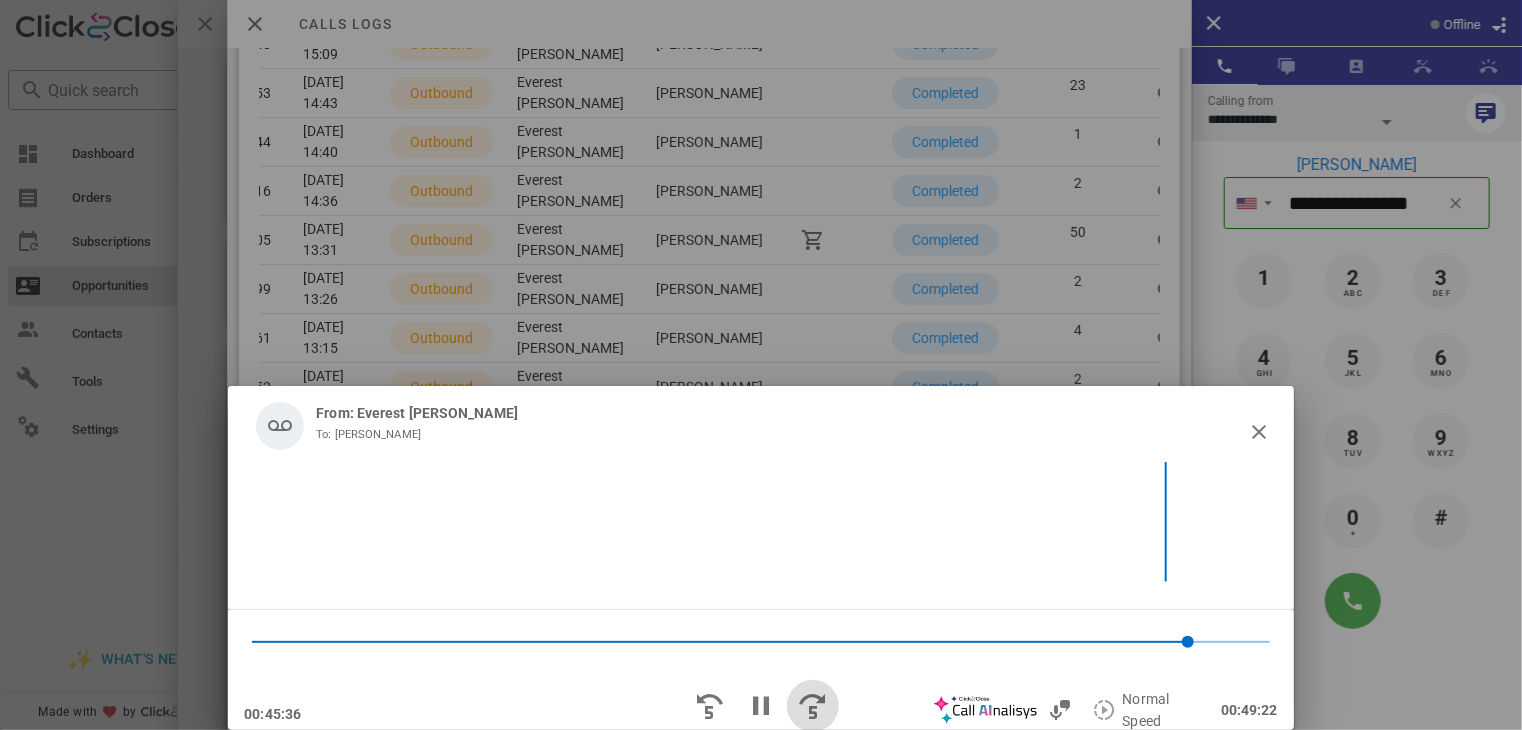 click at bounding box center [813, 706] 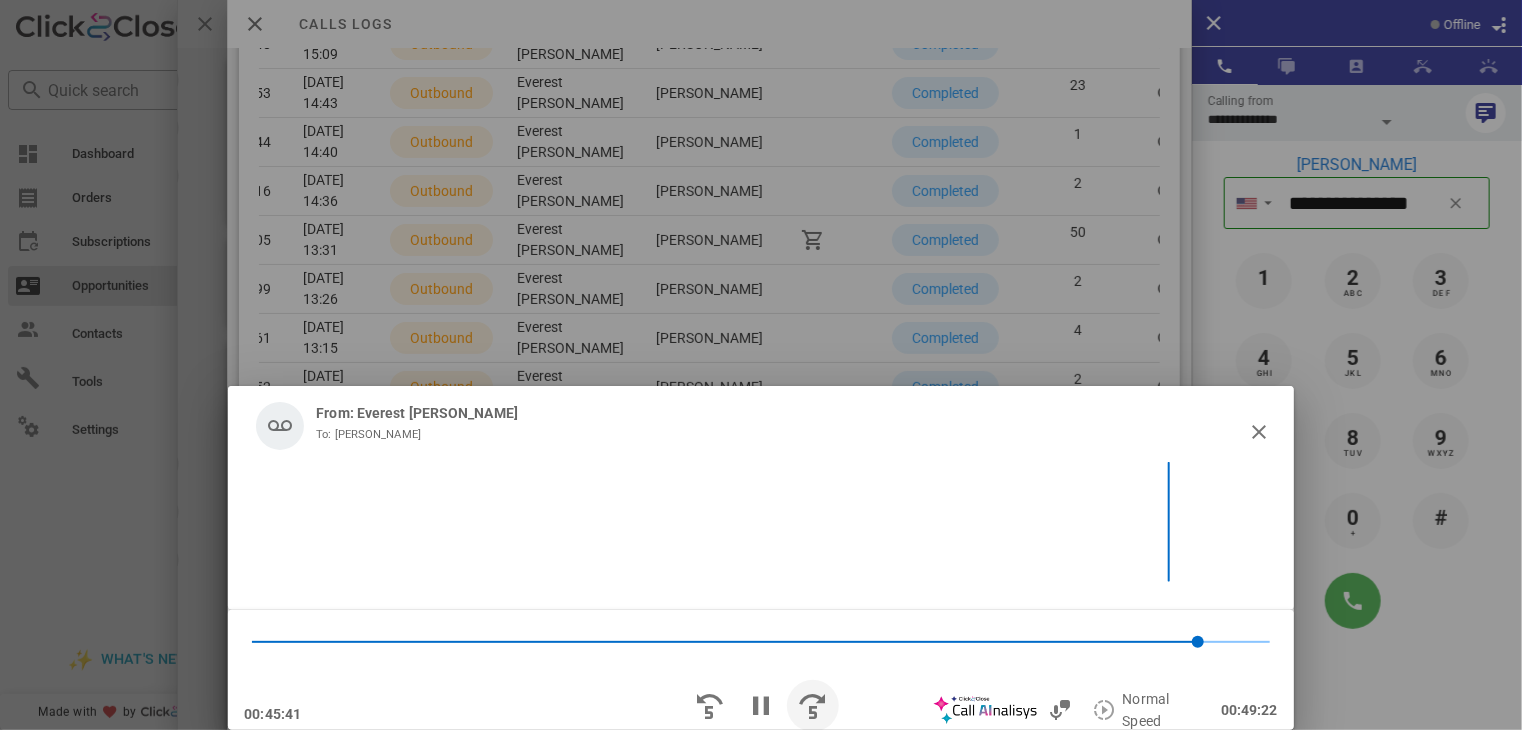 scroll, scrollTop: 15507, scrollLeft: 0, axis: vertical 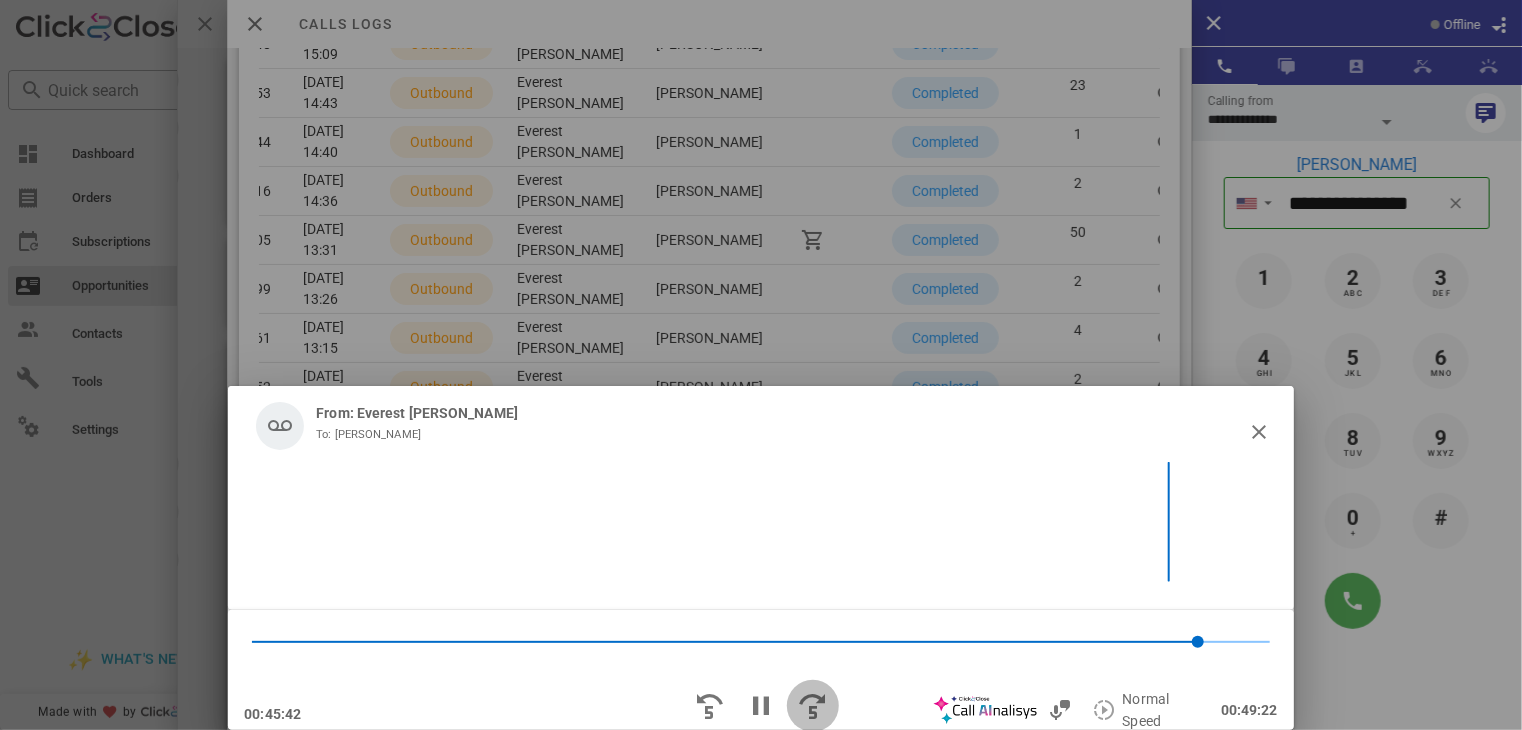 click at bounding box center [813, 706] 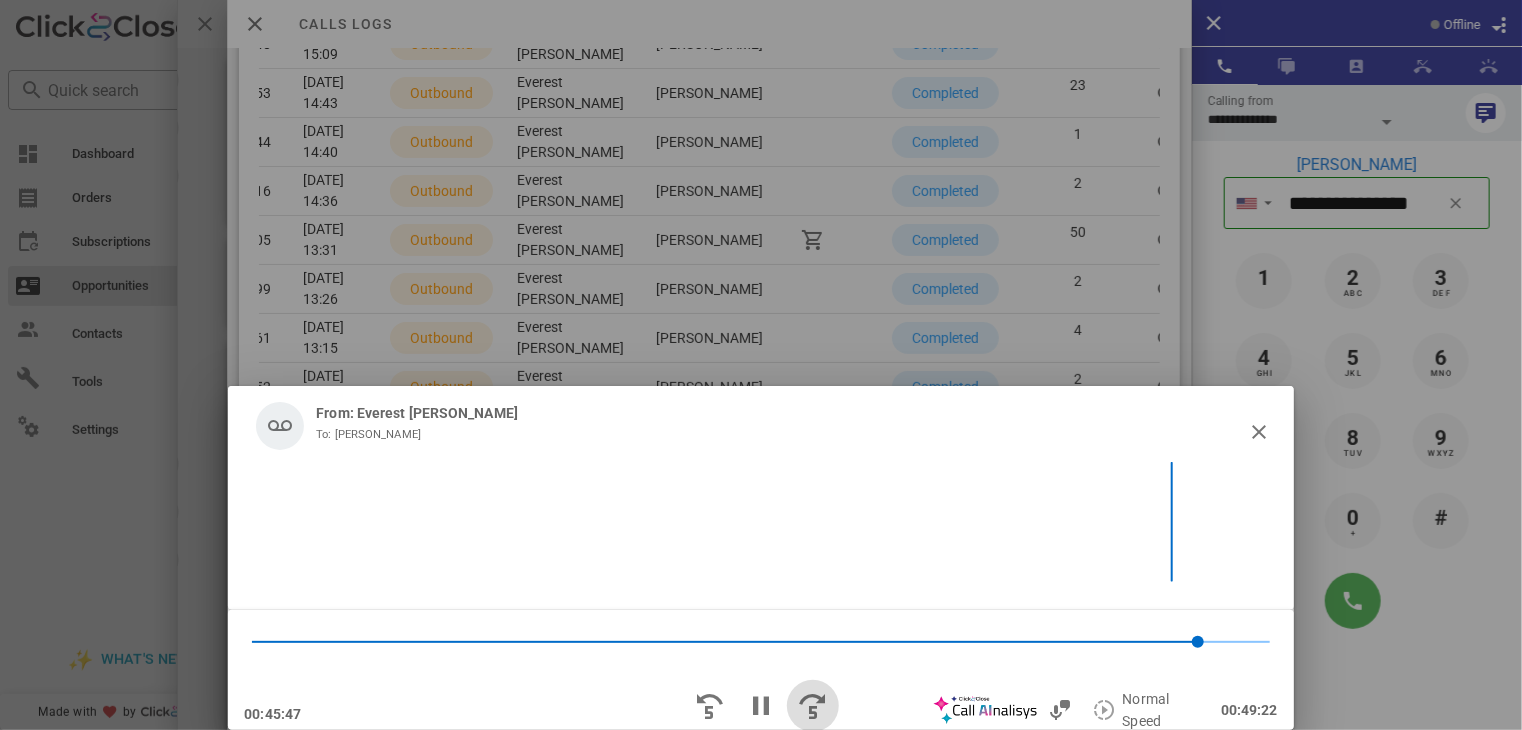 click at bounding box center [813, 706] 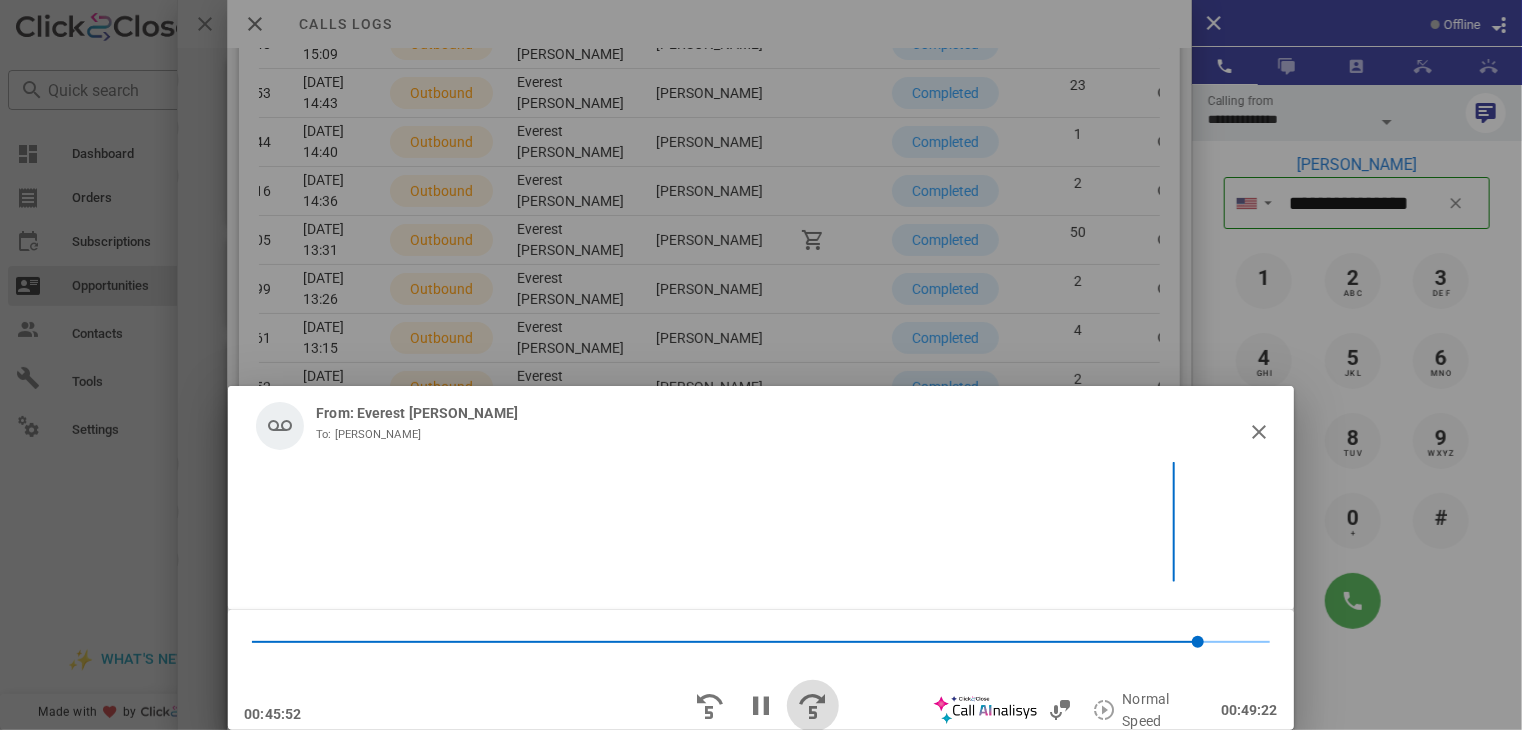 click at bounding box center (813, 706) 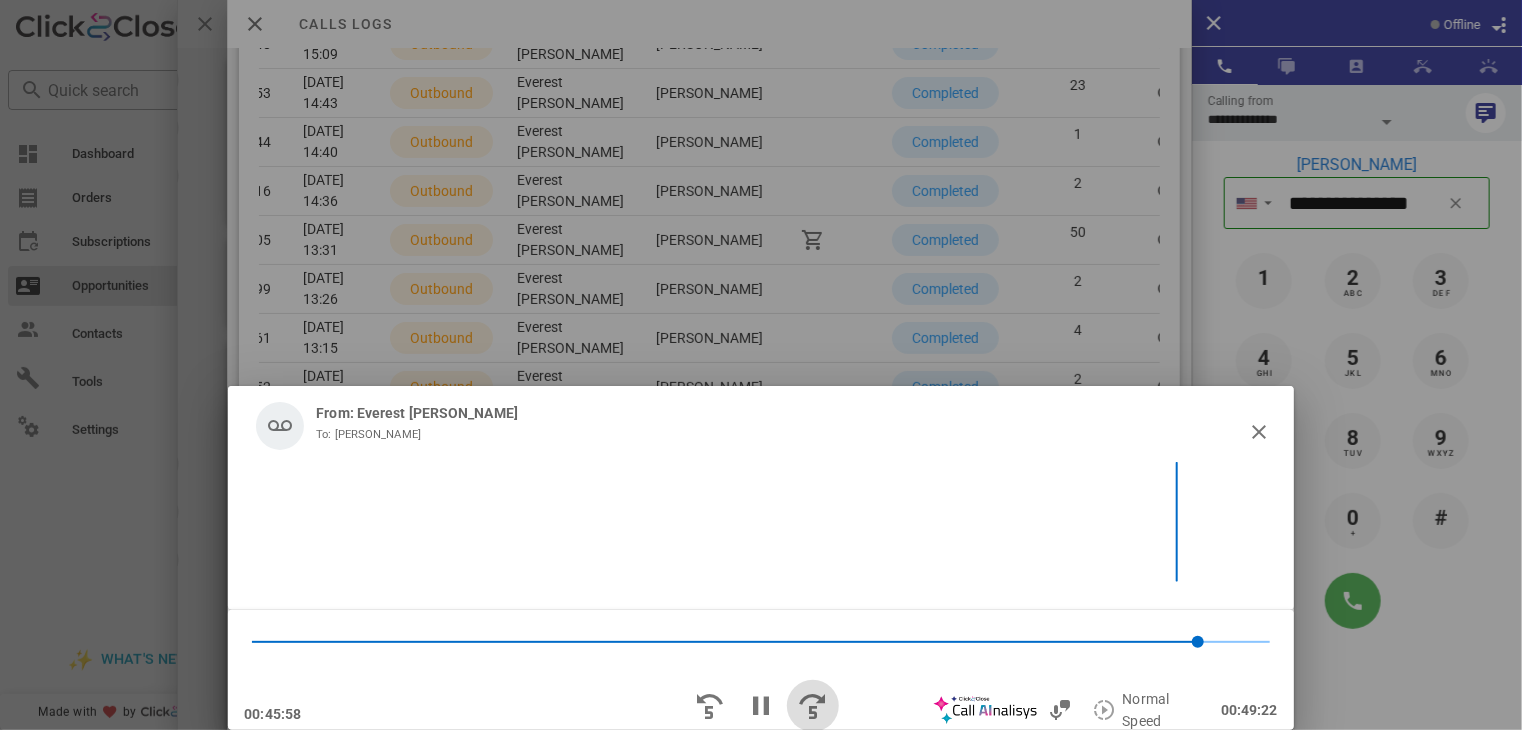 click at bounding box center [813, 706] 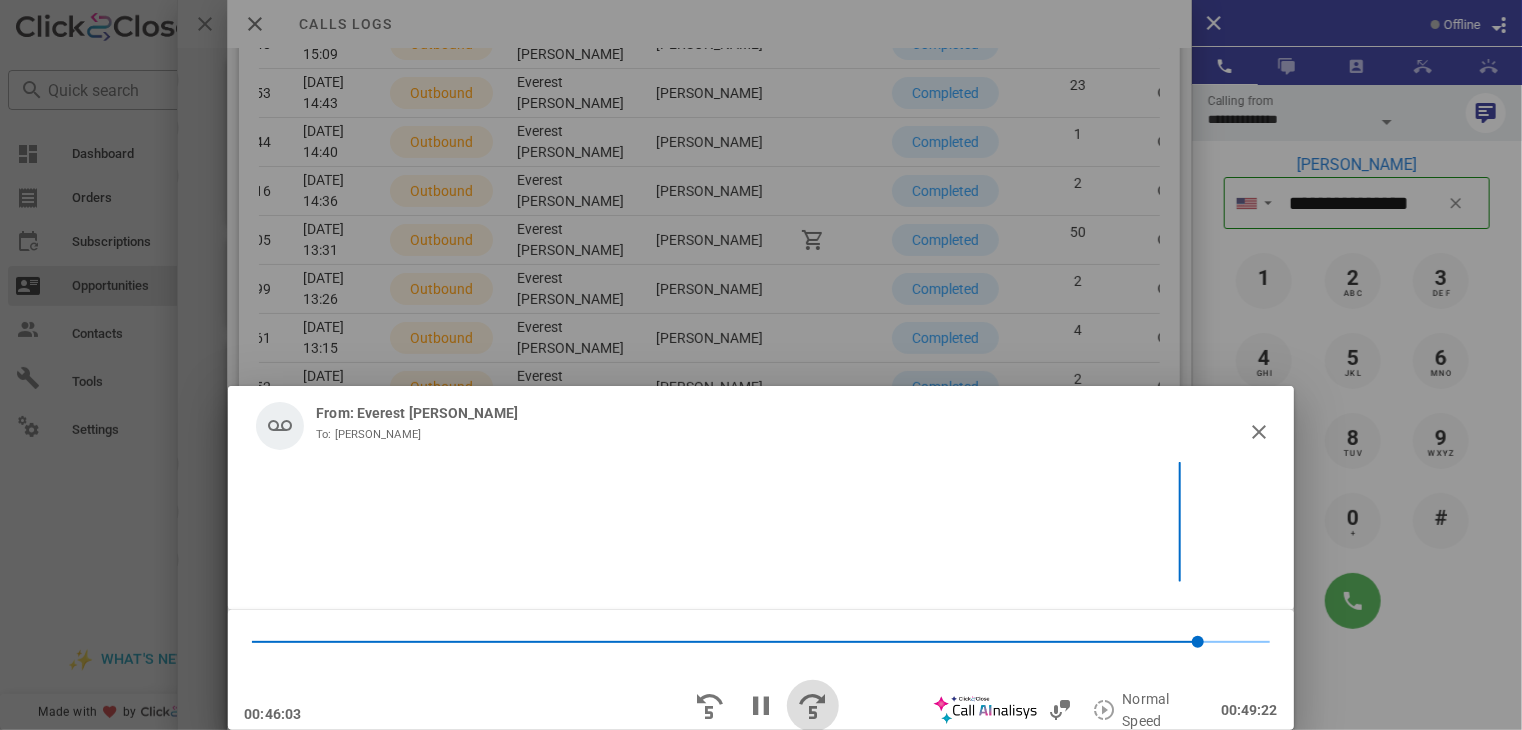 click at bounding box center (813, 706) 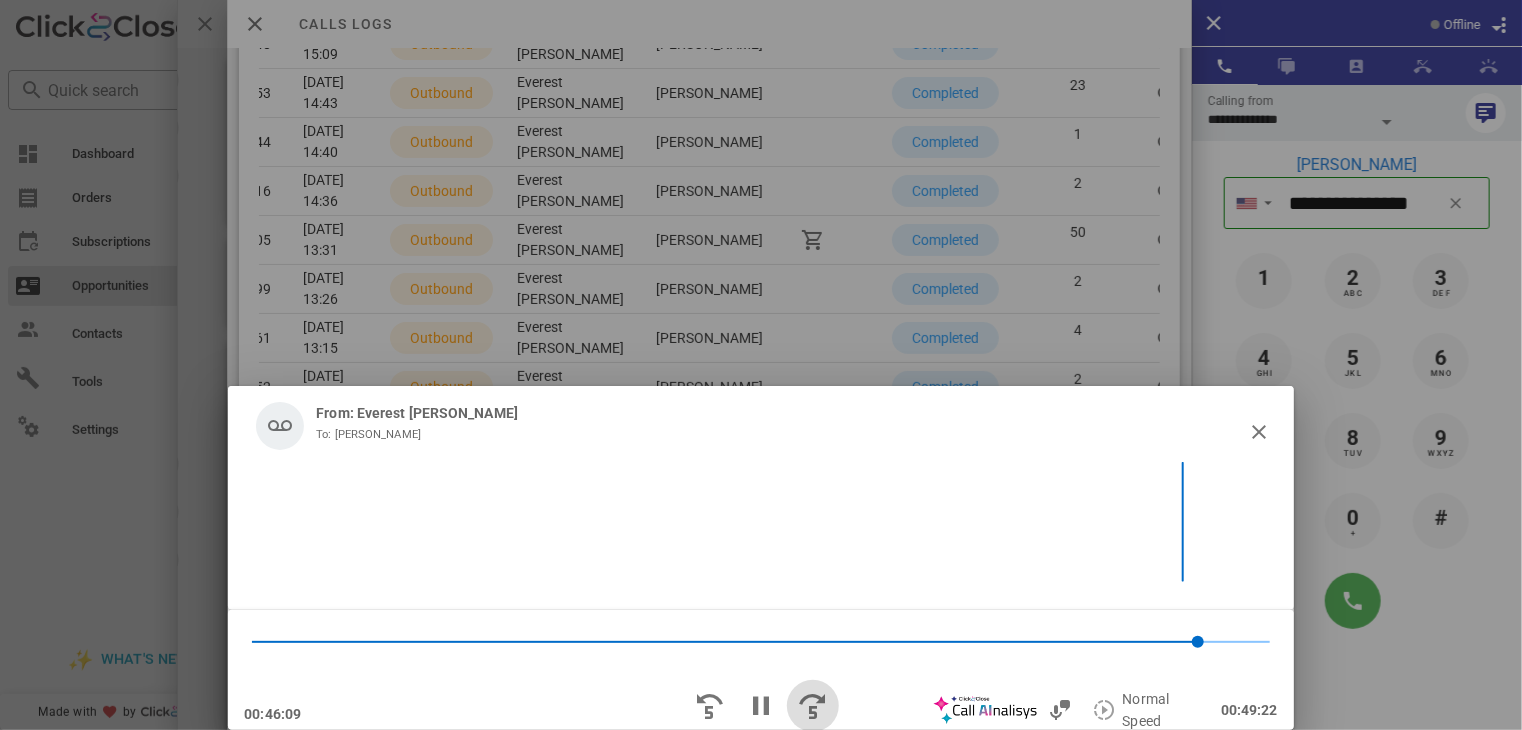 click at bounding box center [813, 706] 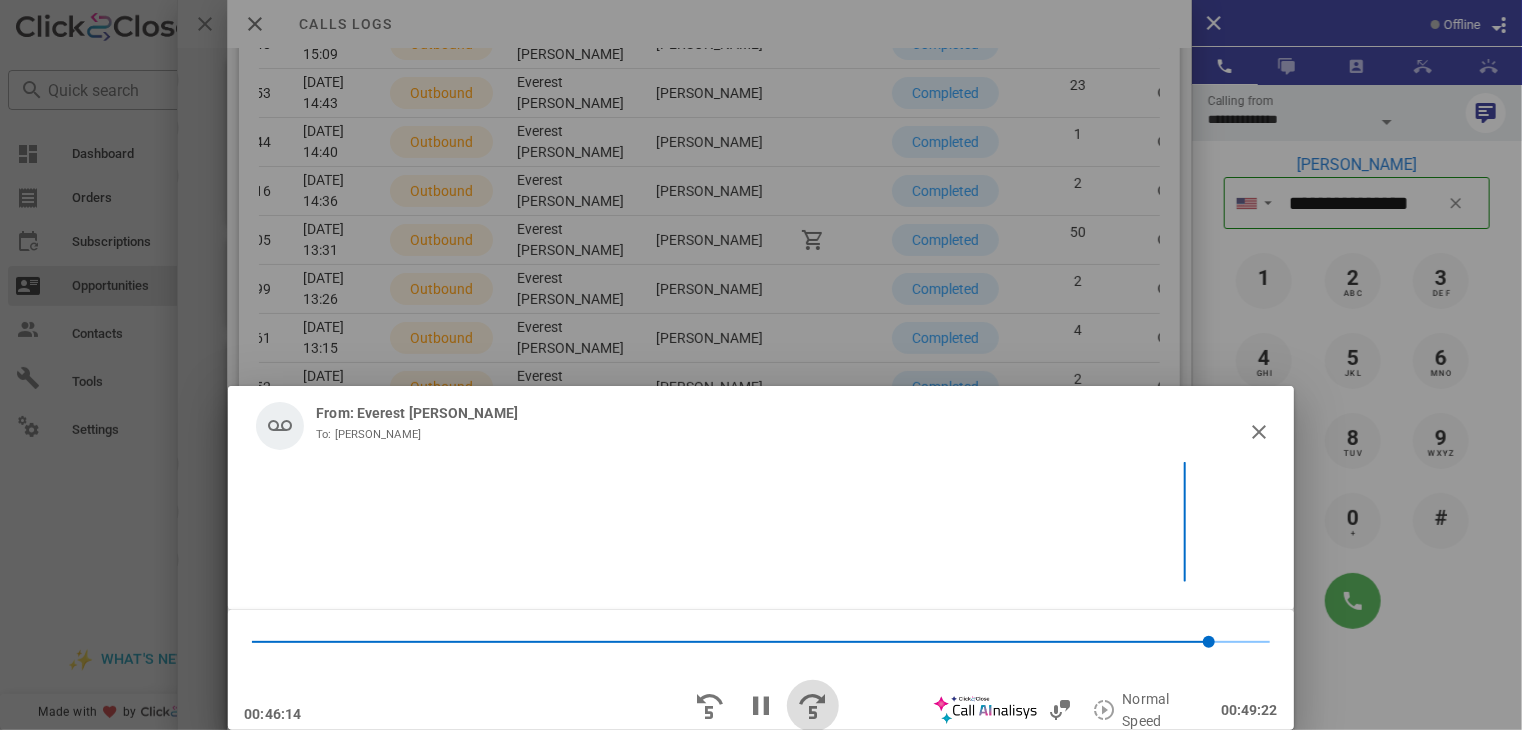 click at bounding box center [813, 706] 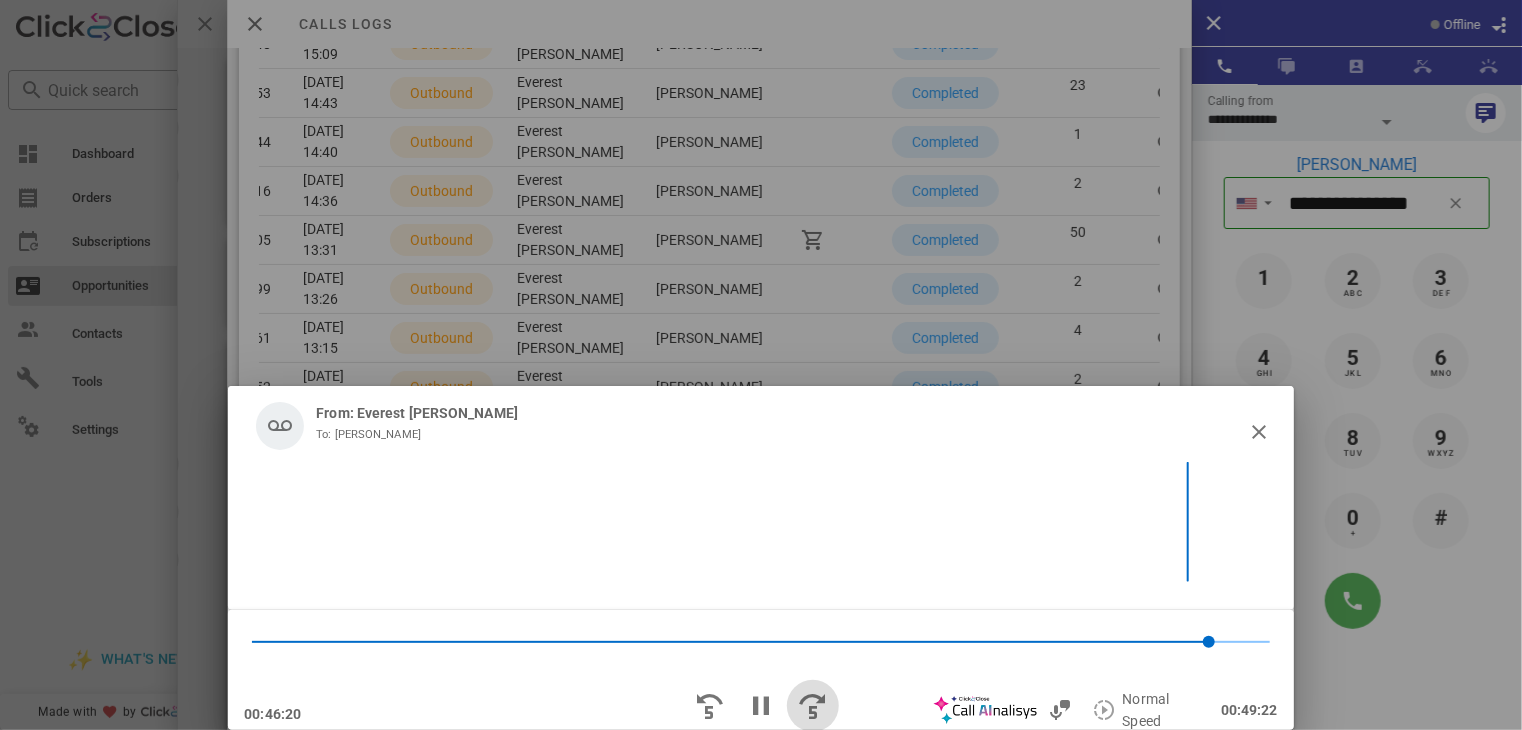 click at bounding box center [813, 706] 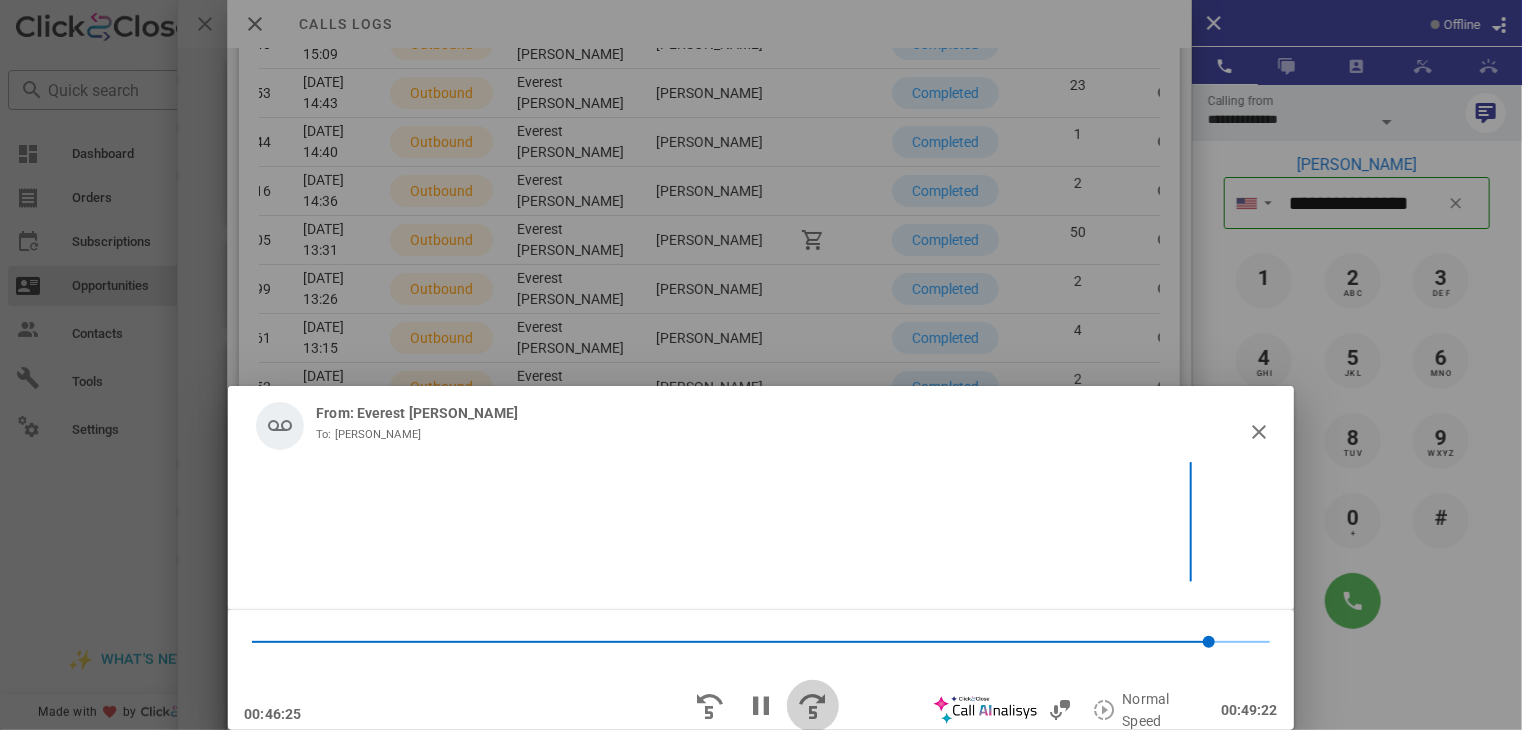 scroll, scrollTop: 15812, scrollLeft: 0, axis: vertical 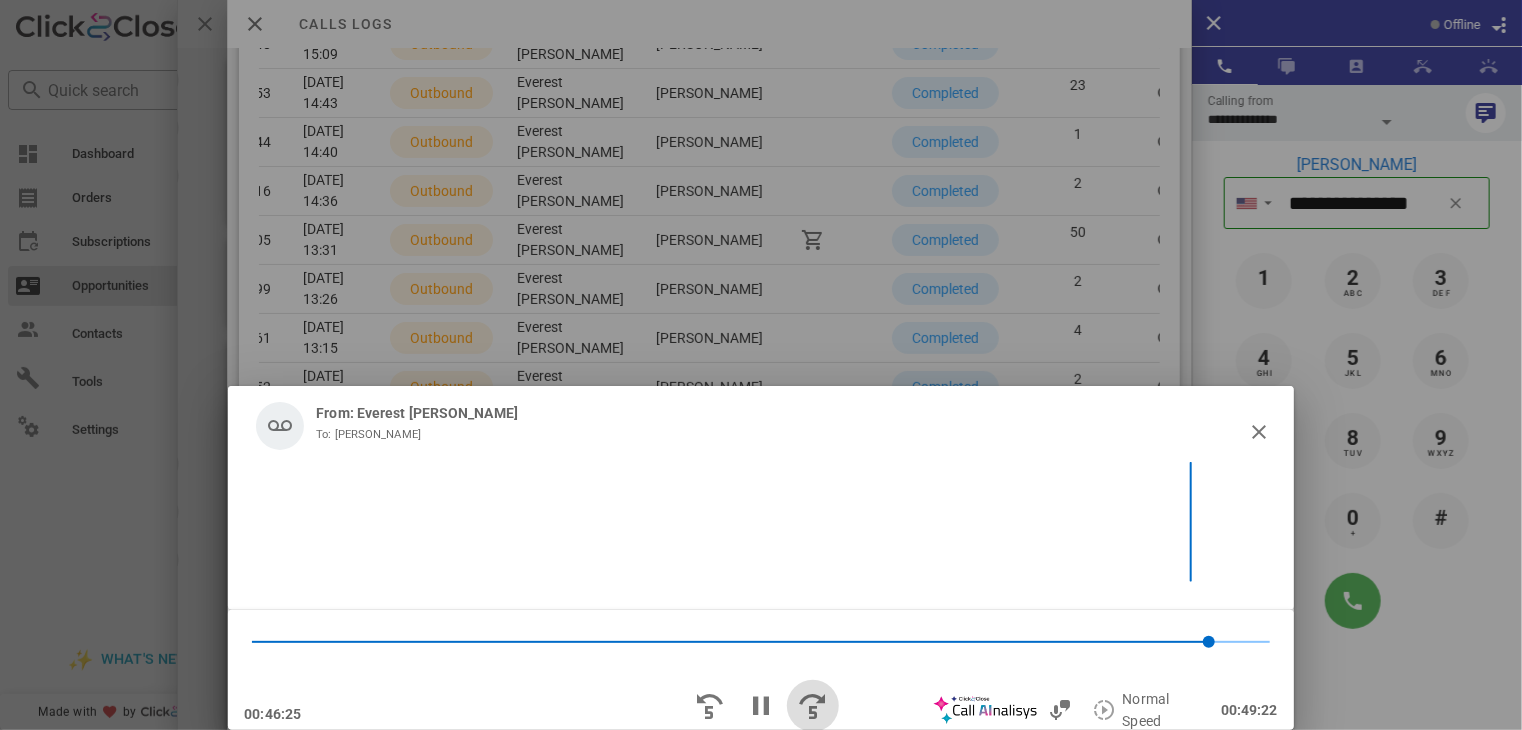 click at bounding box center [813, 706] 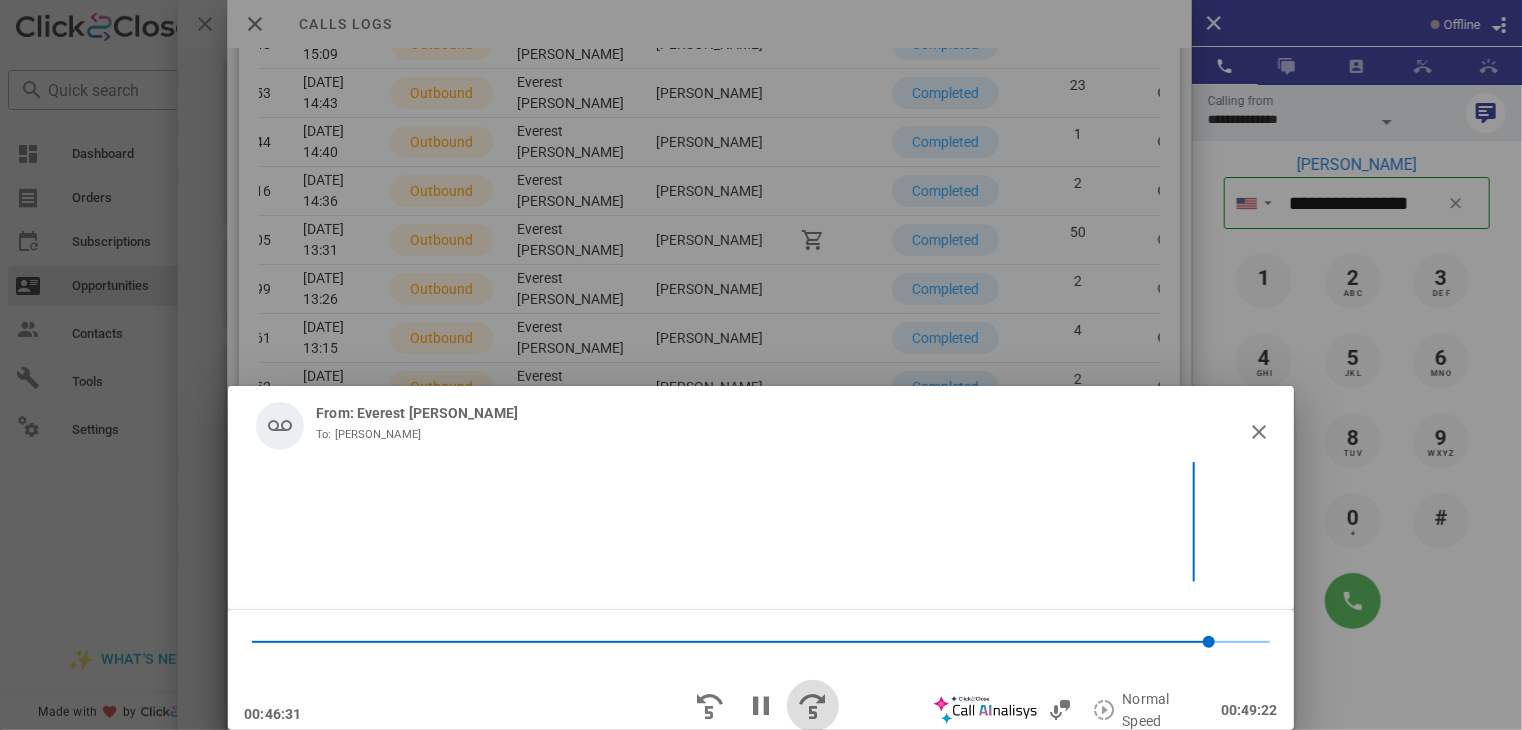 click at bounding box center [813, 706] 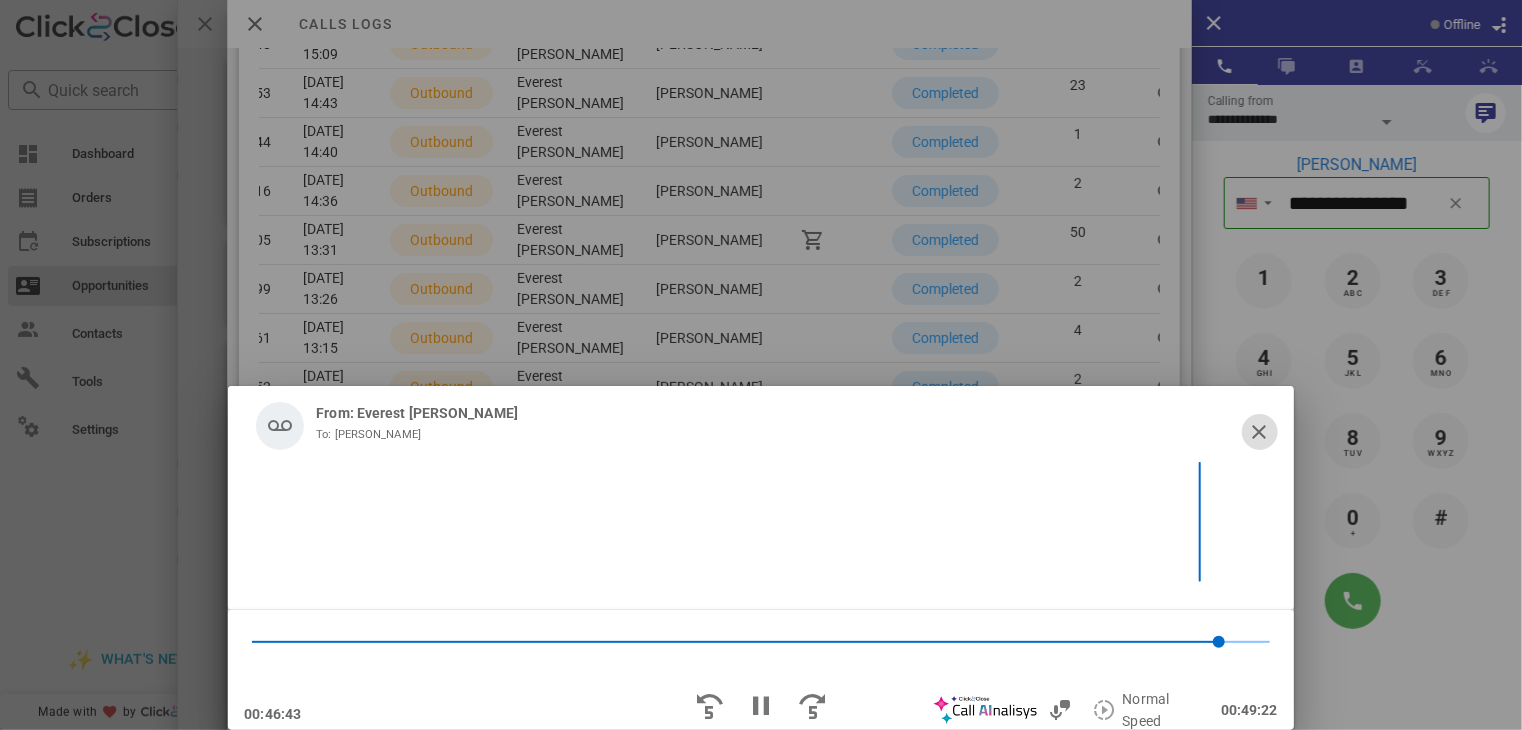 click at bounding box center [1260, 432] 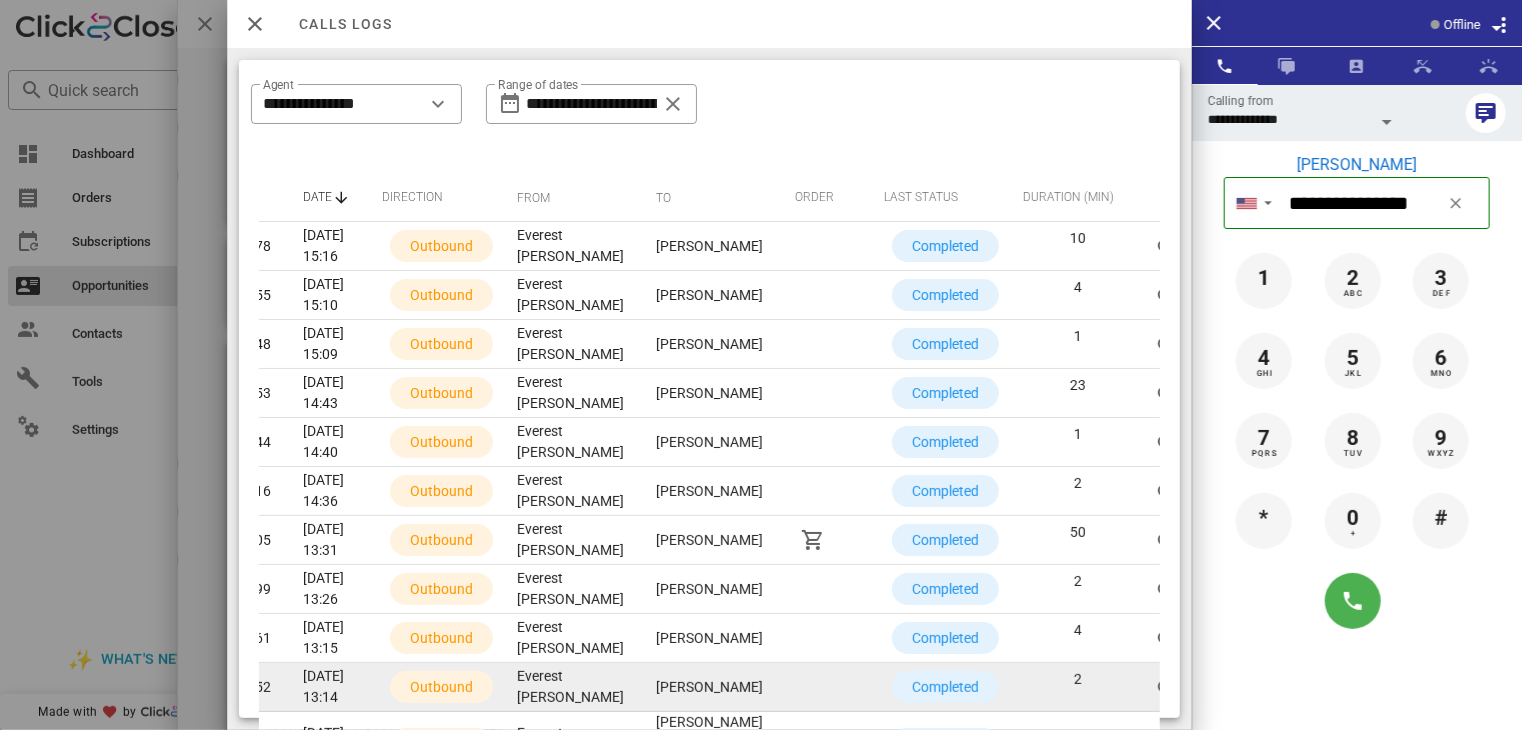 scroll, scrollTop: 366, scrollLeft: 0, axis: vertical 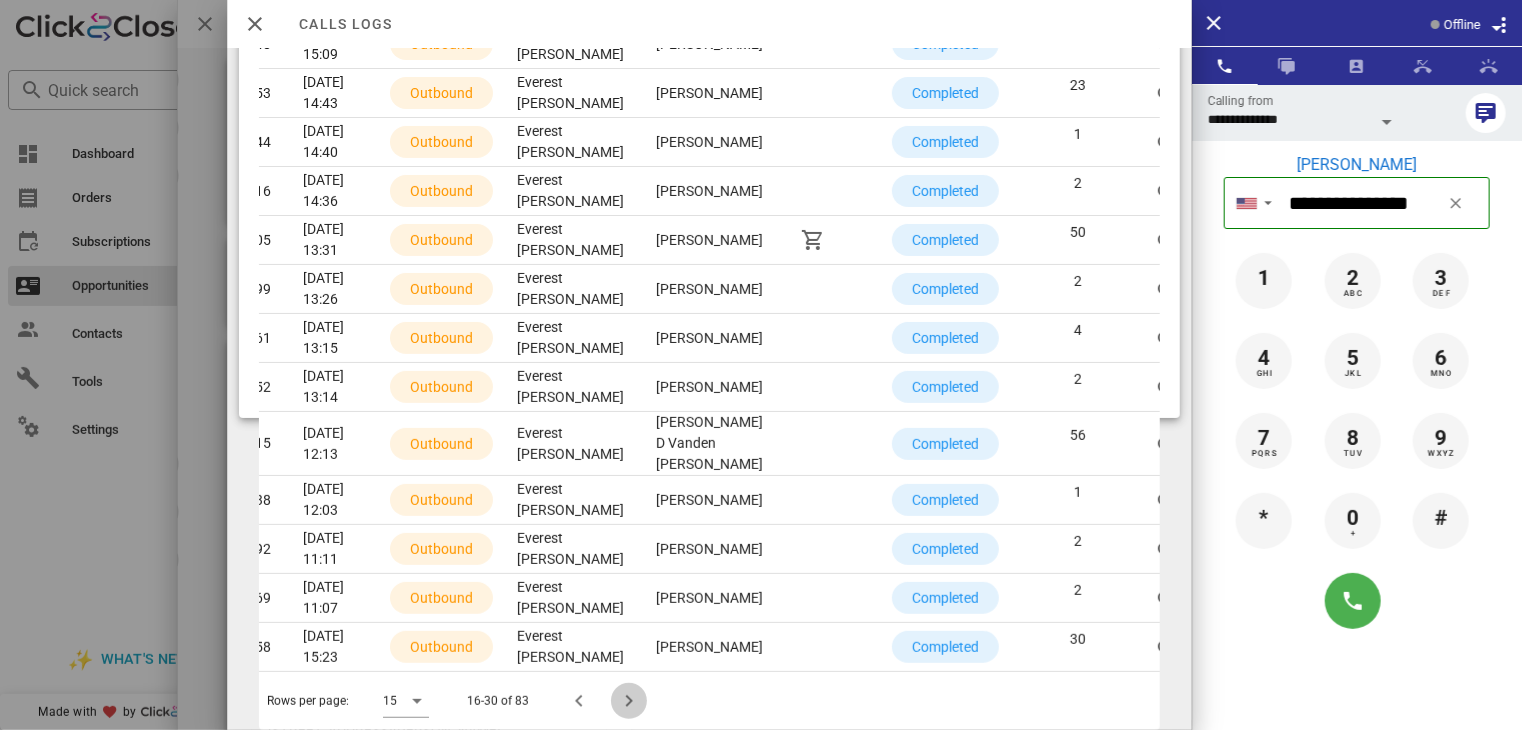 click at bounding box center [629, 701] 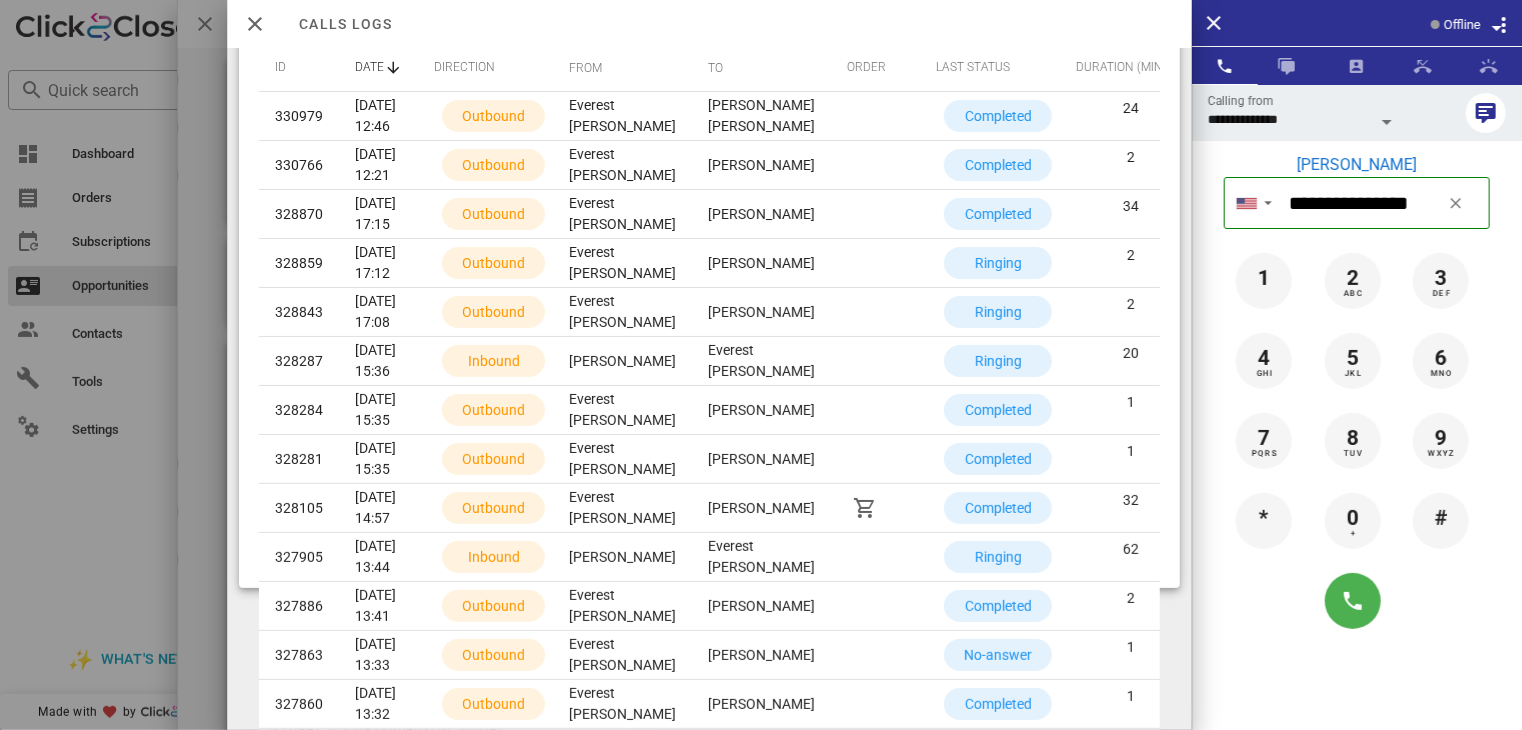 scroll, scrollTop: 321, scrollLeft: 0, axis: vertical 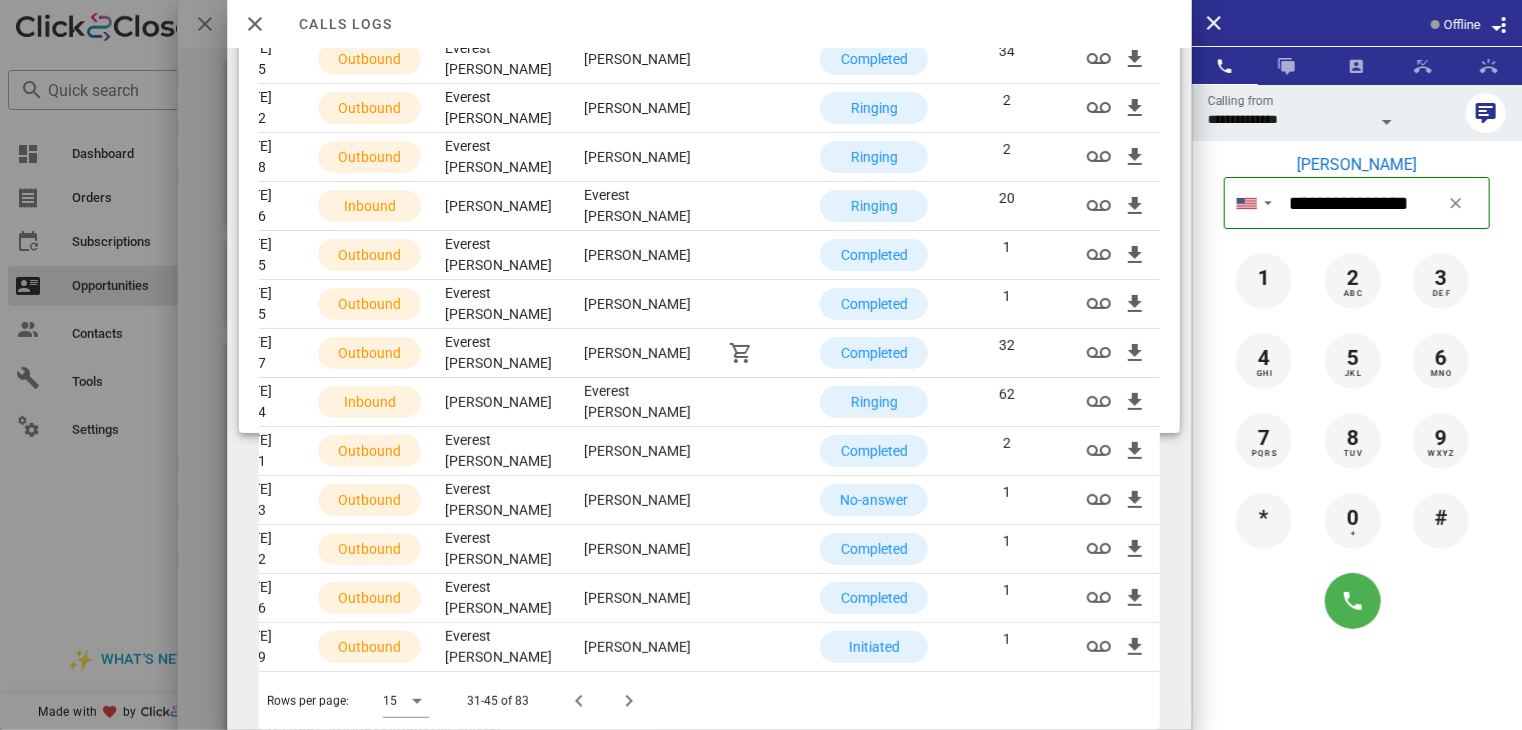 click at bounding box center [255, 24] 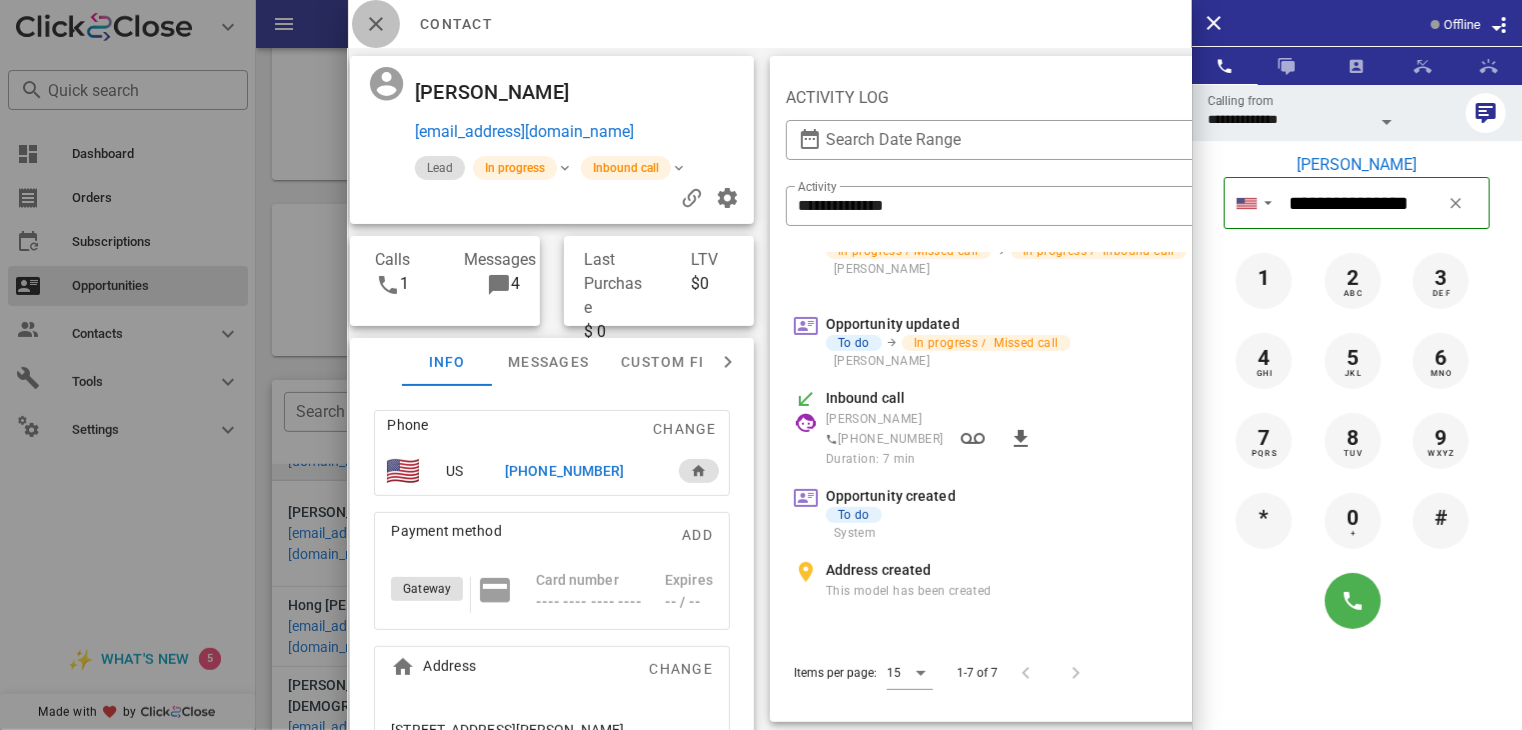 click at bounding box center [376, 24] 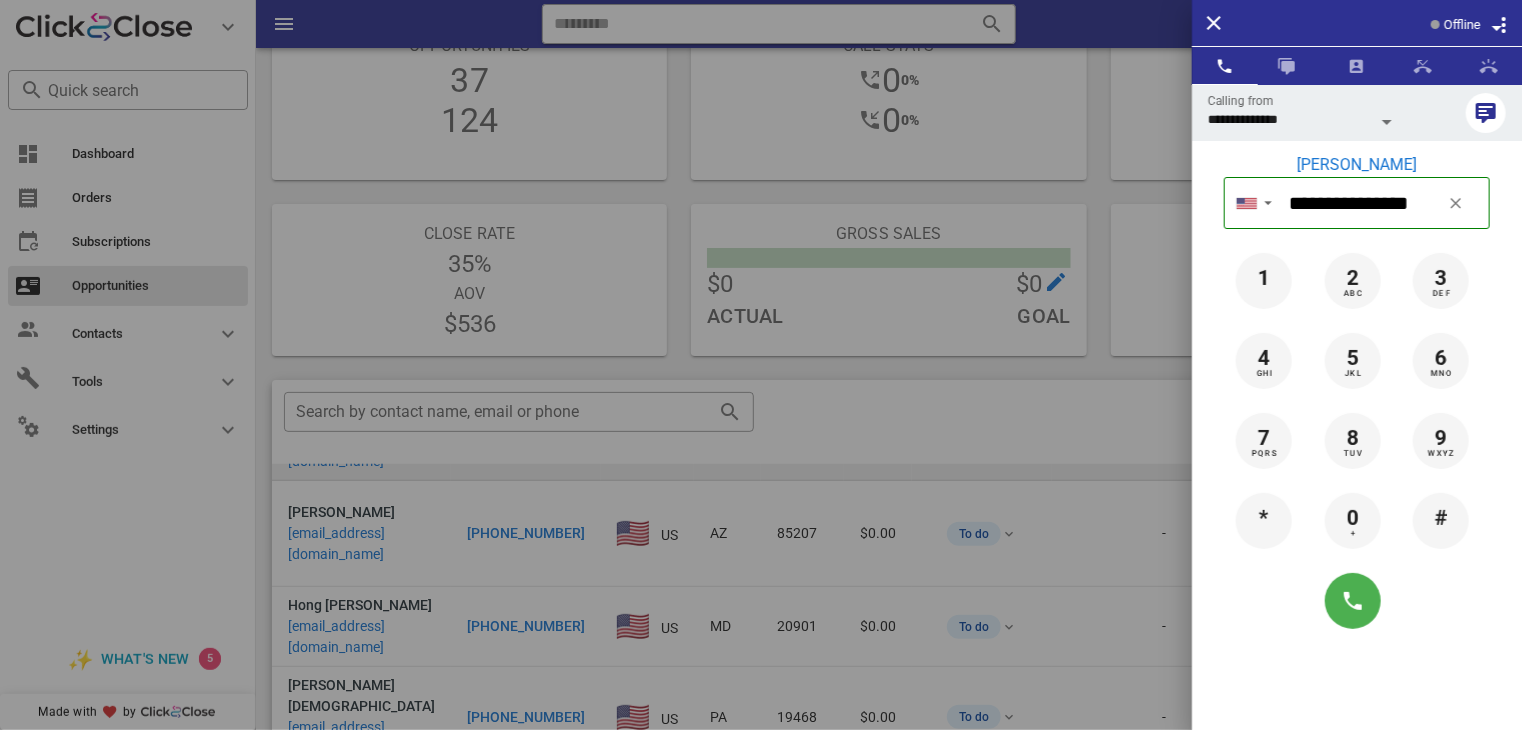 click at bounding box center (761, 365) 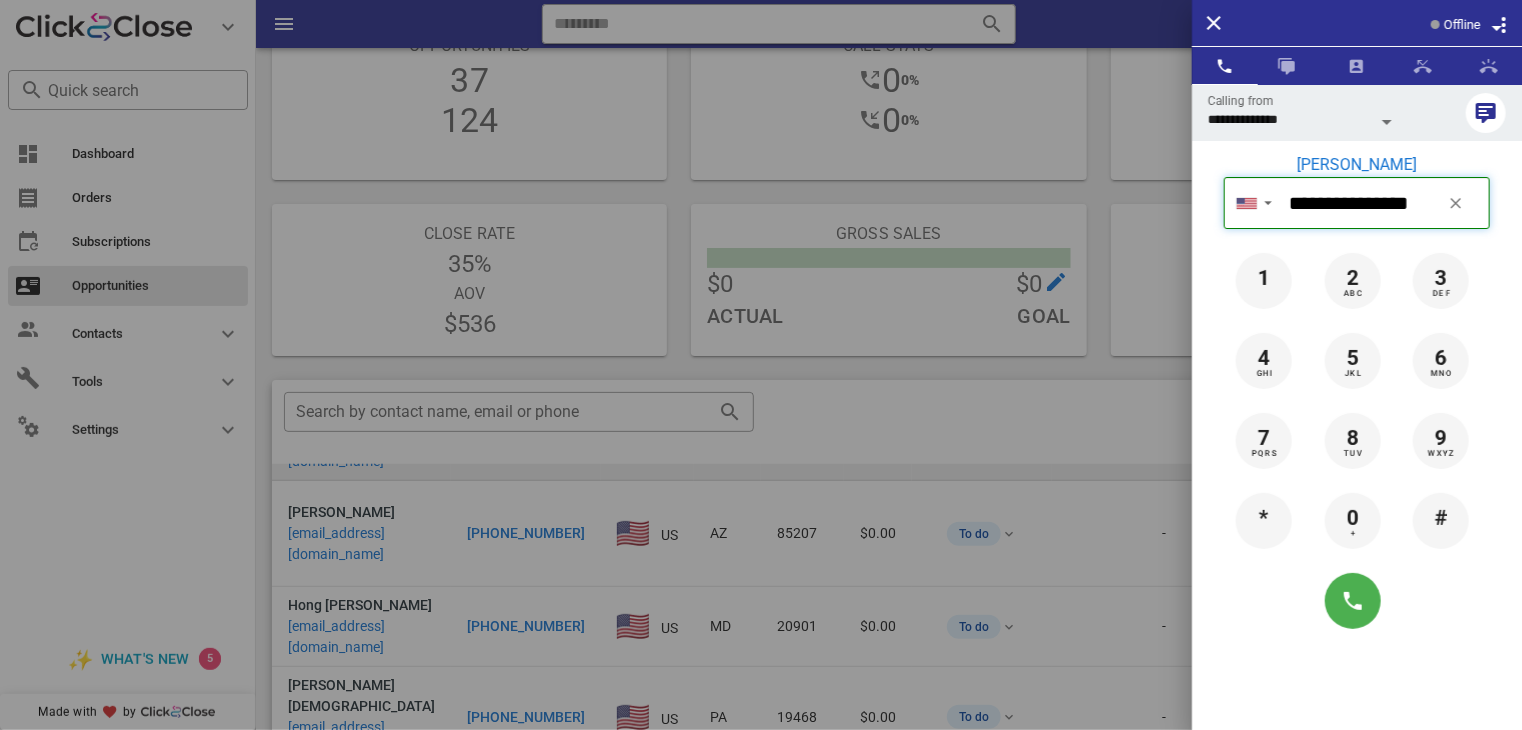 type 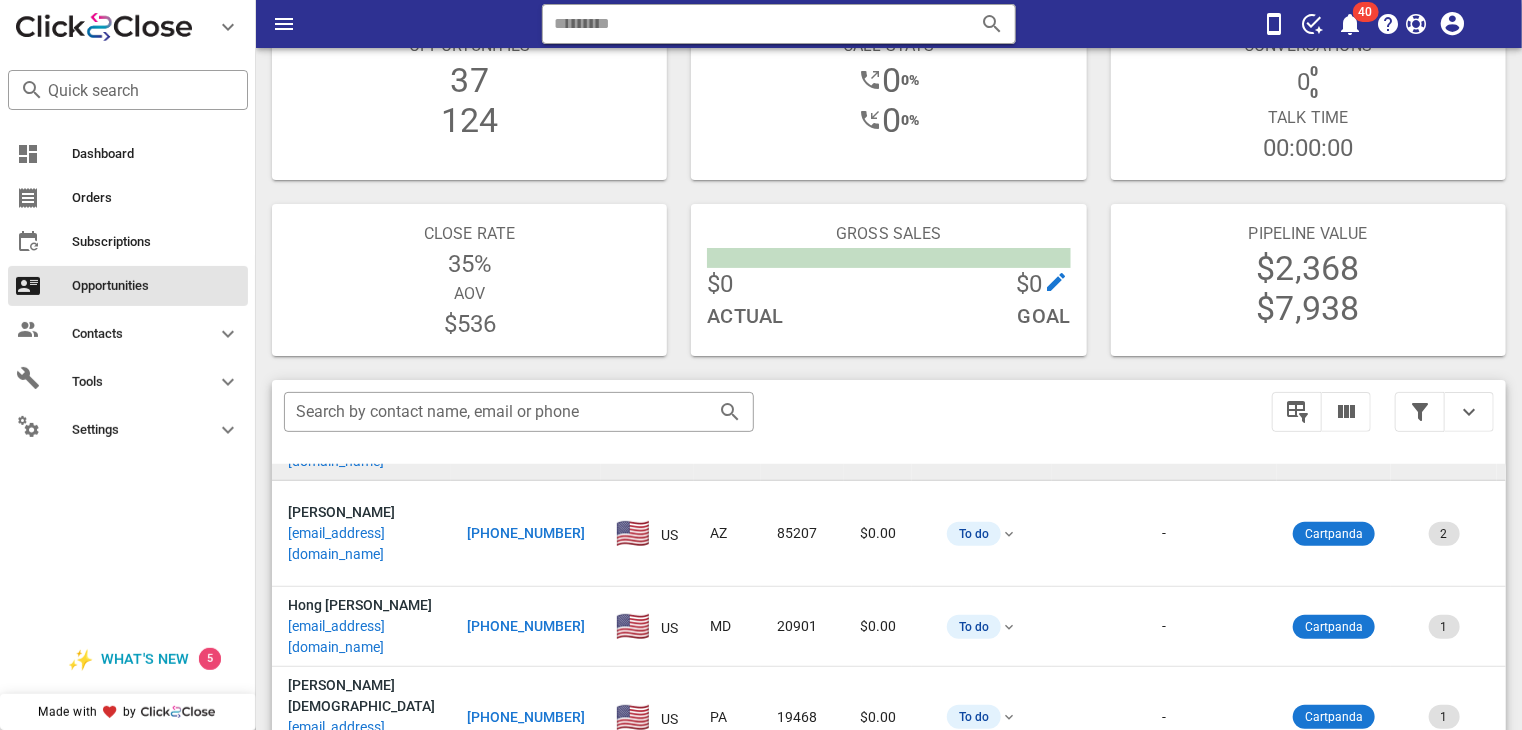 scroll, scrollTop: 0, scrollLeft: 0, axis: both 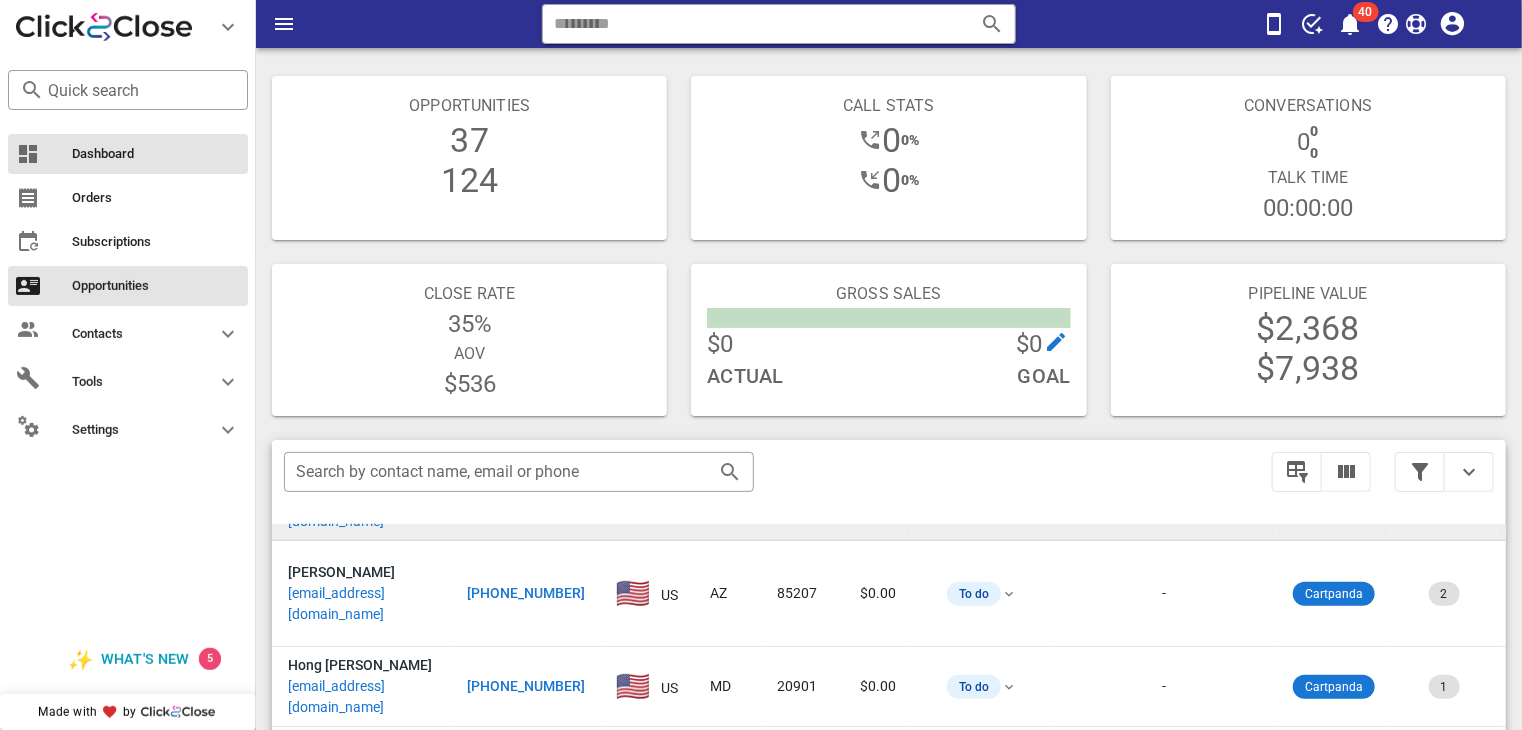 click on "Dashboard" at bounding box center [128, 154] 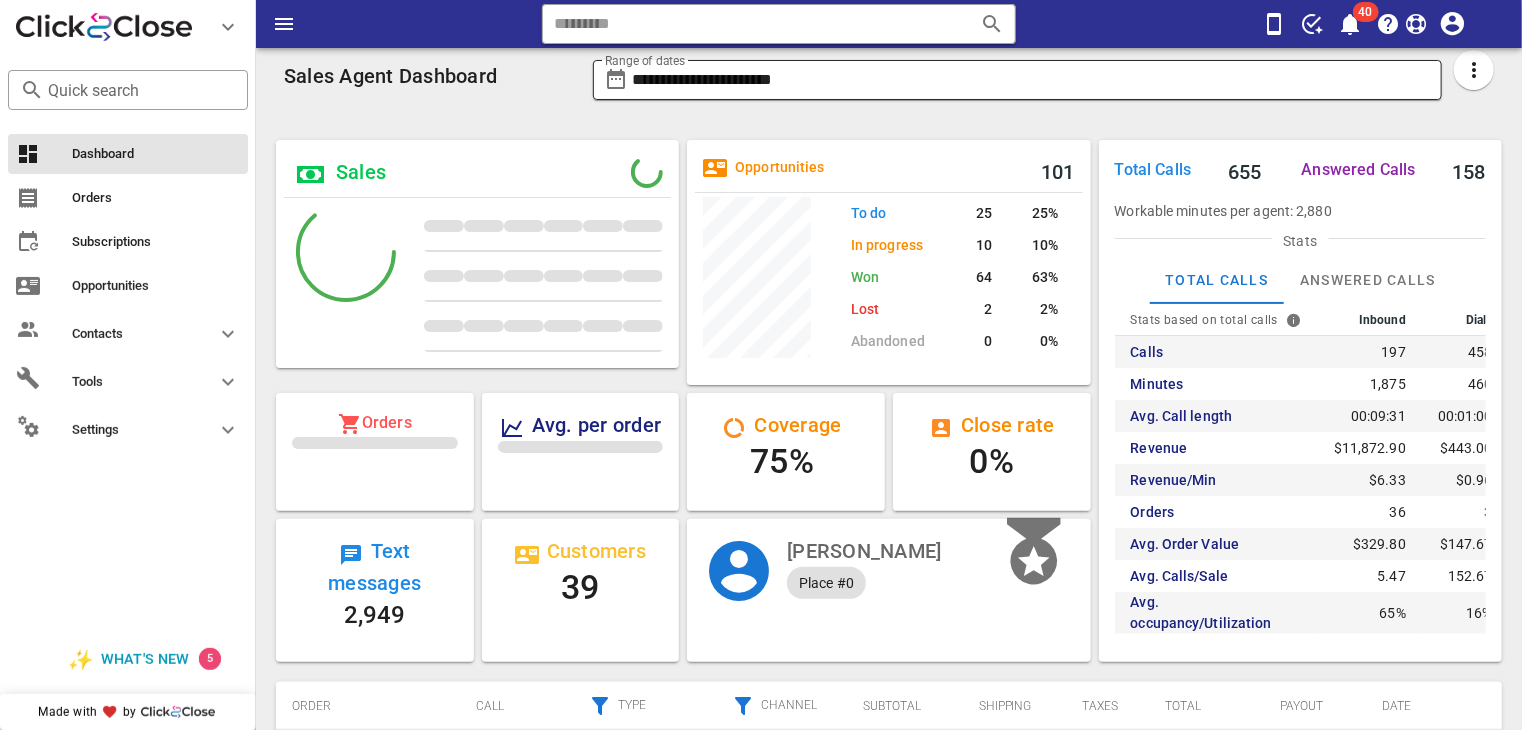 scroll, scrollTop: 999750, scrollLeft: 999596, axis: both 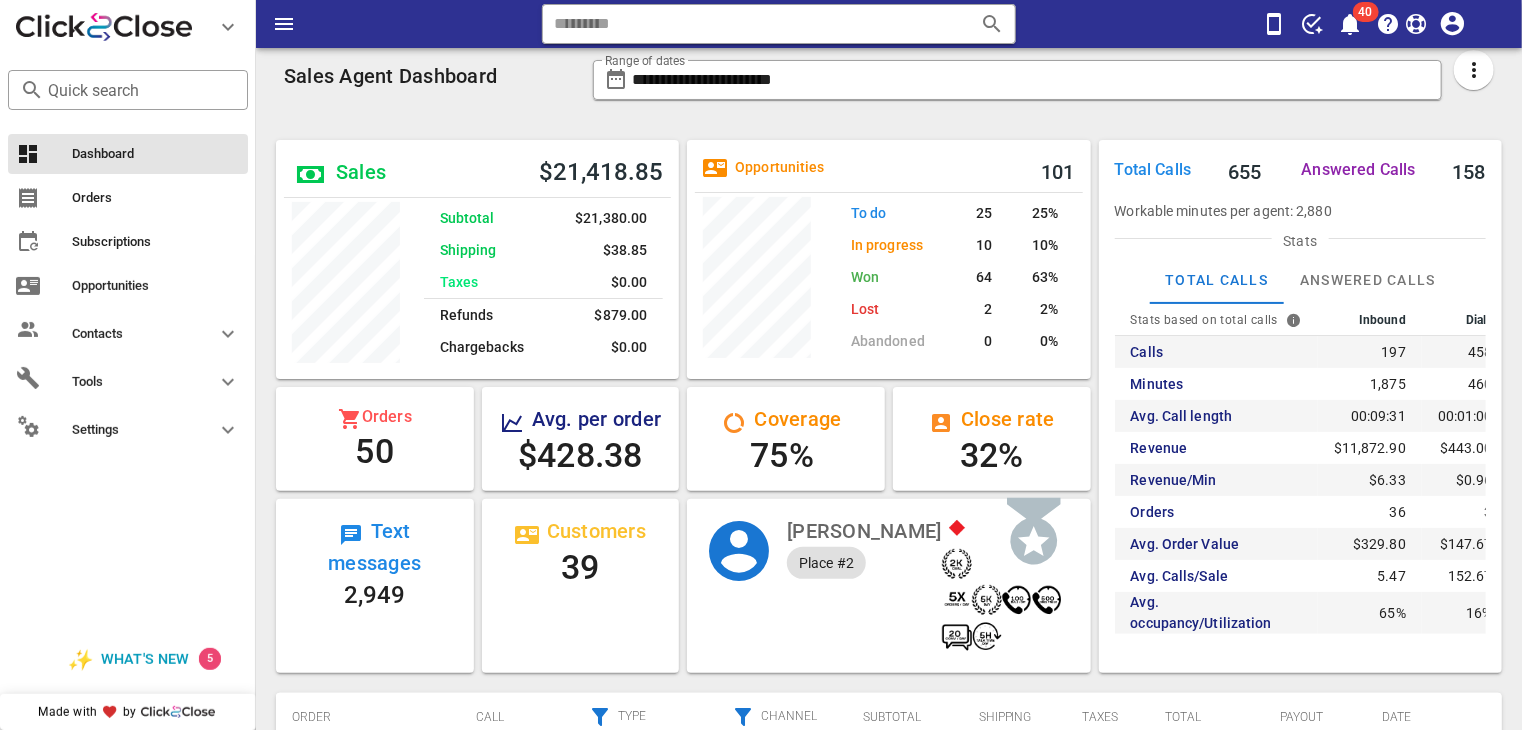 click on "**********" at bounding box center [1018, 86] 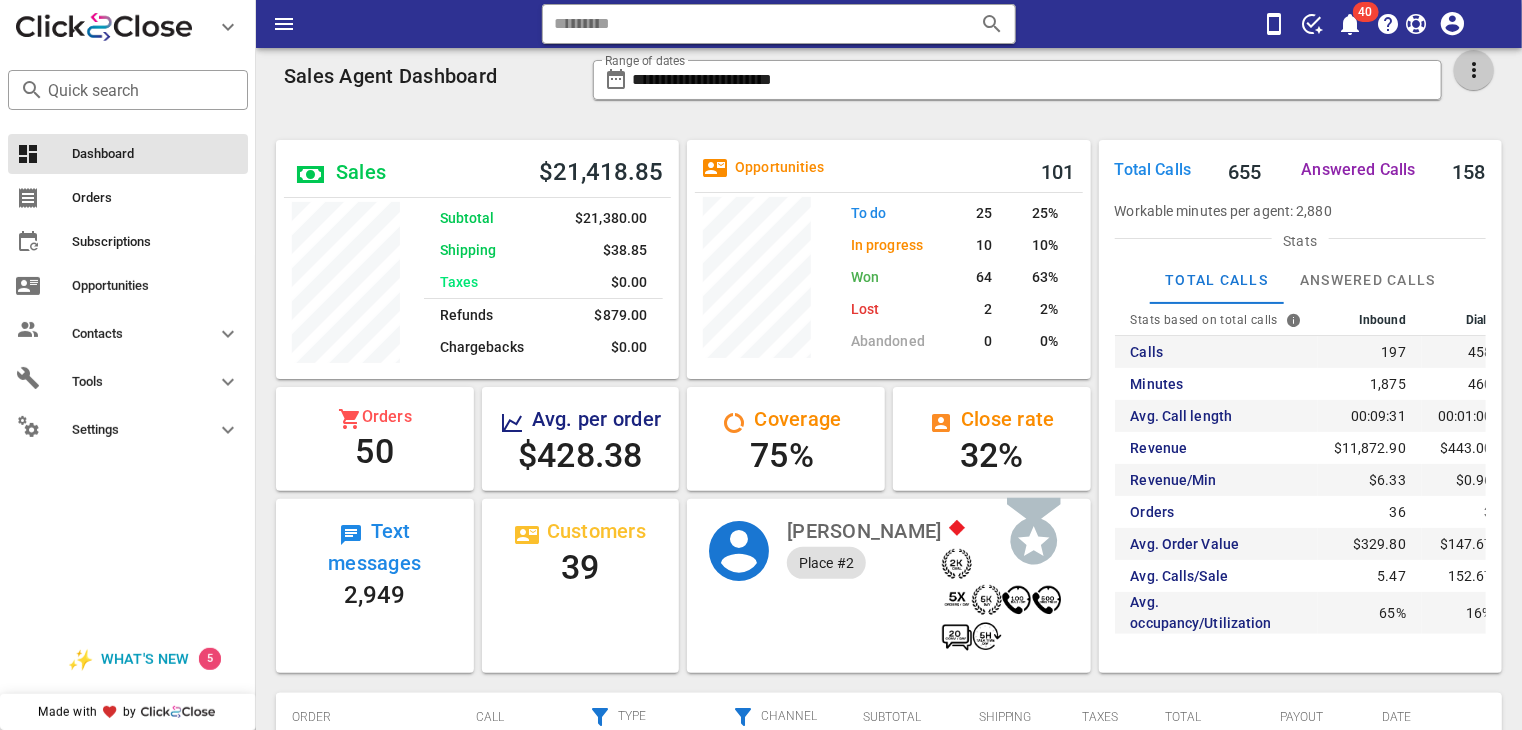 click at bounding box center (1474, 70) 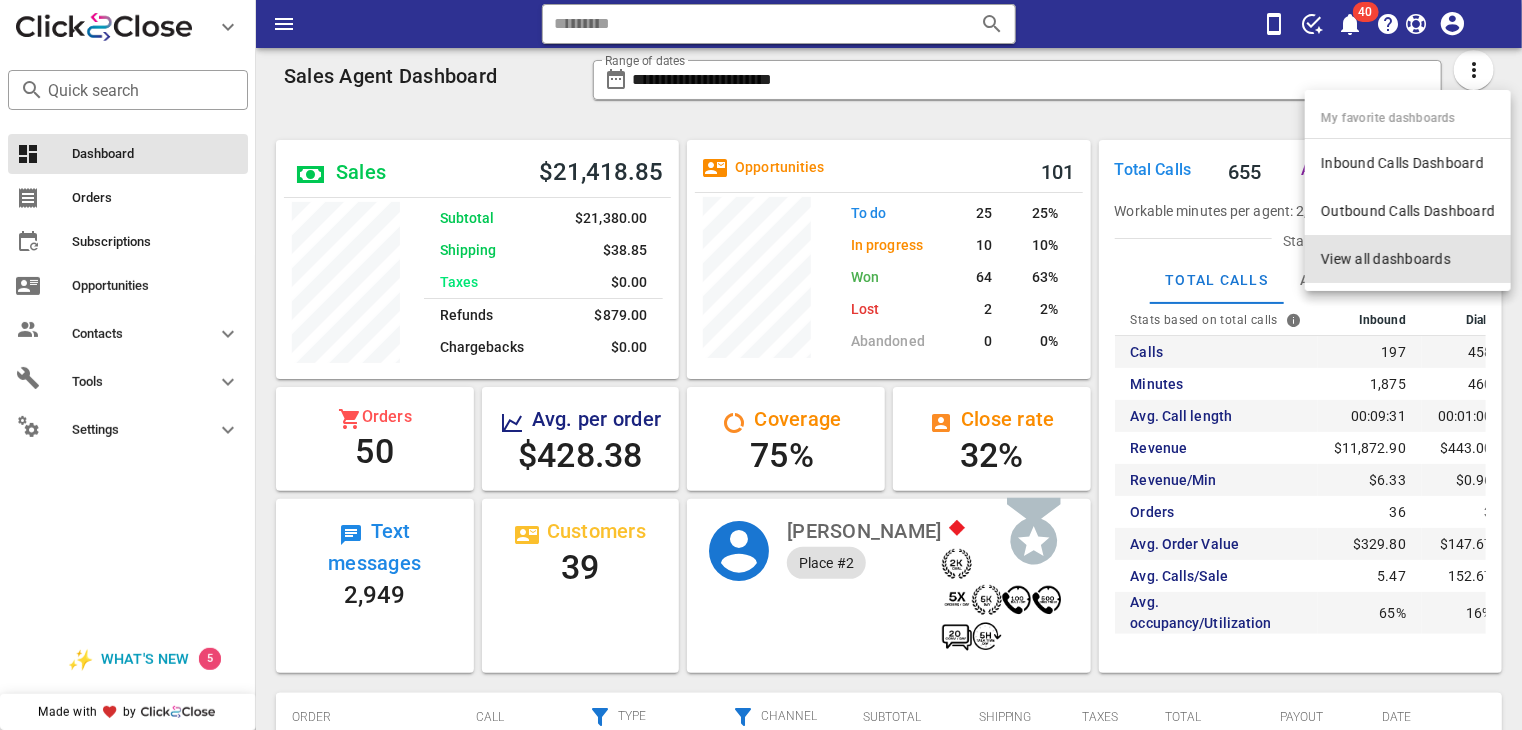 click on "View all dashboards" at bounding box center [1408, 259] 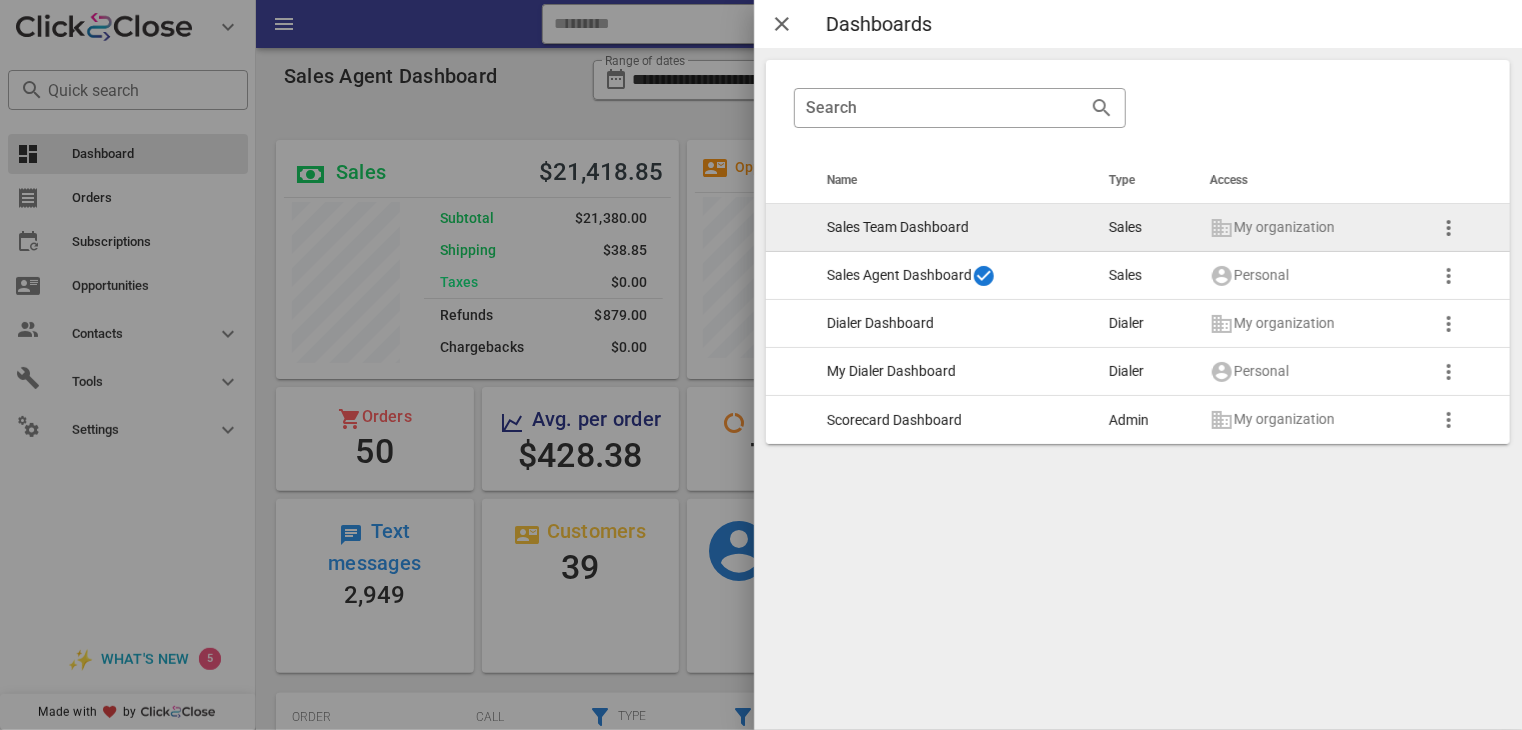 click on "Sales Team Dashboard" at bounding box center (952, 228) 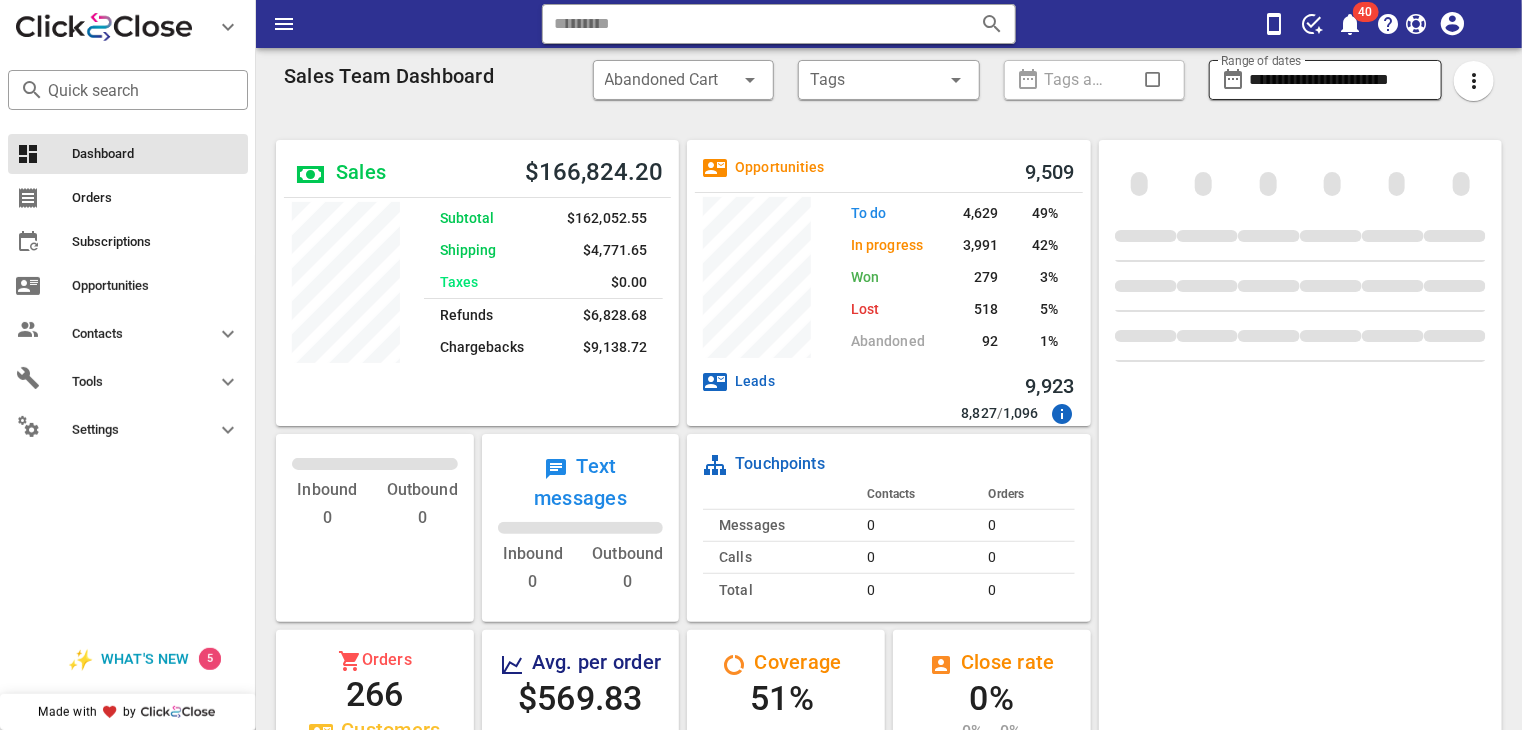 scroll, scrollTop: 999714, scrollLeft: 999596, axis: both 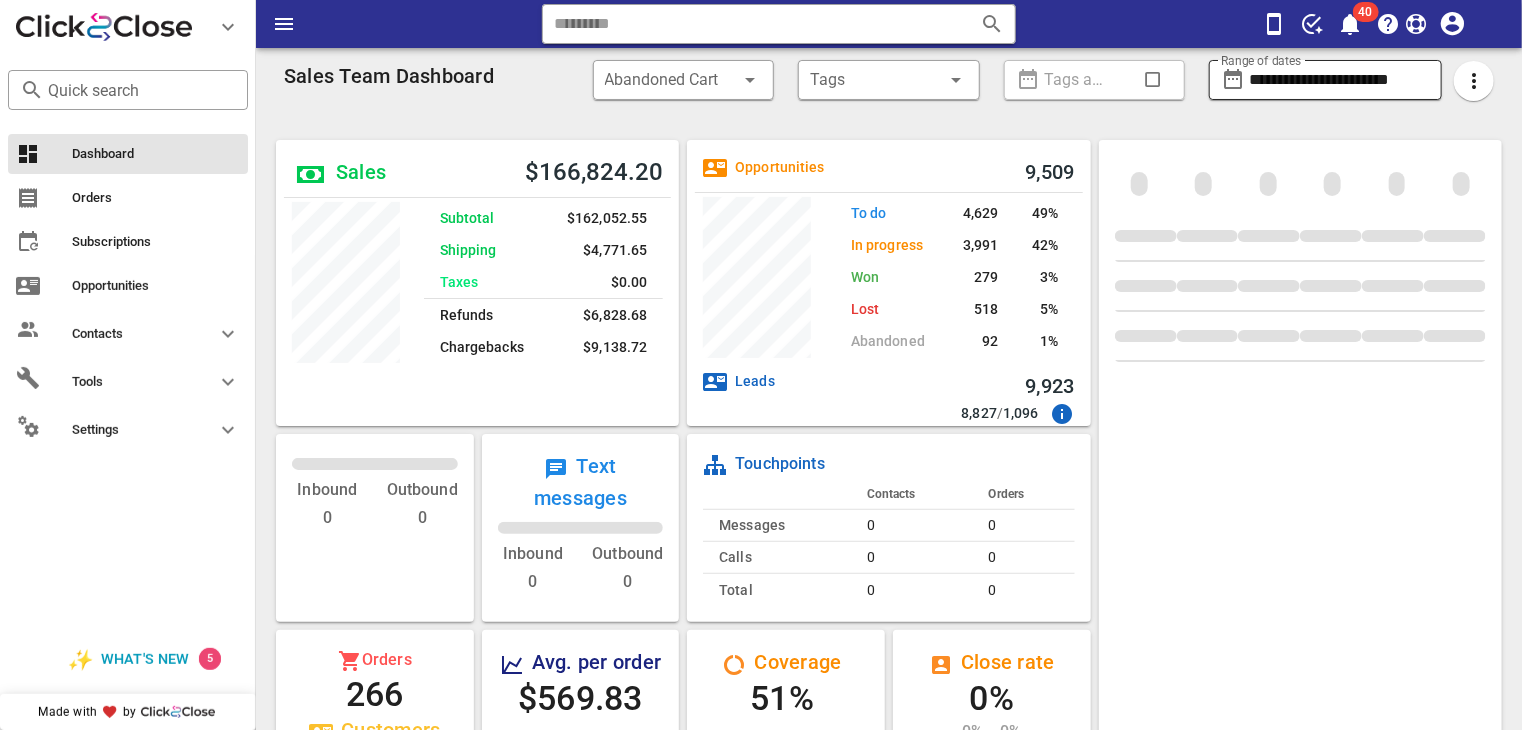 click on "**********" at bounding box center (1339, 80) 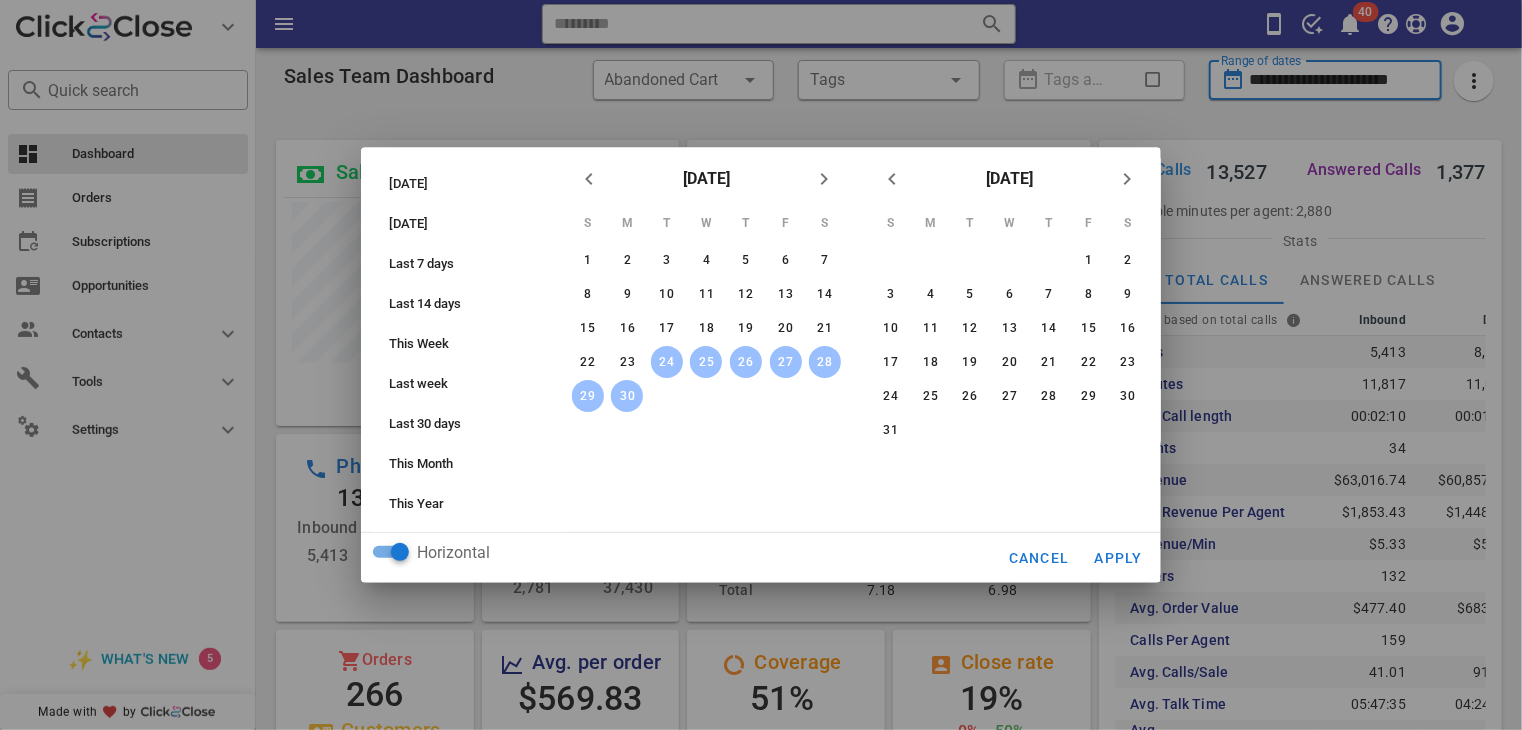 scroll, scrollTop: 999712, scrollLeft: 999596, axis: both 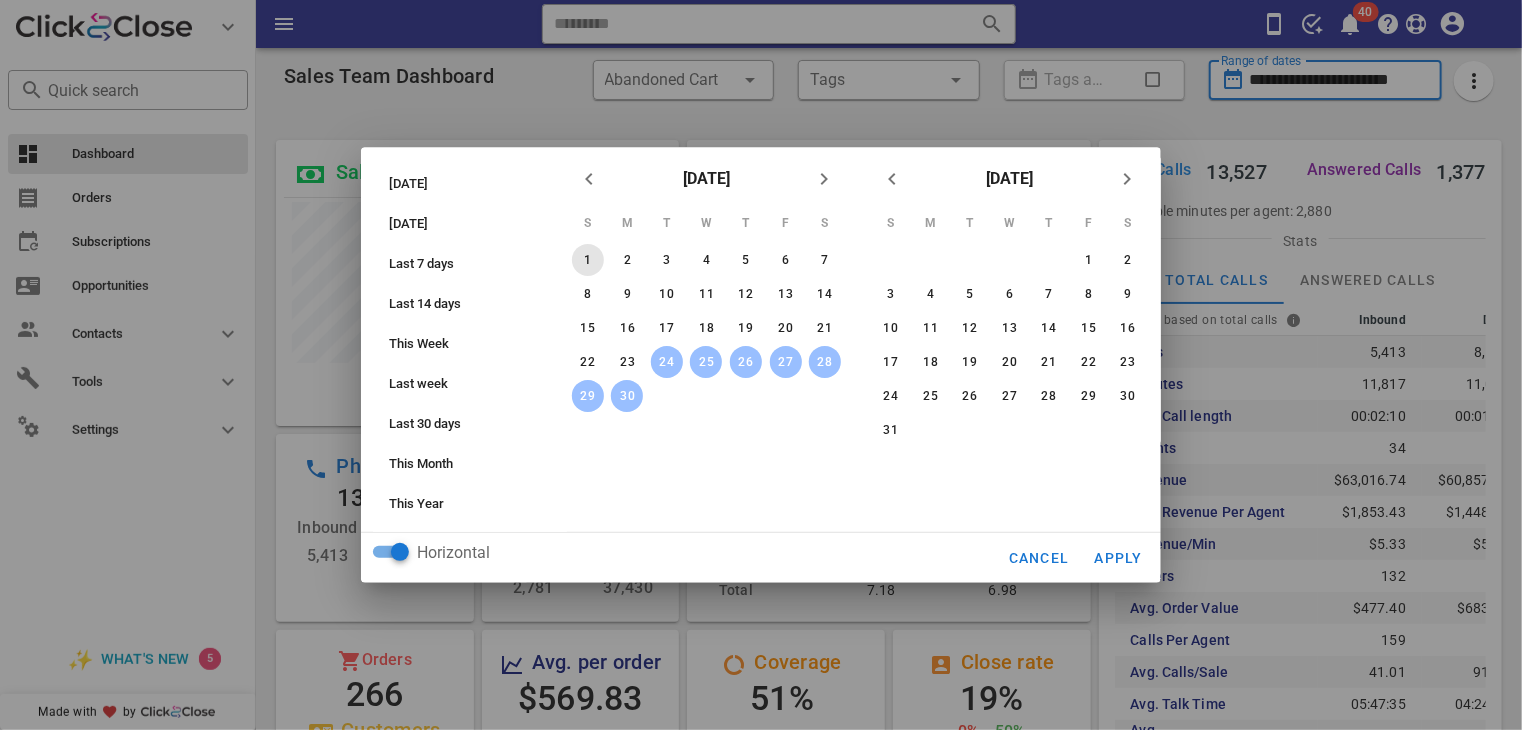 click on "1" at bounding box center (588, 260) 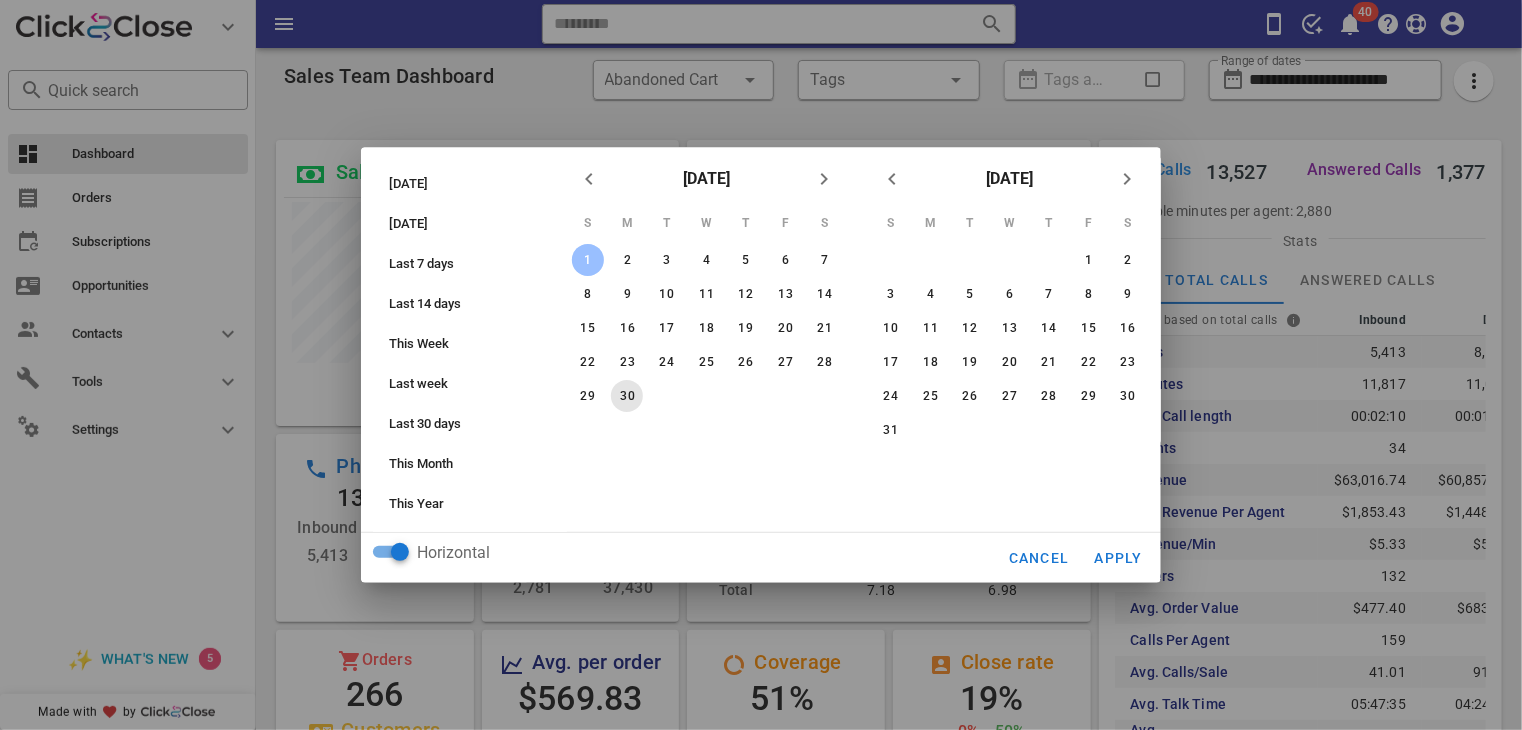 click on "30" at bounding box center [627, 396] 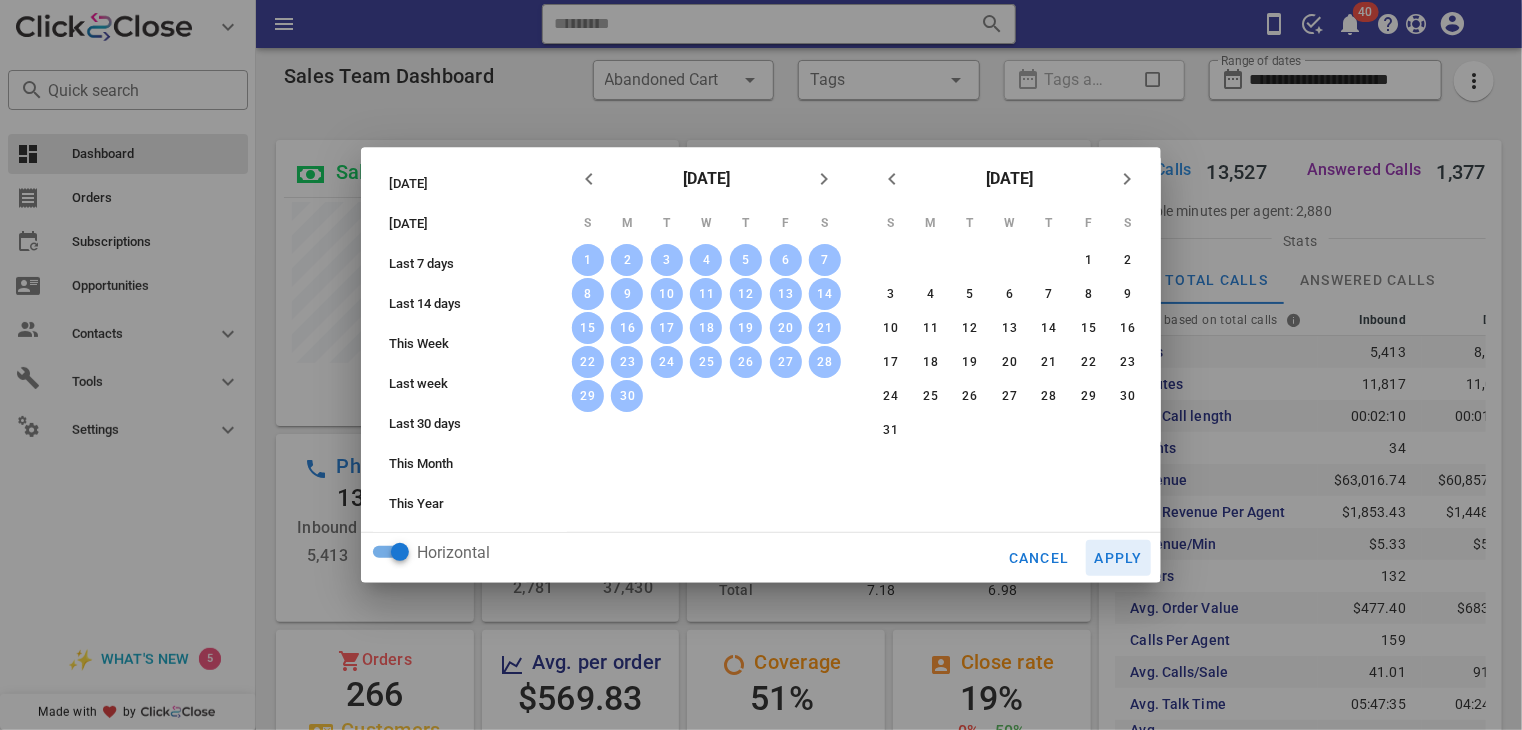 click on "Apply" at bounding box center [1119, 558] 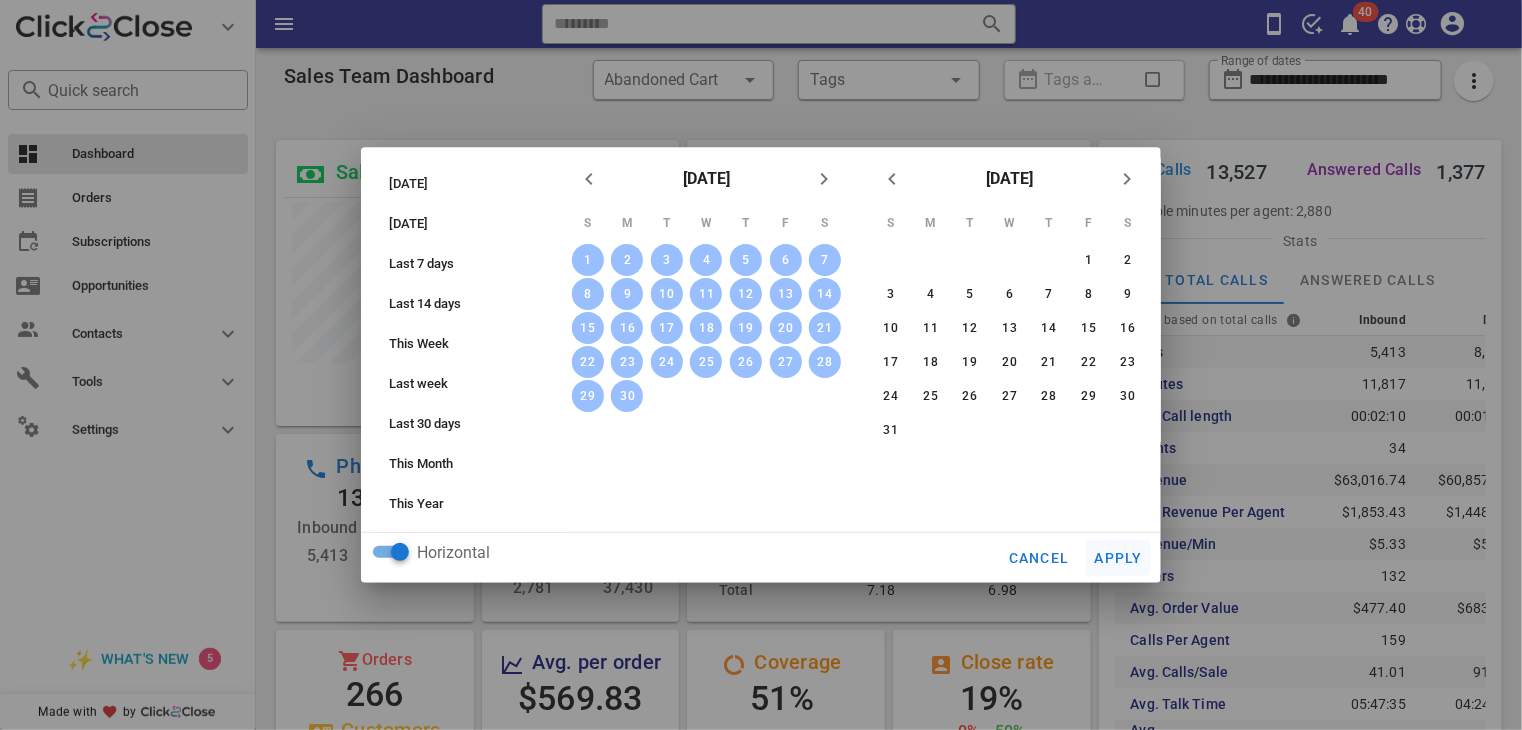 type on "**********" 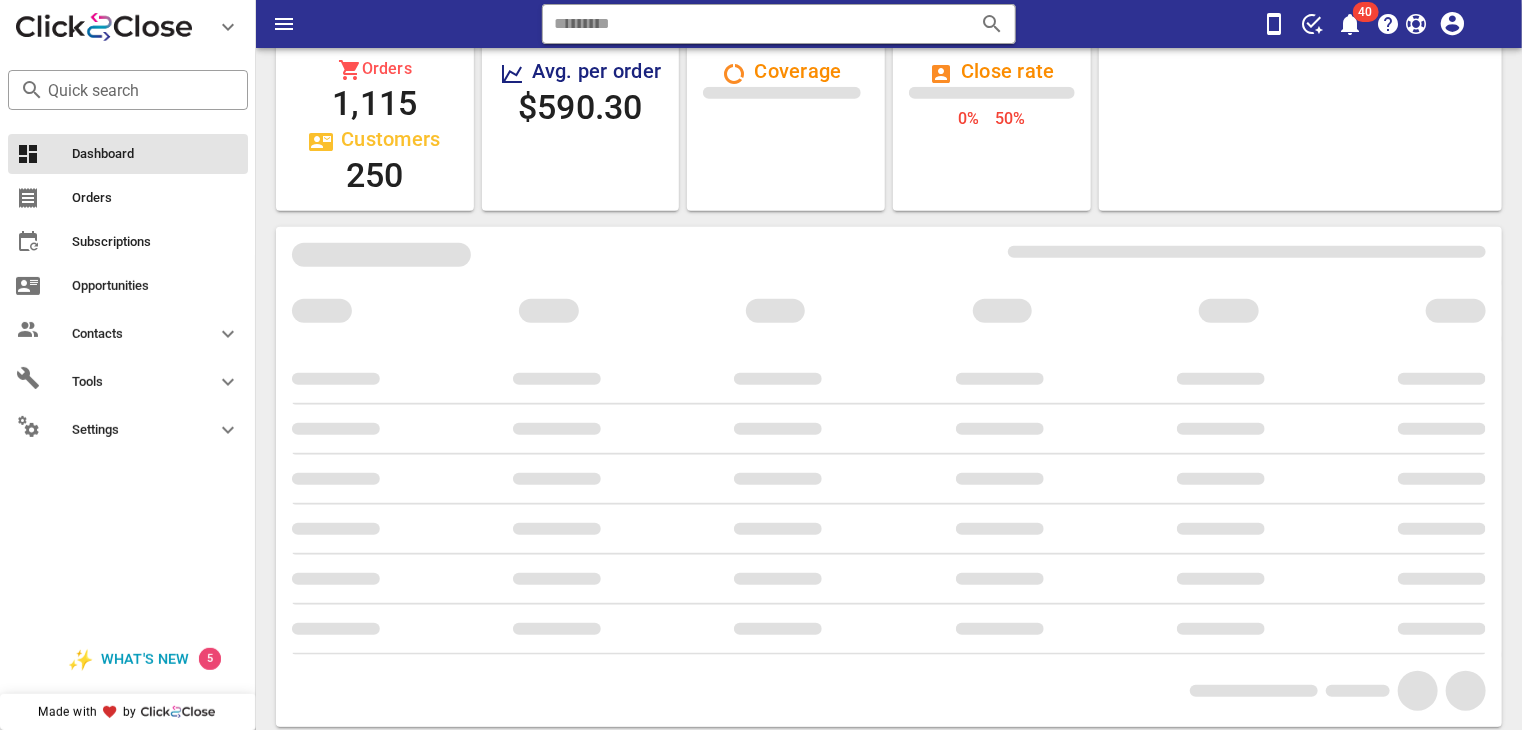 scroll, scrollTop: 583, scrollLeft: 0, axis: vertical 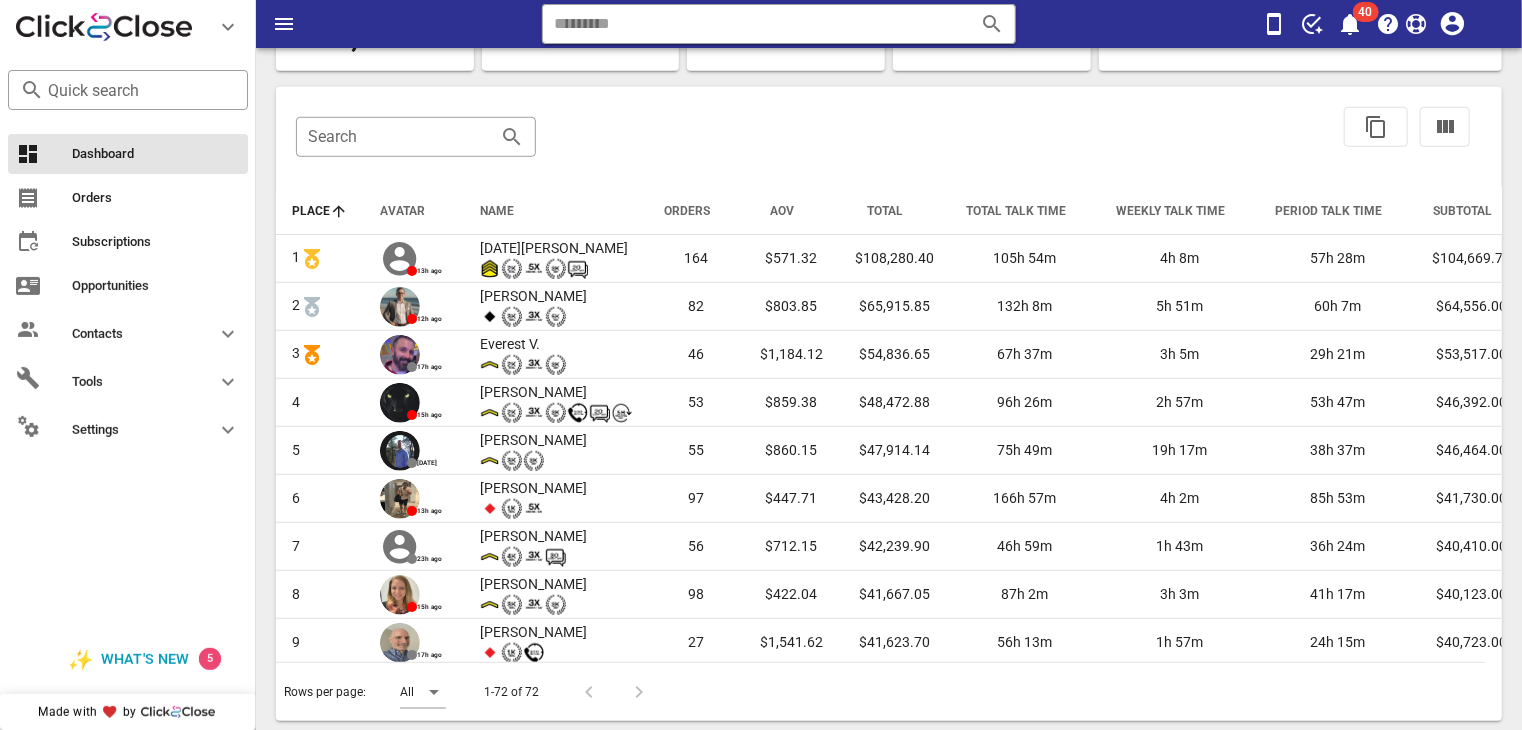 click on "​ Search" at bounding box center (889, 137) 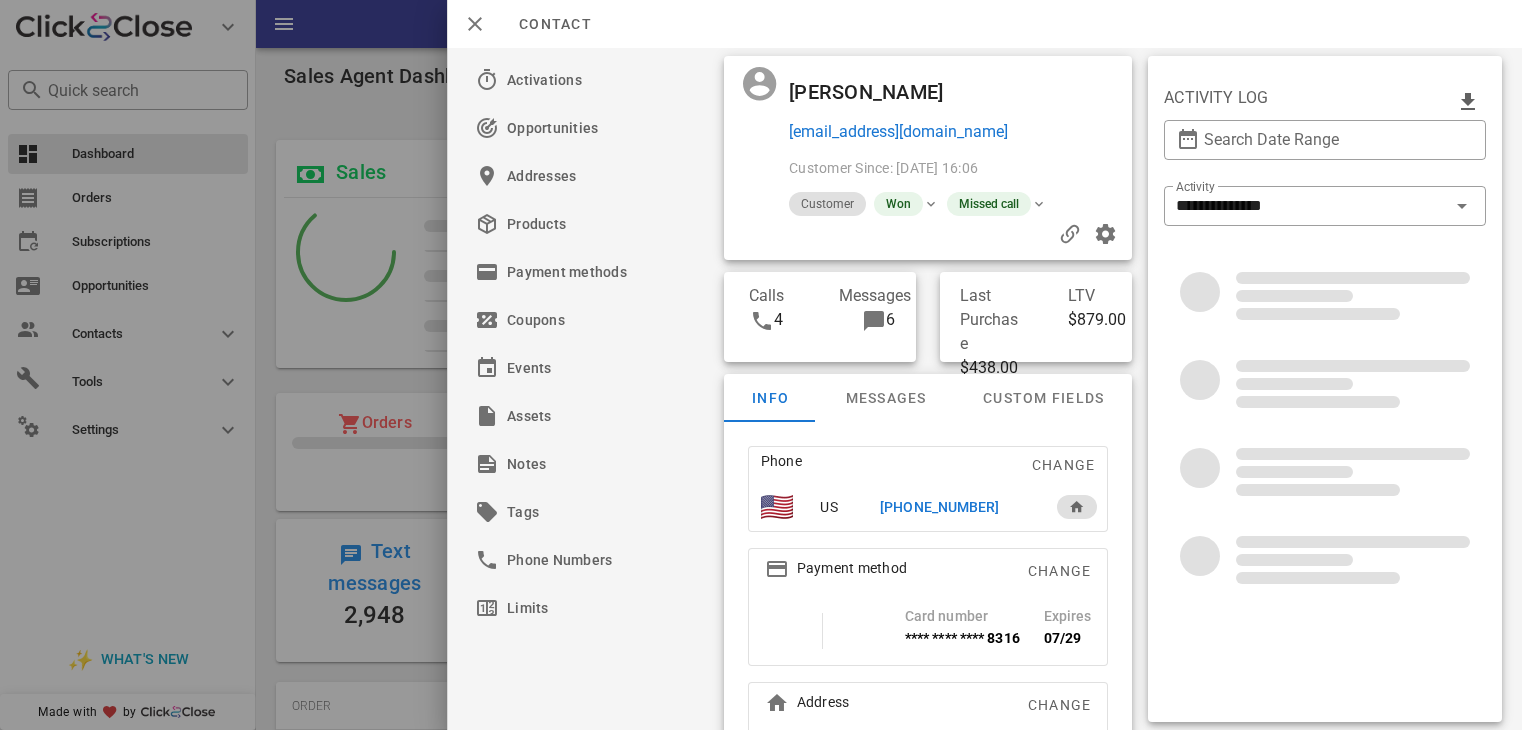 scroll, scrollTop: 0, scrollLeft: 0, axis: both 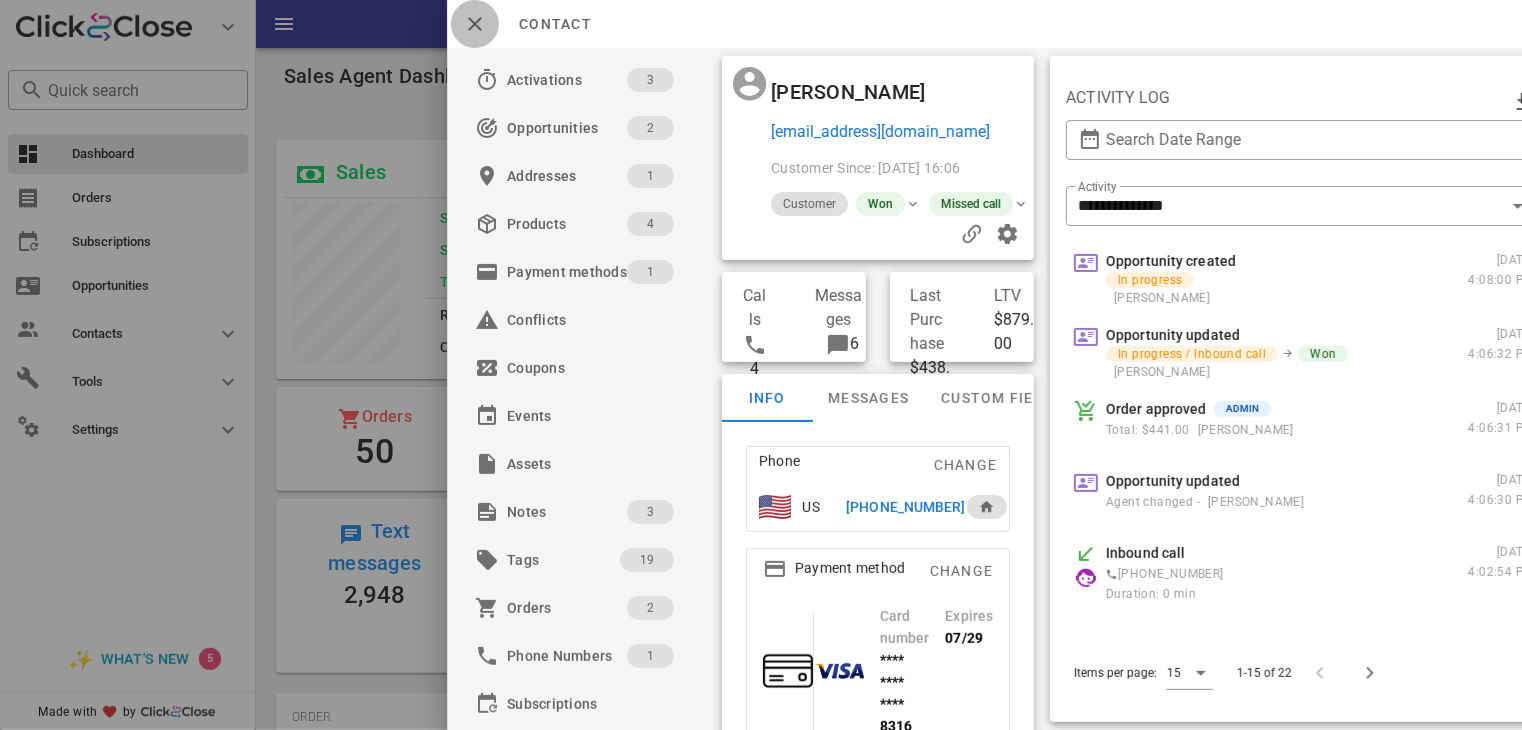 click at bounding box center [475, 24] 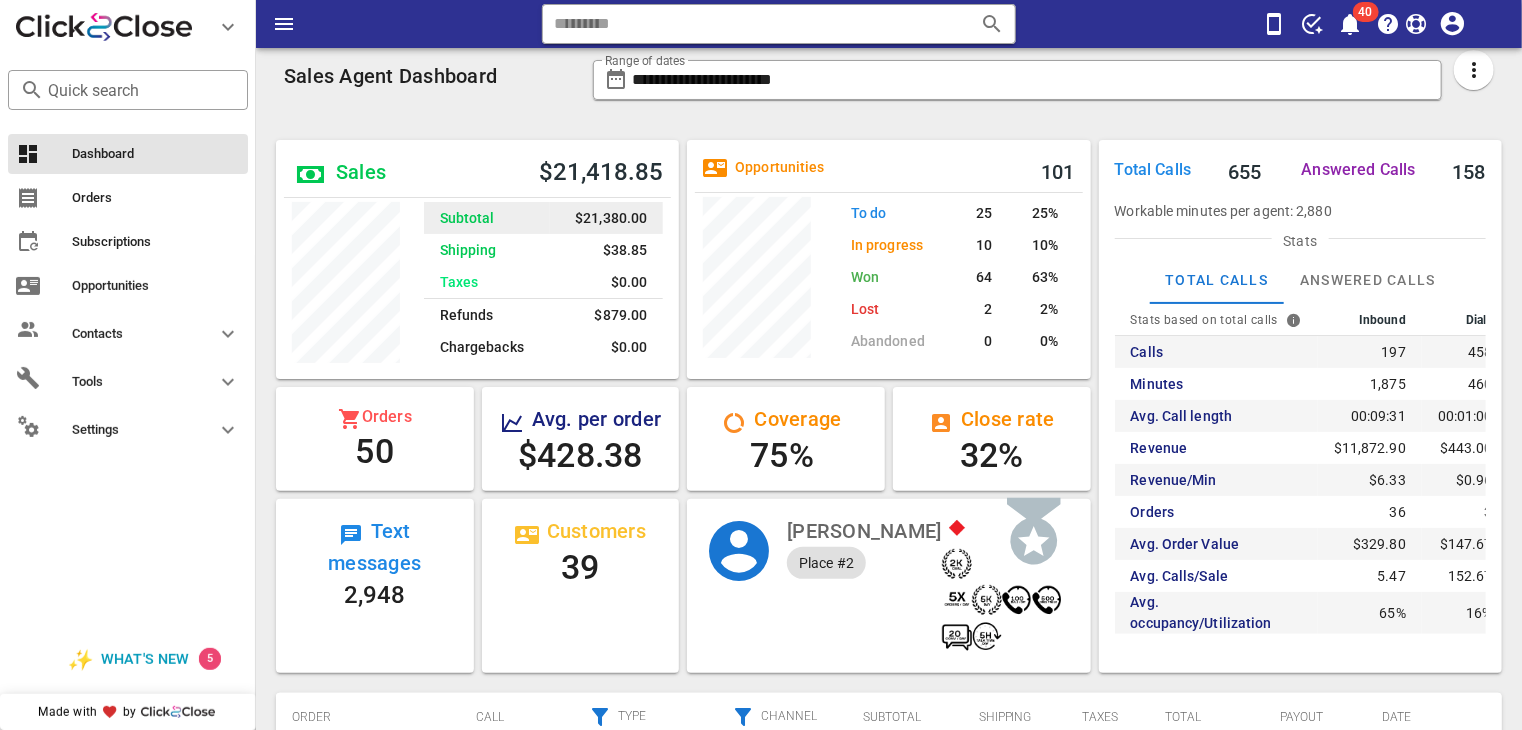 click on "$21,380.00" at bounding box center [611, 218] 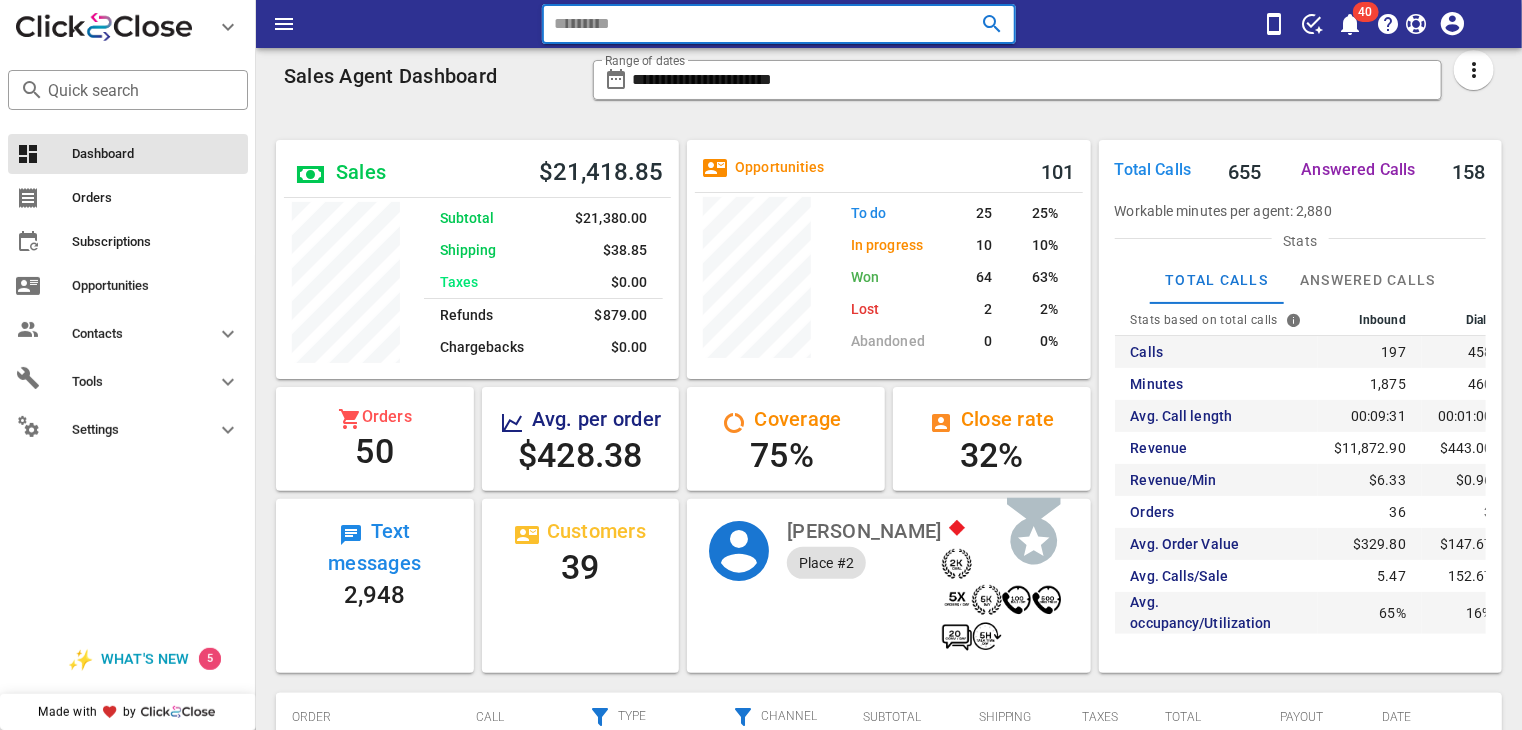 click at bounding box center [751, 24] 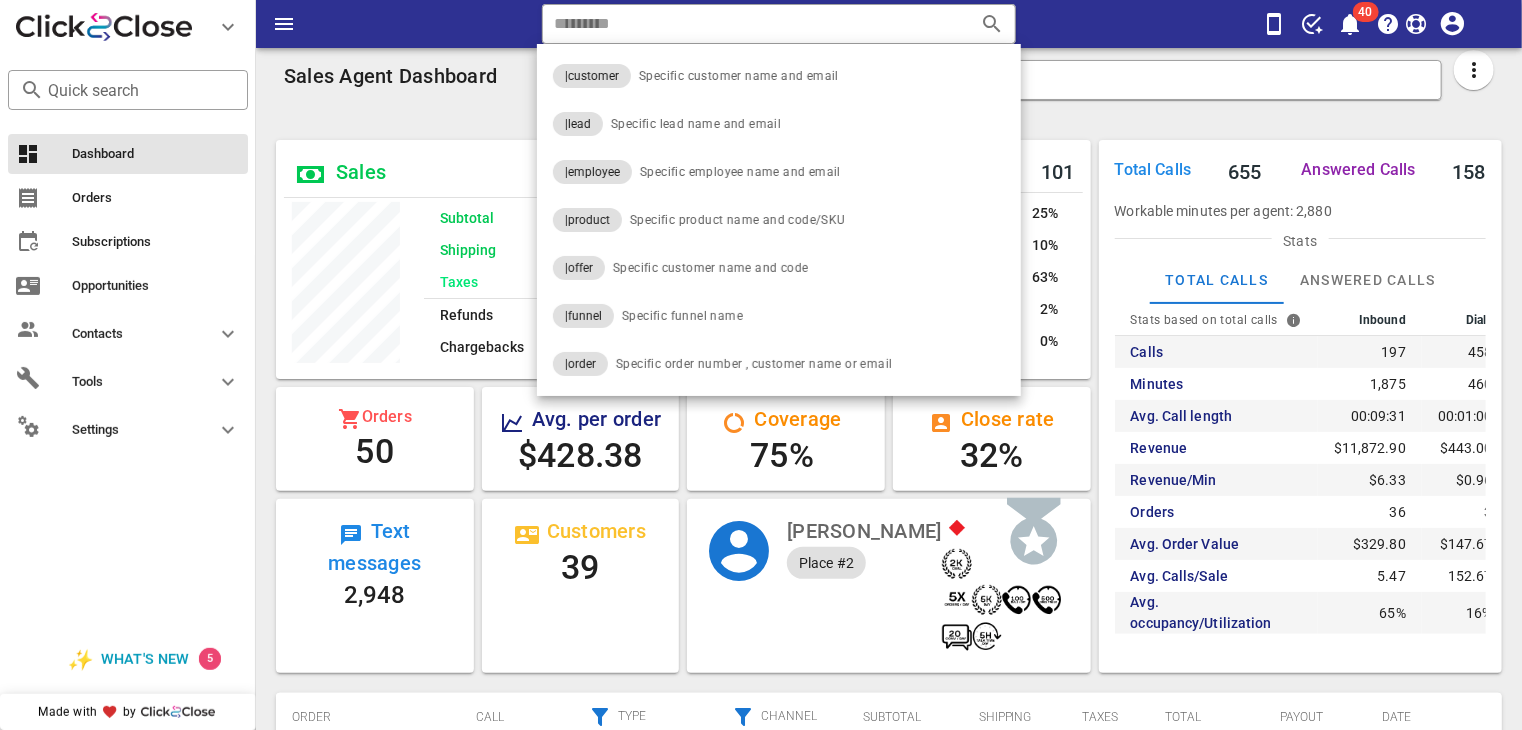 click on "Sales Agent Dashboard" at bounding box center [426, 76] 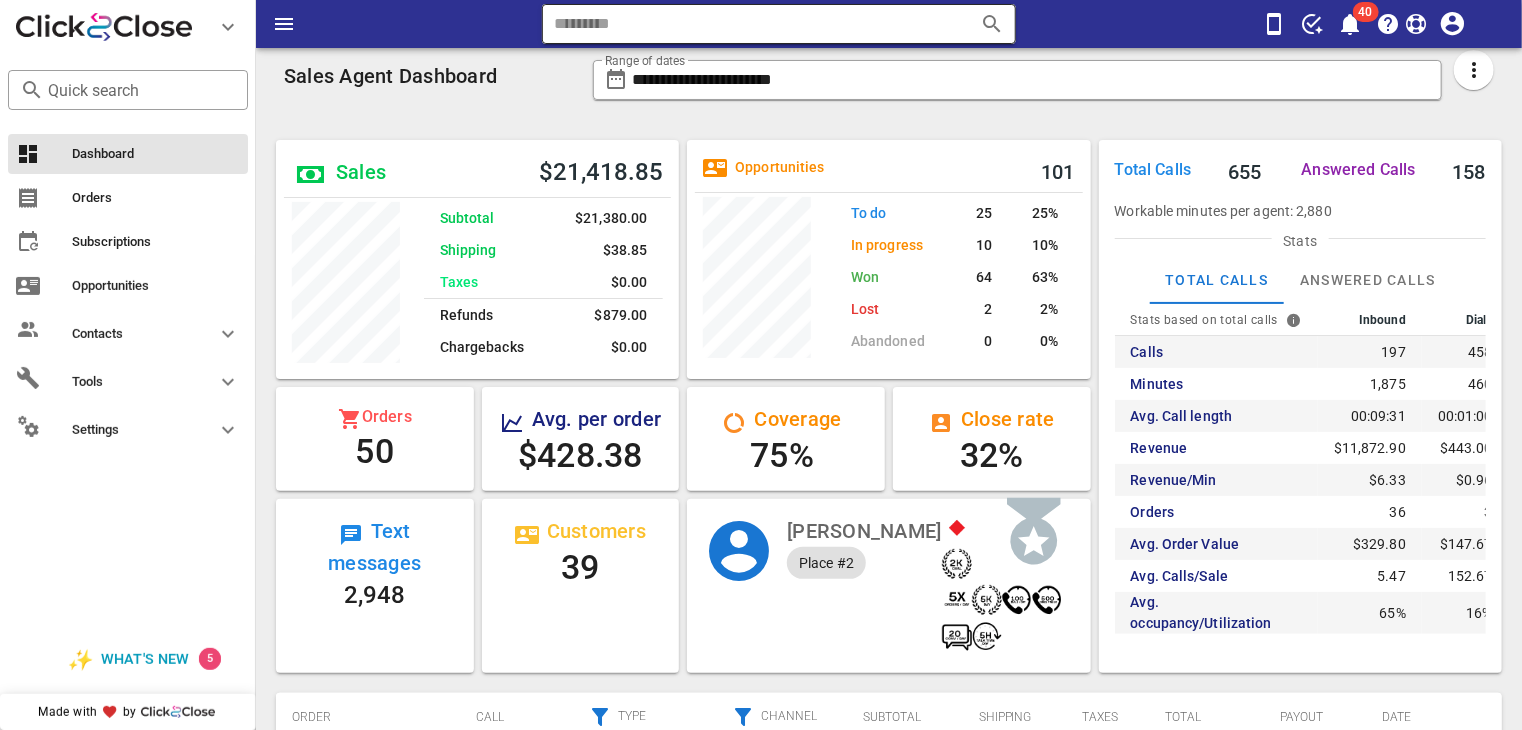 click at bounding box center [751, 24] 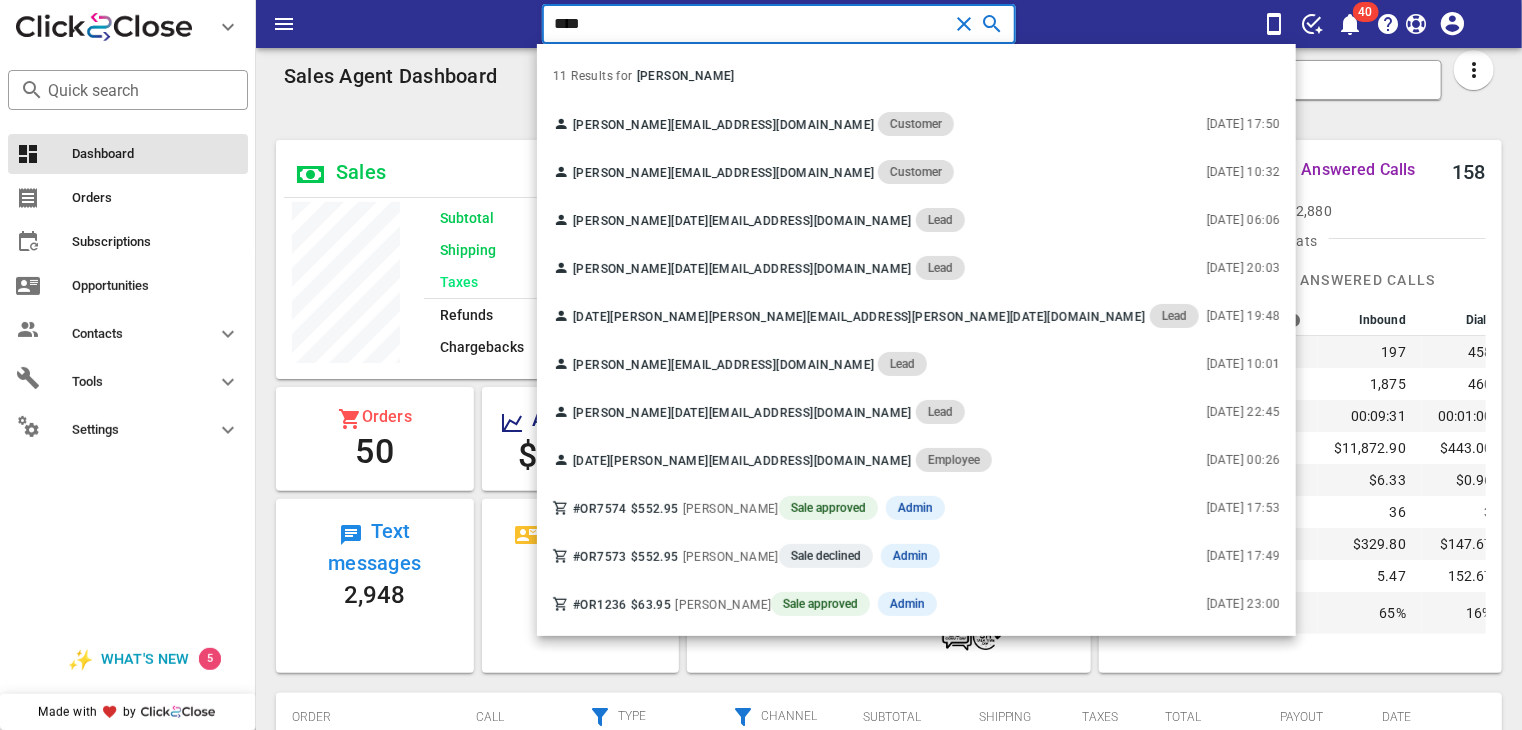 type on "****" 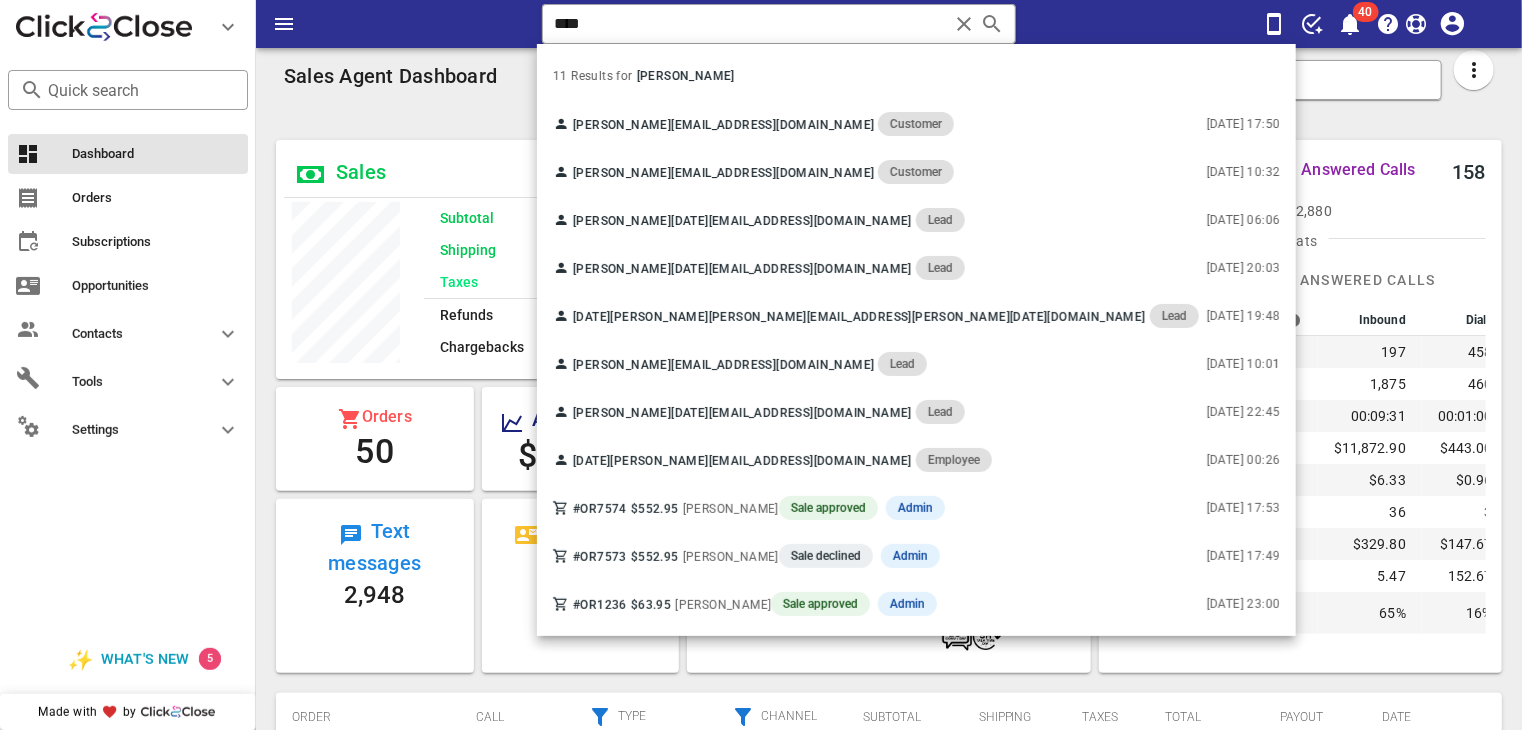 click on "Total Calls   655   Answered Calls   158   Workable minutes per agent: 2,880  Stats  Total Calls   Answered Calls   Stats based on total calls  Inbound Dials Total  Calls   197   458   655   Minutes   1,875   460   2,335   Avg. Call length   00:09:31   00:01:00   00:03:33   Revenue   $11,872.90   $443.00   $12,315.90   Revenue/Min   $6.33   $0.96   $5.27   Orders   36   3   39   Avg. Order Value   $329.80   $147.67   $315.79   Avg. Calls/Sale   5.47   152.67   16.79   Avg. occupancy/Utilization   65%   16%   81%" at bounding box center (1300, 406) 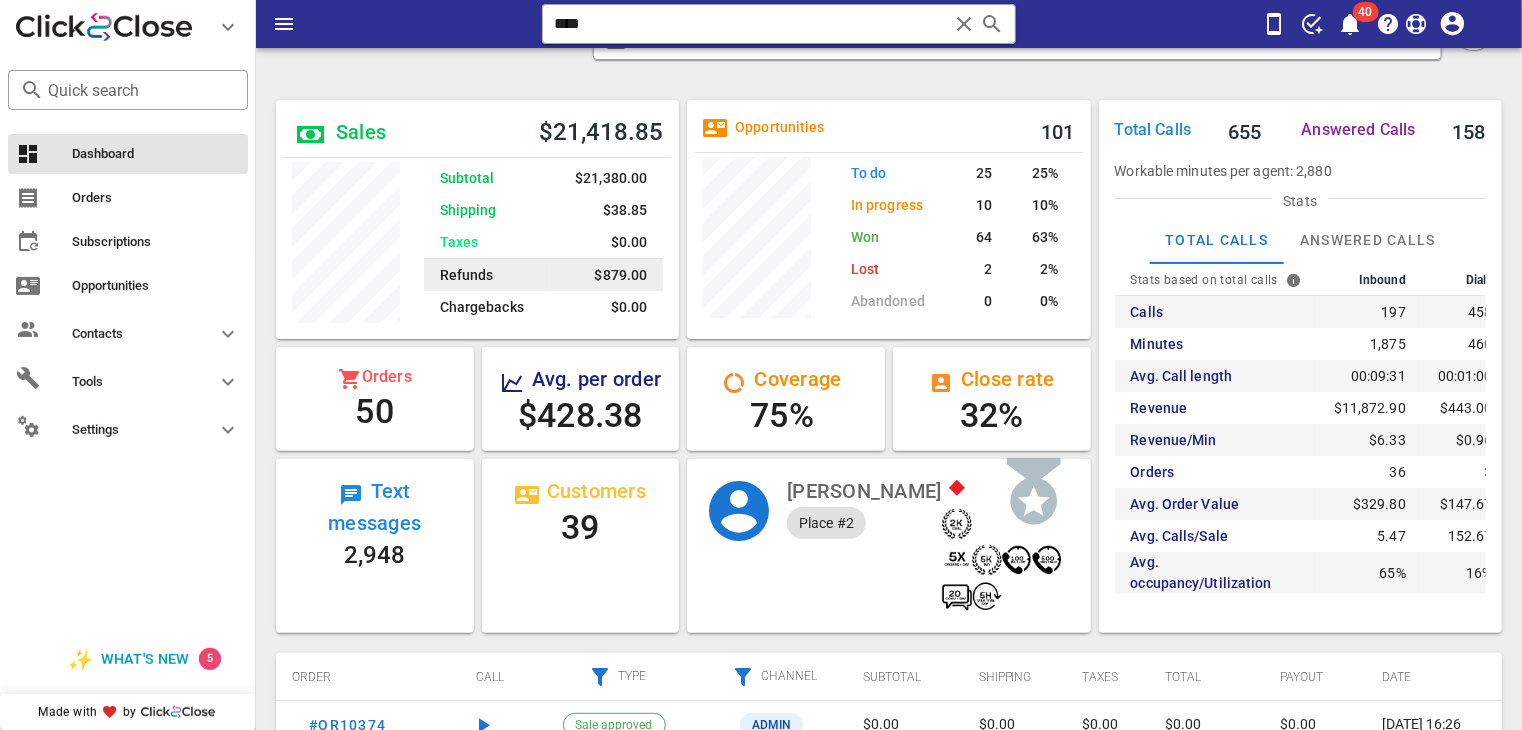 scroll, scrollTop: 42, scrollLeft: 0, axis: vertical 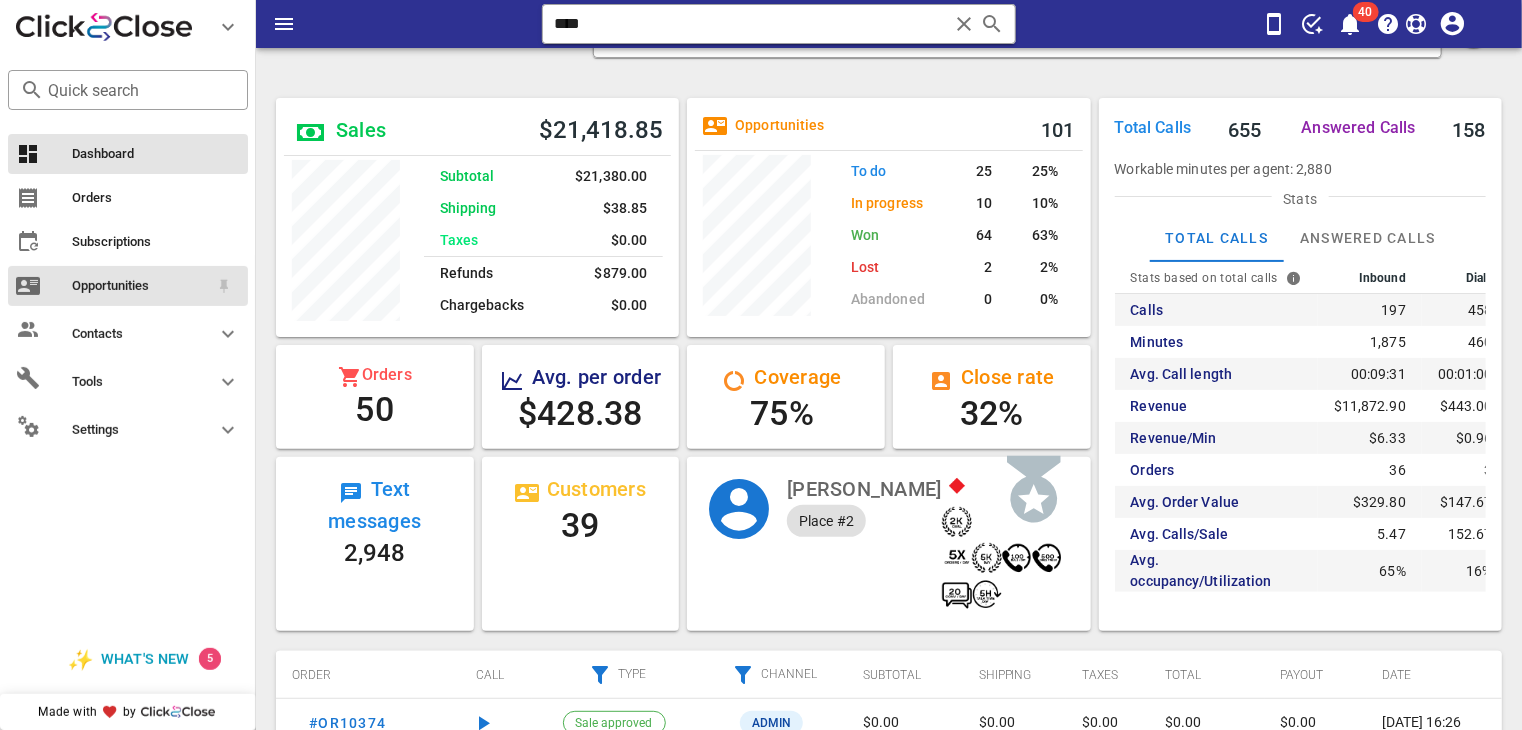 click on "Opportunities" at bounding box center [140, 286] 